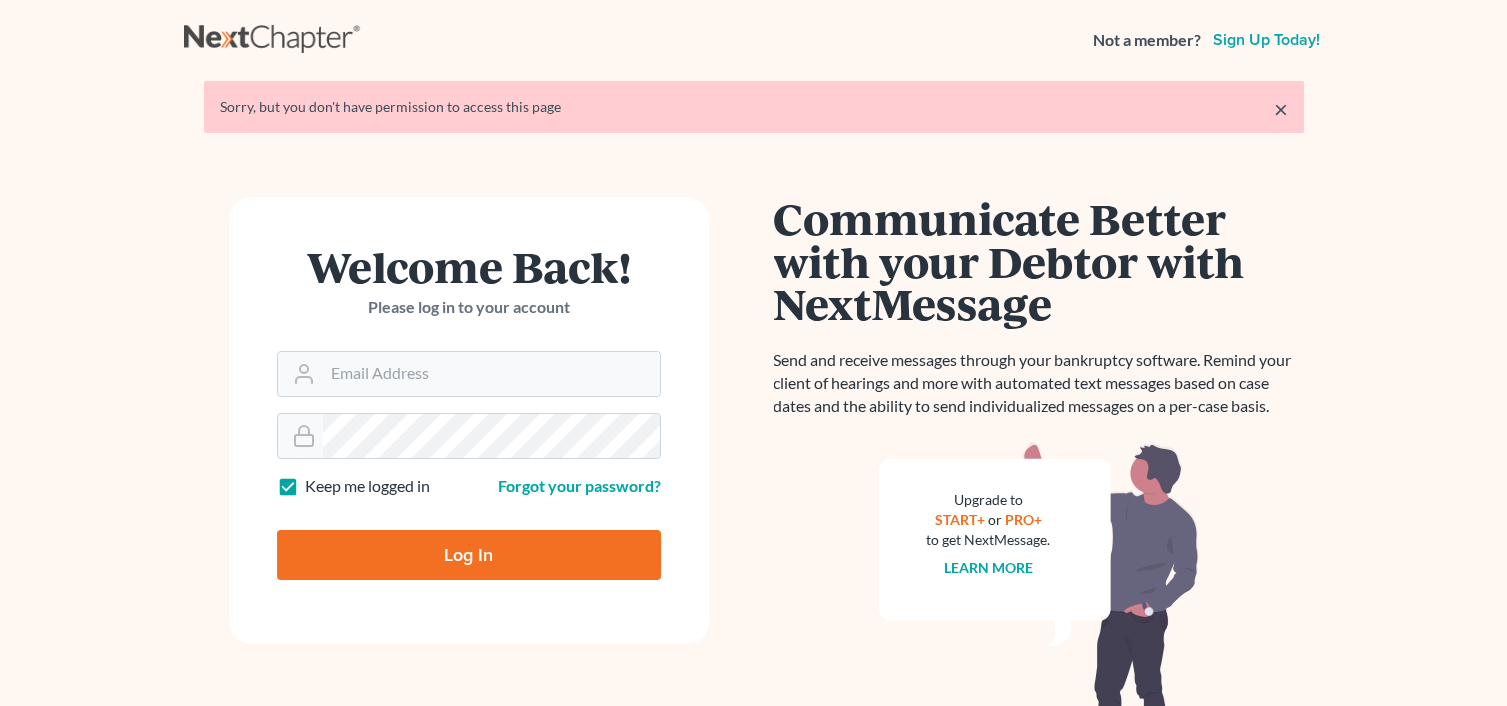 scroll, scrollTop: 0, scrollLeft: 0, axis: both 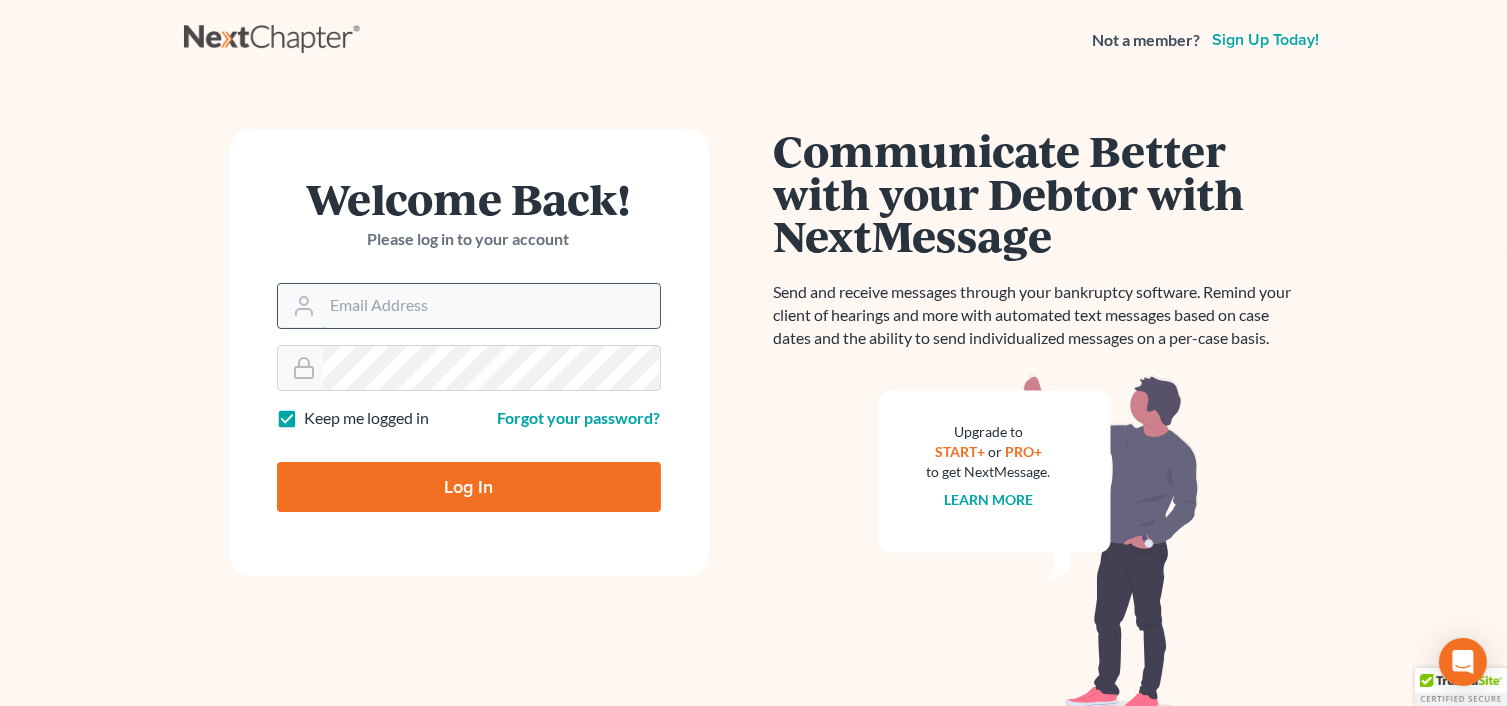 click on "Email Address" at bounding box center (491, 306) 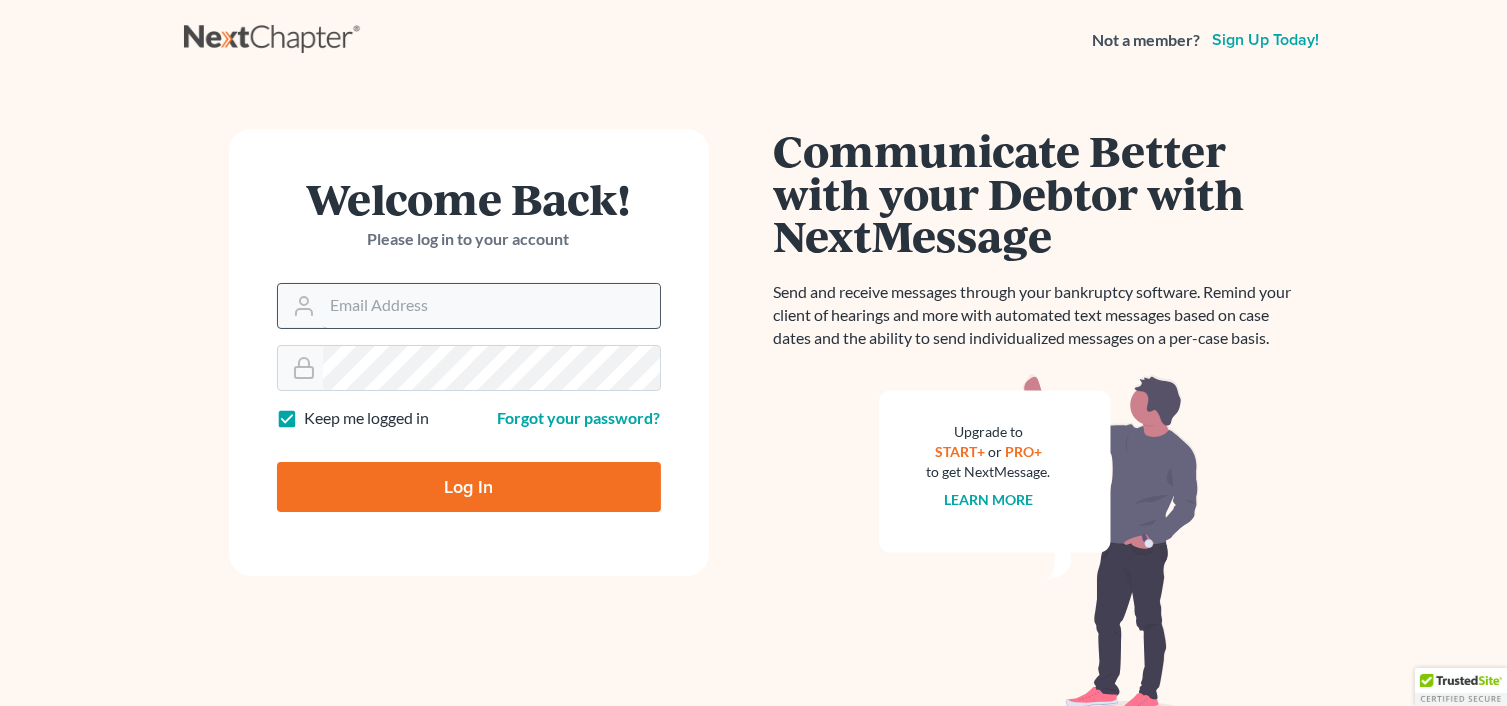 type on "pacer@lynnlawgroup.com" 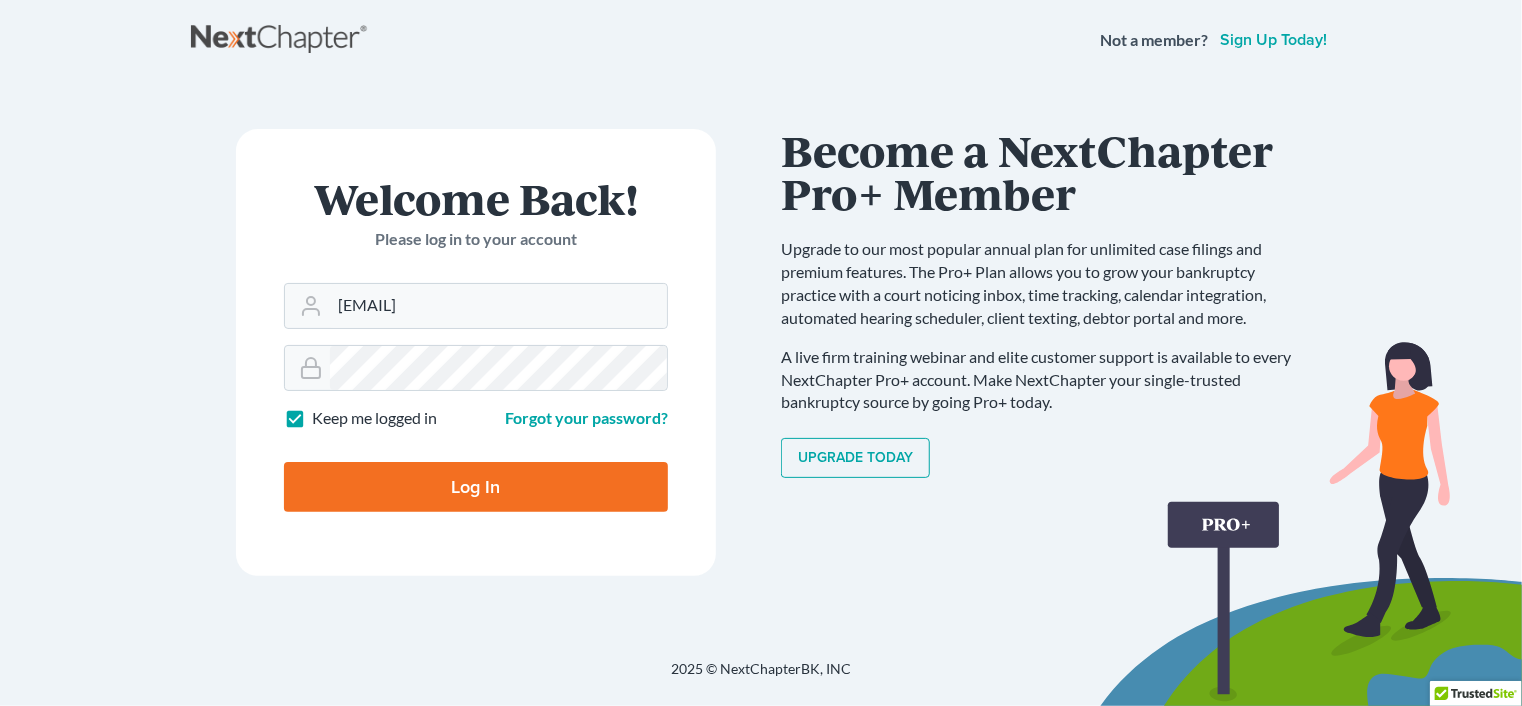 click on "Log In" at bounding box center (476, 487) 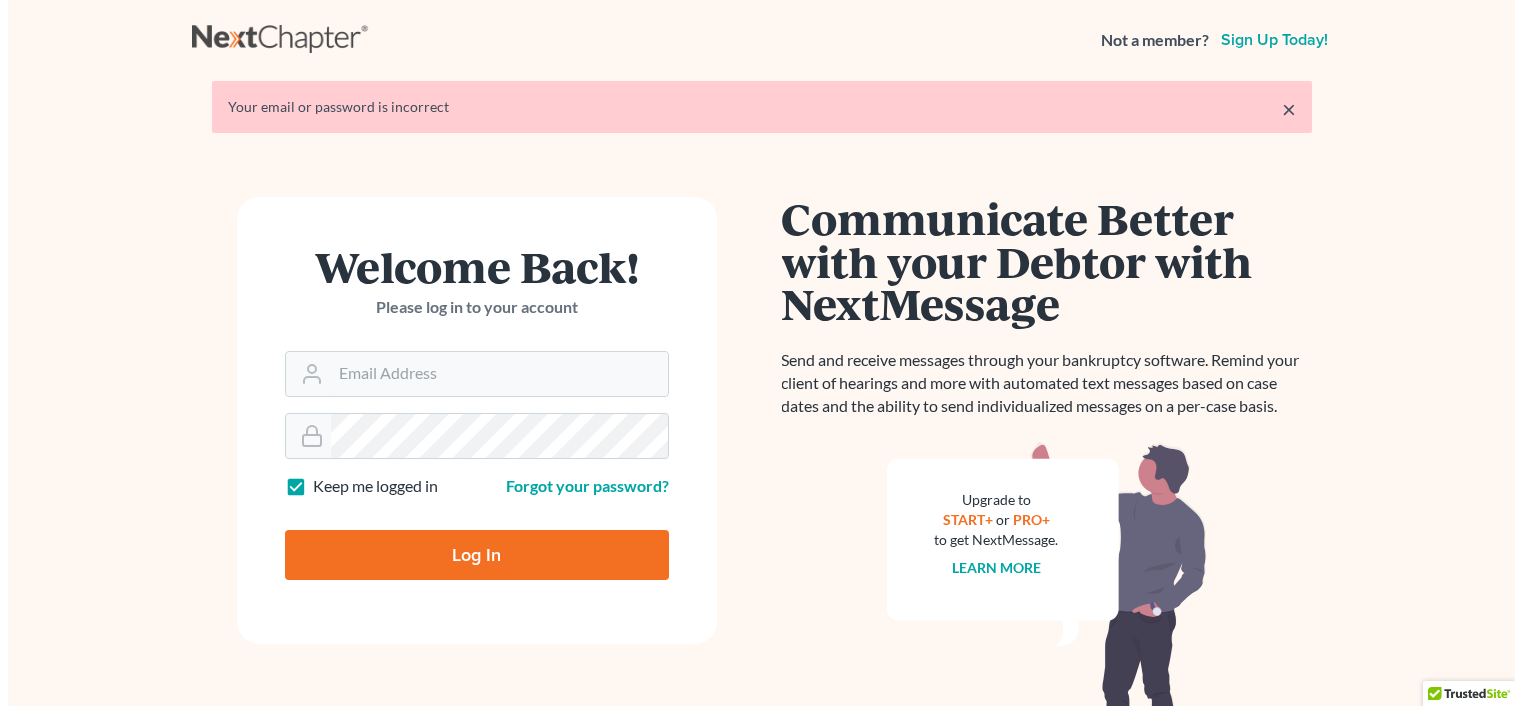 scroll, scrollTop: 0, scrollLeft: 0, axis: both 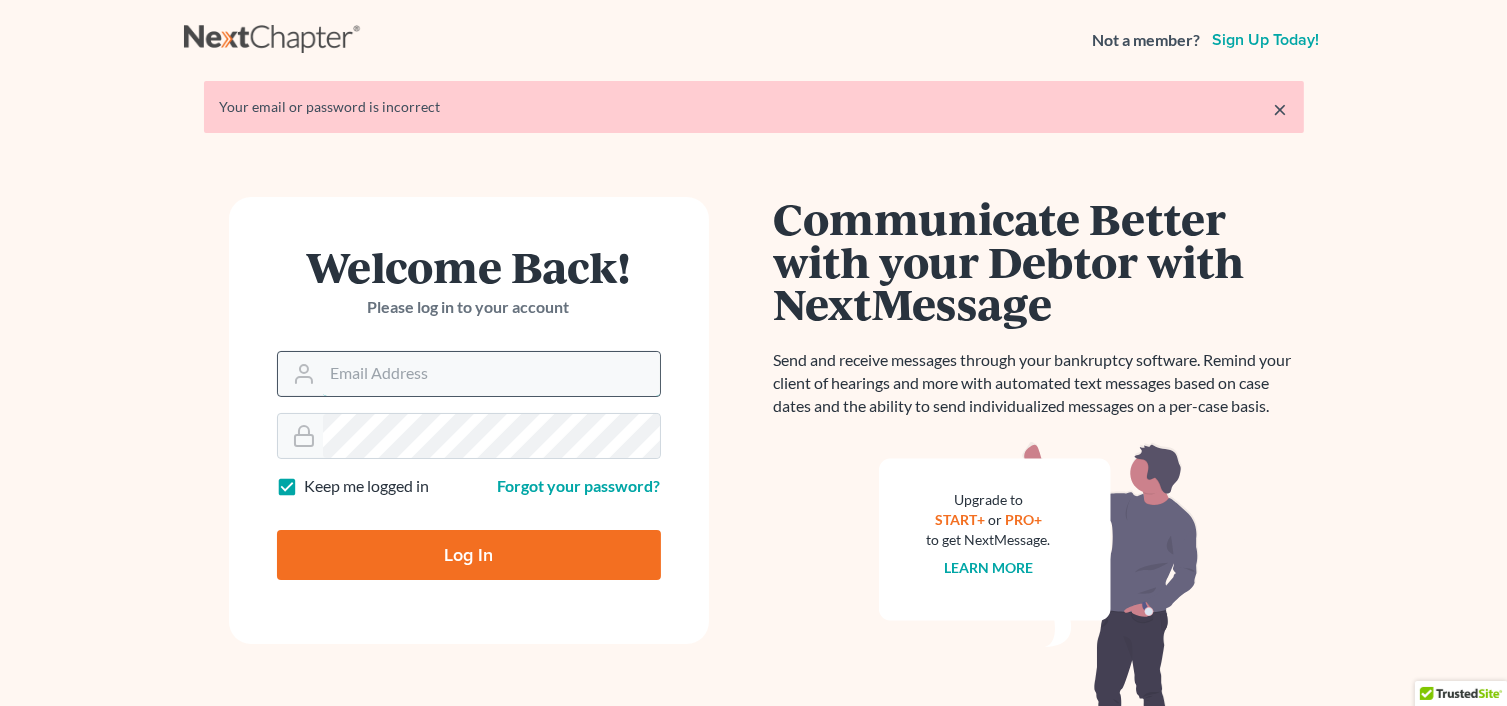 click on "Email Address" at bounding box center (491, 374) 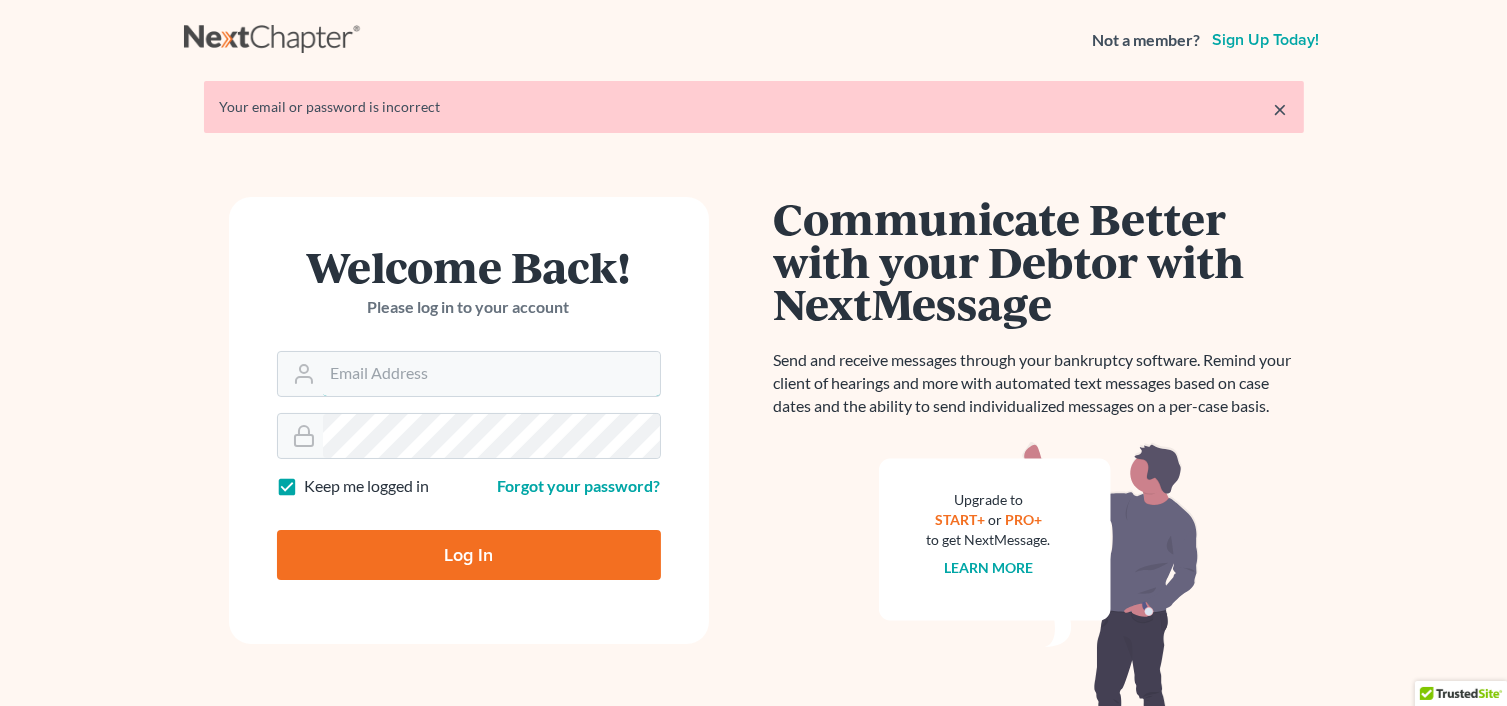 type on "[EMAIL]" 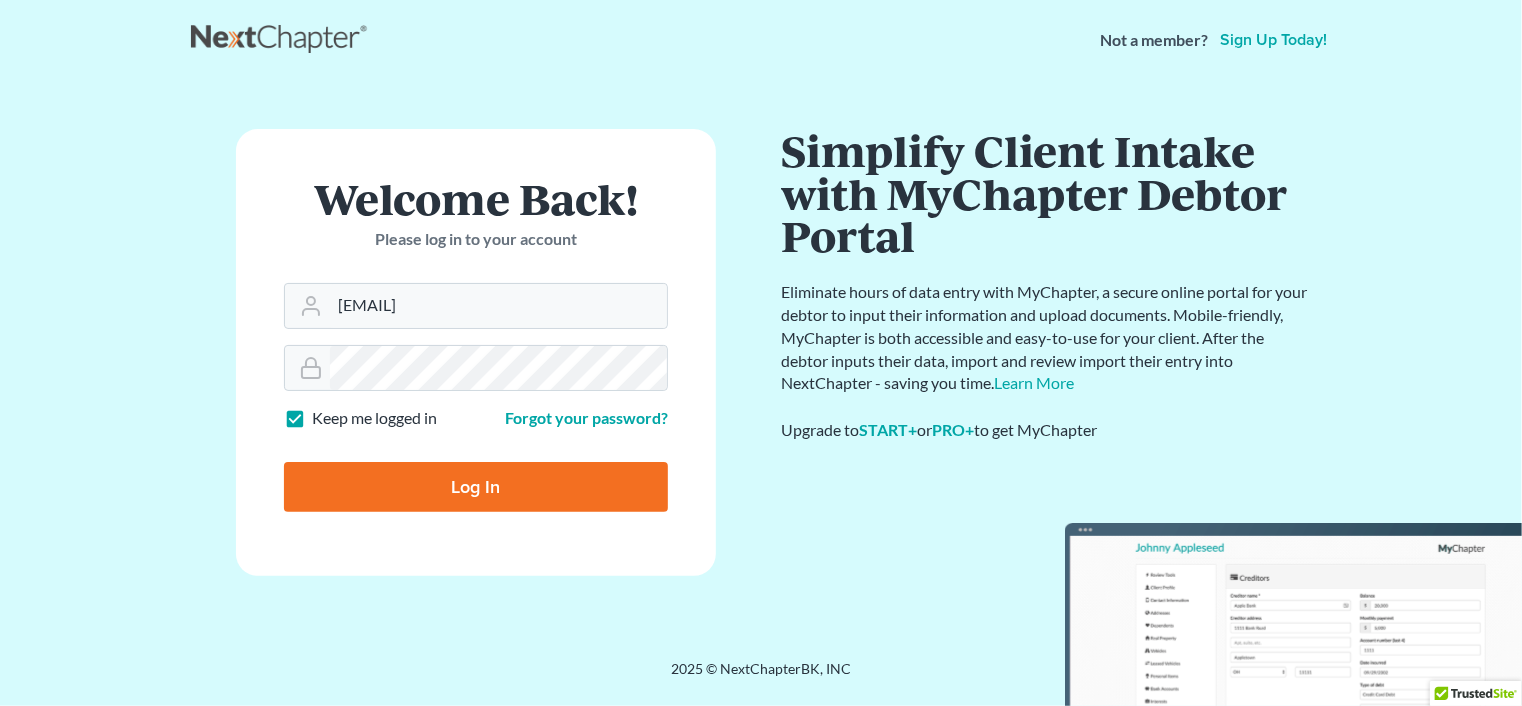 click on "Log In" at bounding box center [476, 487] 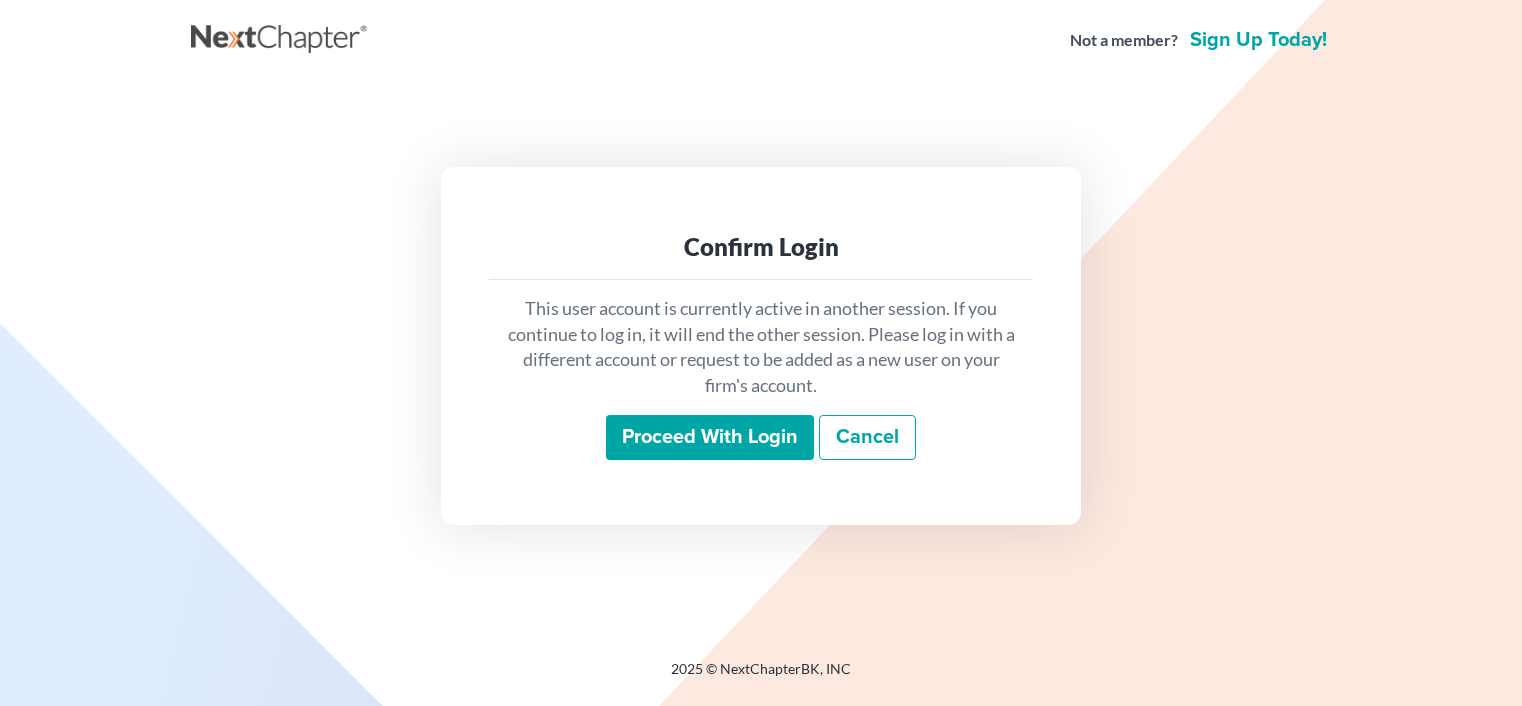 scroll, scrollTop: 0, scrollLeft: 0, axis: both 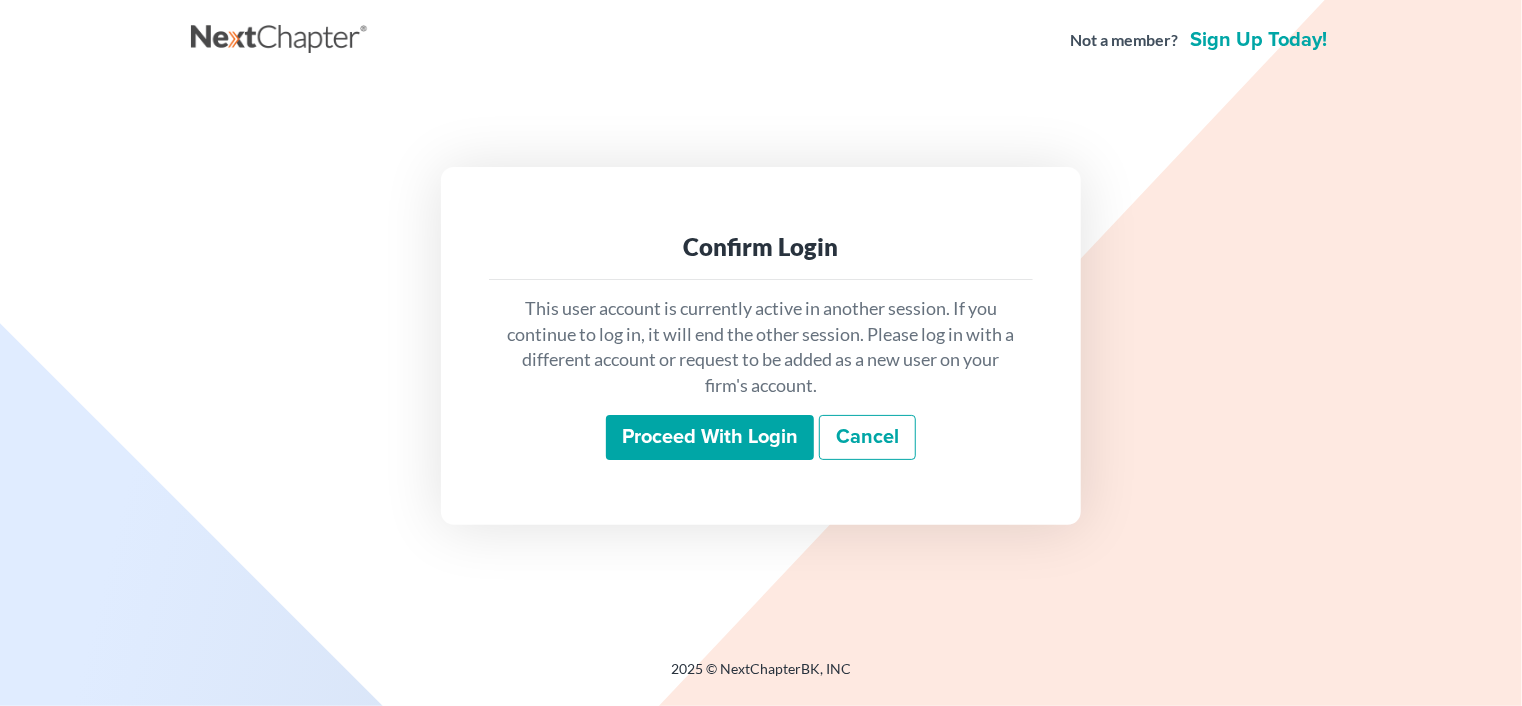 click on "Proceed with login" at bounding box center (710, 438) 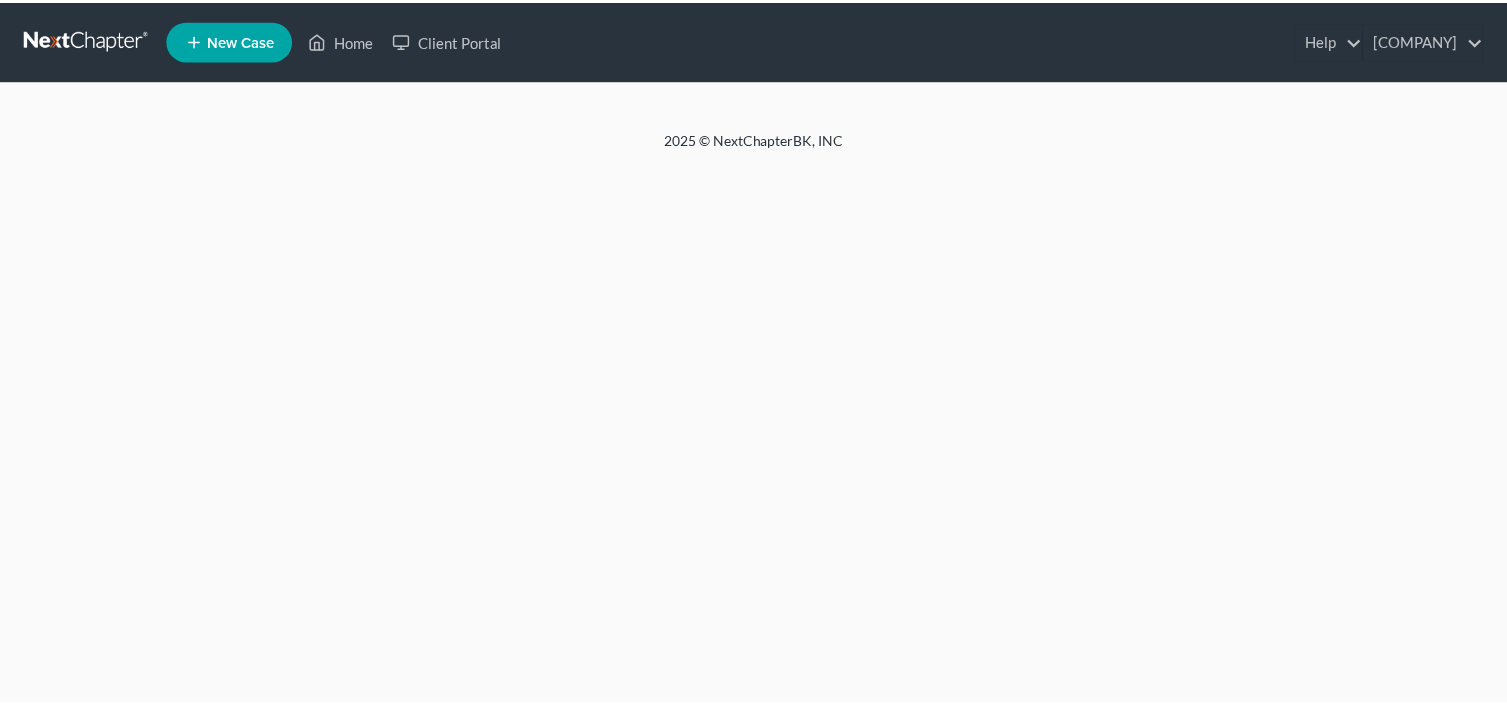 scroll, scrollTop: 0, scrollLeft: 0, axis: both 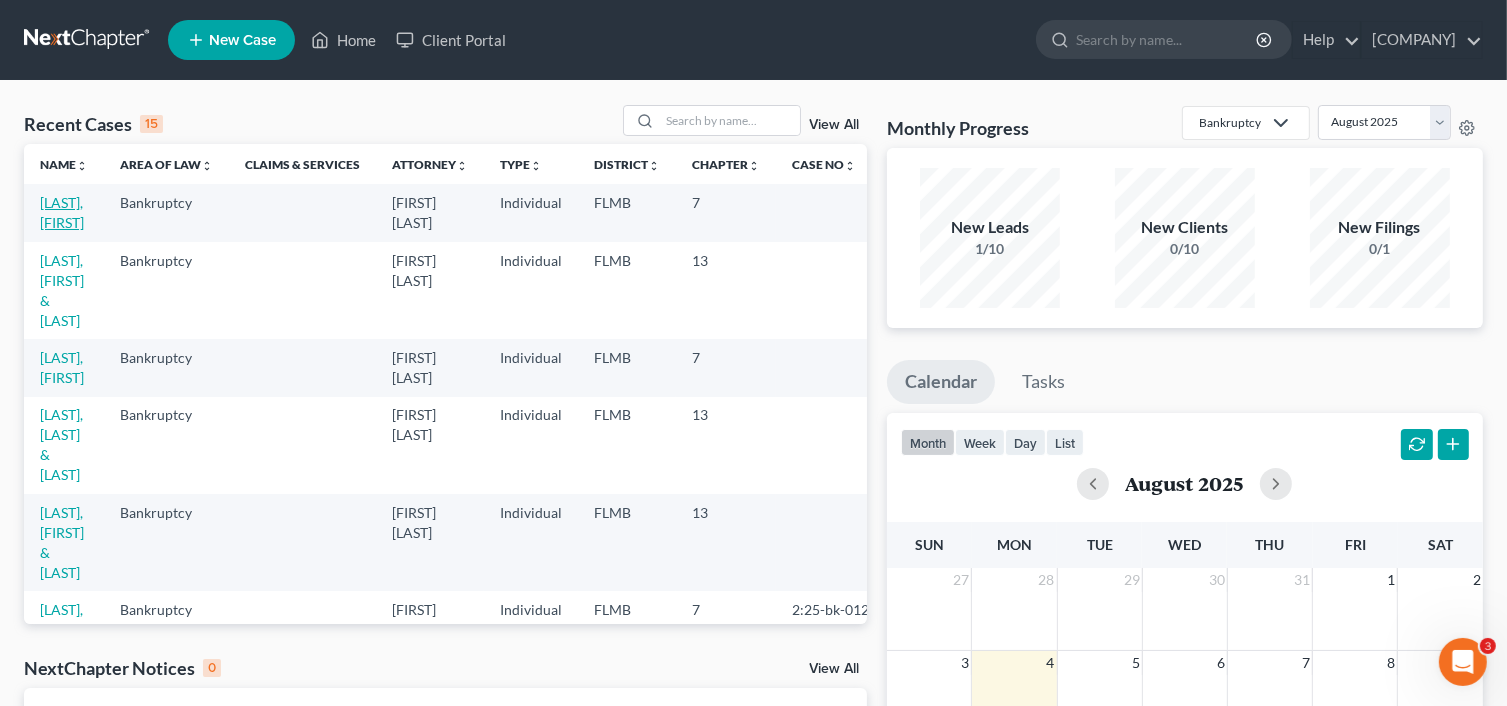 click on "[LAST], [FIRST]" at bounding box center (62, 212) 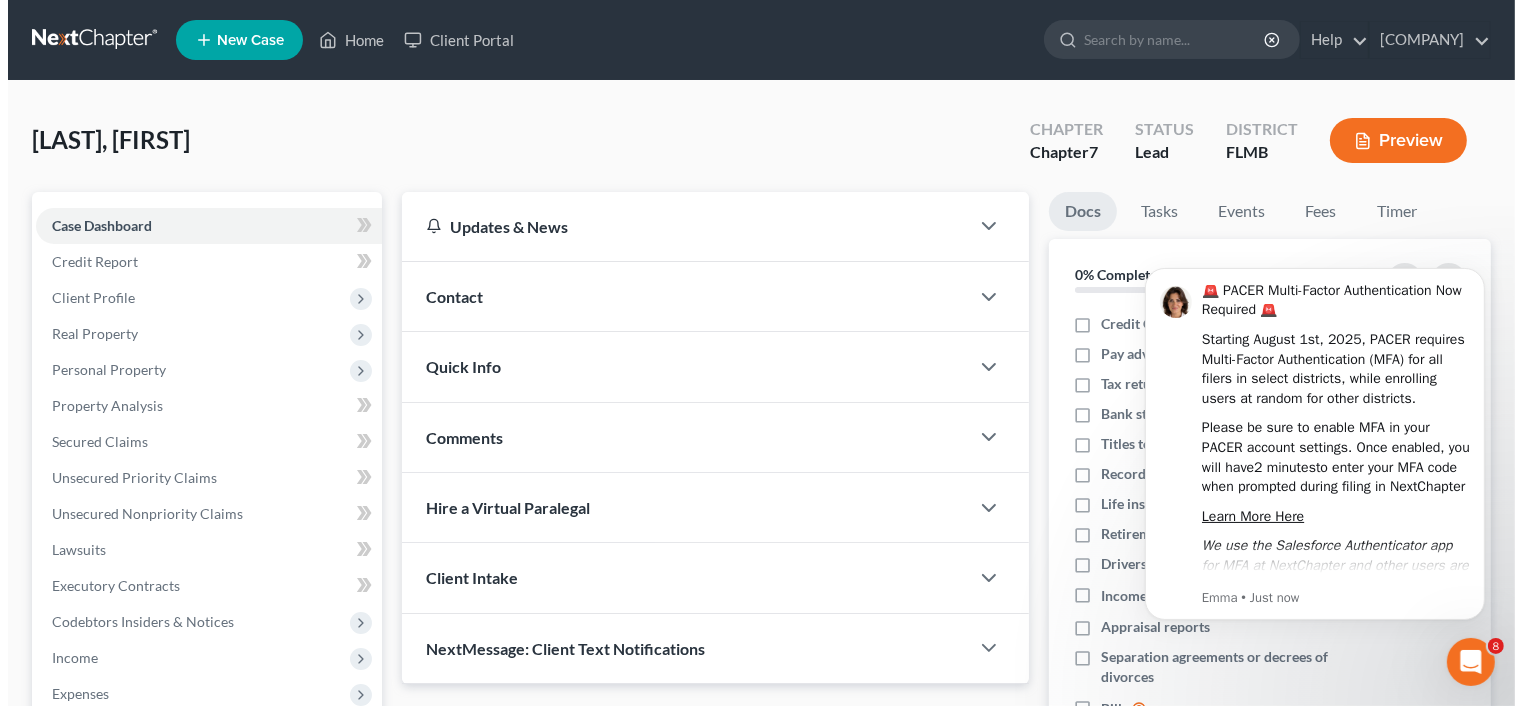 scroll, scrollTop: 0, scrollLeft: 0, axis: both 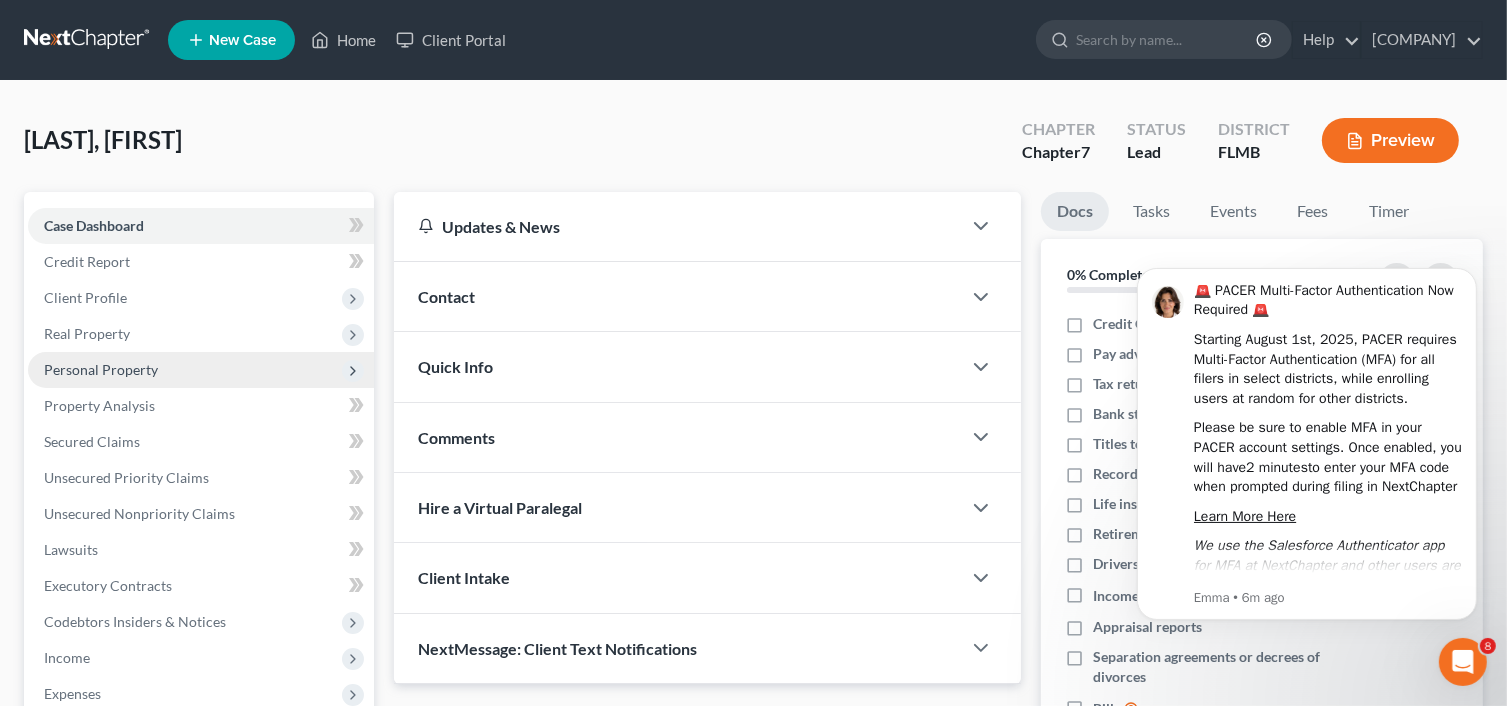 click on "Personal Property" at bounding box center [201, 370] 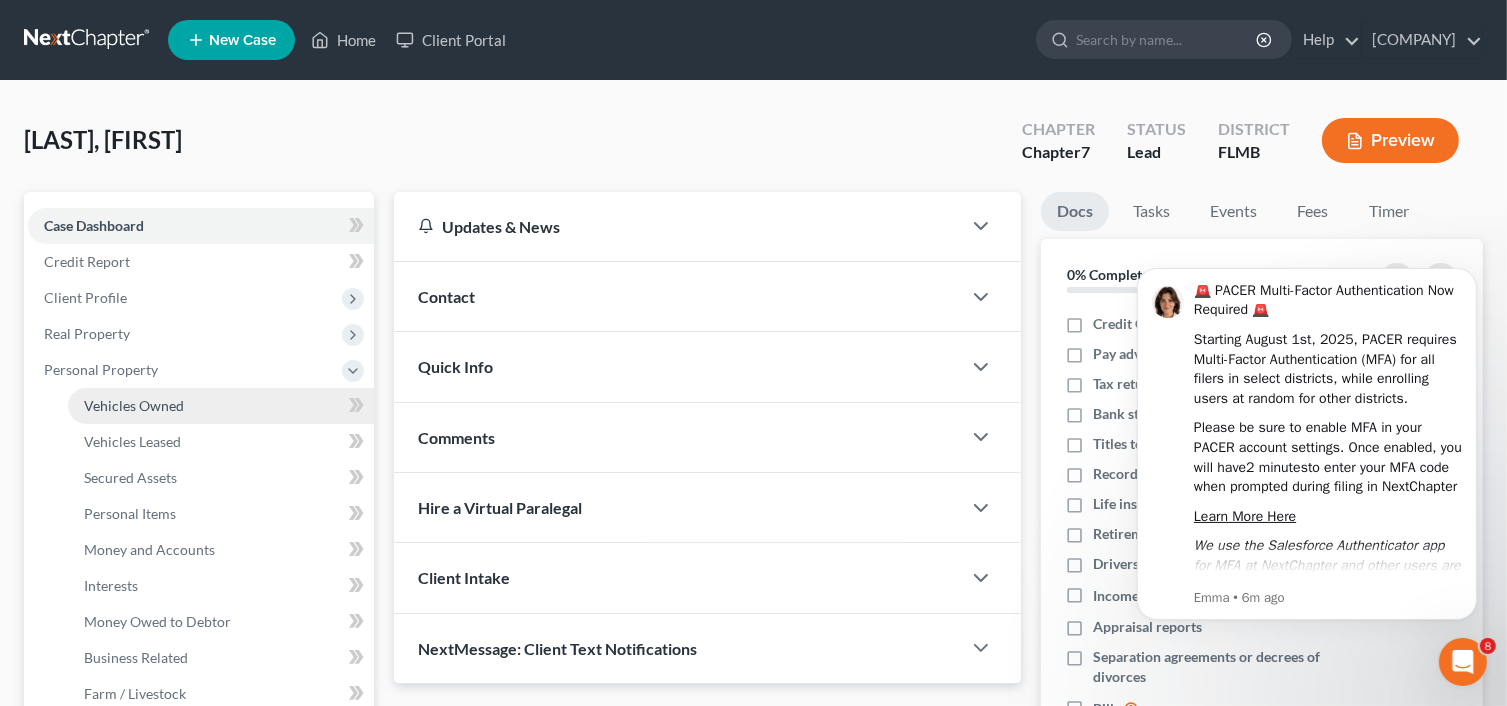 click on "Vehicles Owned" at bounding box center (134, 405) 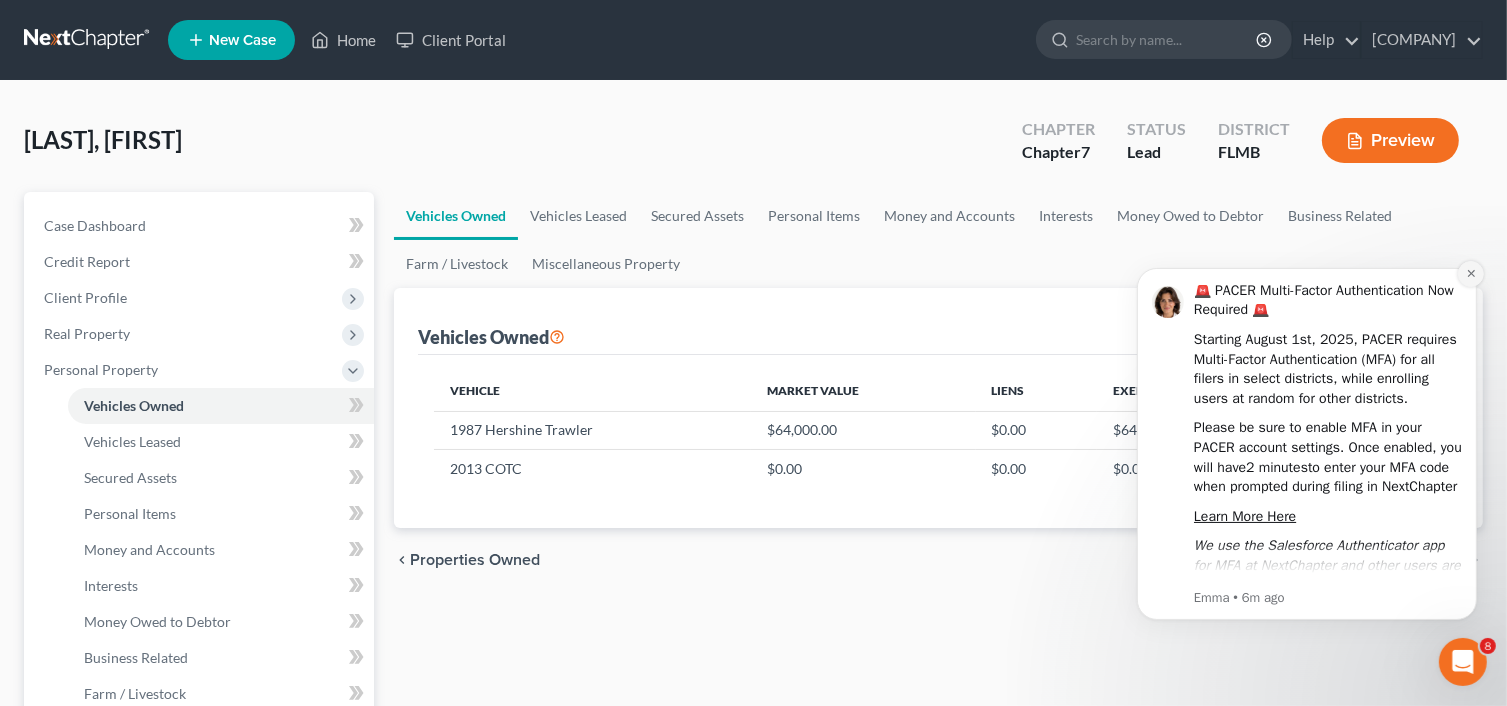 click 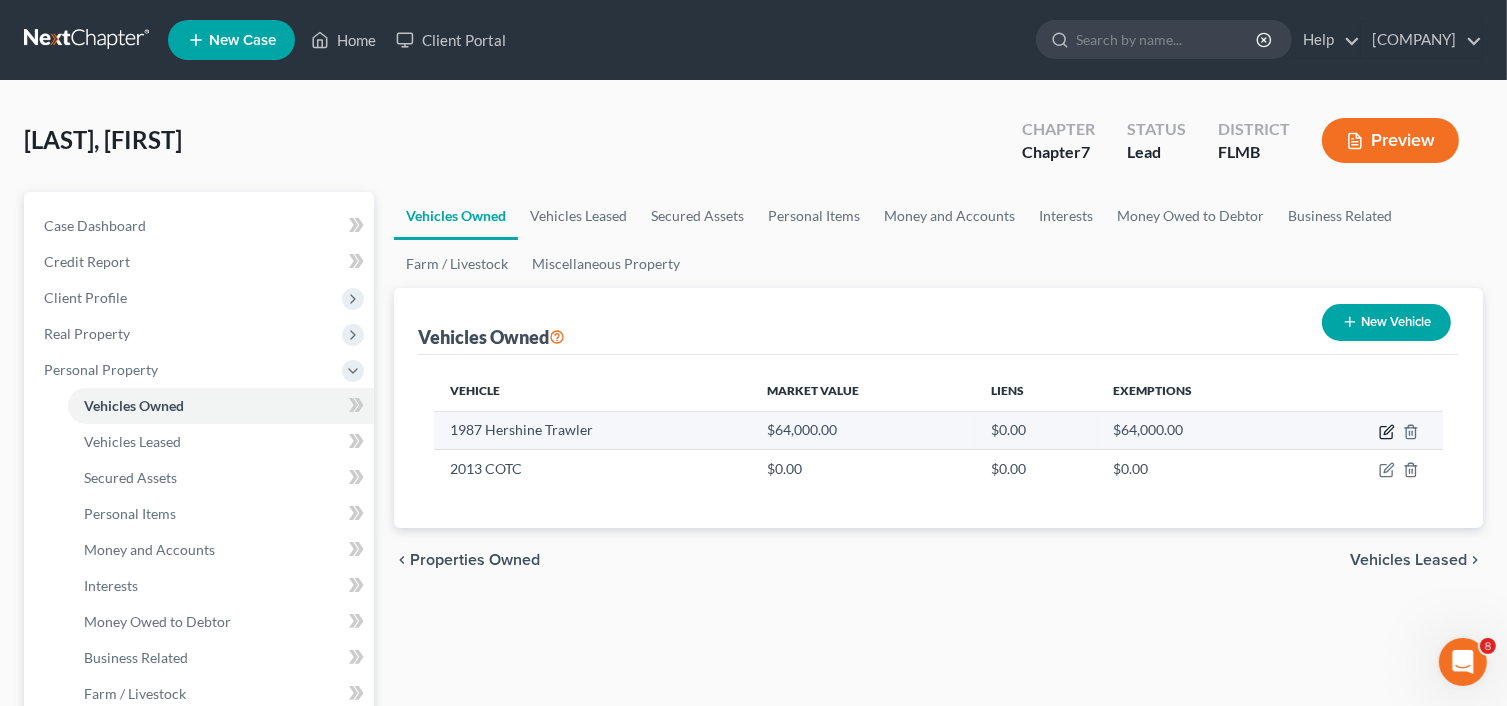click 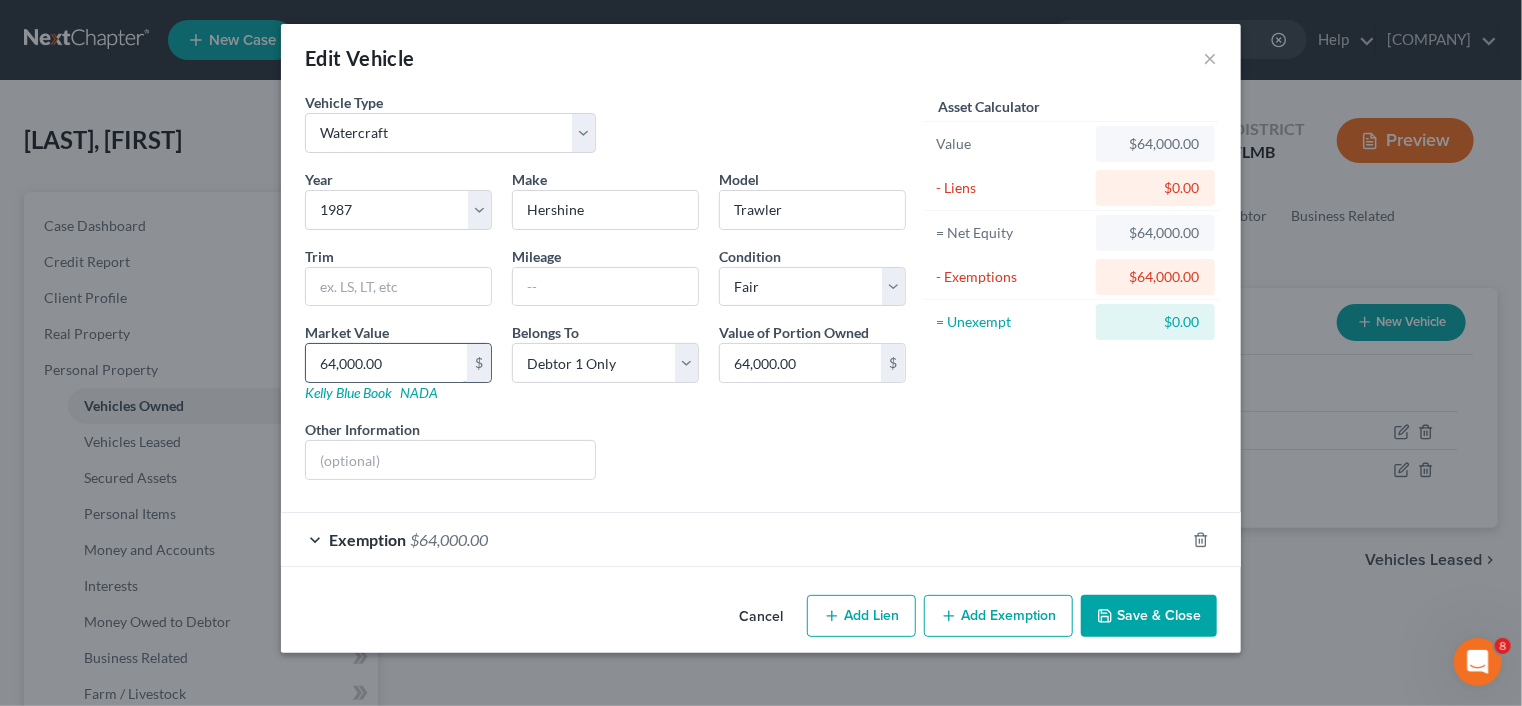 click on "64,000.00" at bounding box center (386, 363) 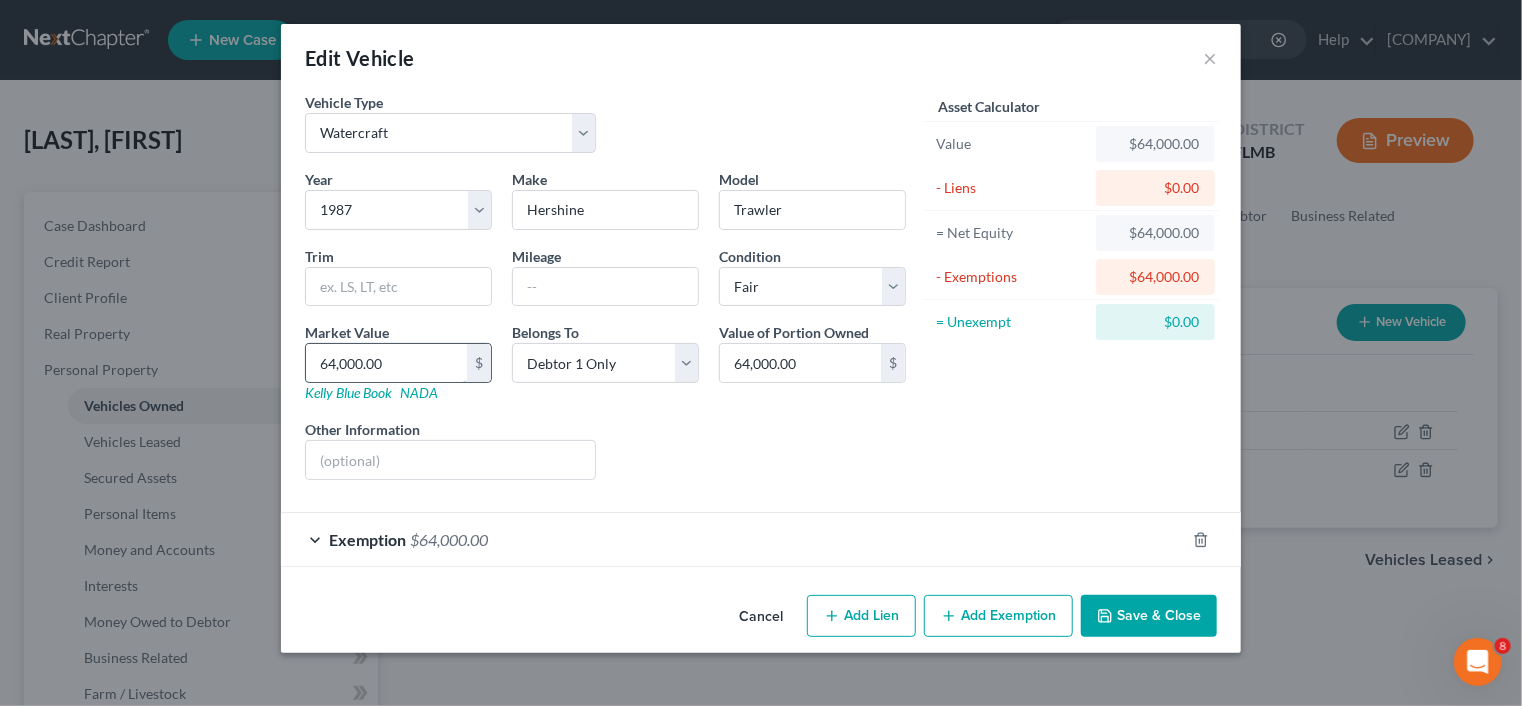drag, startPoint x: 321, startPoint y: 368, endPoint x: 336, endPoint y: 372, distance: 15.524175 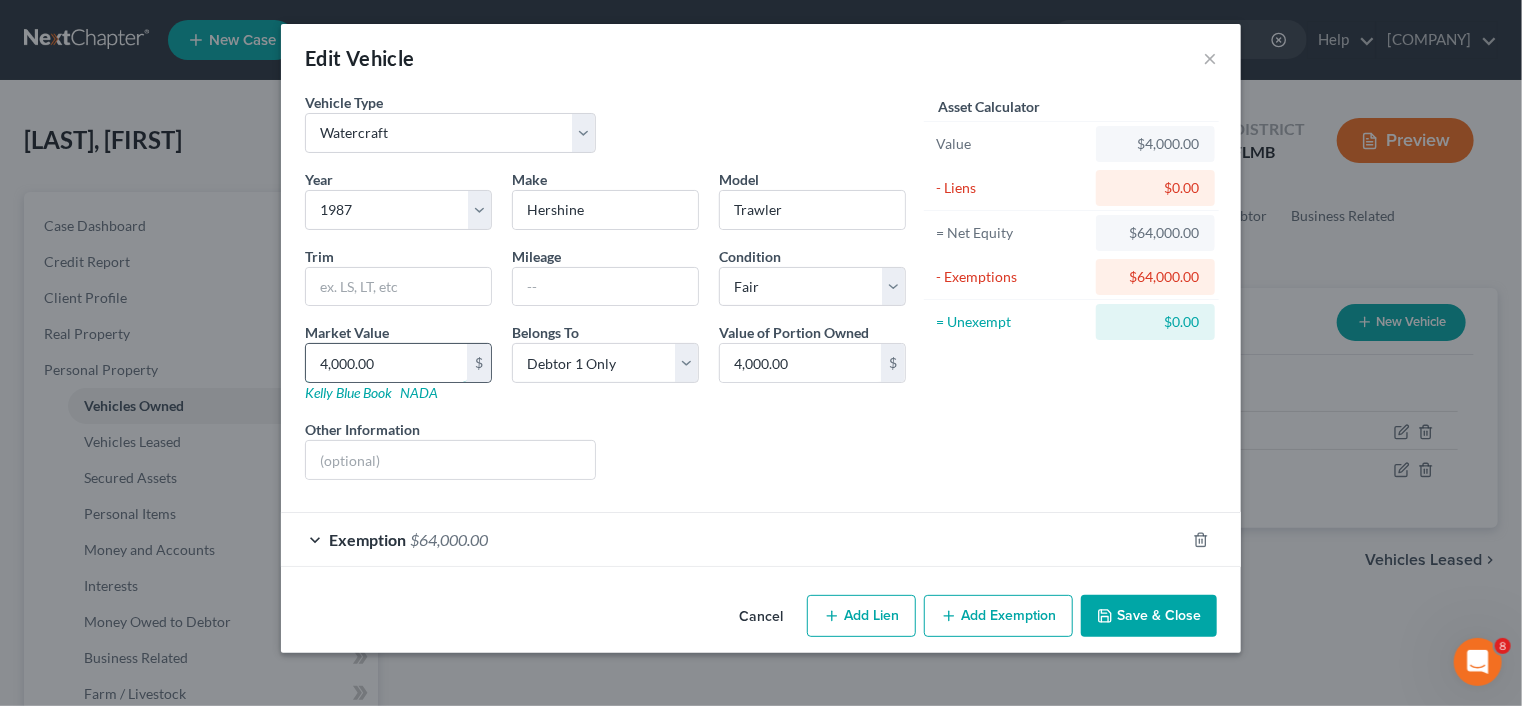 type on "40,000.00" 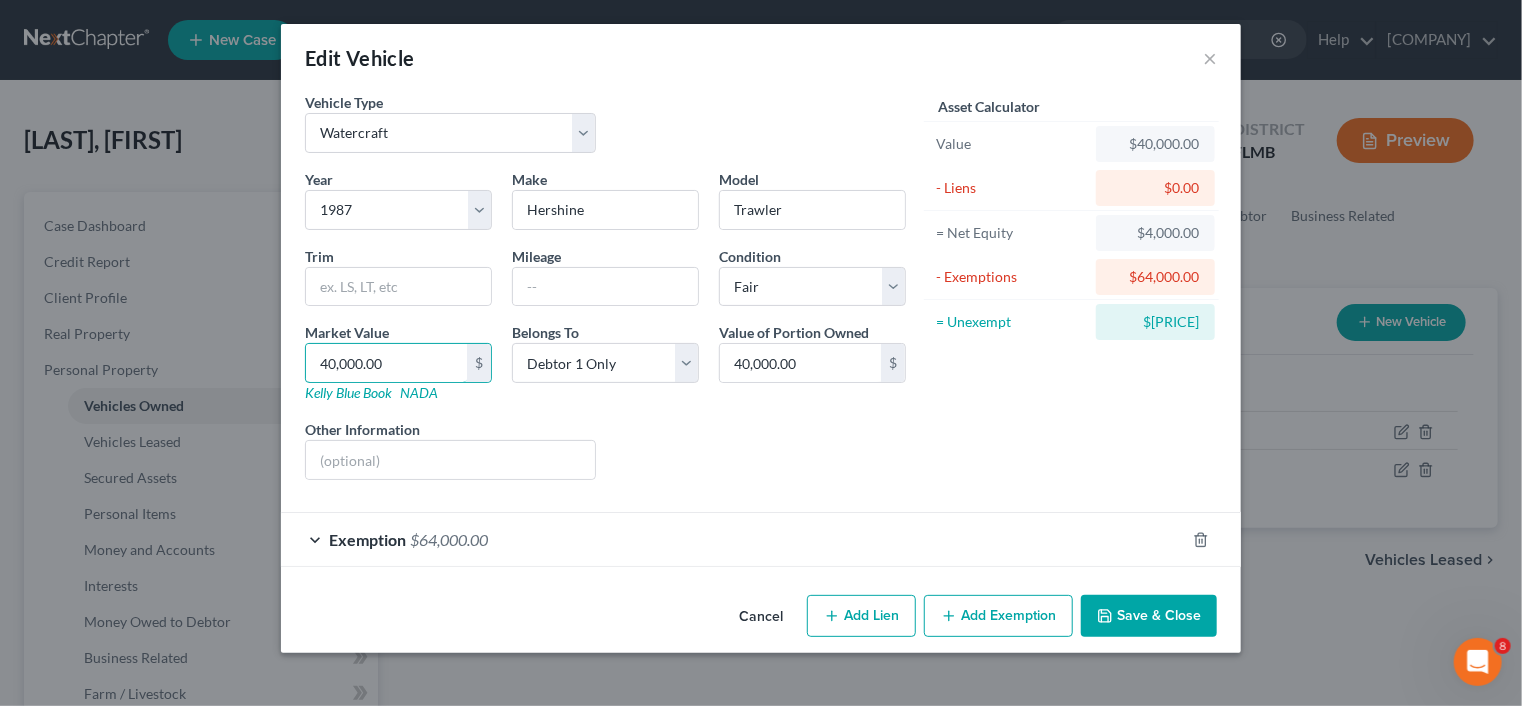 type on "40,000.00" 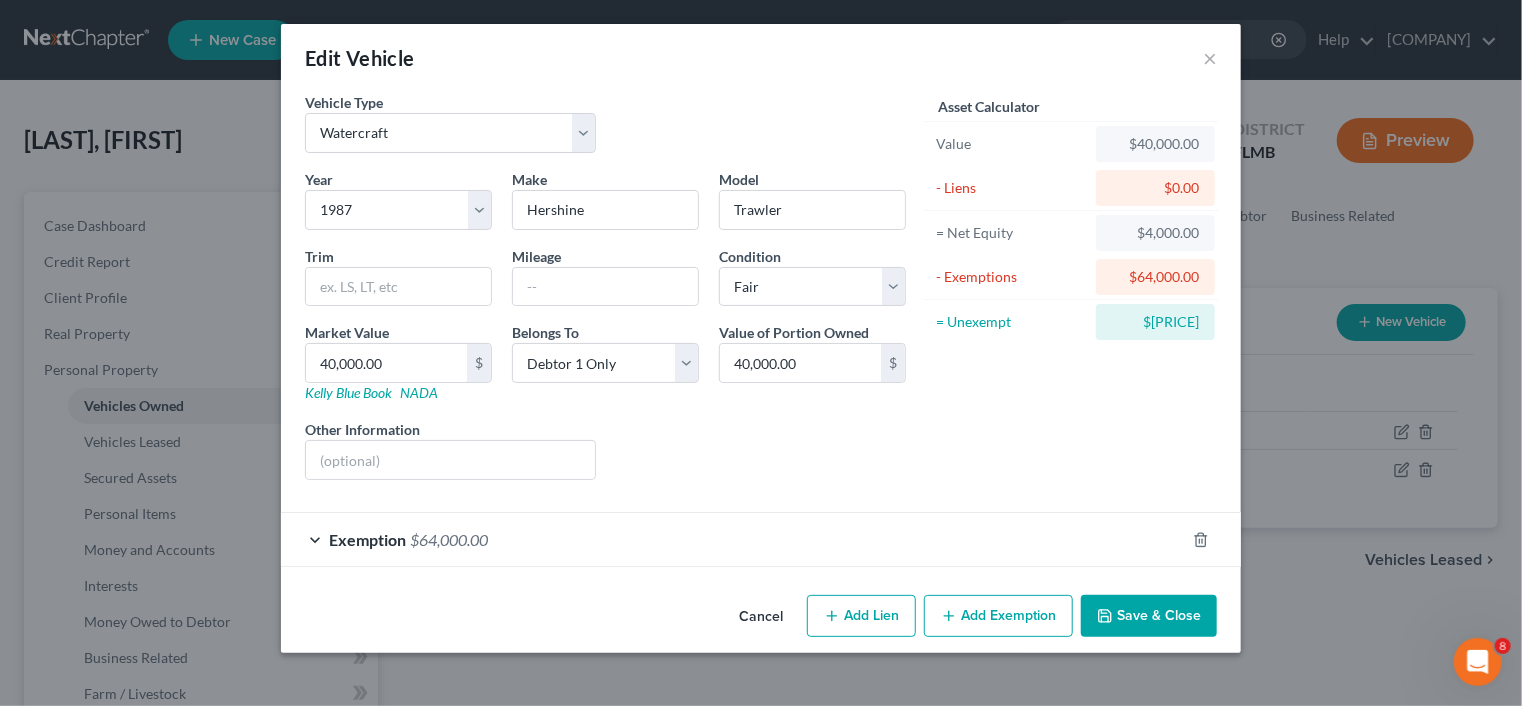 click on "Exemption $[PRICE]" at bounding box center (733, 539) 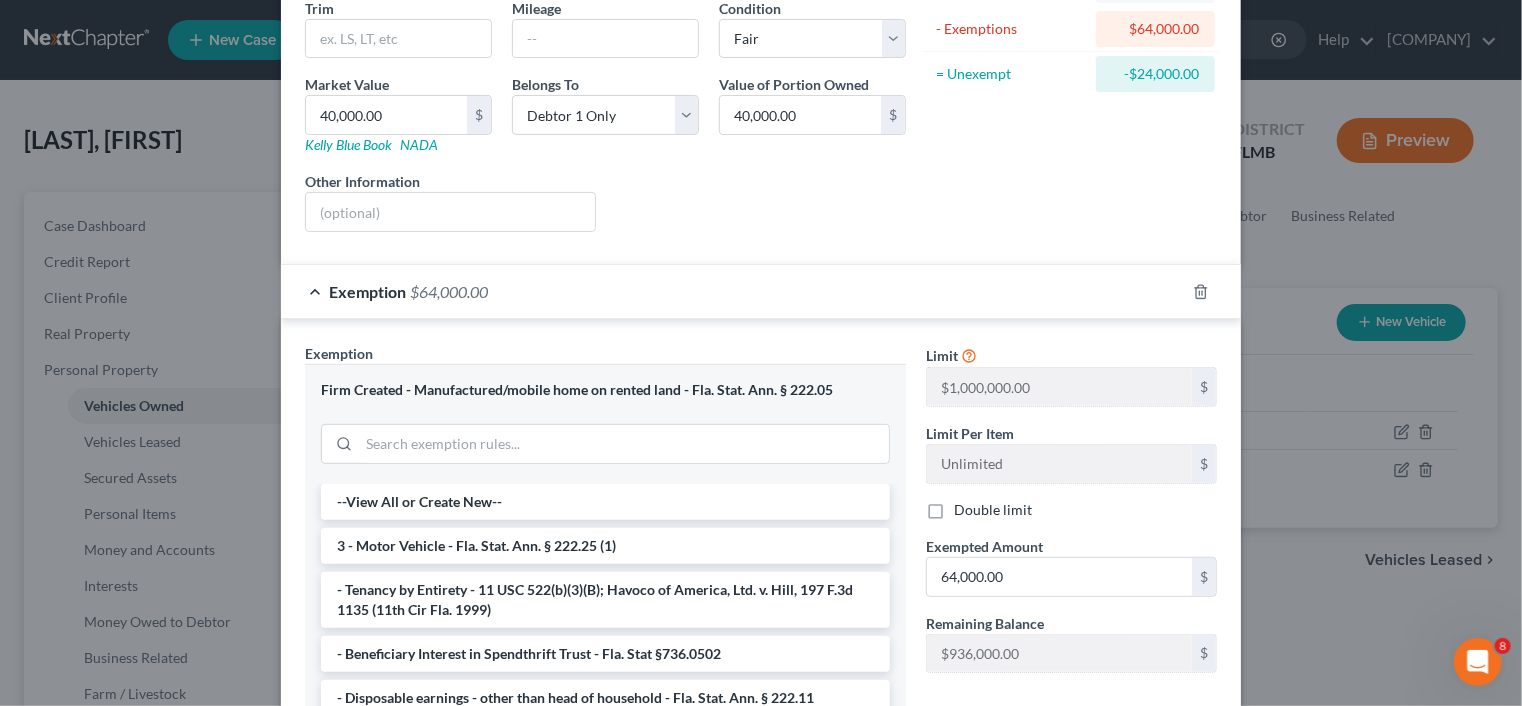 scroll, scrollTop: 400, scrollLeft: 0, axis: vertical 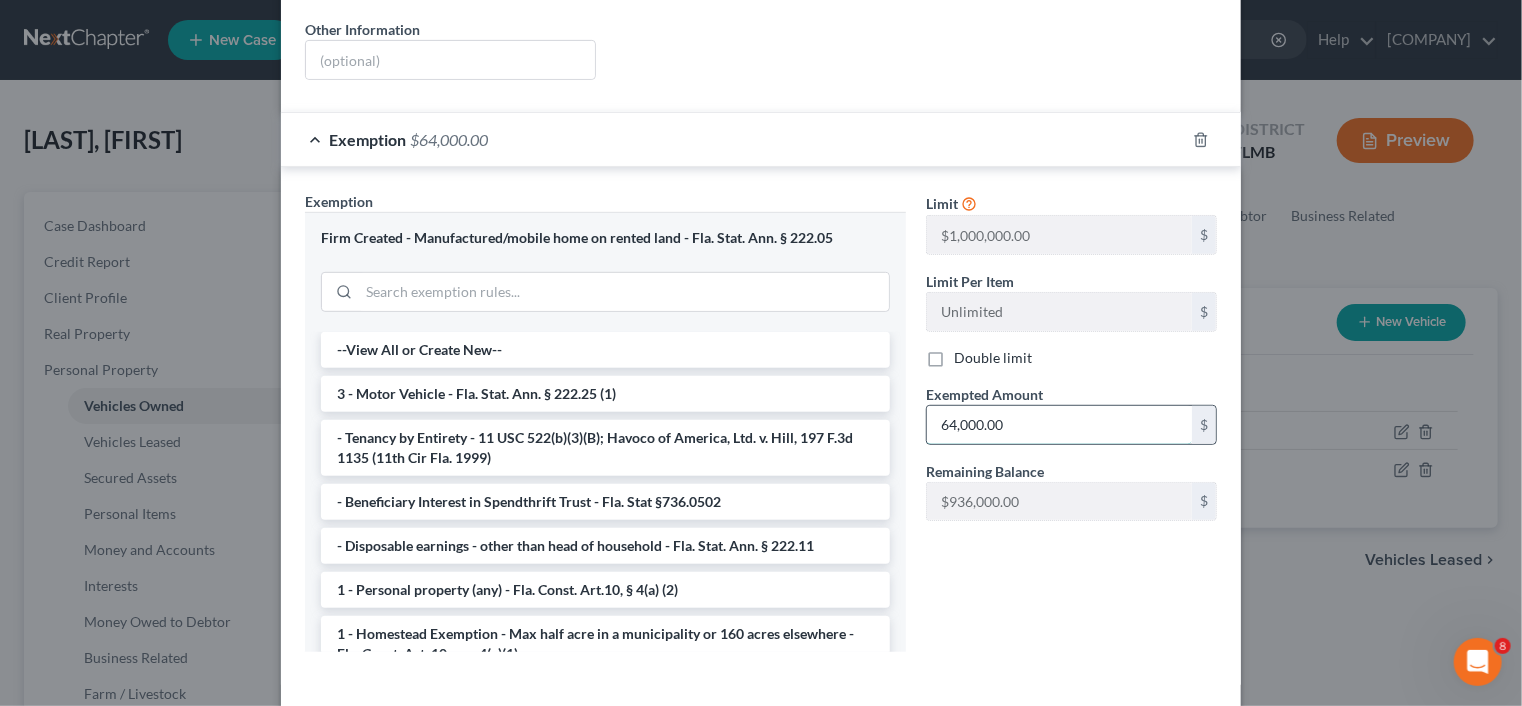 click on "64,000.00" at bounding box center [1059, 425] 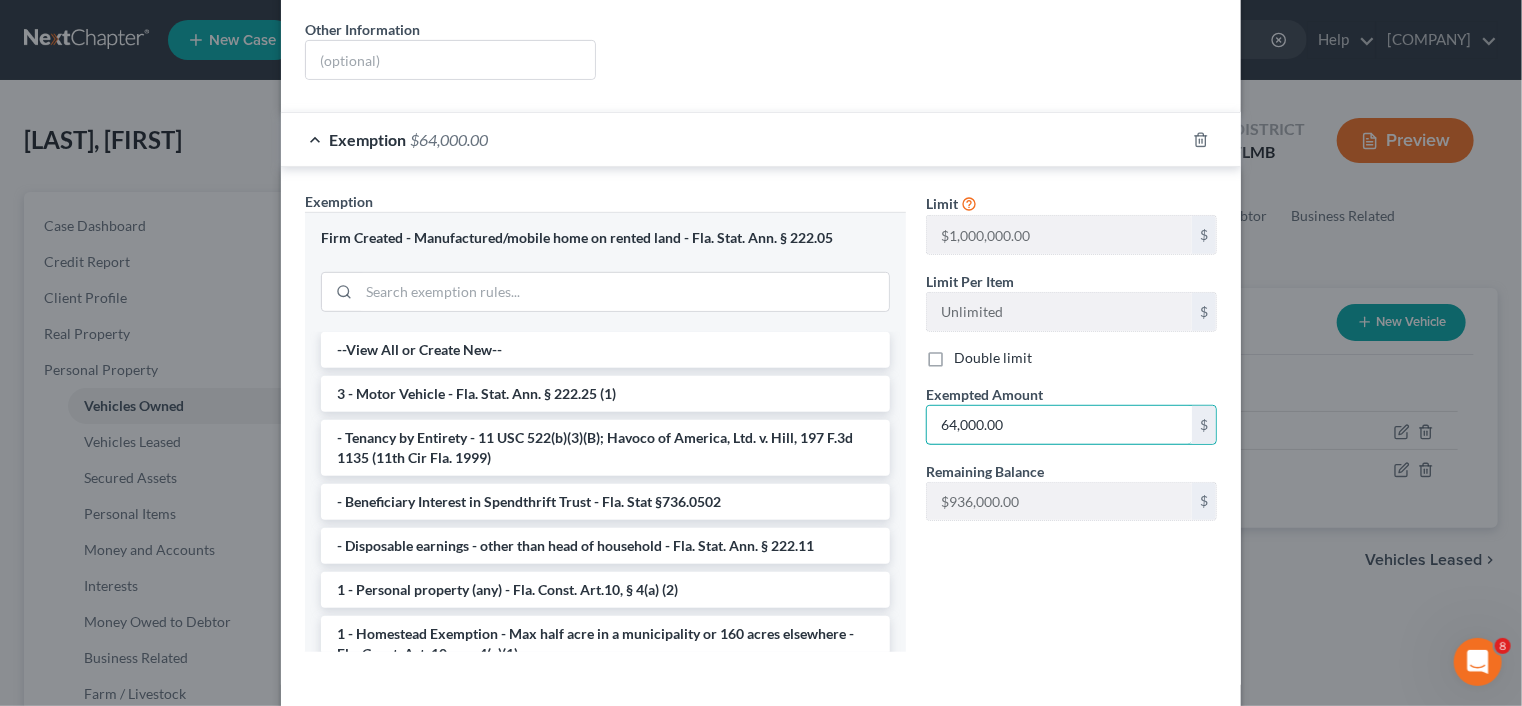 drag, startPoint x: 947, startPoint y: 420, endPoint x: 912, endPoint y: 419, distance: 35.014282 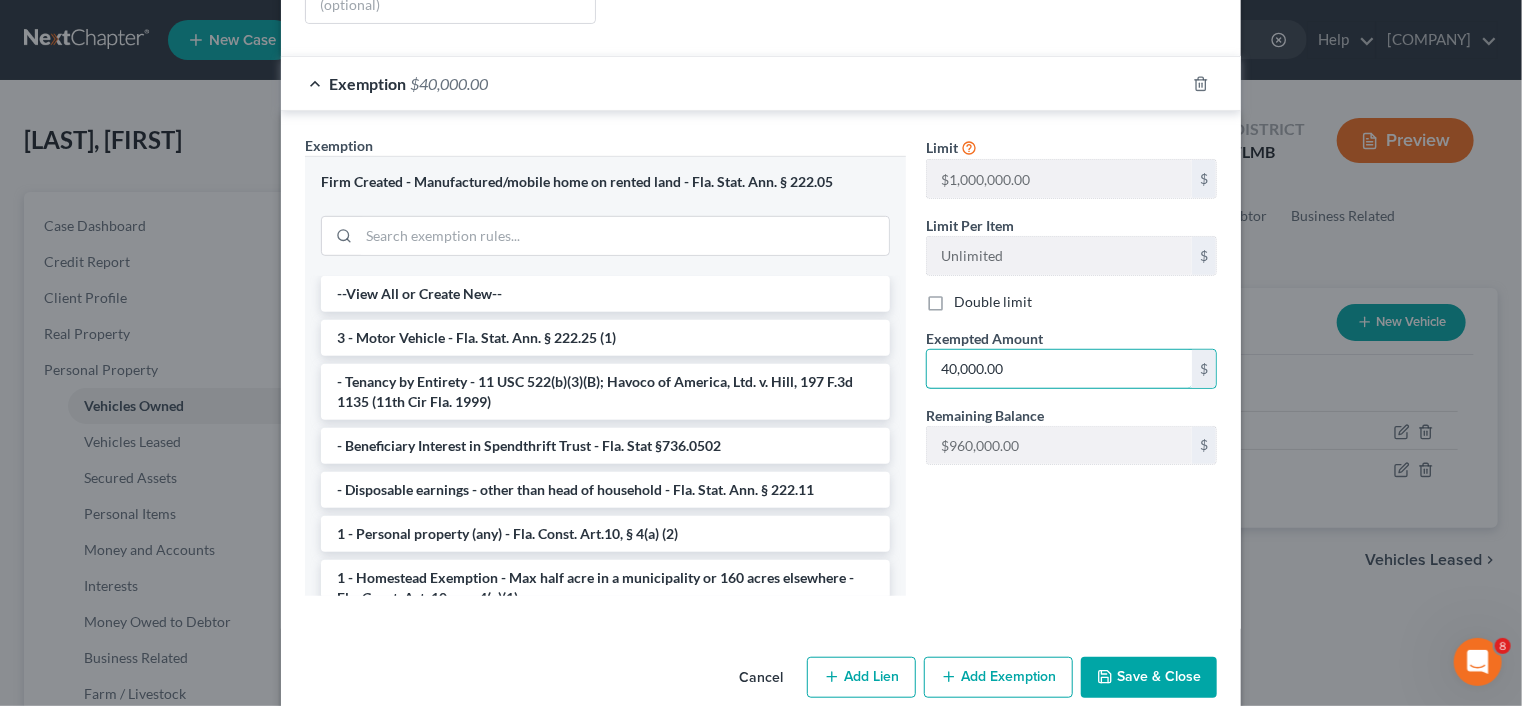 scroll, scrollTop: 484, scrollLeft: 0, axis: vertical 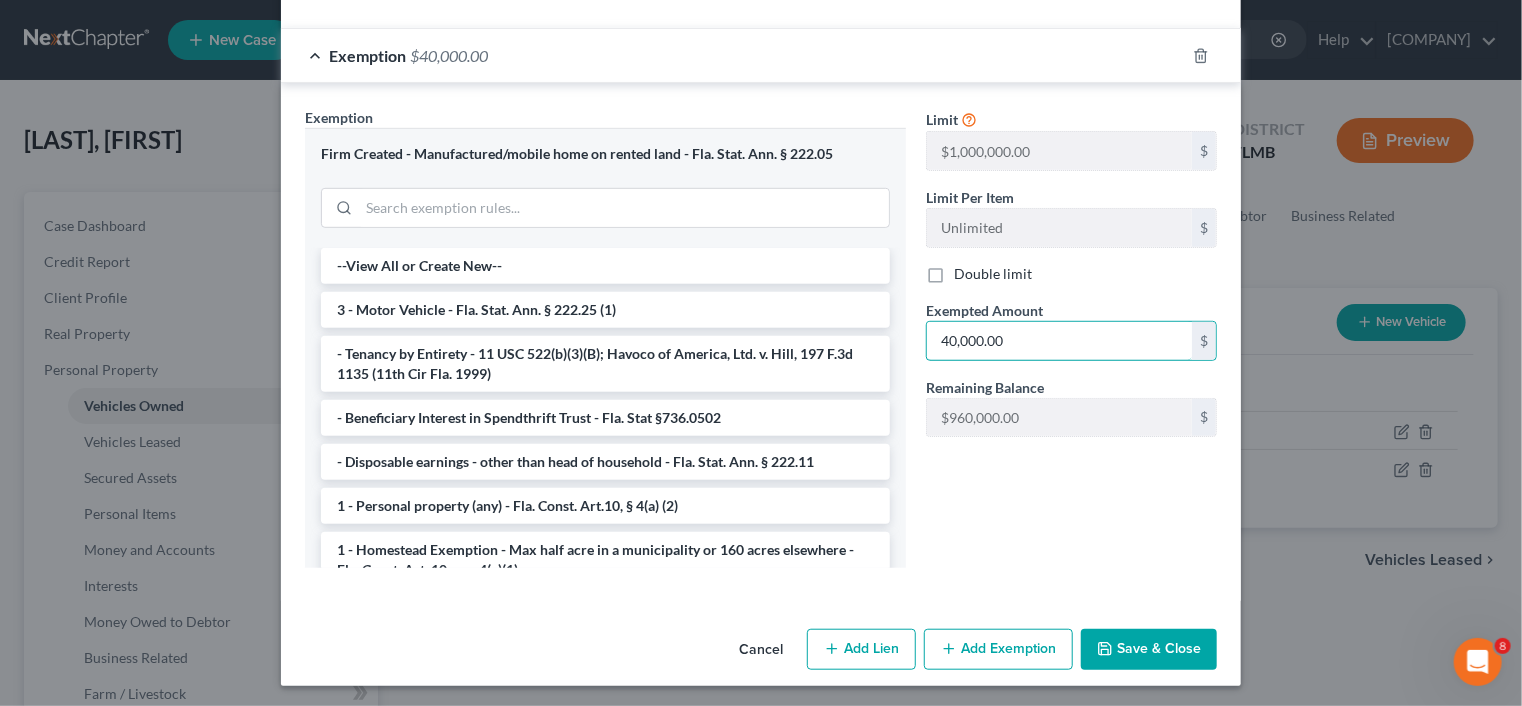 type on "40,000.00" 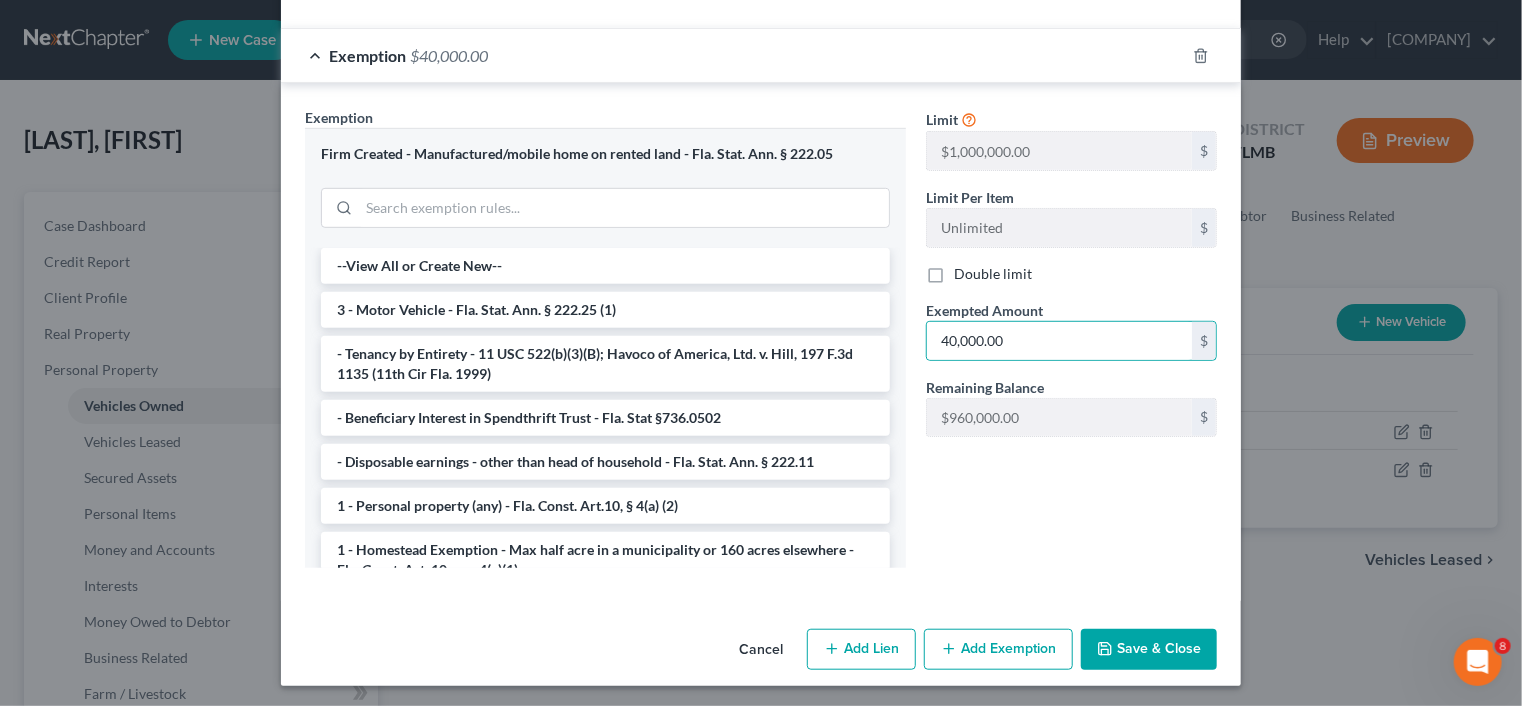 click on "Save & Close" at bounding box center [1149, 650] 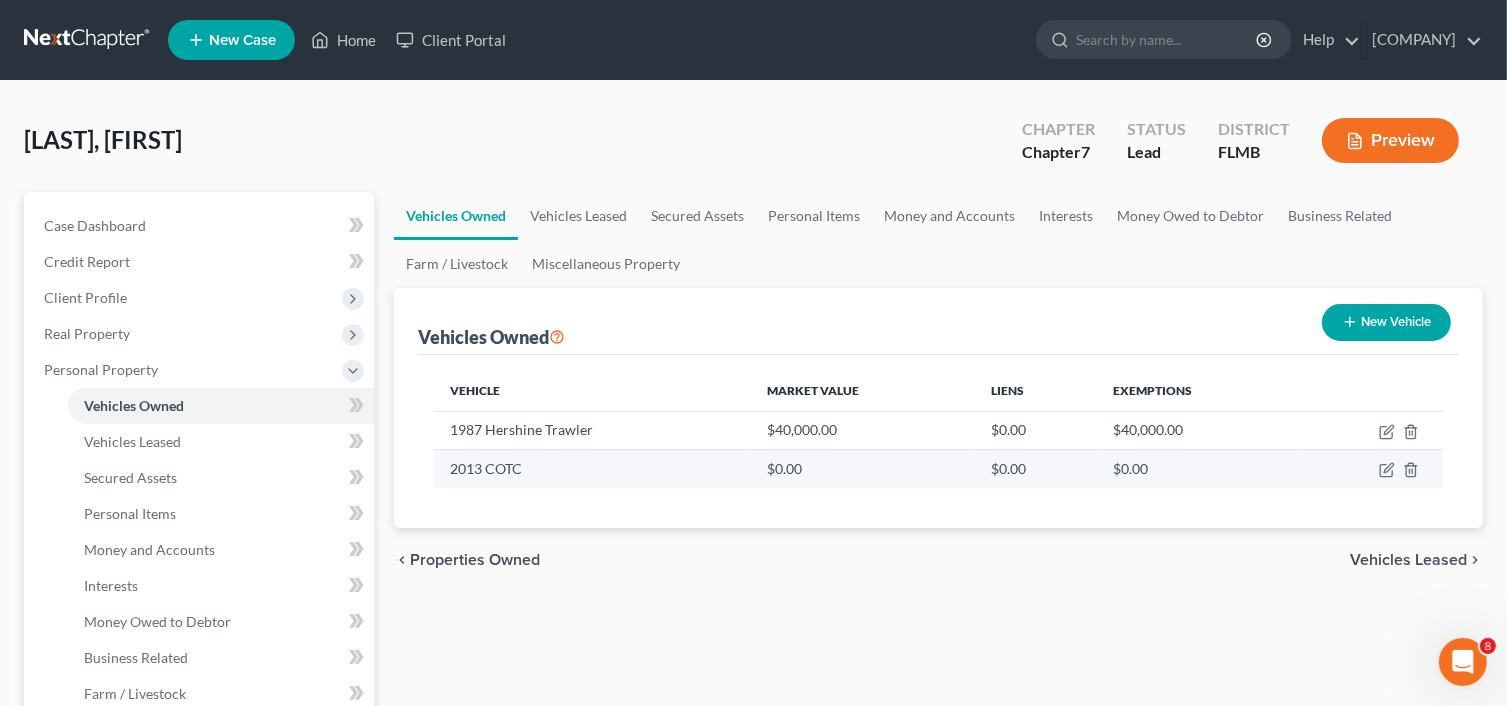 click at bounding box center [1370, 469] 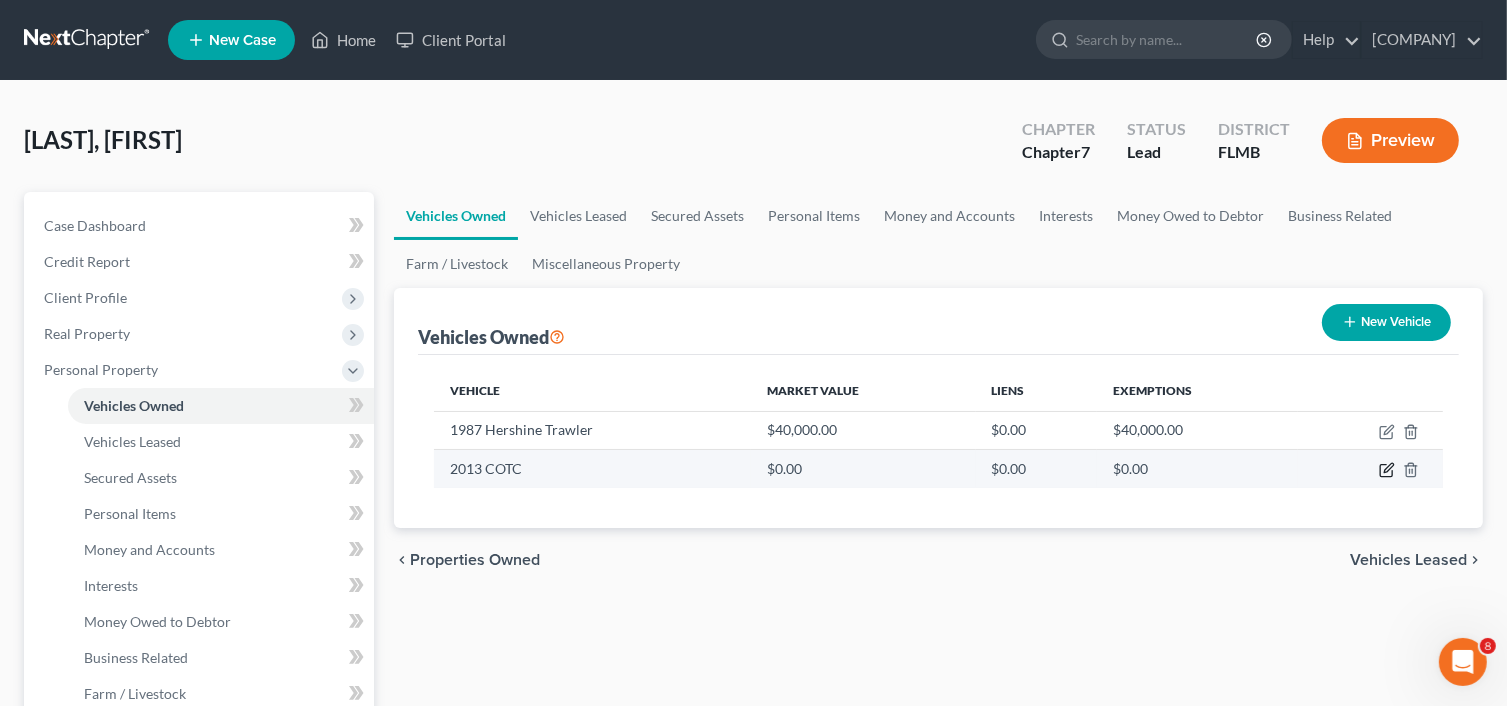 click 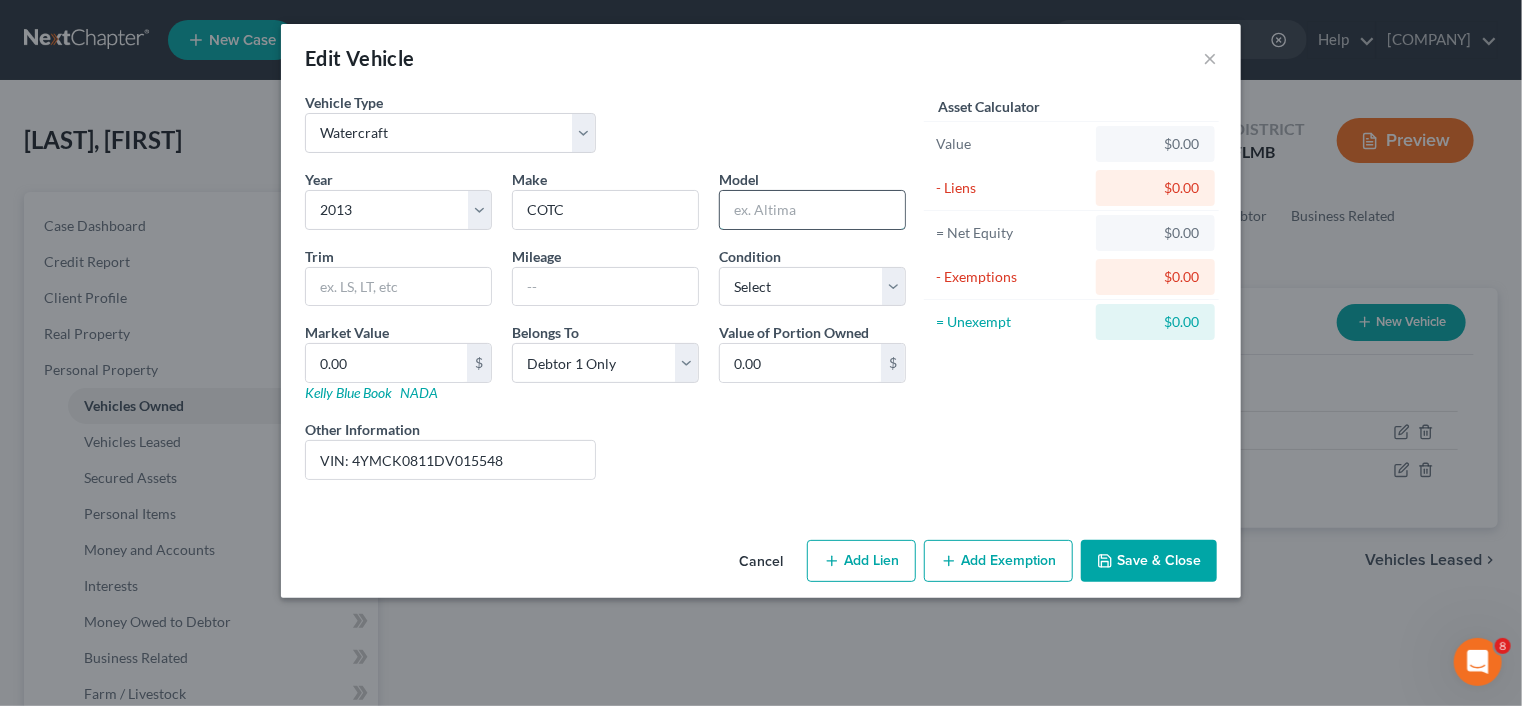 click at bounding box center [812, 210] 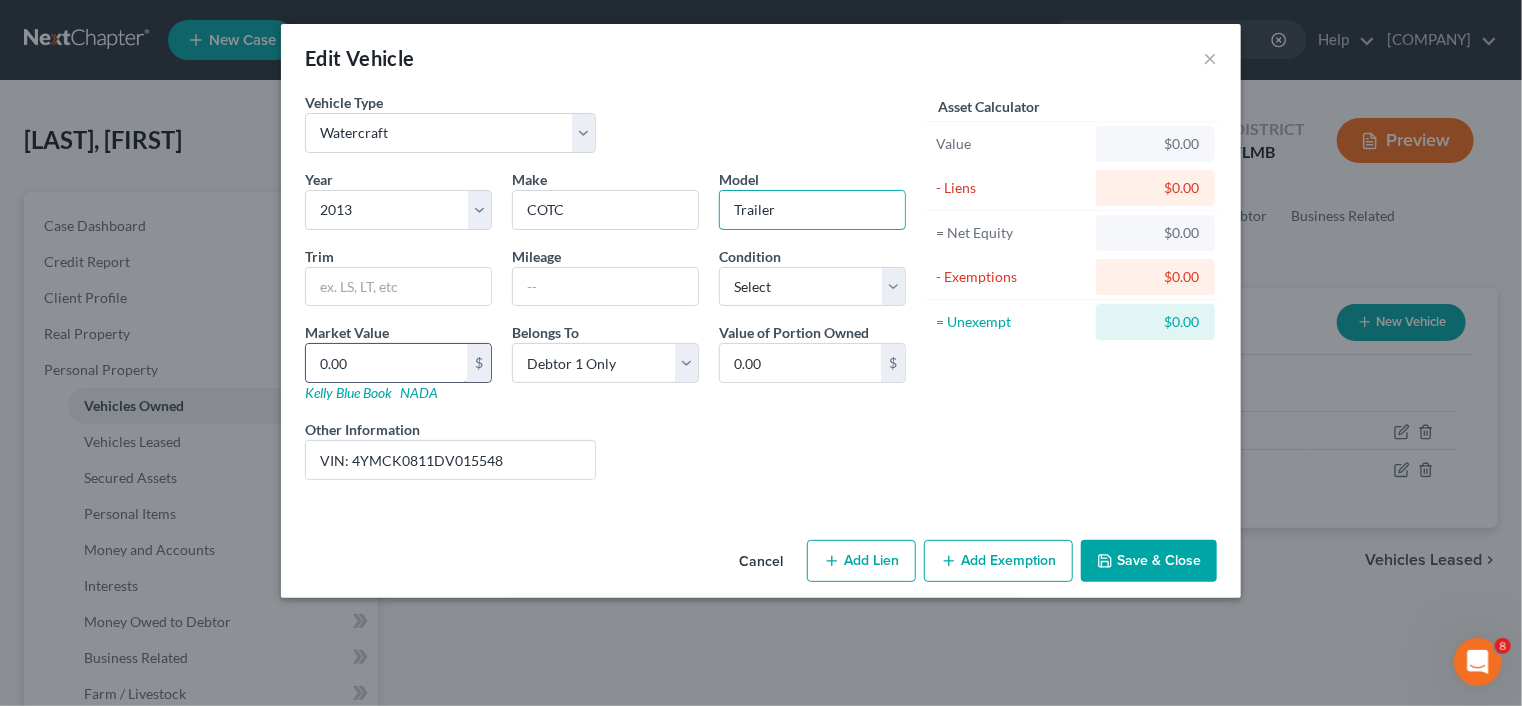 type on "Trailer" 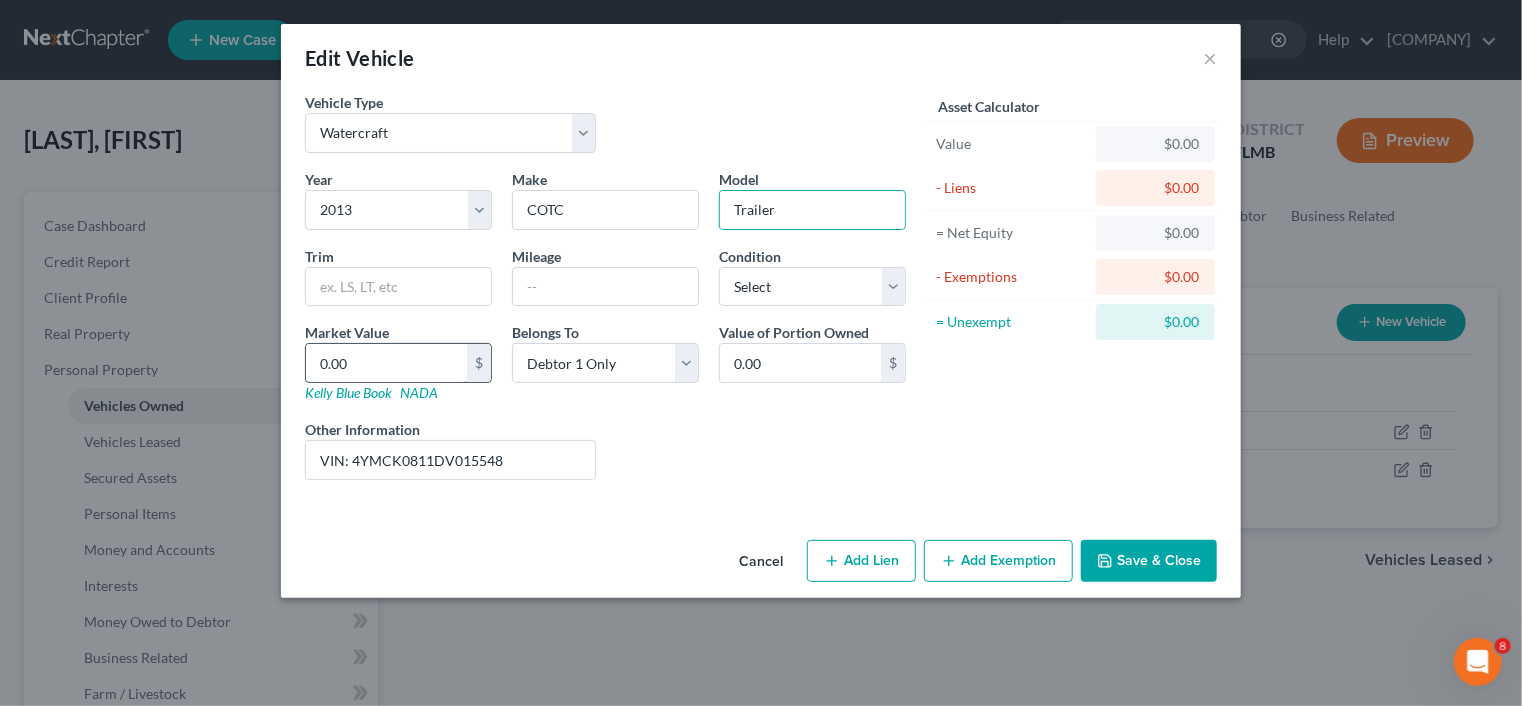 click on "0.00" at bounding box center (386, 363) 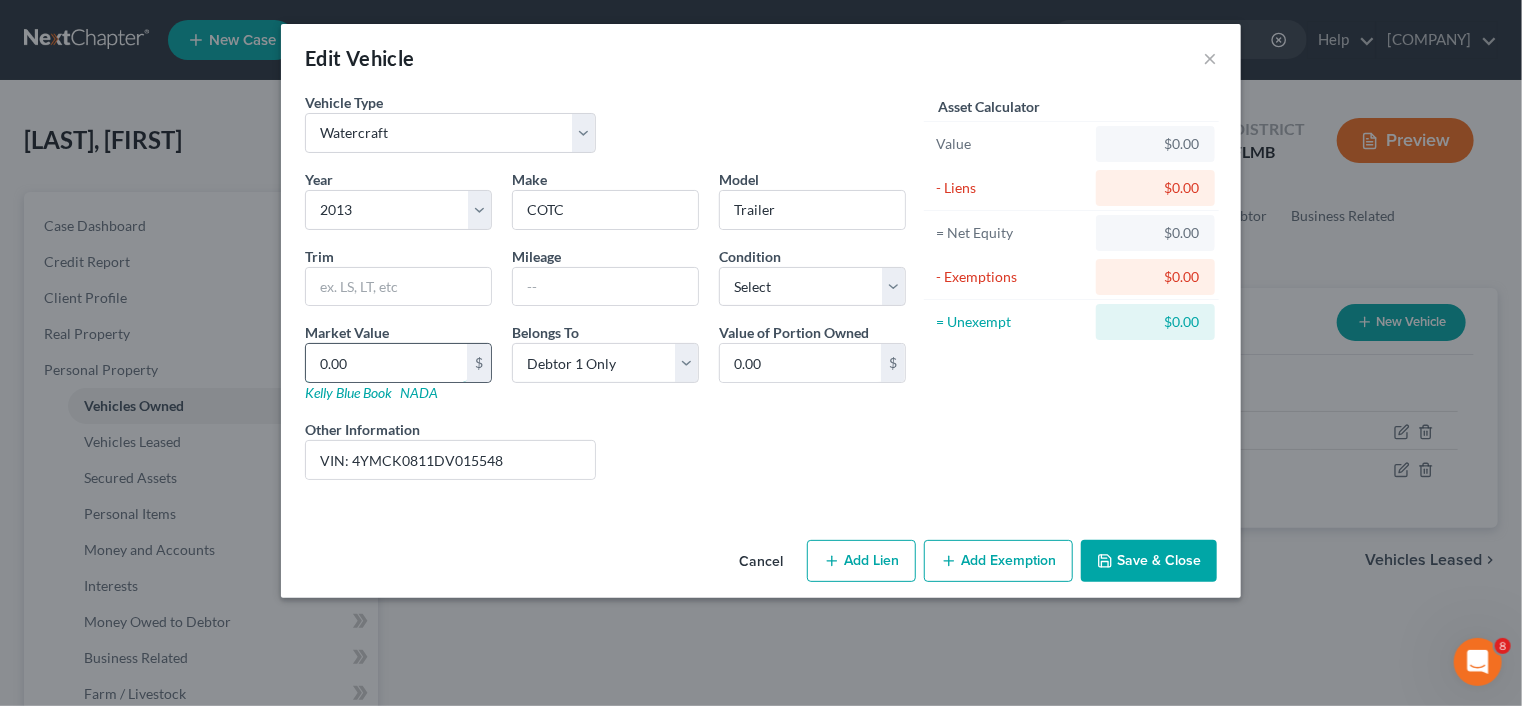 type on "5" 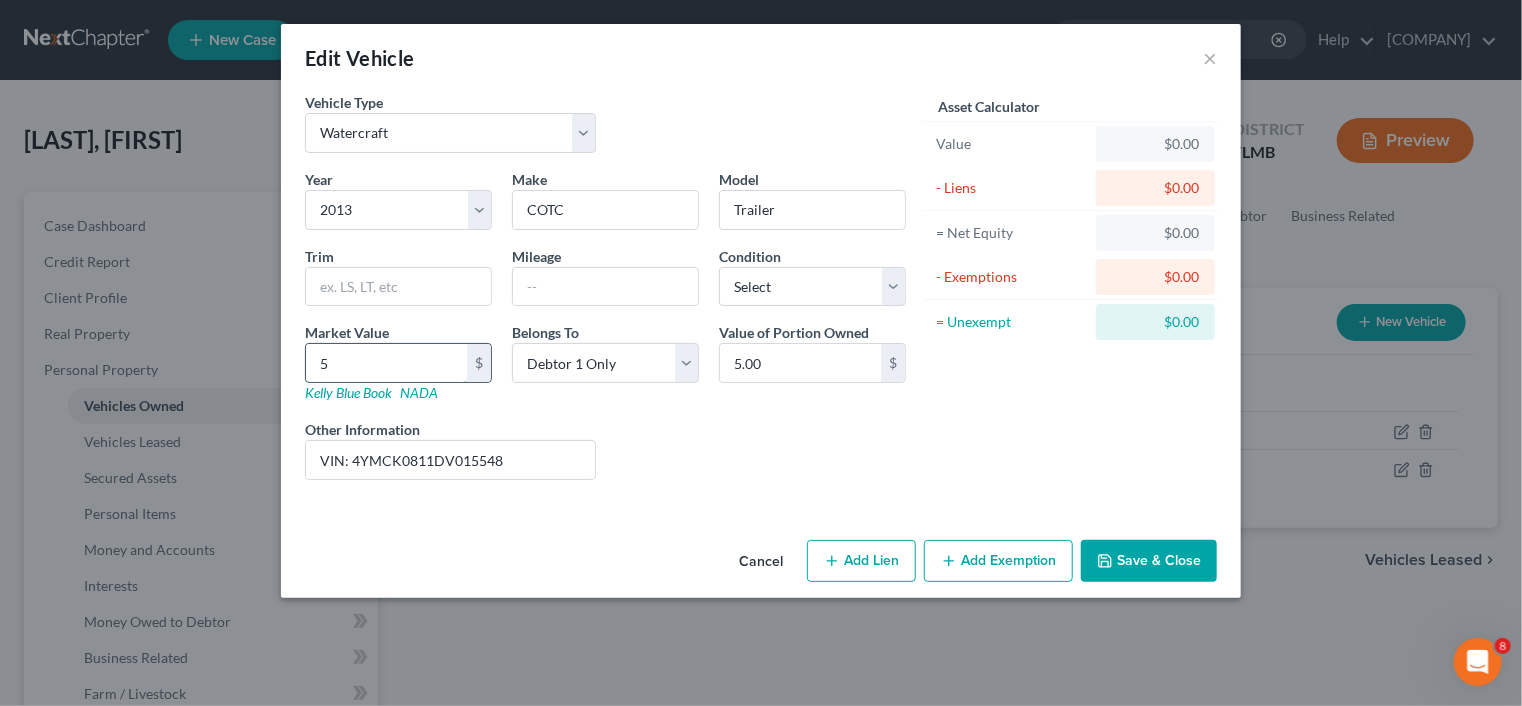 type on "50" 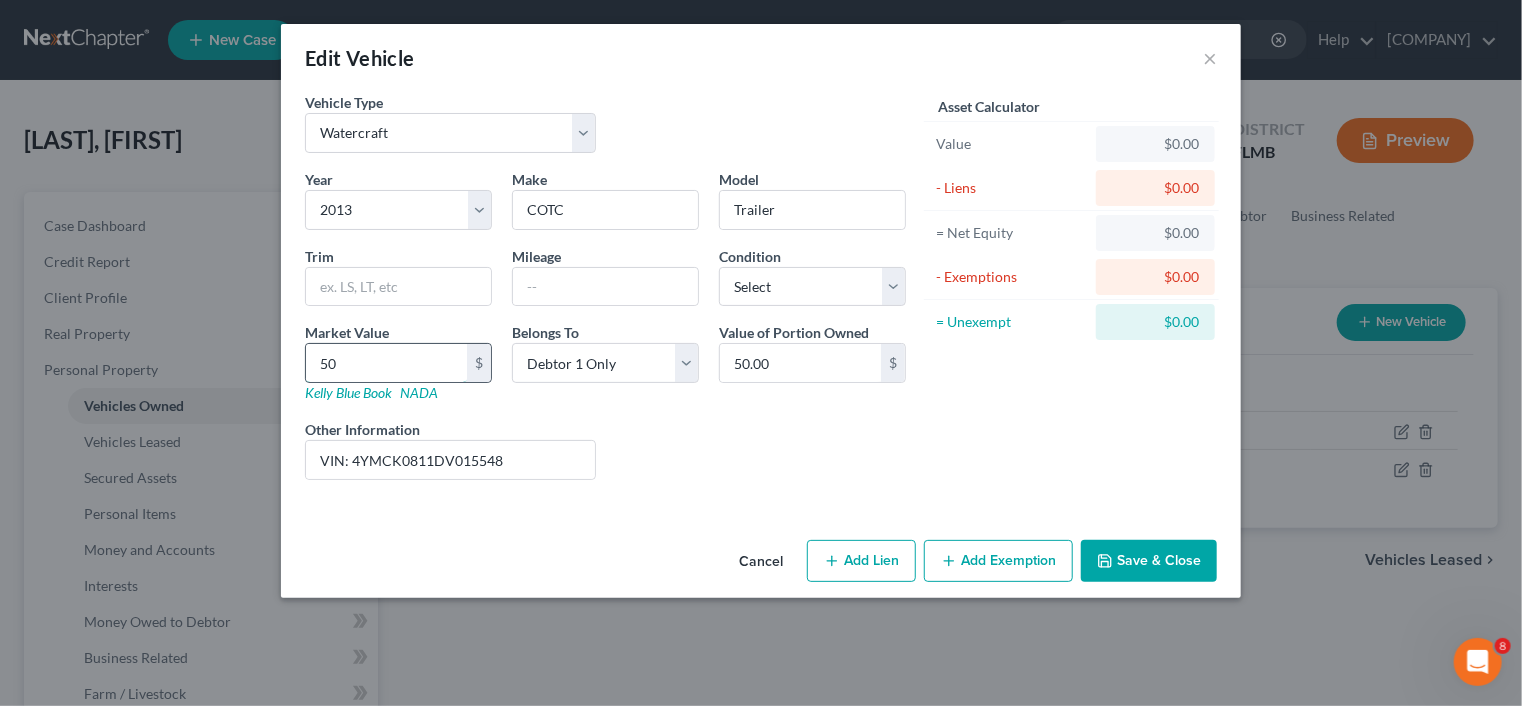 type on "500" 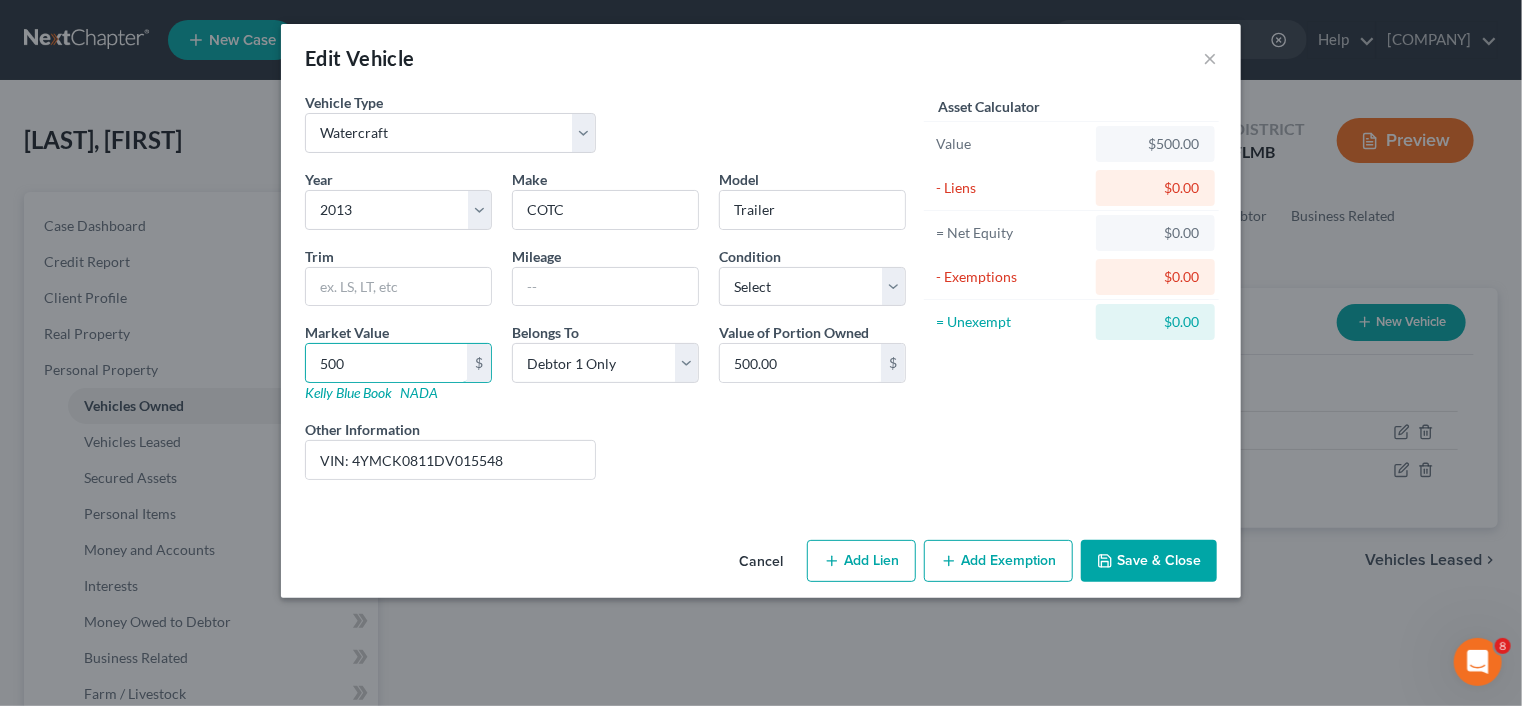 type on "500" 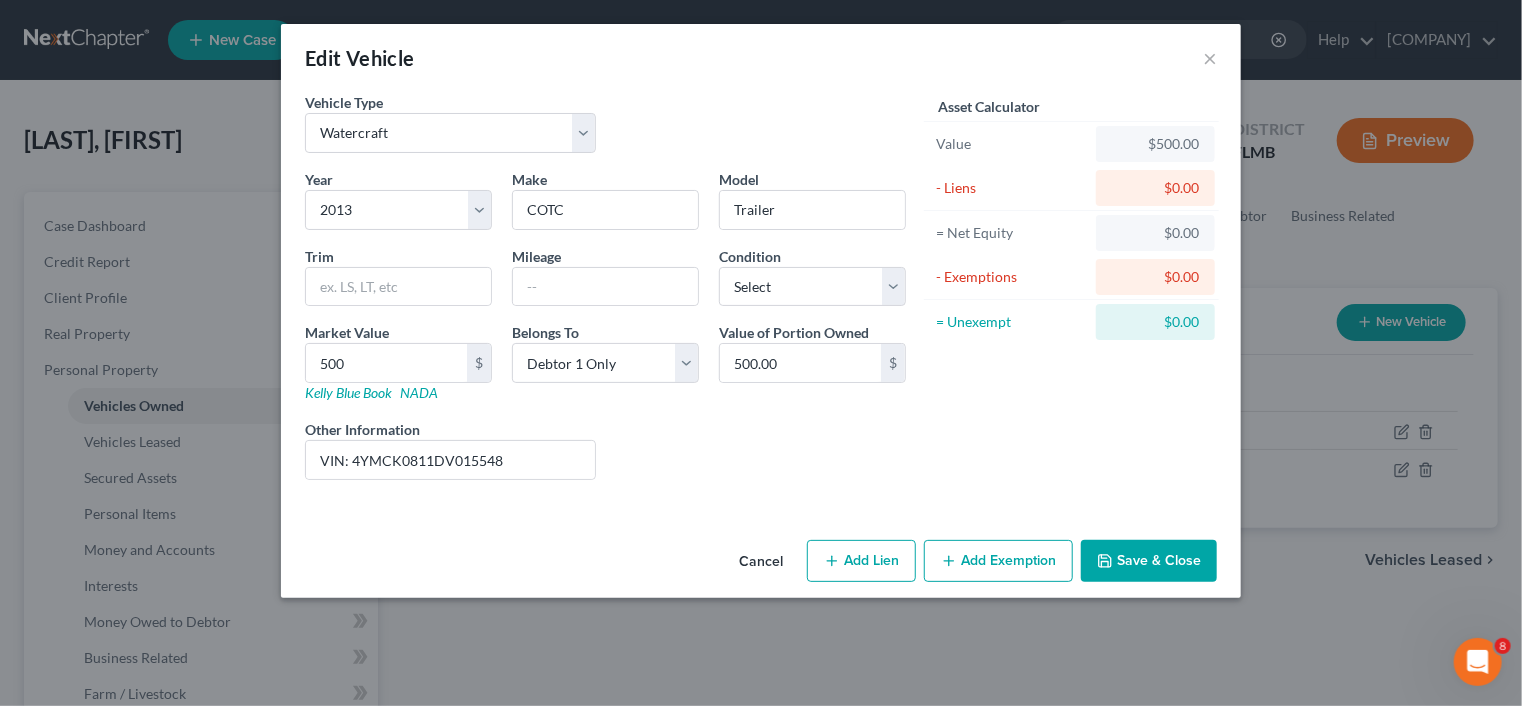 click on "Save & Close" at bounding box center [1149, 561] 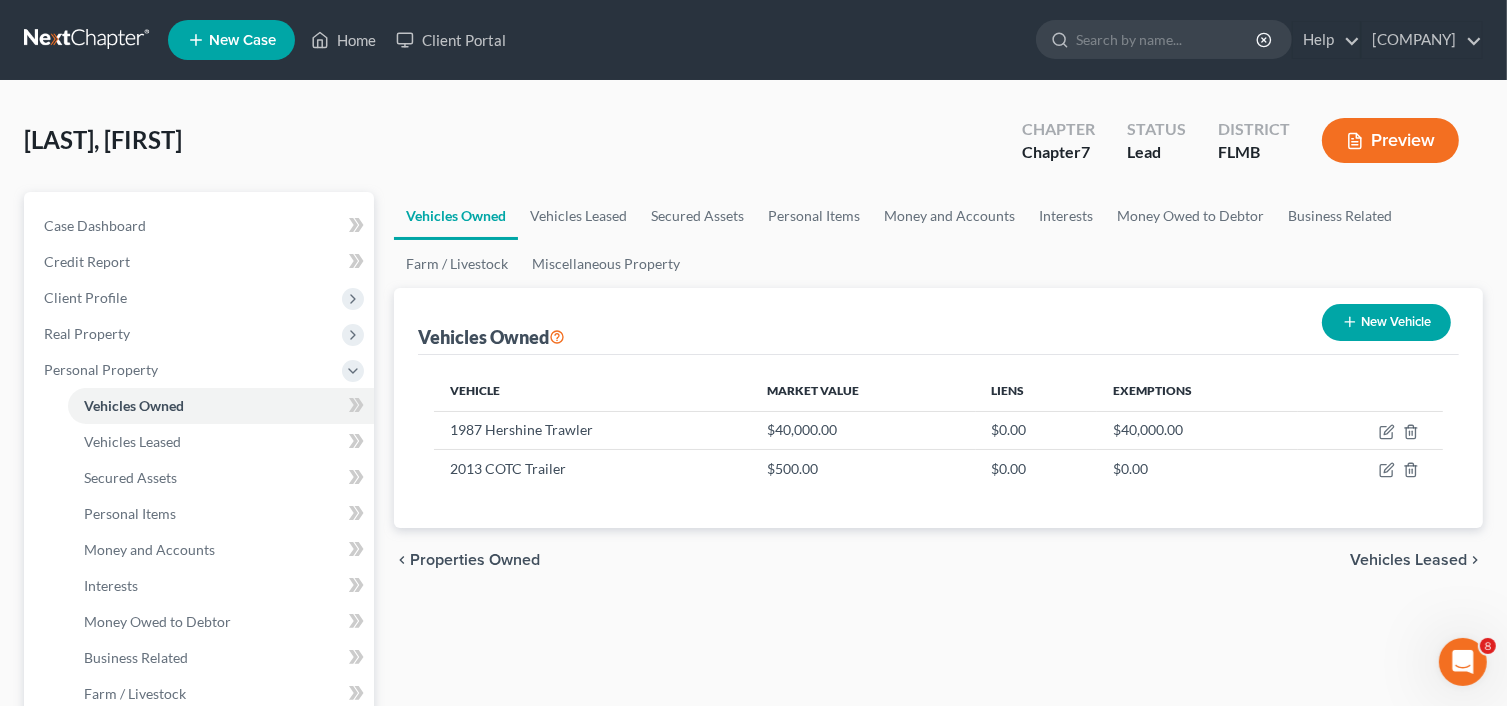 click on "New Vehicle" at bounding box center (1386, 322) 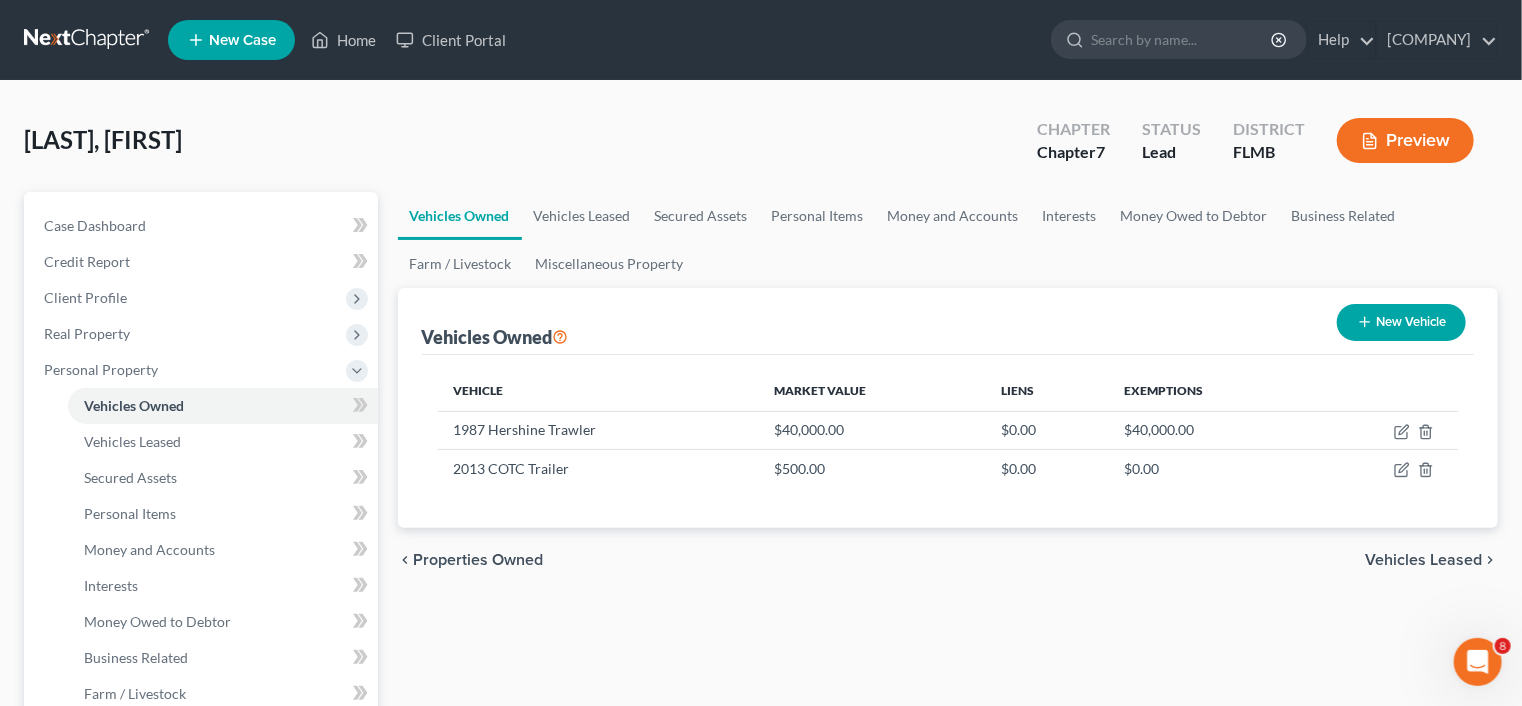 select on "0" 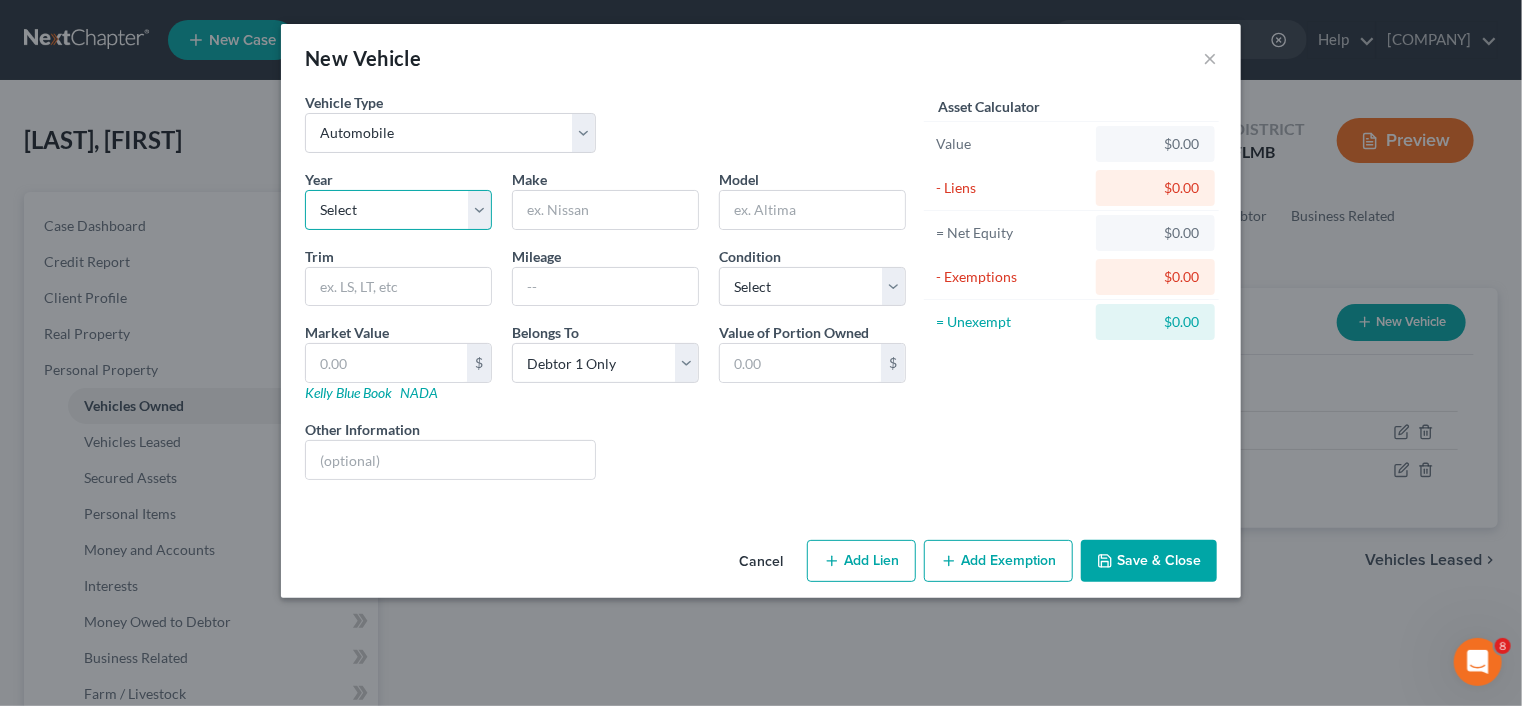 click on "Select 2026 2025 2024 2023 2022 2021 2020 2019 2018 2017 2016 2015 2014 2013 2012 2011 2010 2009 2008 2007 2006 2005 2004 2003 2002 2001 2000 1999 1998 1997 1996 1995 1994 1993 1992 1991 1990 1989 1988 1987 1986 1985 1984 1983 1982 1981 1980 1979 1978 1977 1976 1975 1974 1973 1972 1971 1970 1969 1968 1967 1966 1965 1964 1963 1962 1961 1960 1959 1958 1957 1956 1955 1954 1953 1952 1951 1950 1949 1948 1947 1946 1945 1944 1943 1942 1941 1940 1939 1938 1937 1936 1935 1934 1933 1932 1931 1930 1929 1928 1927 1926 1925 1924 1923 1922 1921 1920 1919 1918 1917 1916 1915 1914 1913 1912 1911 1910 1909 1908 1907 1906 1905 1904 1903 1902 1901" at bounding box center (398, 210) 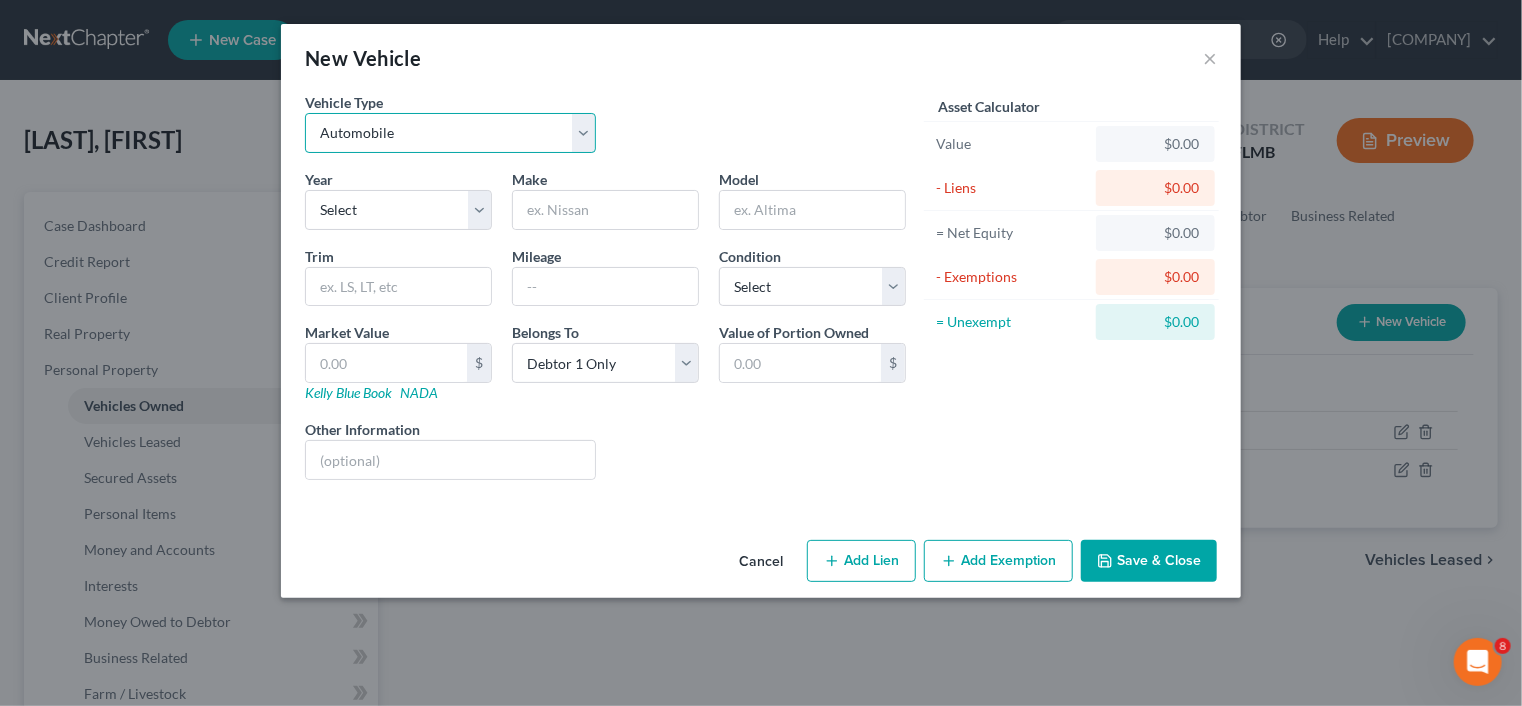 click on "Select Automobile Truck Trailer Watercraft Aircraft Motor Home Atv Other Vehicle" at bounding box center (450, 133) 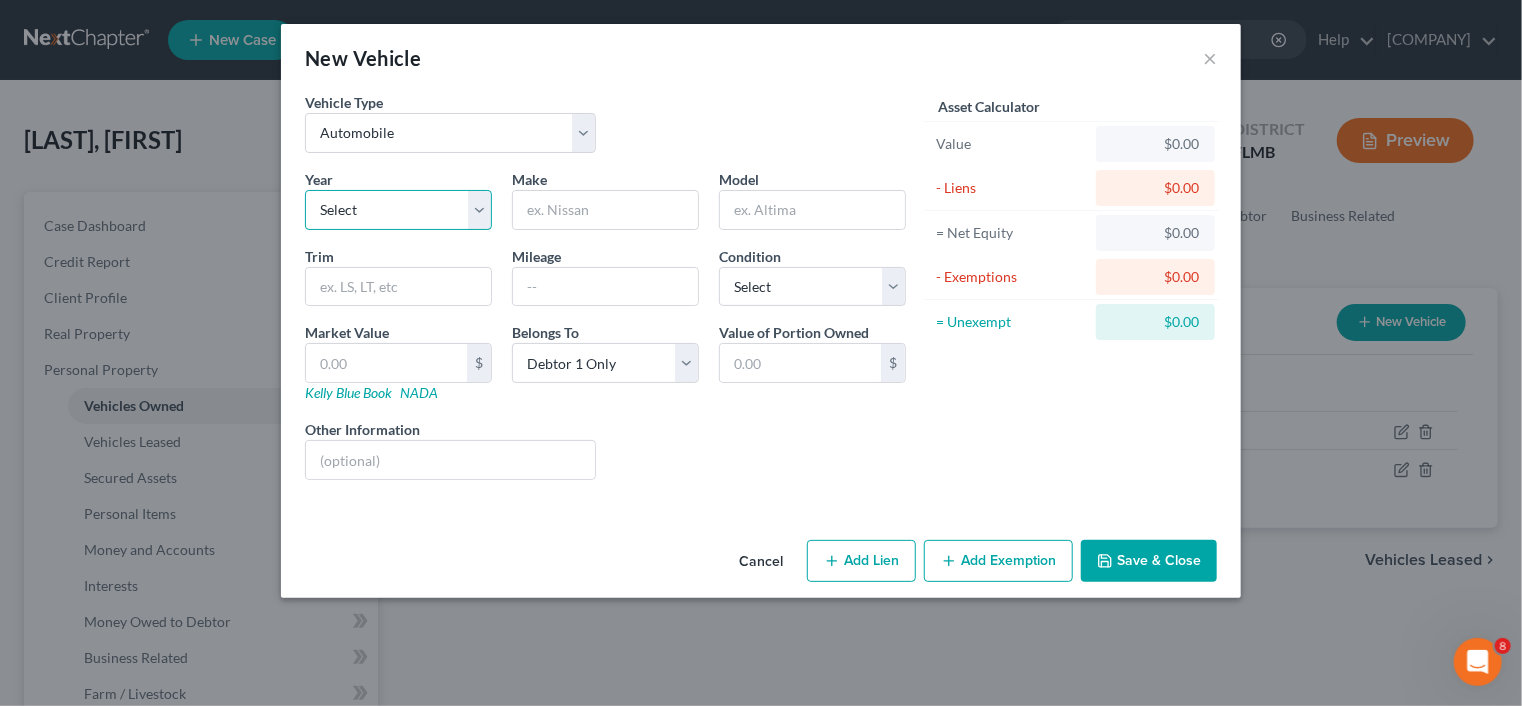 click on "Select 2026 2025 2024 2023 2022 2021 2020 2019 2018 2017 2016 2015 2014 2013 2012 2011 2010 2009 2008 2007 2006 2005 2004 2003 2002 2001 2000 1999 1998 1997 1996 1995 1994 1993 1992 1991 1990 1989 1988 1987 1986 1985 1984 1983 1982 1981 1980 1979 1978 1977 1976 1975 1974 1973 1972 1971 1970 1969 1968 1967 1966 1965 1964 1963 1962 1961 1960 1959 1958 1957 1956 1955 1954 1953 1952 1951 1950 1949 1948 1947 1946 1945 1944 1943 1942 1941 1940 1939 1938 1937 1936 1935 1934 1933 1932 1931 1930 1929 1928 1927 1926 1925 1924 1923 1922 1921 1920 1919 1918 1917 1916 1915 1914 1913 1912 1911 1910 1909 1908 1907 1906 1905 1904 1903 1902 1901" at bounding box center [398, 210] 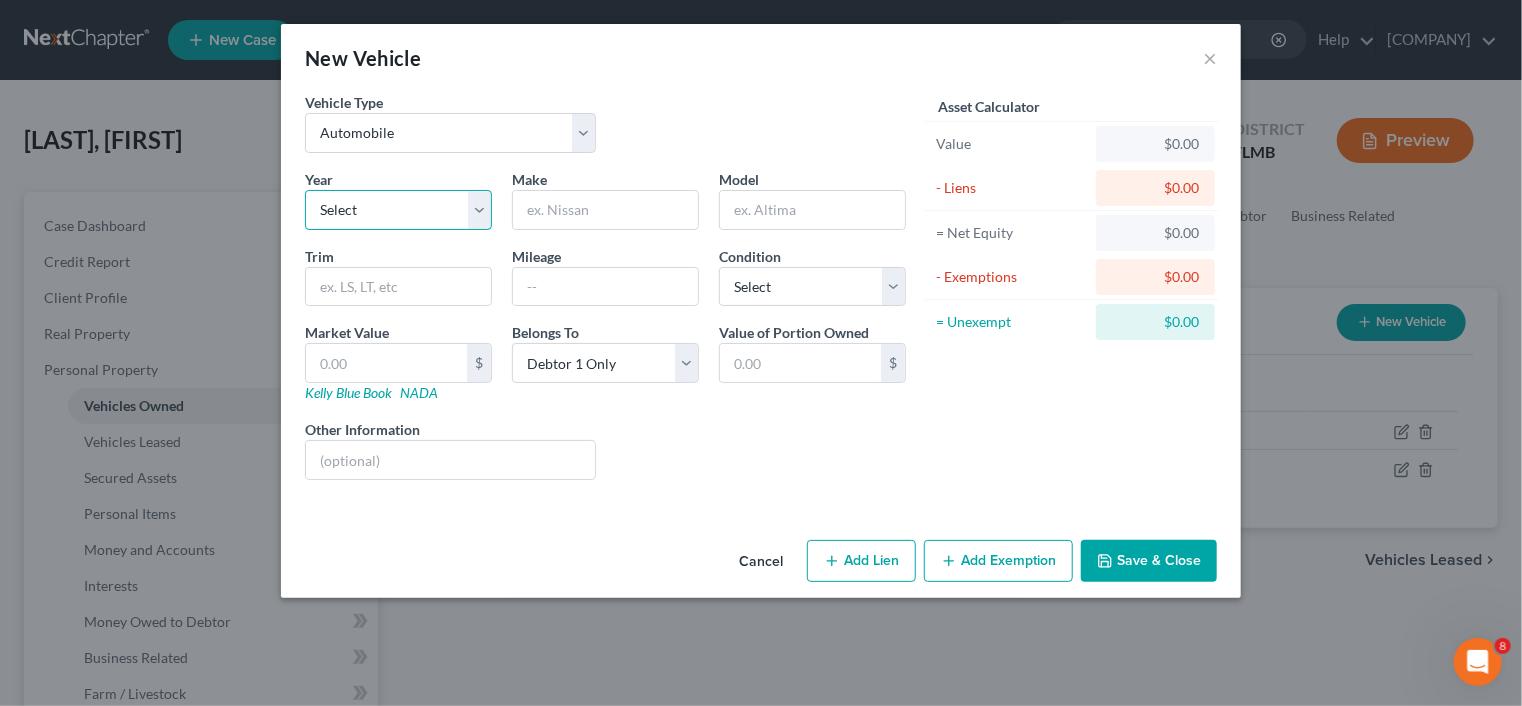 select on "14" 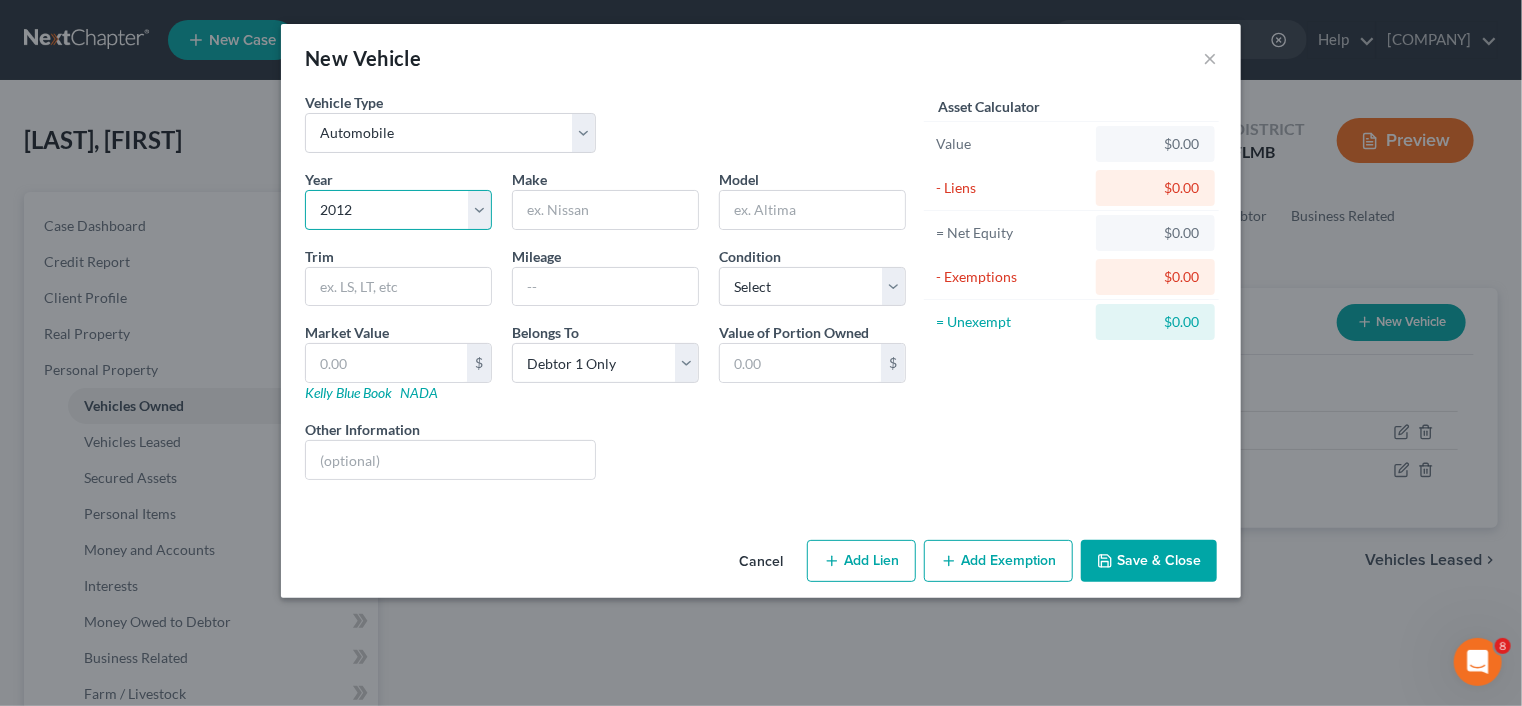 click on "Select 2026 2025 2024 2023 2022 2021 2020 2019 2018 2017 2016 2015 2014 2013 2012 2011 2010 2009 2008 2007 2006 2005 2004 2003 2002 2001 2000 1999 1998 1997 1996 1995 1994 1993 1992 1991 1990 1989 1988 1987 1986 1985 1984 1983 1982 1981 1980 1979 1978 1977 1976 1975 1974 1973 1972 1971 1970 1969 1968 1967 1966 1965 1964 1963 1962 1961 1960 1959 1958 1957 1956 1955 1954 1953 1952 1951 1950 1949 1948 1947 1946 1945 1944 1943 1942 1941 1940 1939 1938 1937 1936 1935 1934 1933 1932 1931 1930 1929 1928 1927 1926 1925 1924 1923 1922 1921 1920 1919 1918 1917 1916 1915 1914 1913 1912 1911 1910 1909 1908 1907 1906 1905 1904 1903 1902 1901" at bounding box center (398, 210) 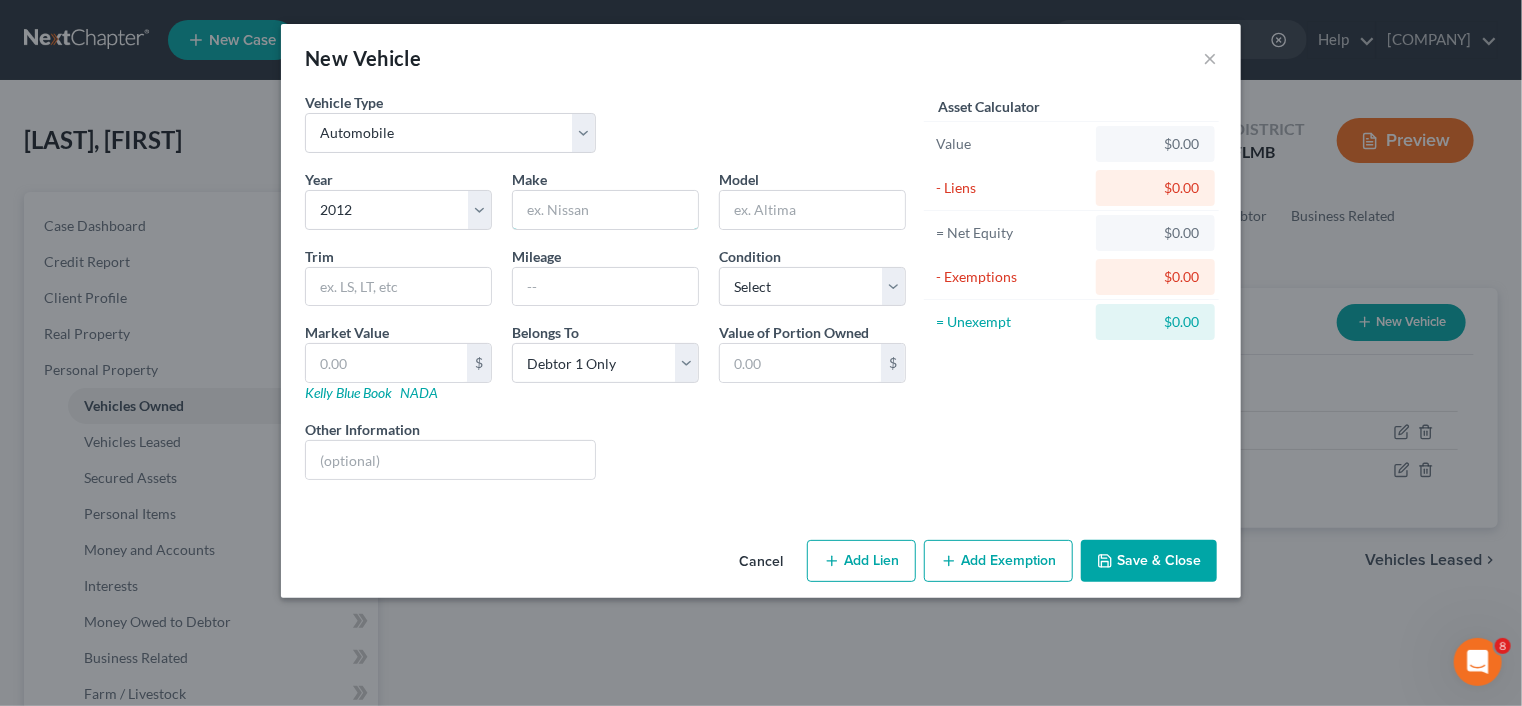 drag, startPoint x: 564, startPoint y: 211, endPoint x: 603, endPoint y: 181, distance: 49.20366 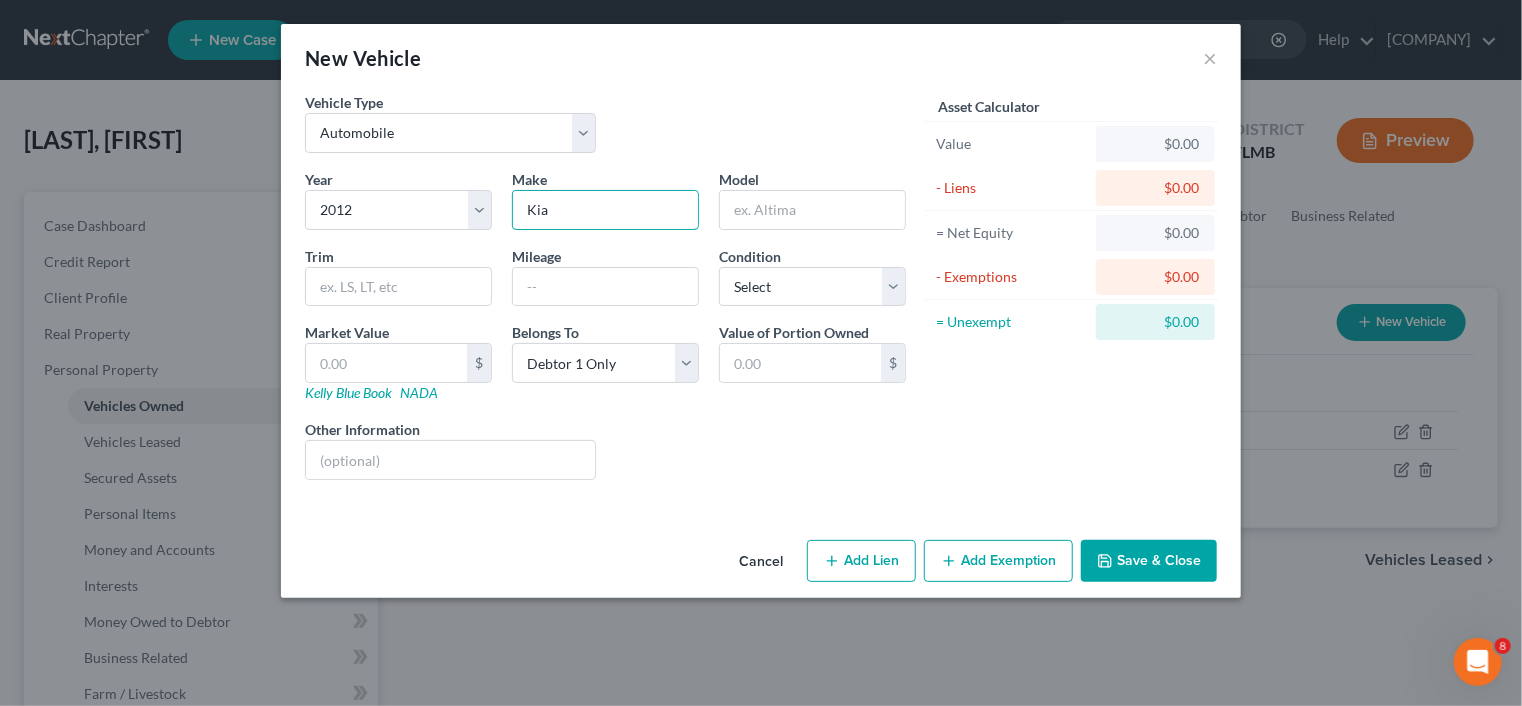 type on "Kia" 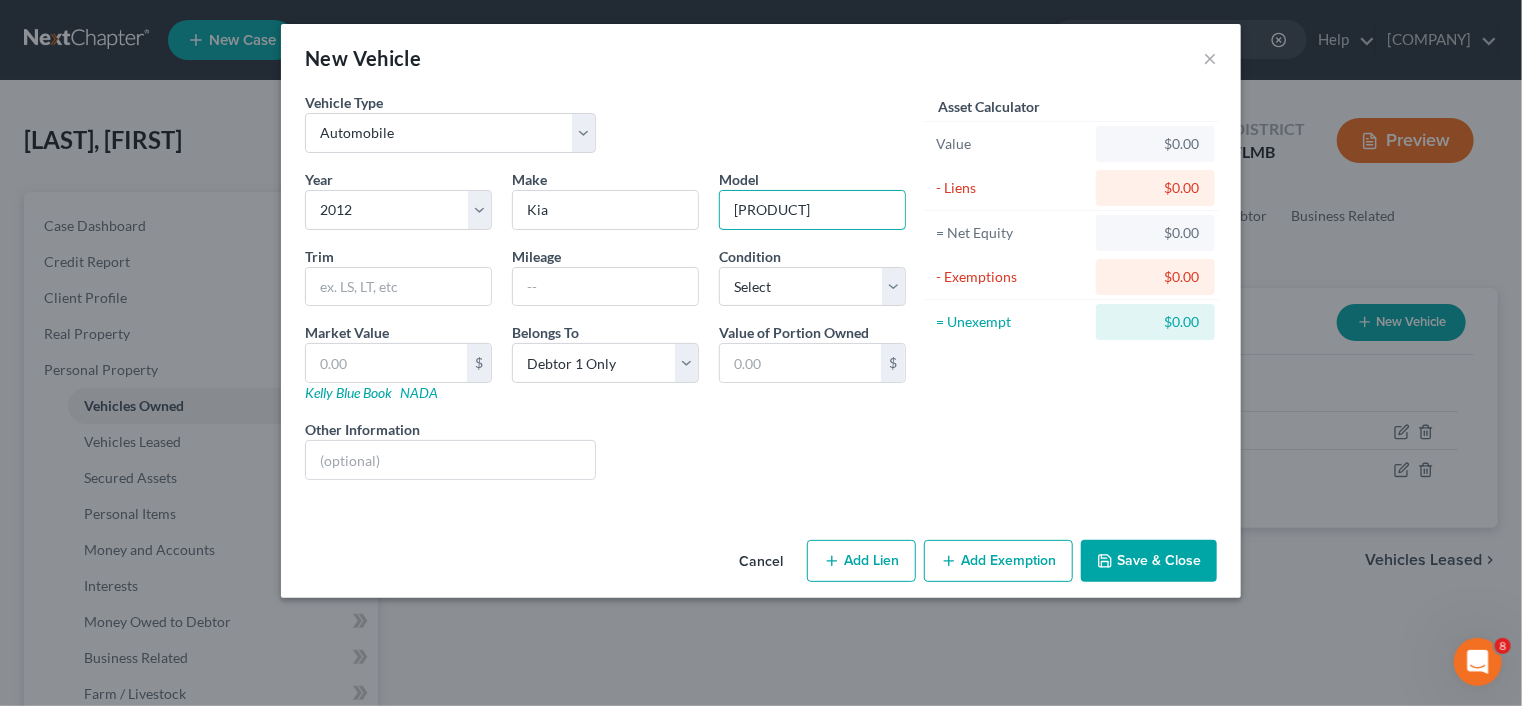 type on "[PRODUCT]" 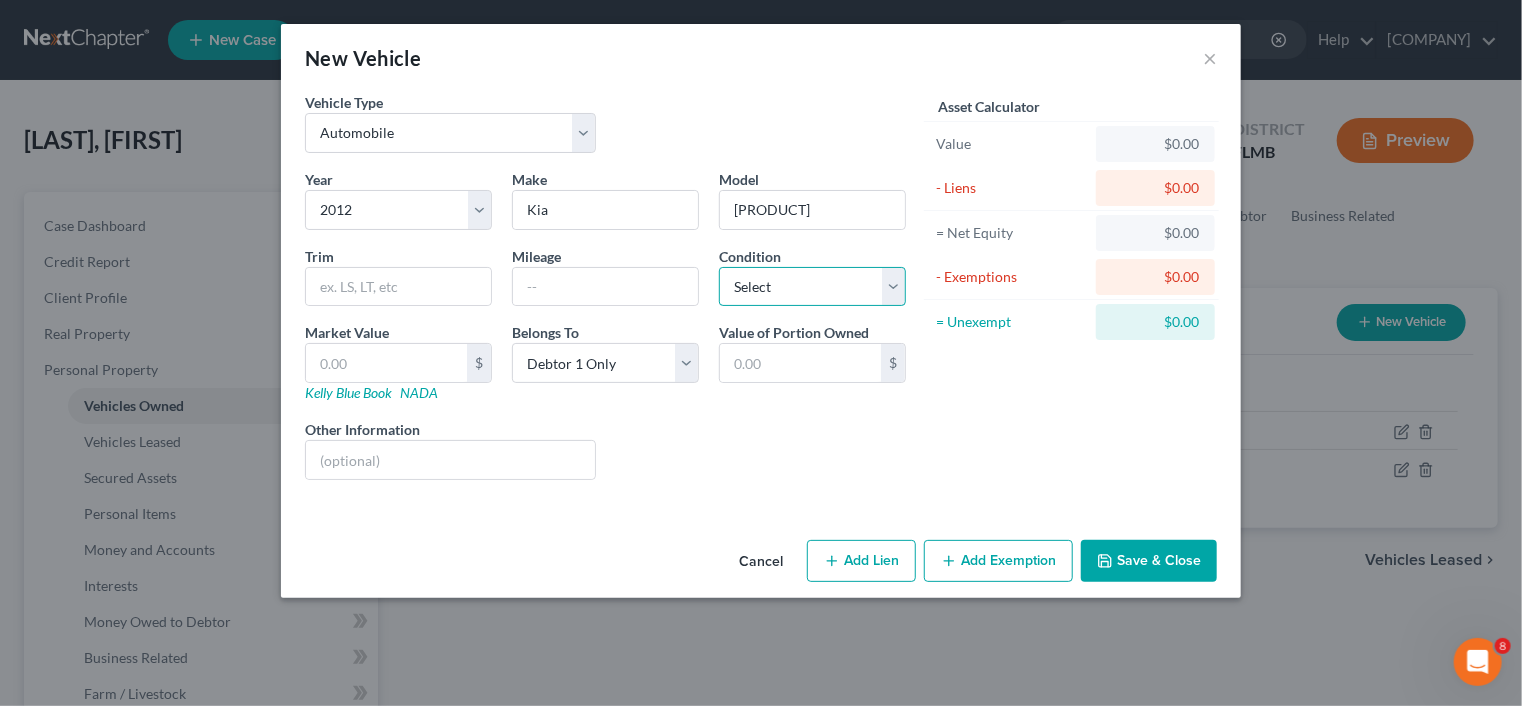 click on "Select Excellent Very Good Good Fair Poor" at bounding box center [812, 287] 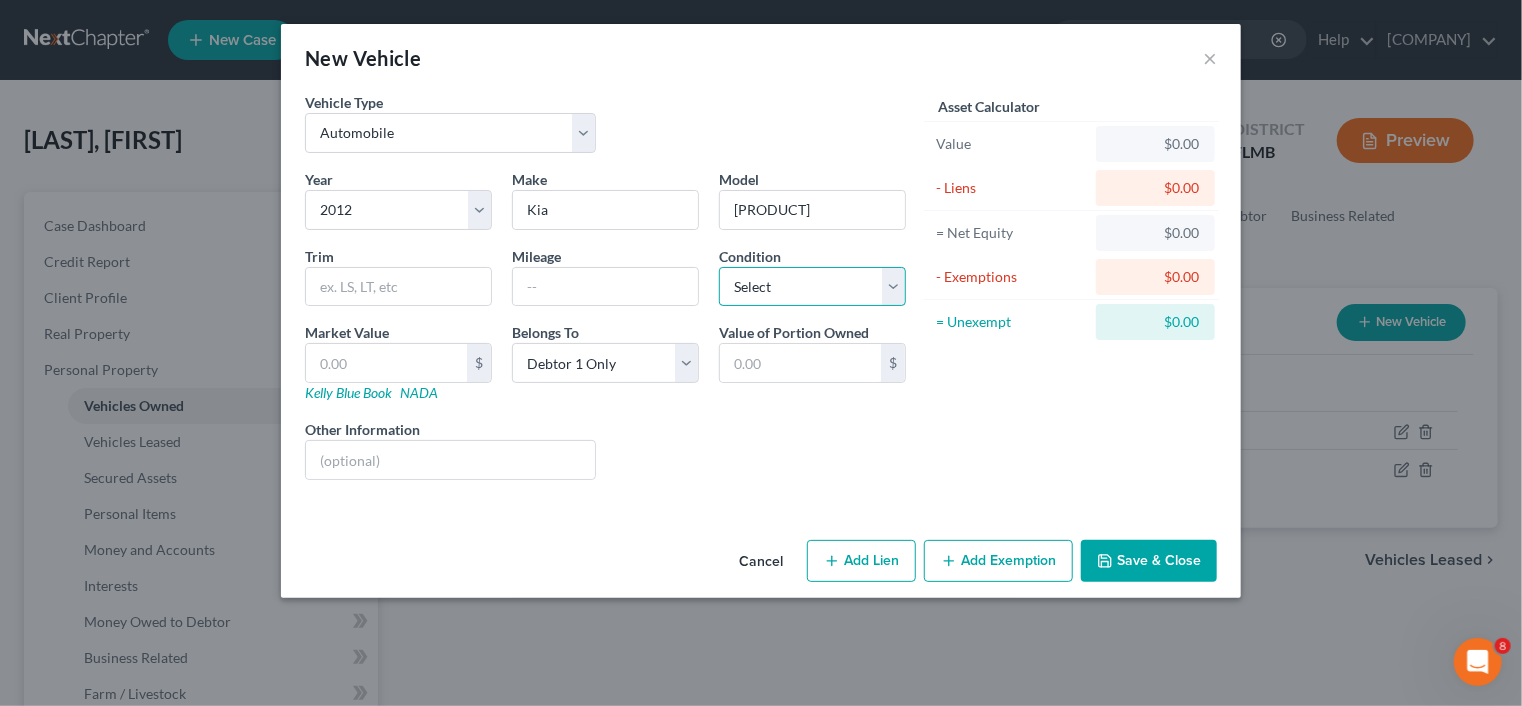 select on "3" 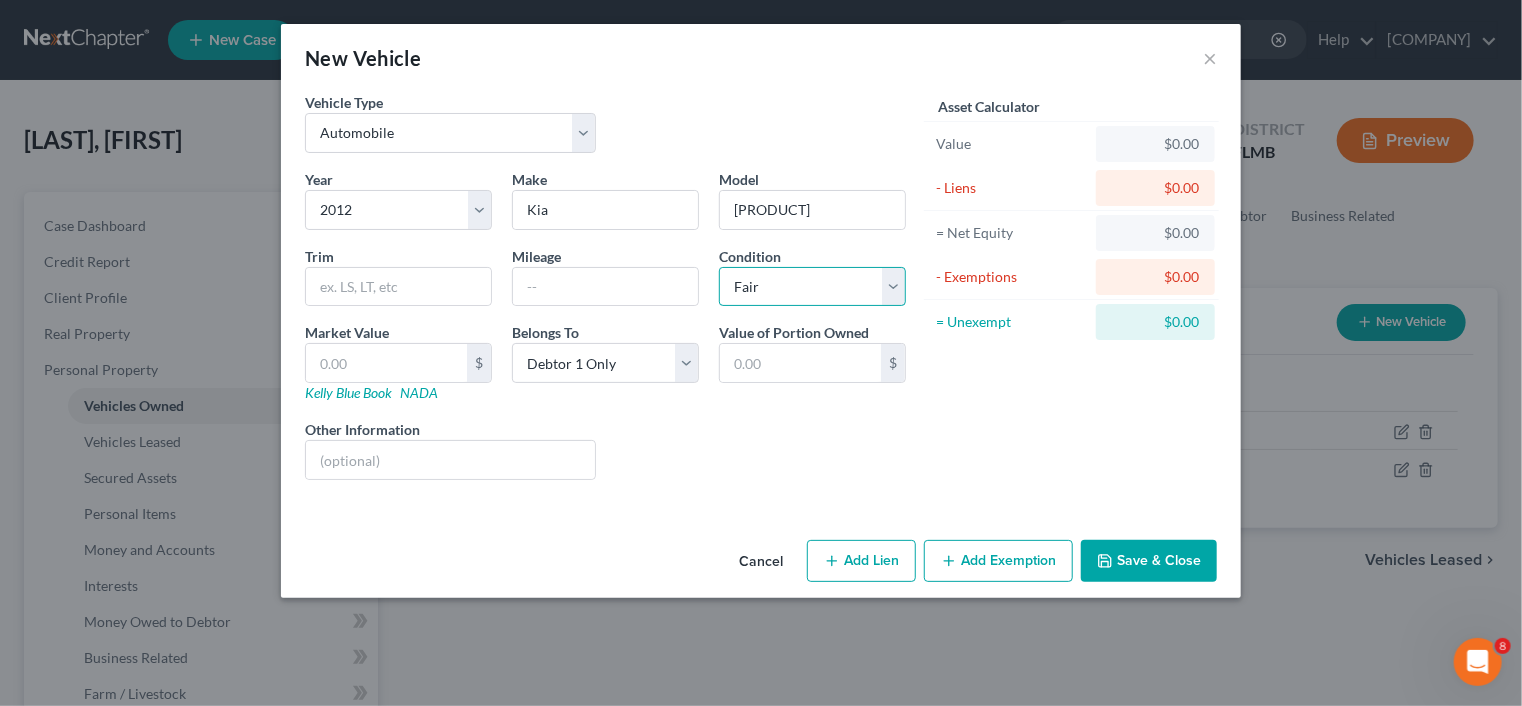 click on "Select Excellent Very Good Good Fair Poor" at bounding box center [812, 287] 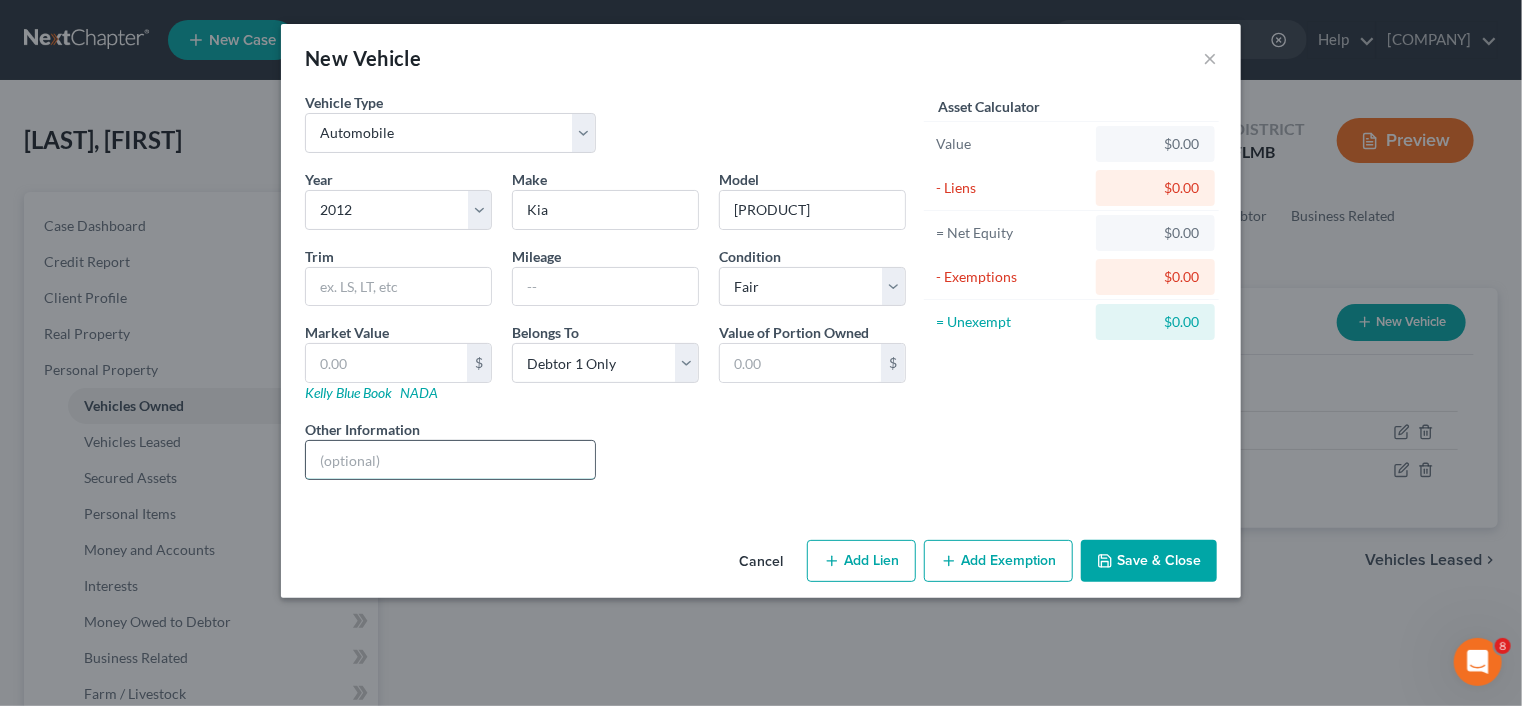 click at bounding box center [450, 460] 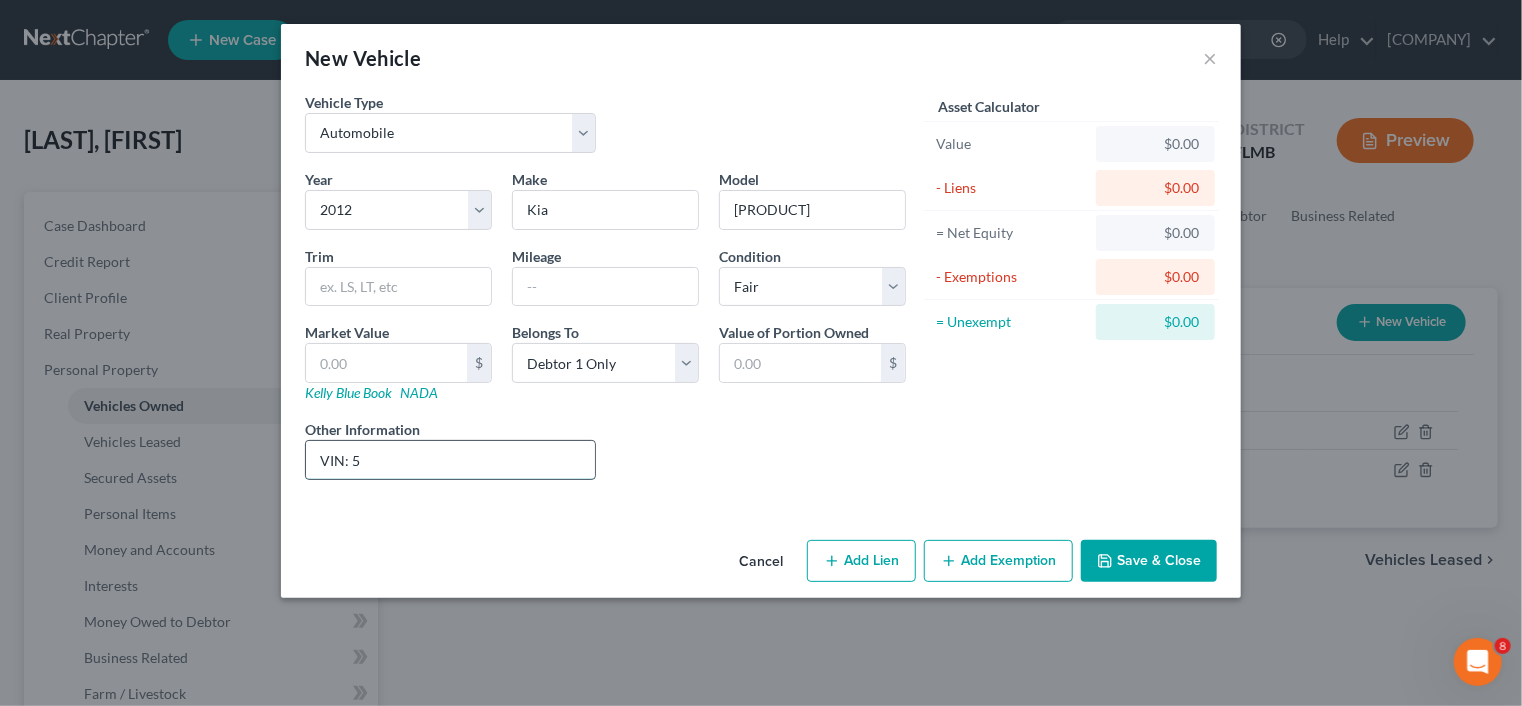 paste on "Year/Make: 2012/KIA/" 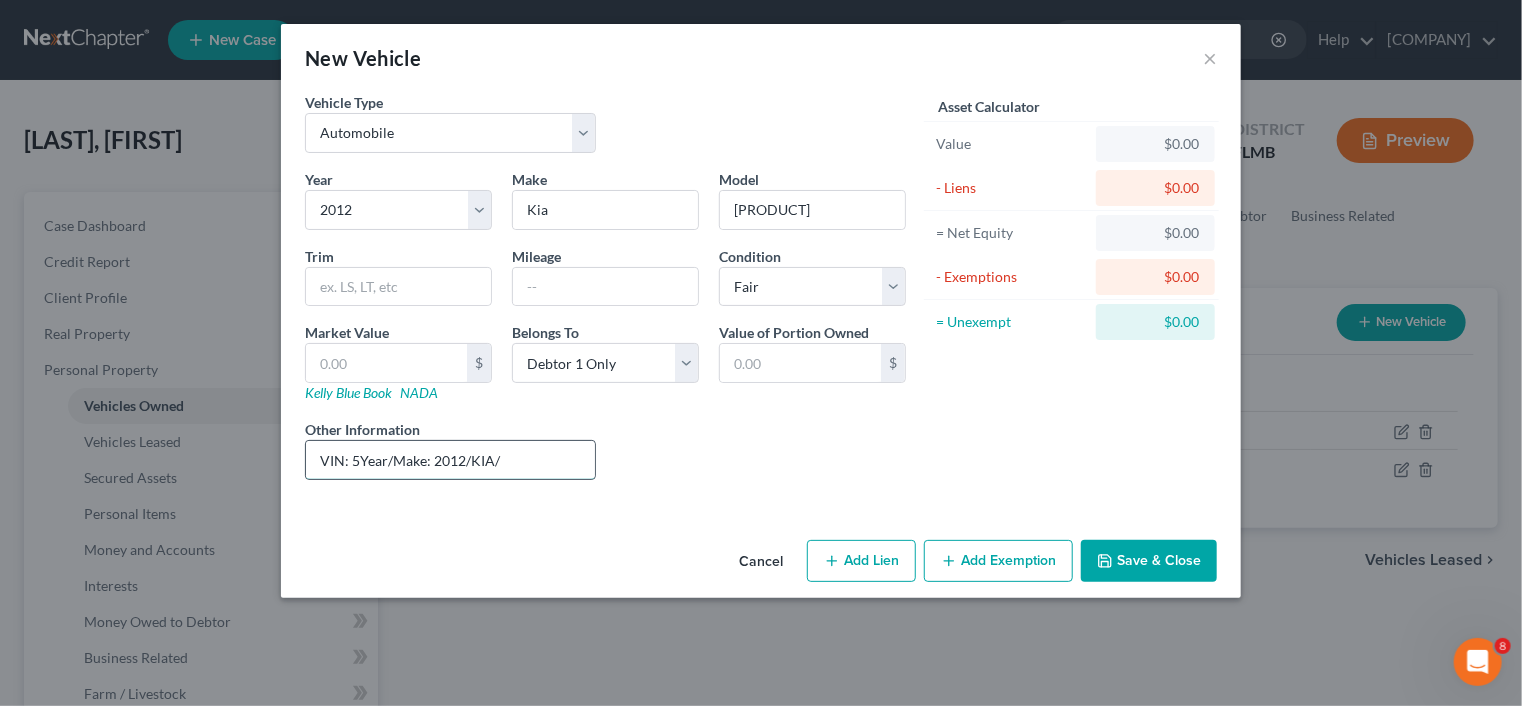 drag, startPoint x: 545, startPoint y: 461, endPoint x: 358, endPoint y: 472, distance: 187.32326 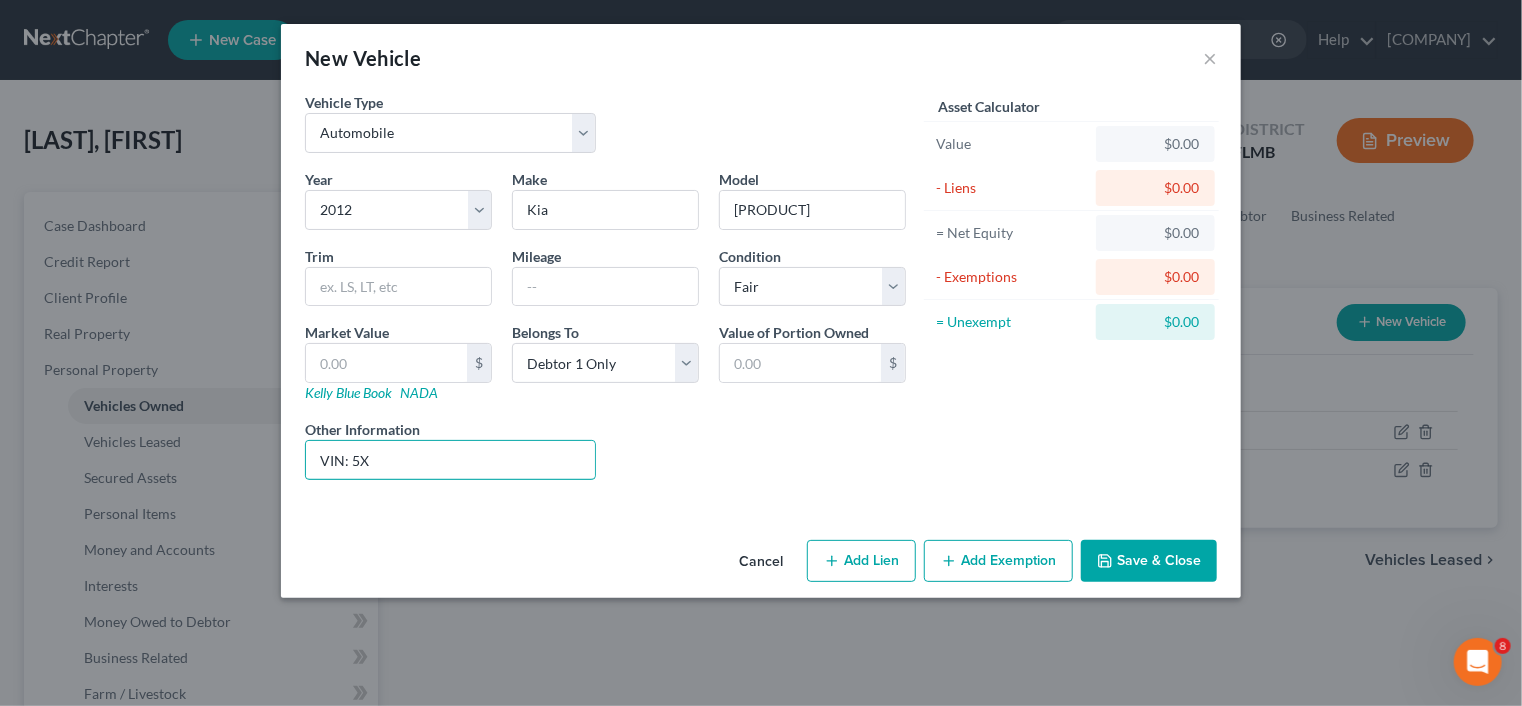 type on "VIN: 5X" 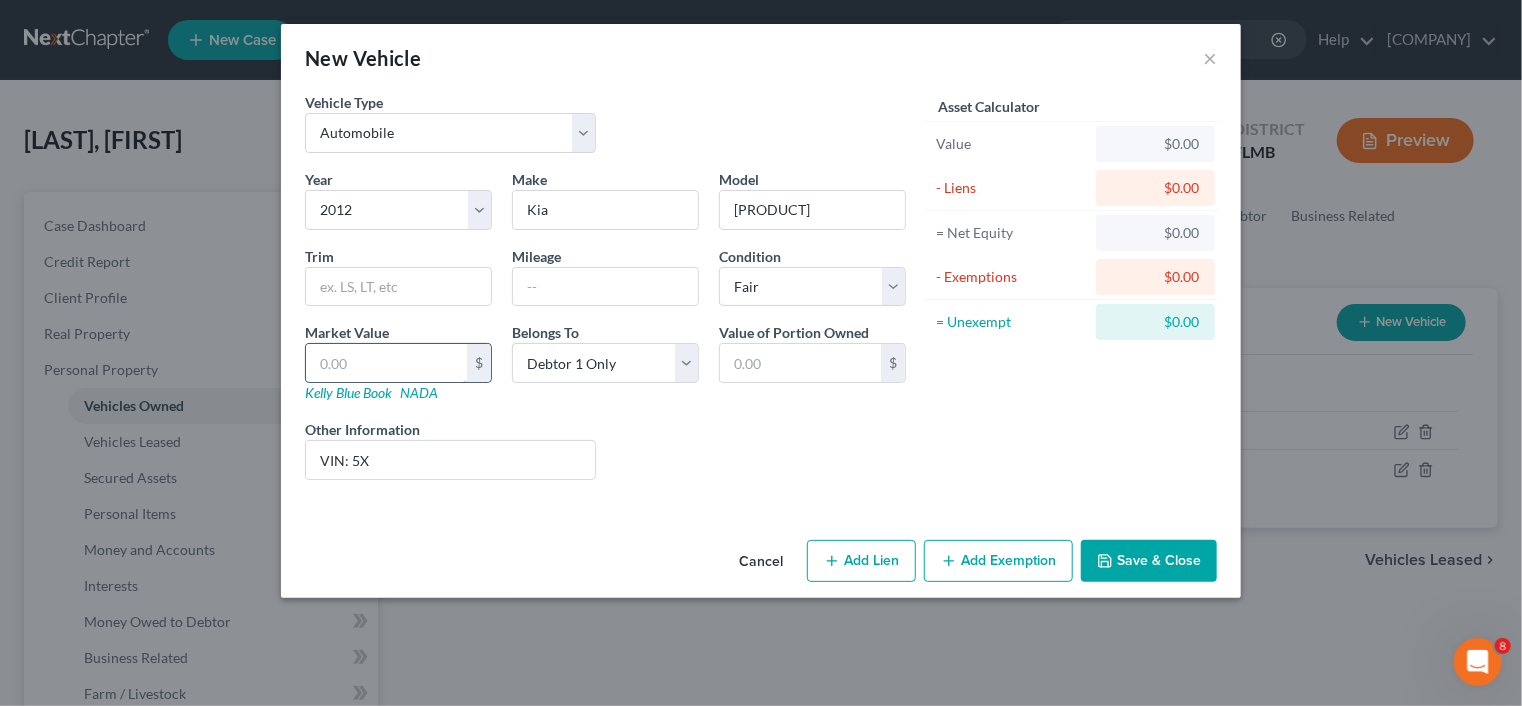 drag, startPoint x: 401, startPoint y: 365, endPoint x: 397, endPoint y: 375, distance: 10.770329 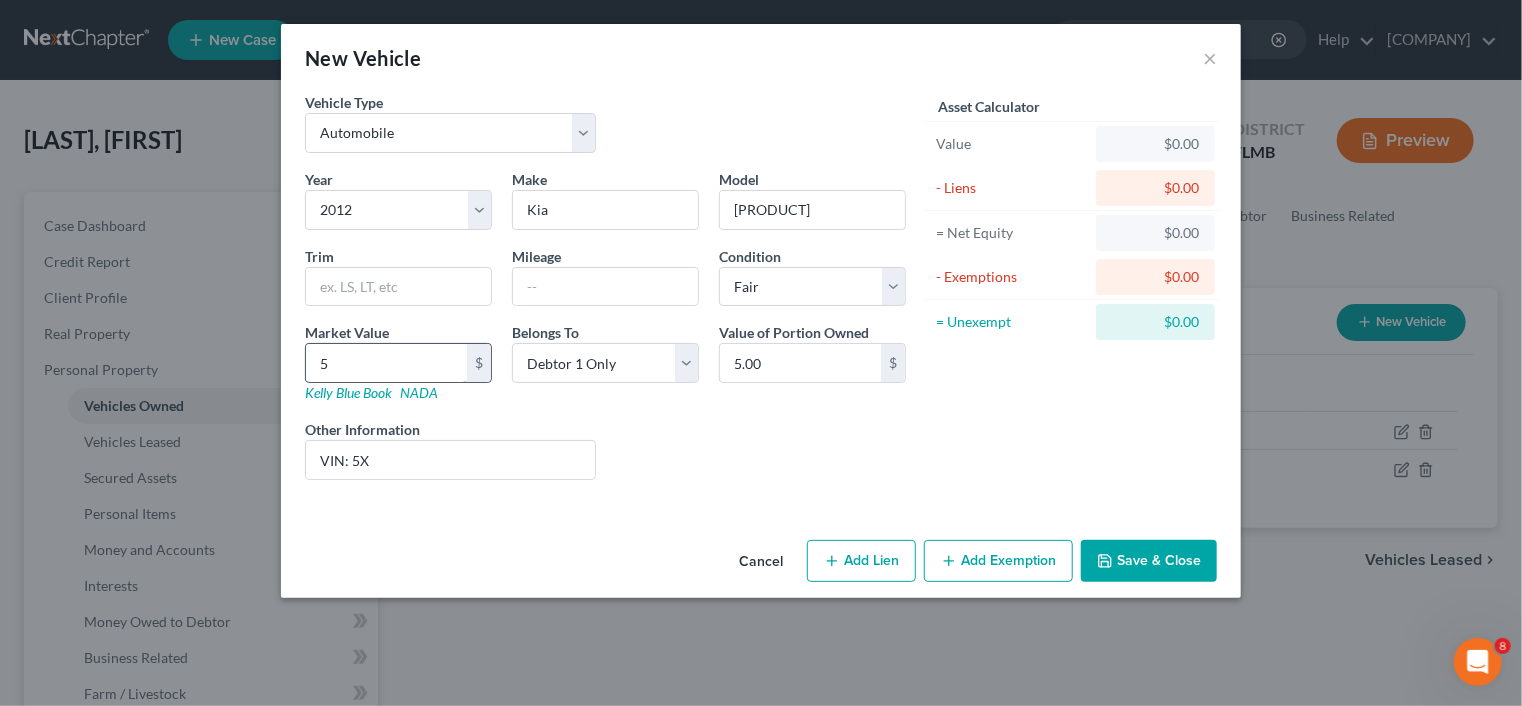 type on "50" 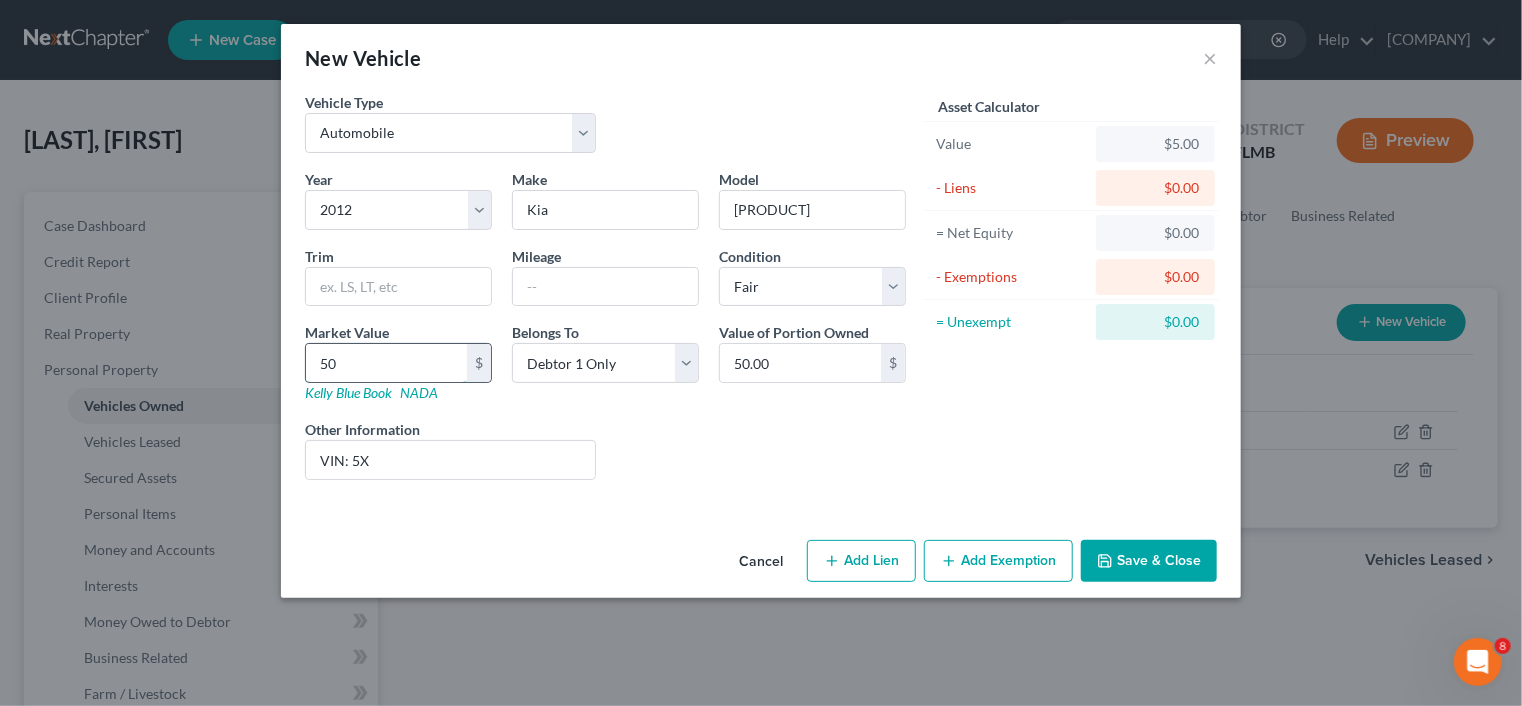 type on "500" 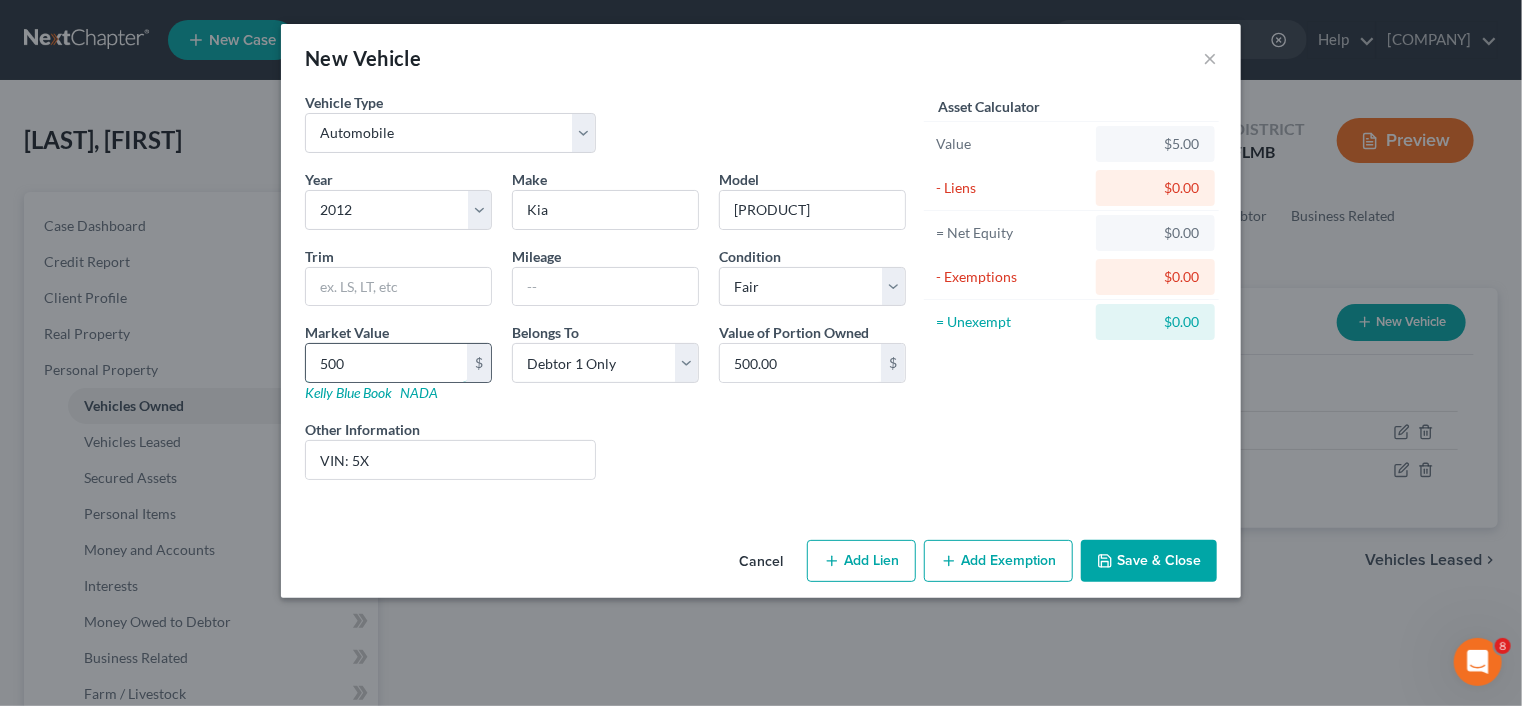 type on "5000" 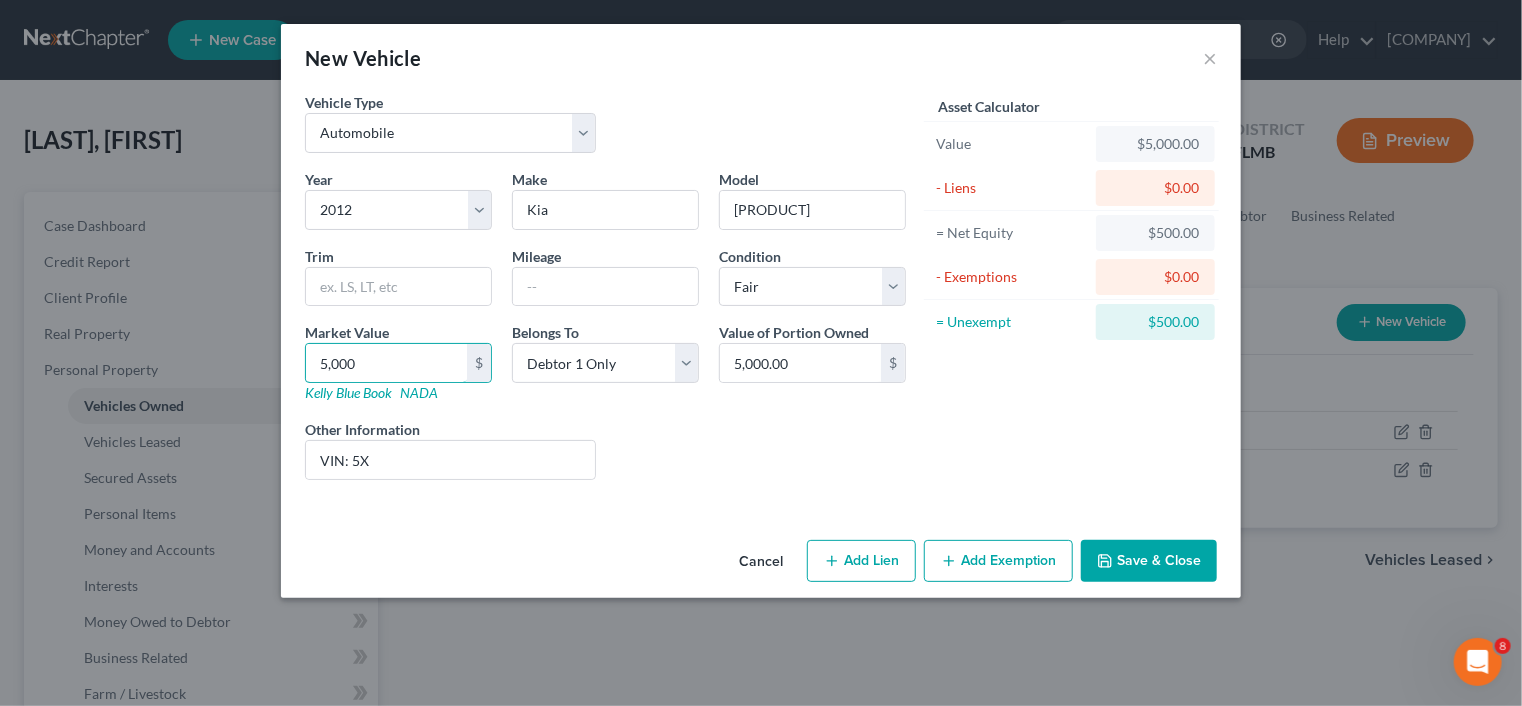 type on "5,000" 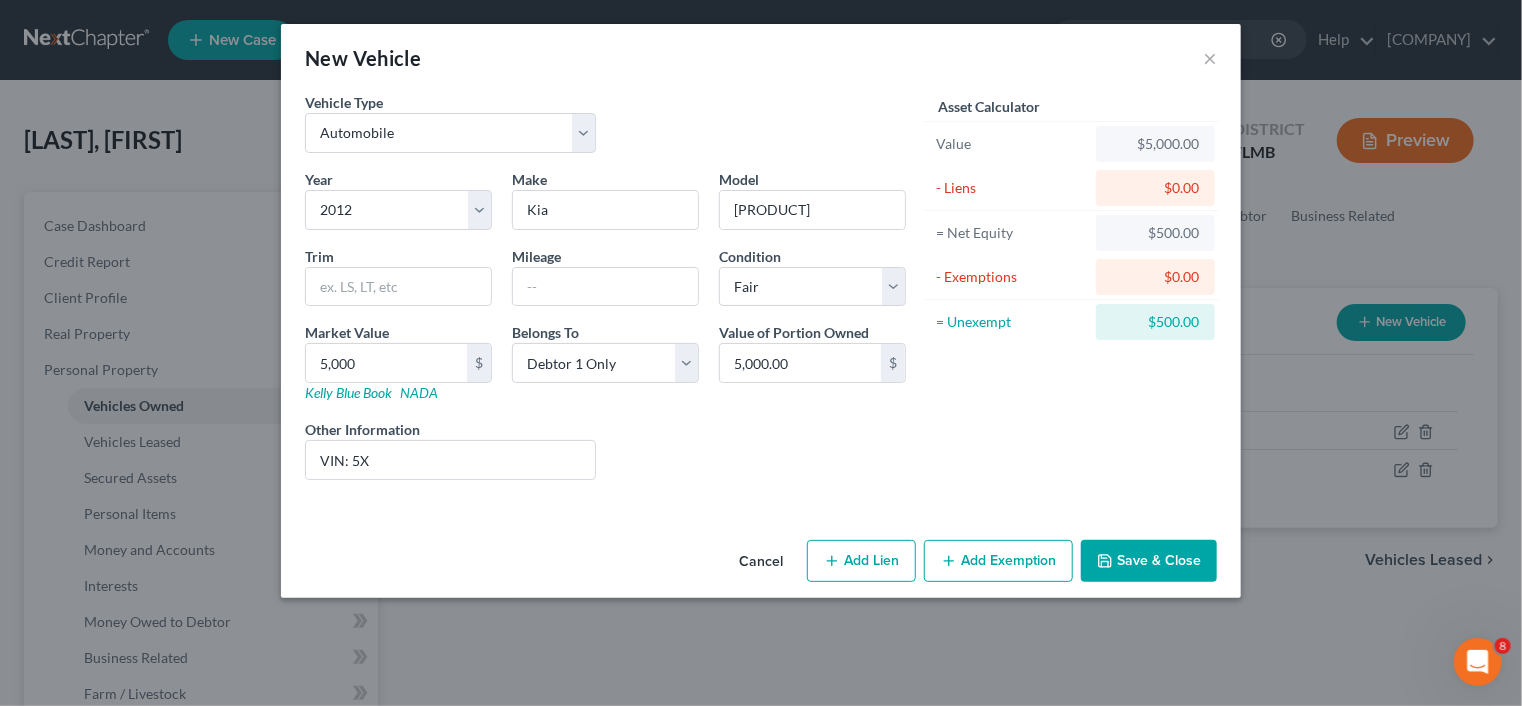 click on "Add Exemption" at bounding box center [998, 561] 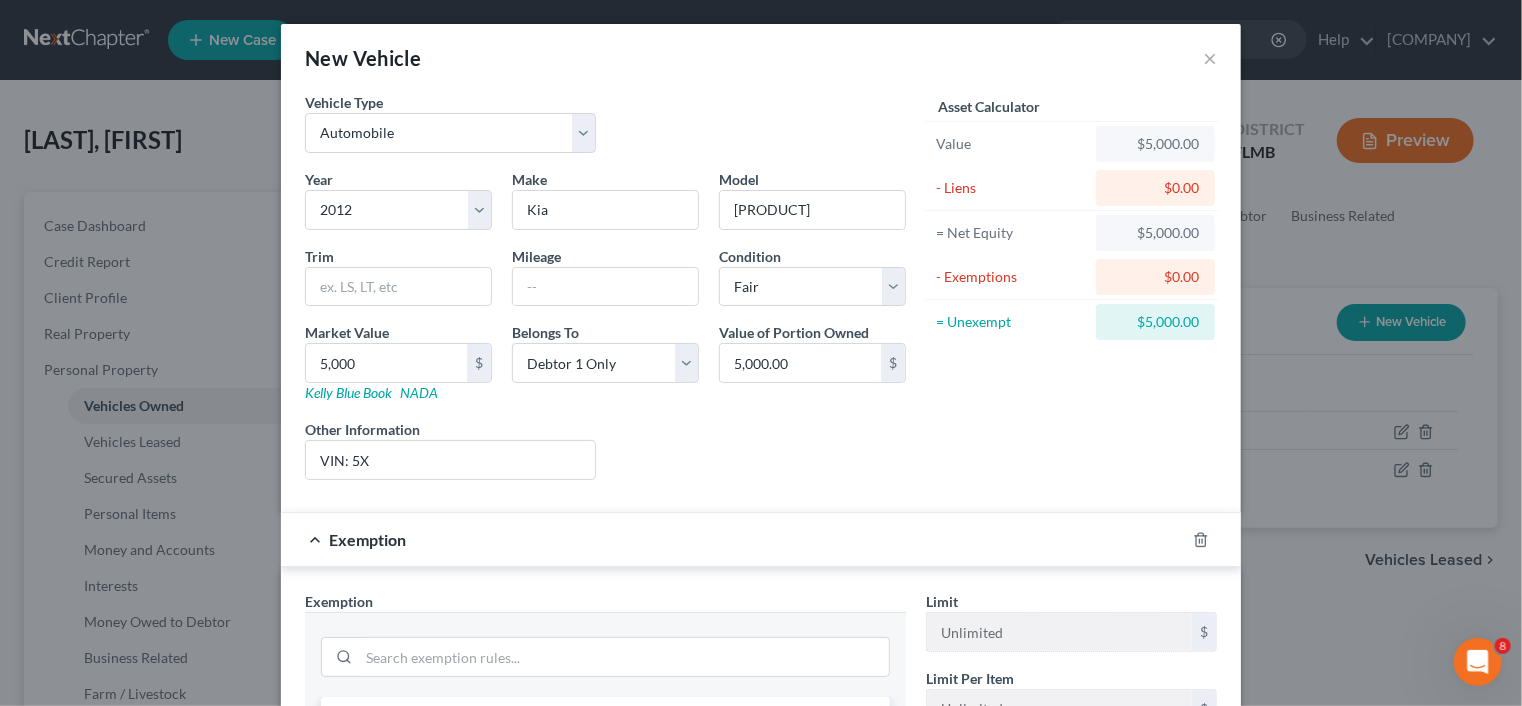 scroll, scrollTop: 400, scrollLeft: 0, axis: vertical 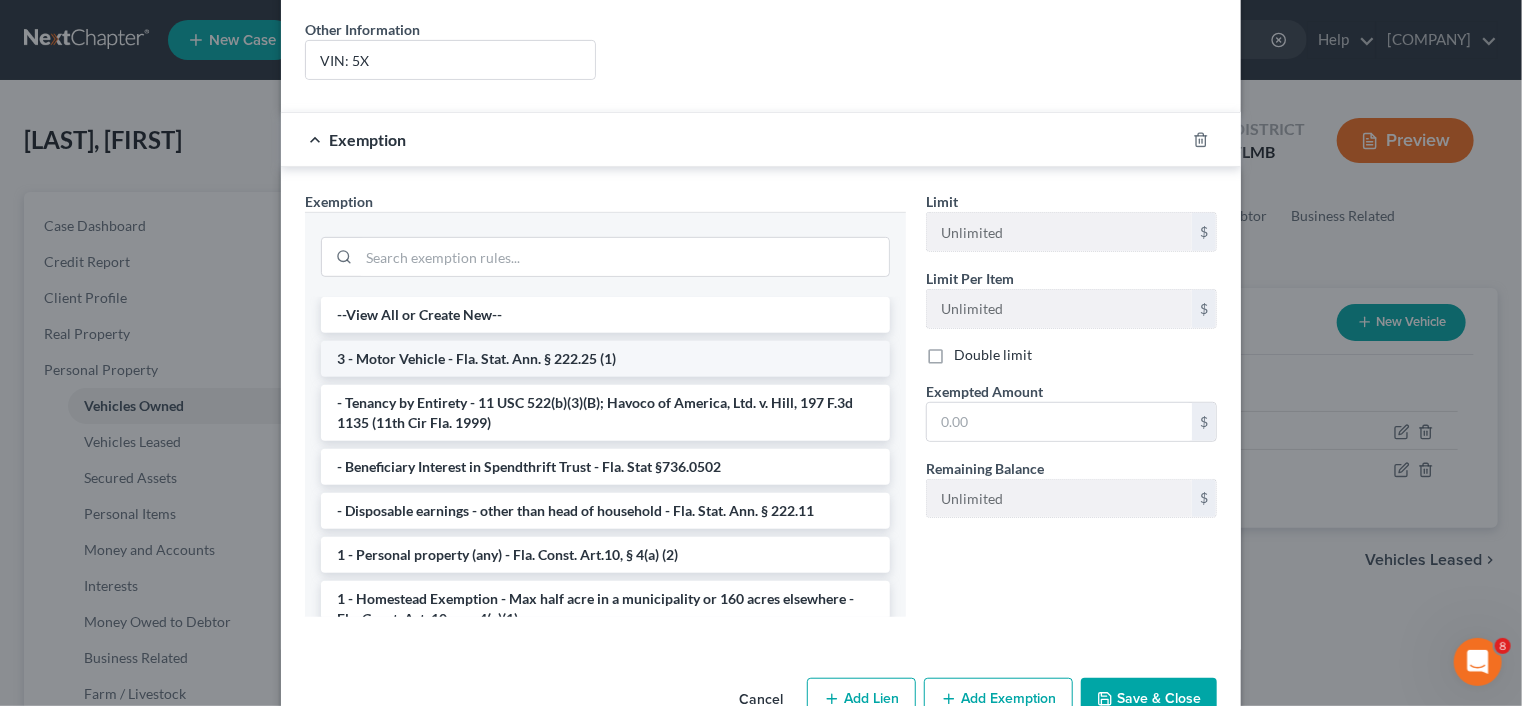click on "3 - Motor Vehicle - Fla. Stat. Ann. § 222.25 (1)" at bounding box center (605, 359) 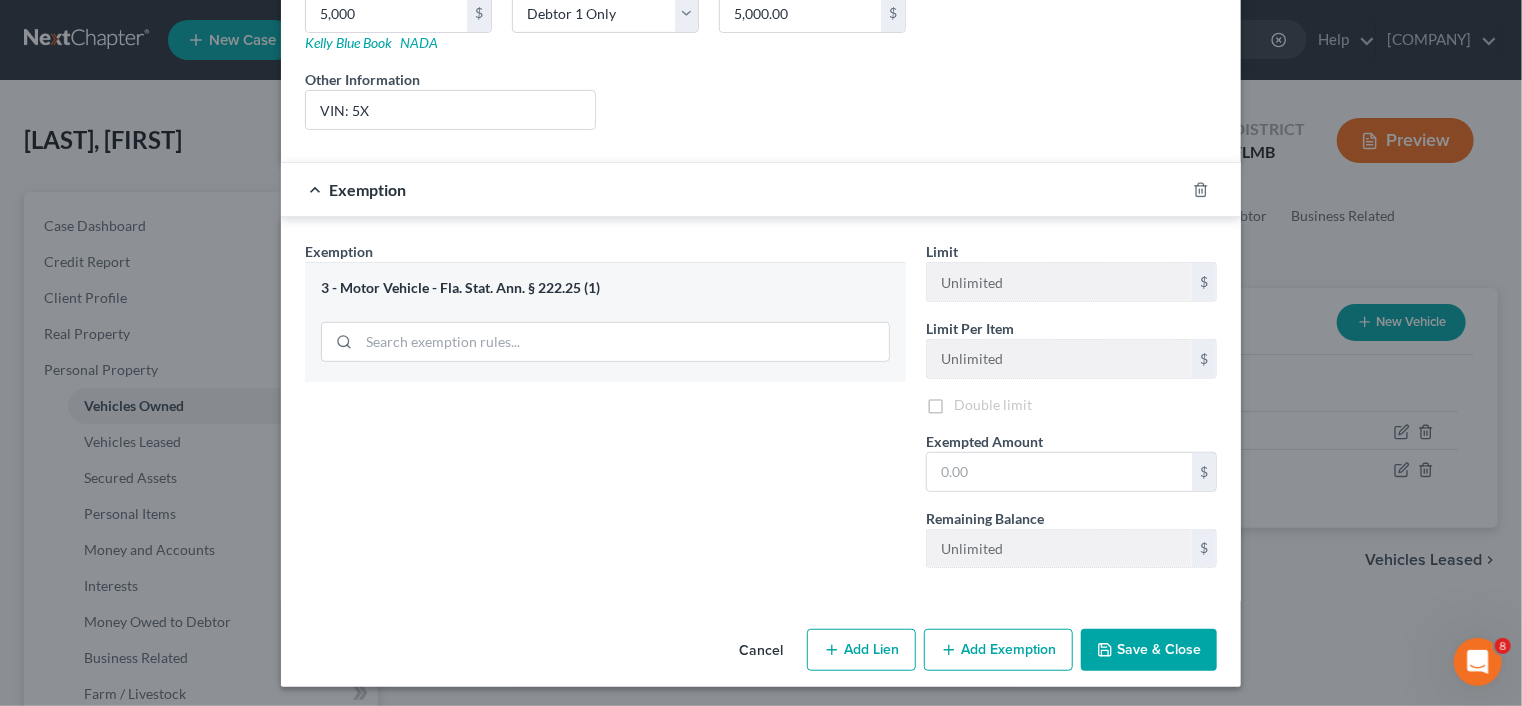 scroll, scrollTop: 353, scrollLeft: 0, axis: vertical 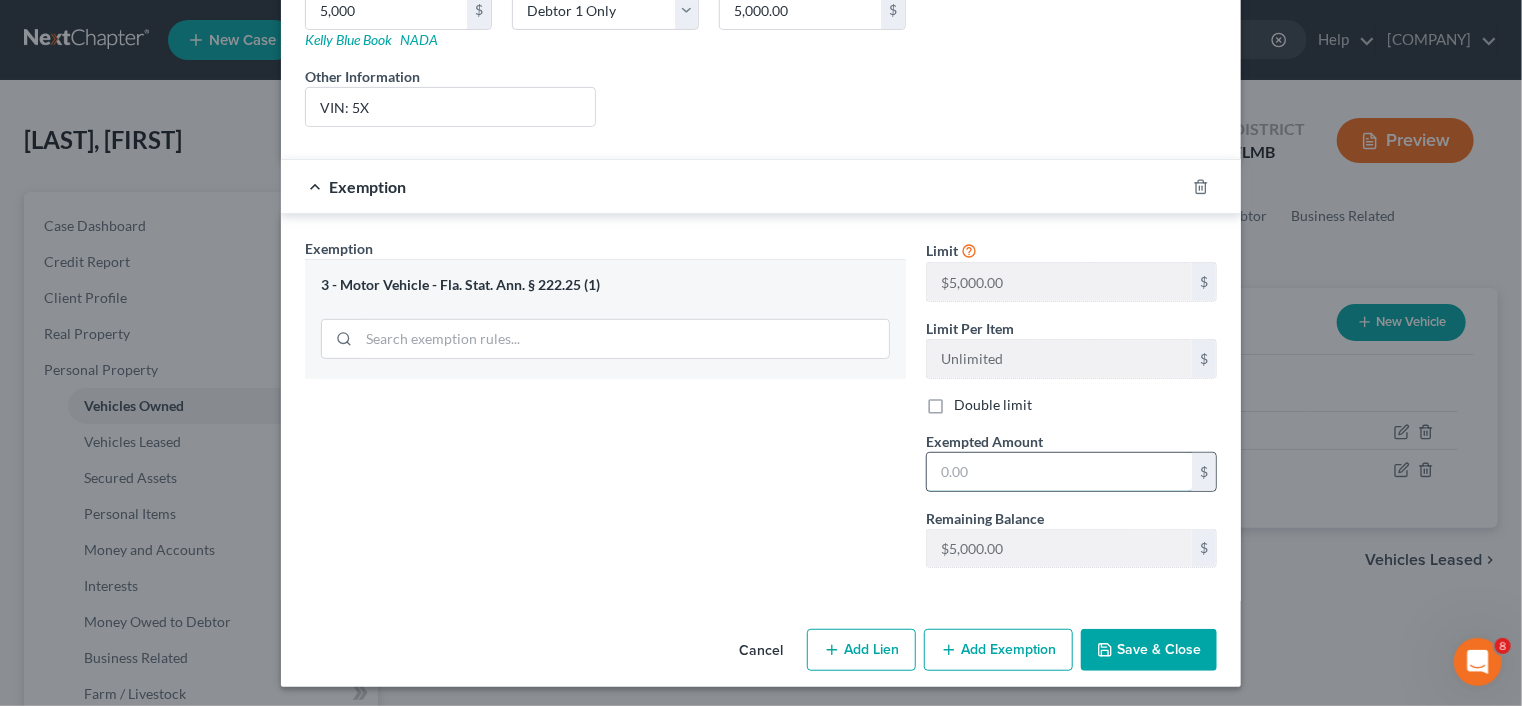 click at bounding box center [1059, 472] 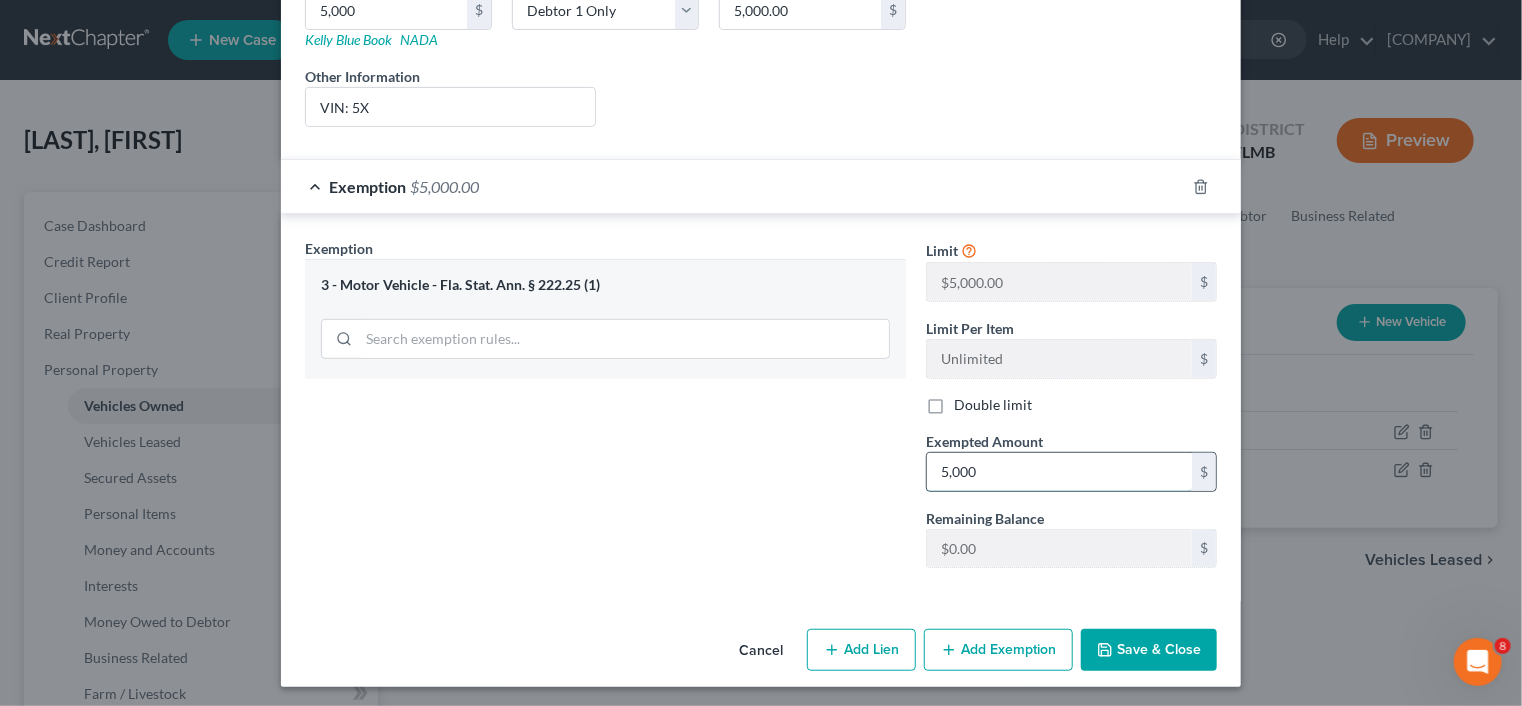 type on "5,000" 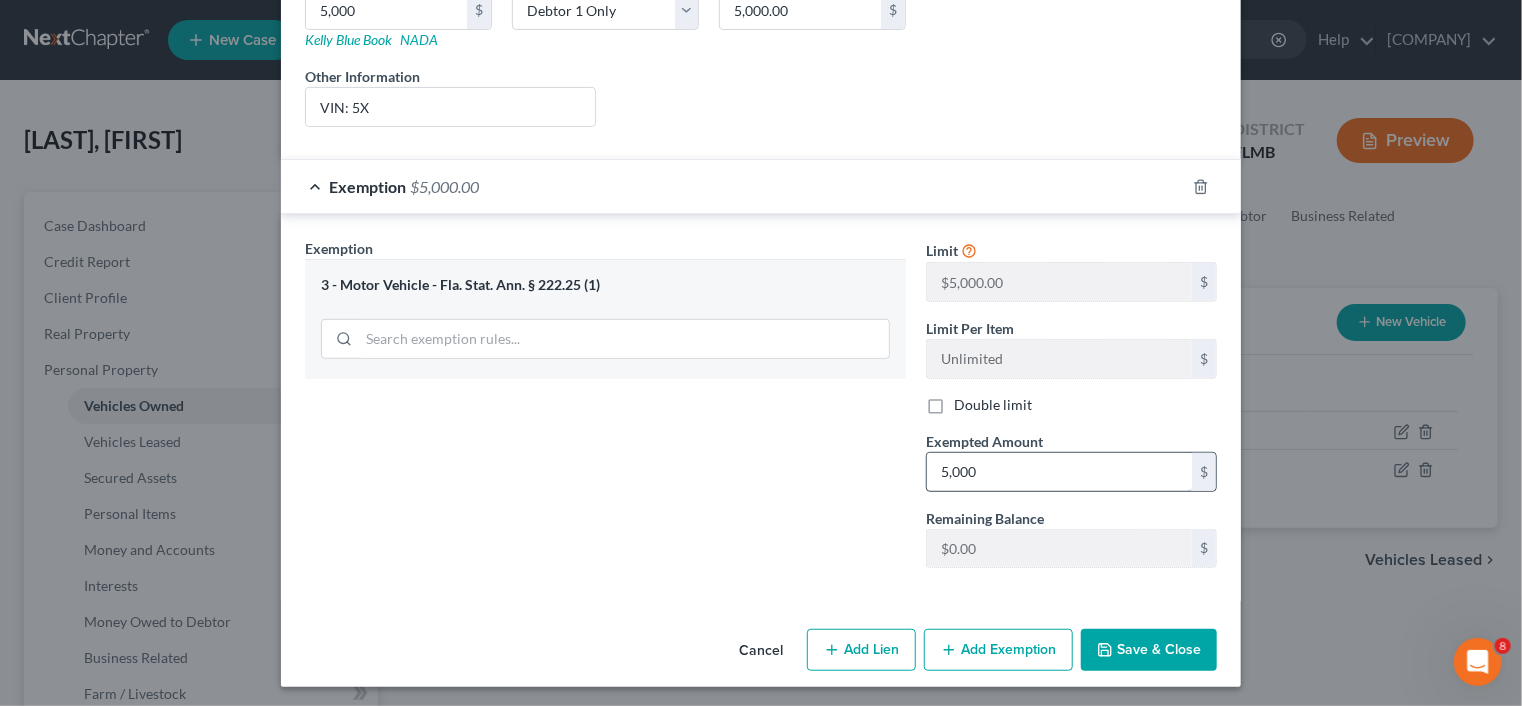 type 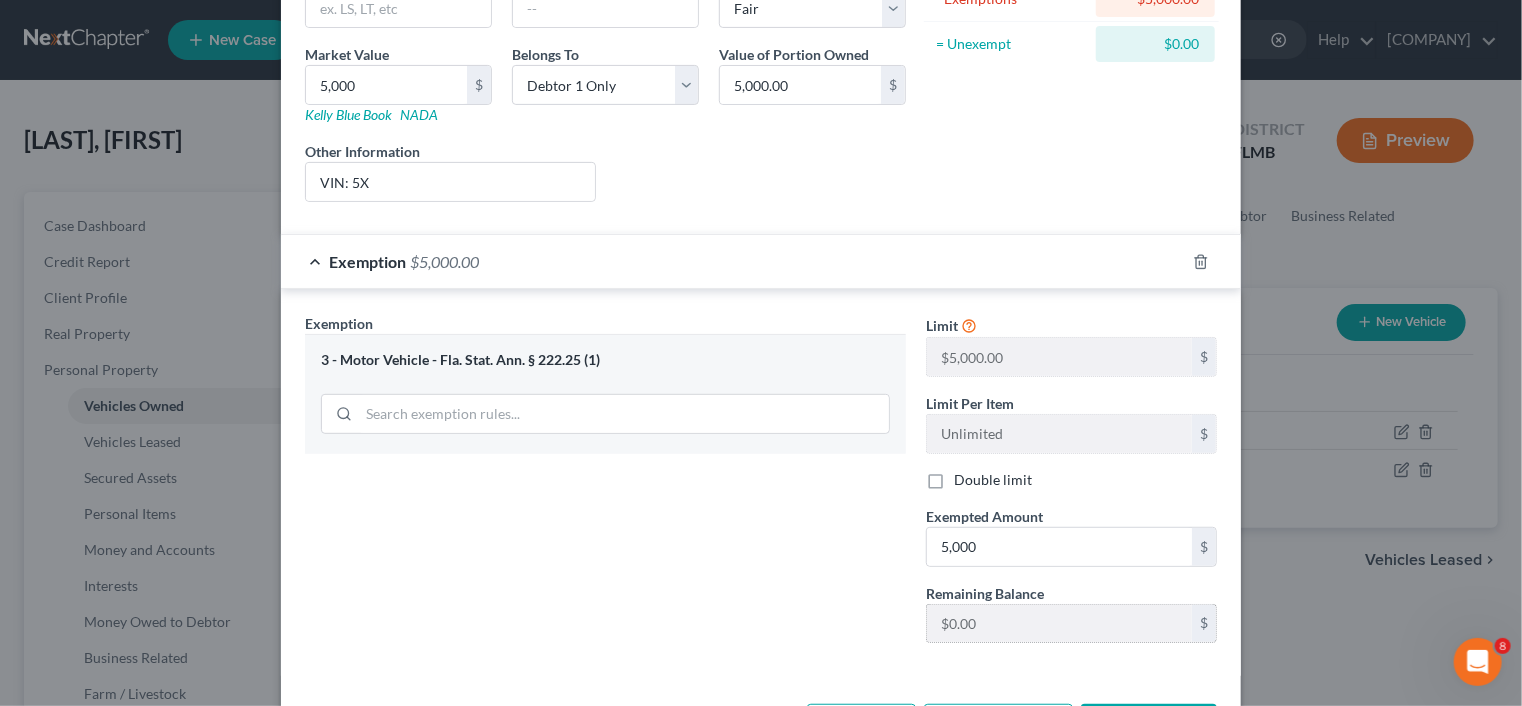 scroll, scrollTop: 353, scrollLeft: 0, axis: vertical 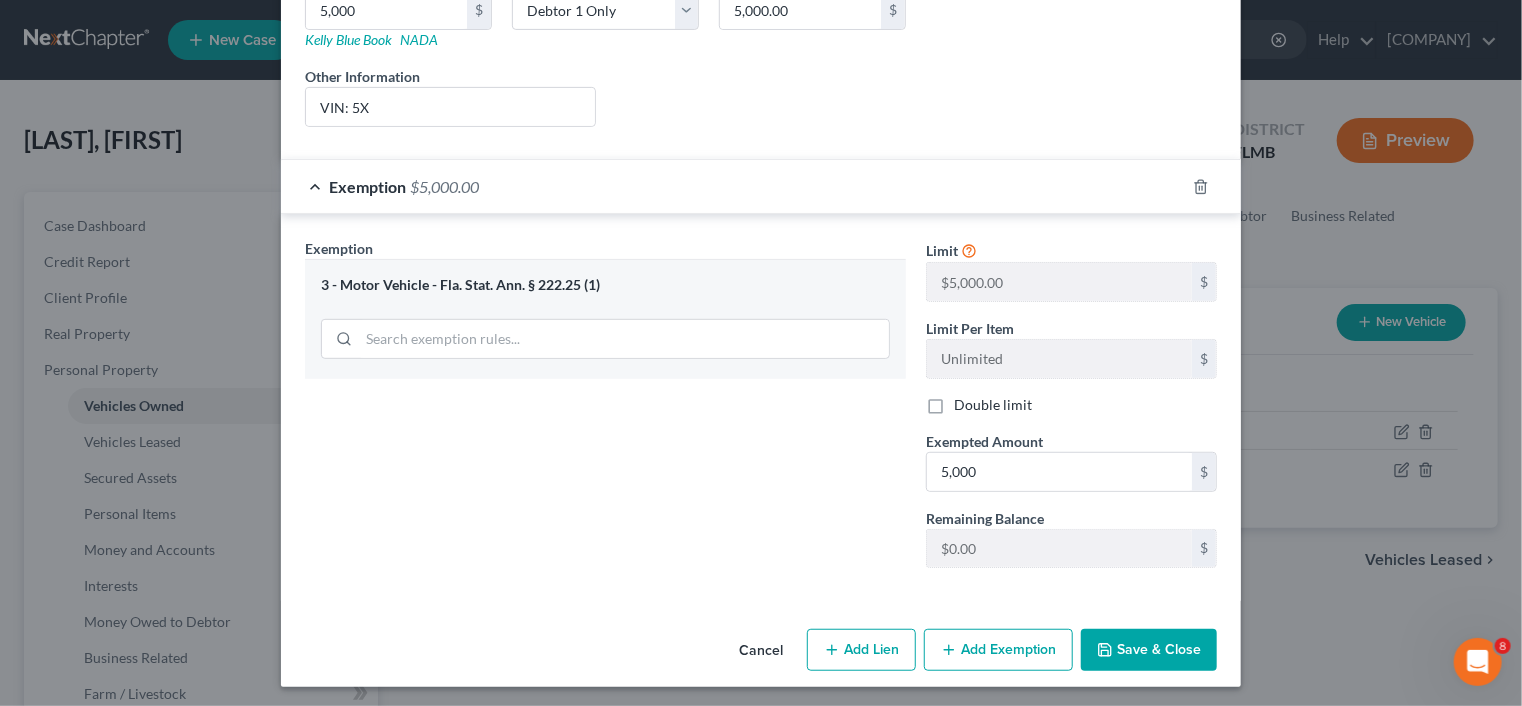 click on "Save & Close" at bounding box center [1149, 650] 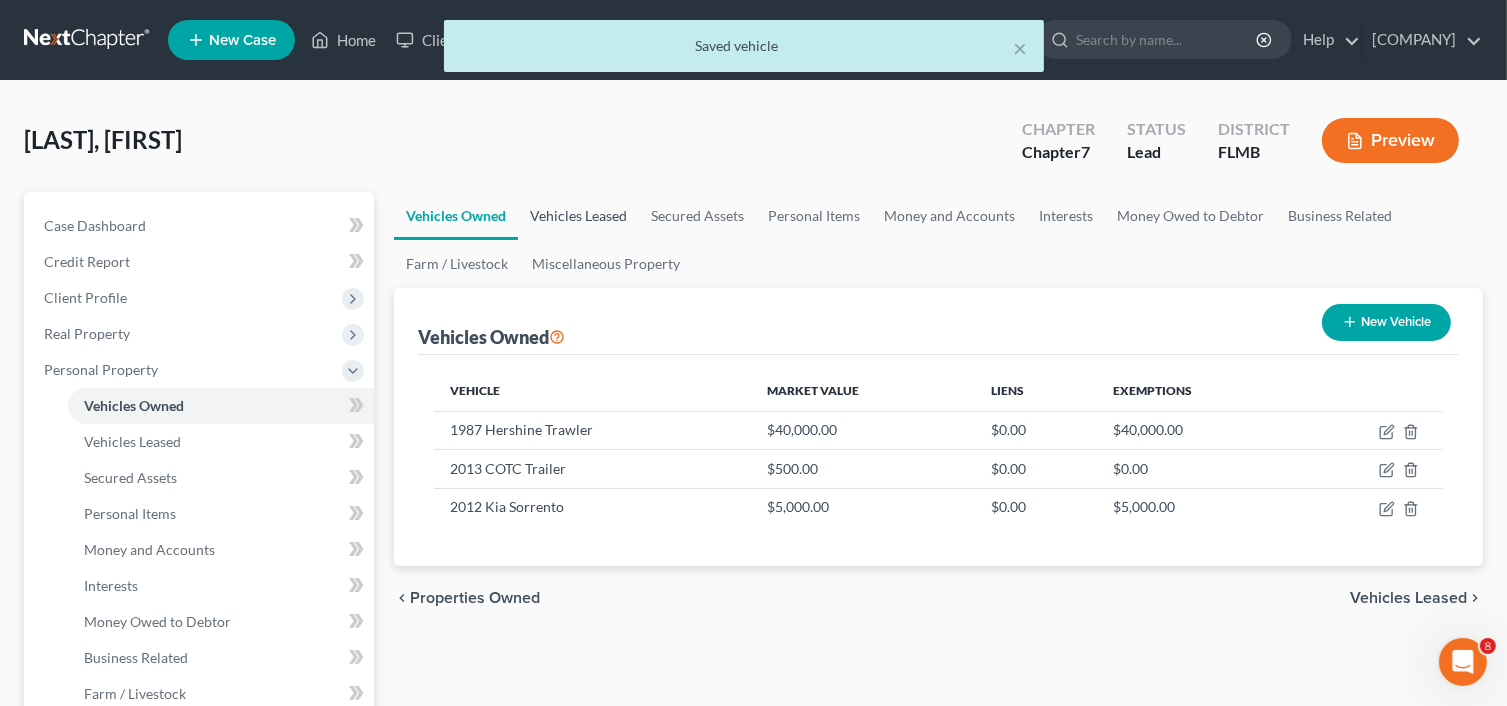 click on "Vehicles Leased" at bounding box center (578, 216) 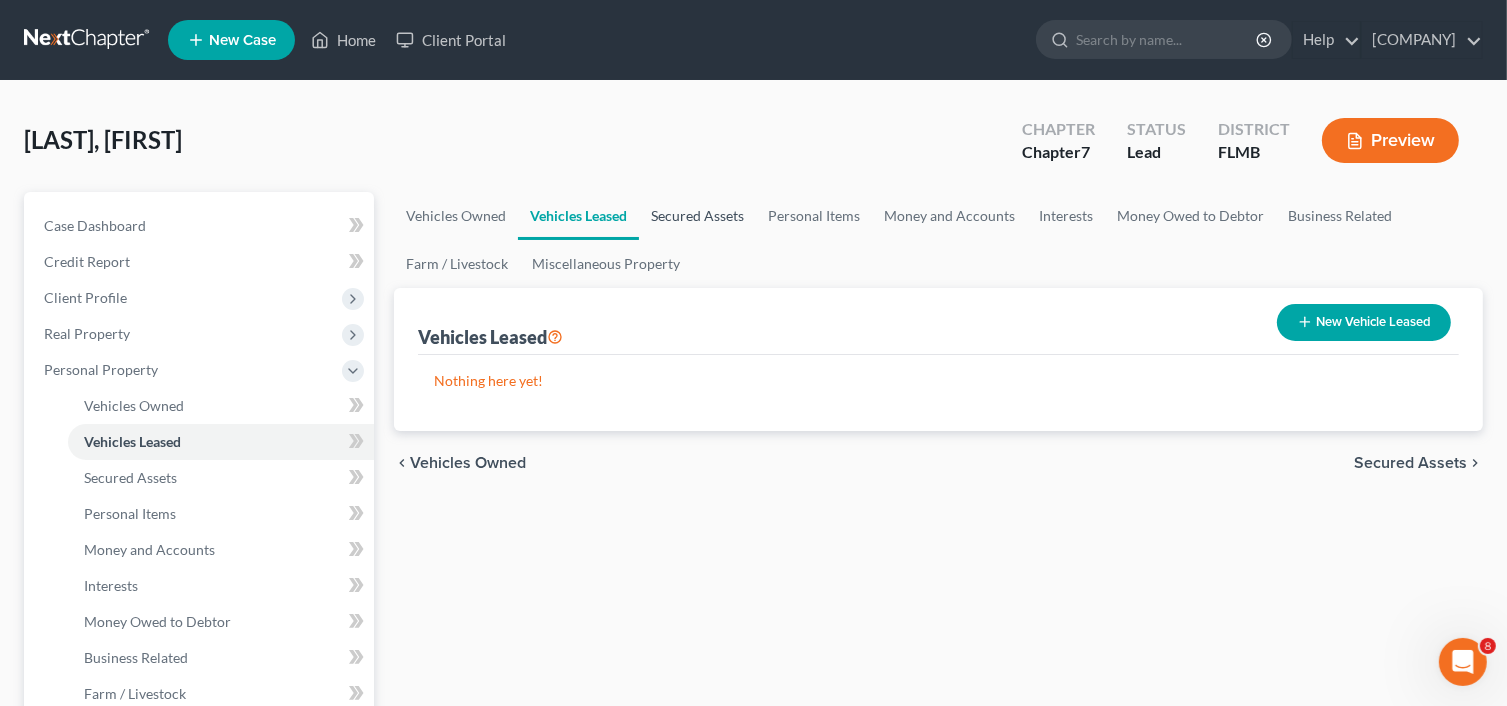 click on "Secured Assets" at bounding box center [697, 216] 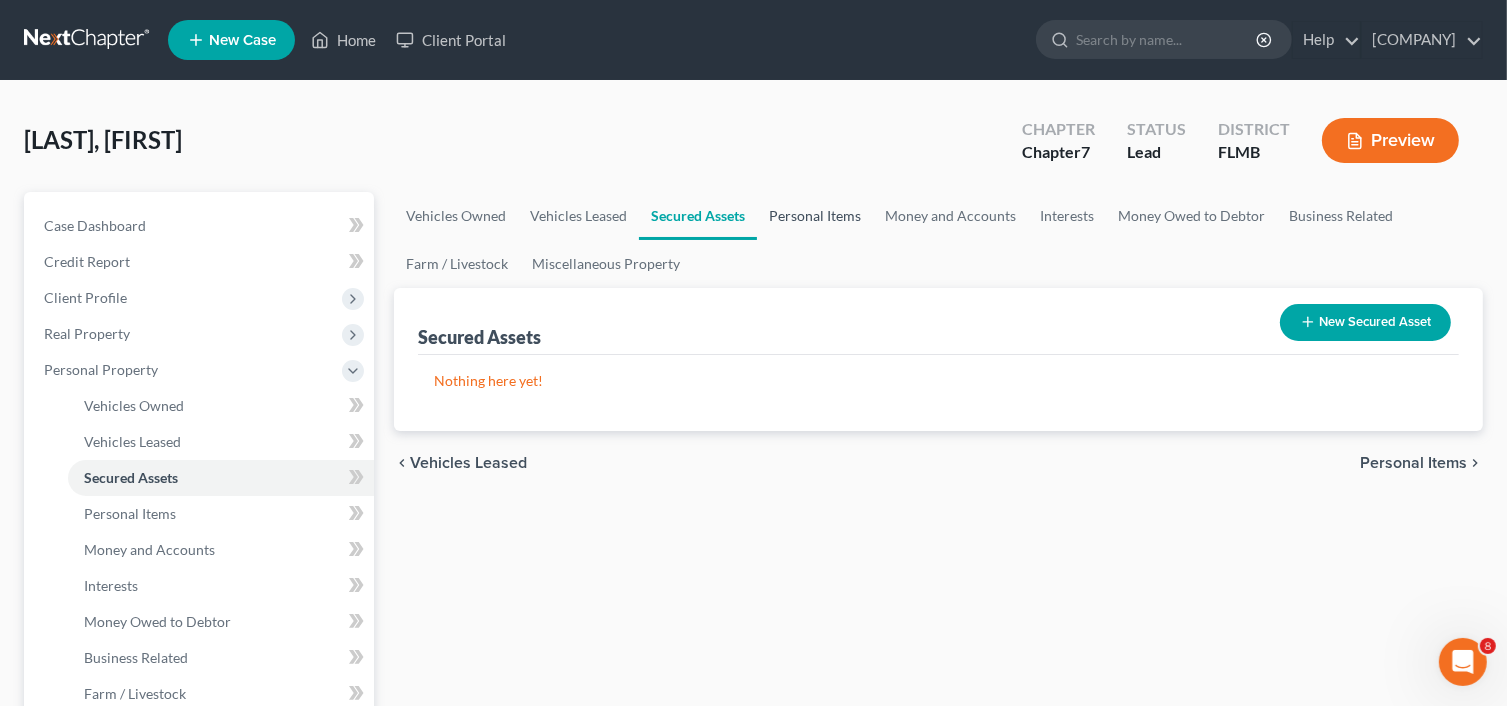 click on "Personal Items" at bounding box center [815, 216] 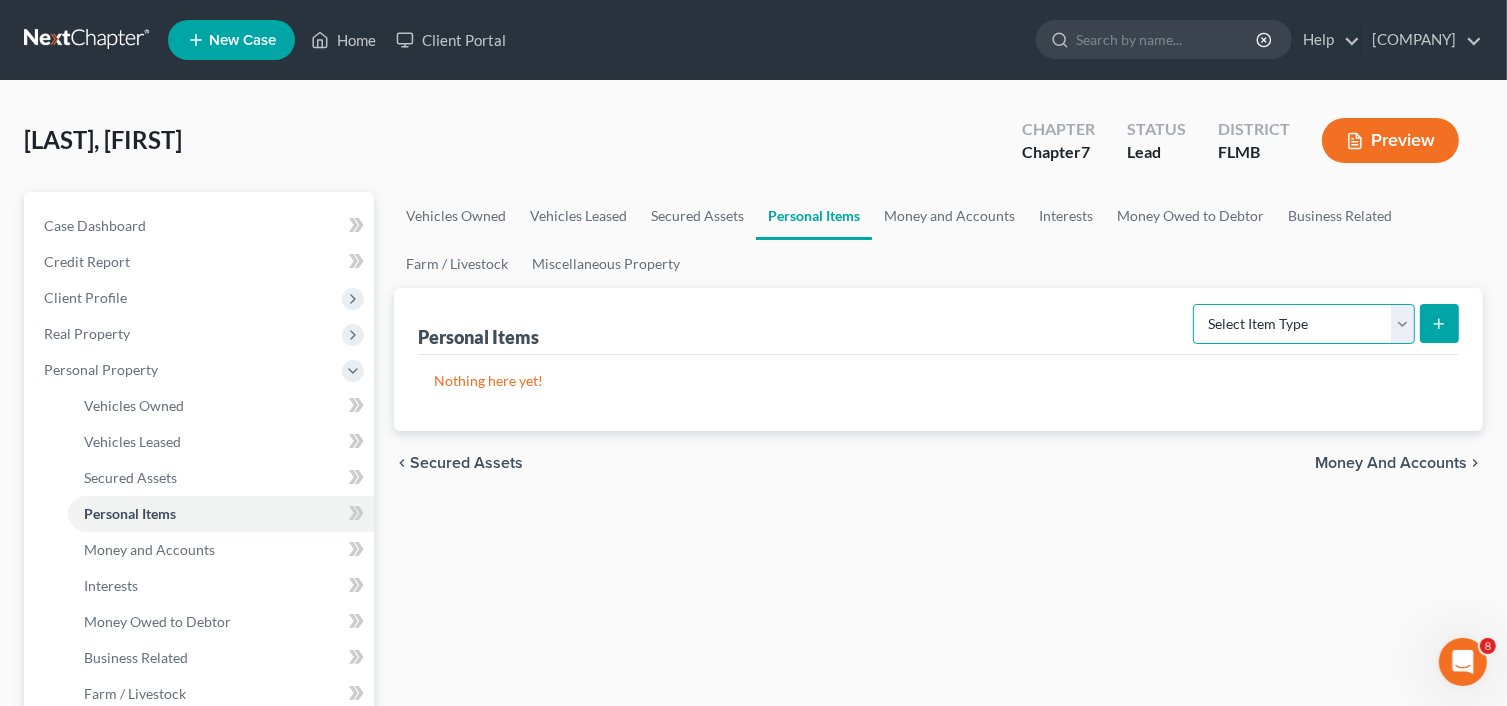 click on "Select Item Type Clothing Collectibles Of Value Electronics Firearms Household Goods Jewelry Other Pet(s) Sports & Hobby Equipment" at bounding box center [1304, 324] 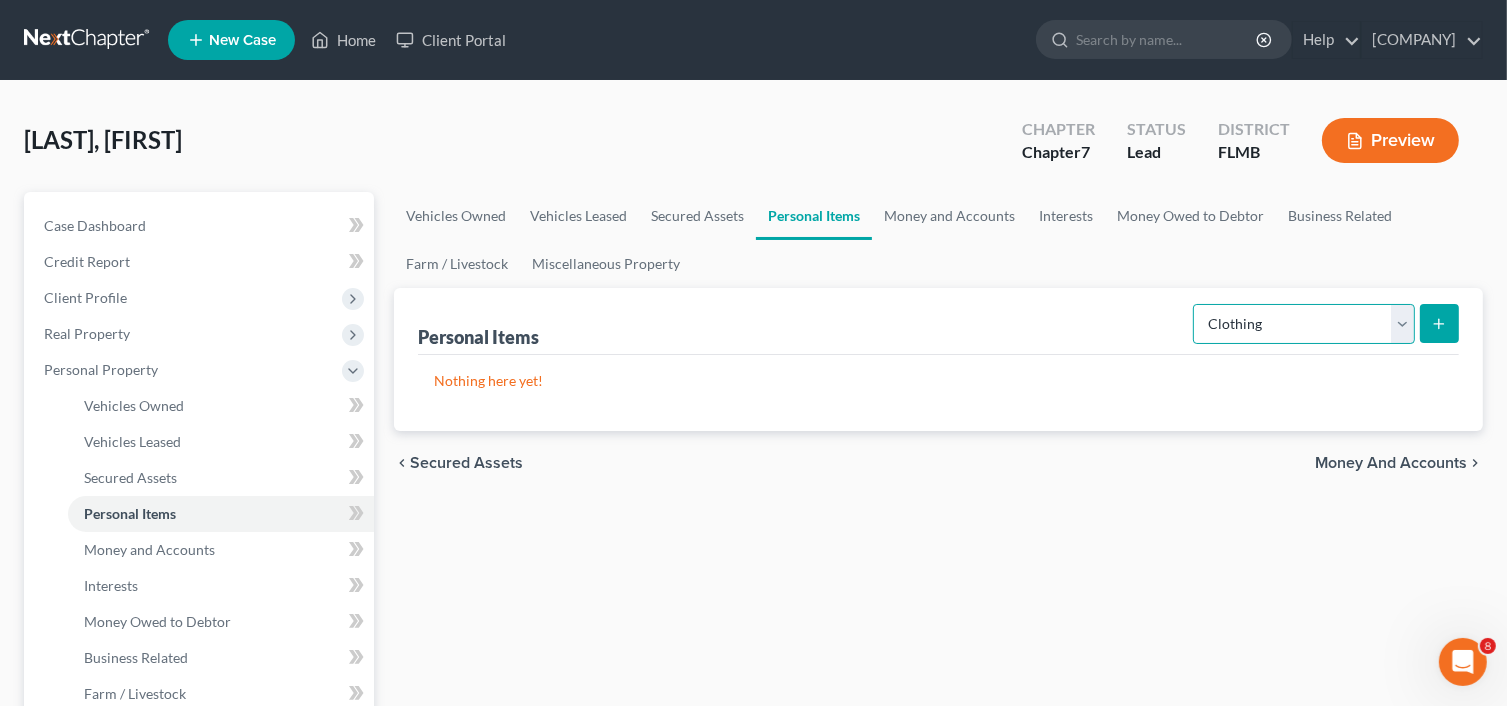 click on "Select Item Type Clothing Collectibles Of Value Electronics Firearms Household Goods Jewelry Other Pet(s) Sports & Hobby Equipment" at bounding box center [1304, 324] 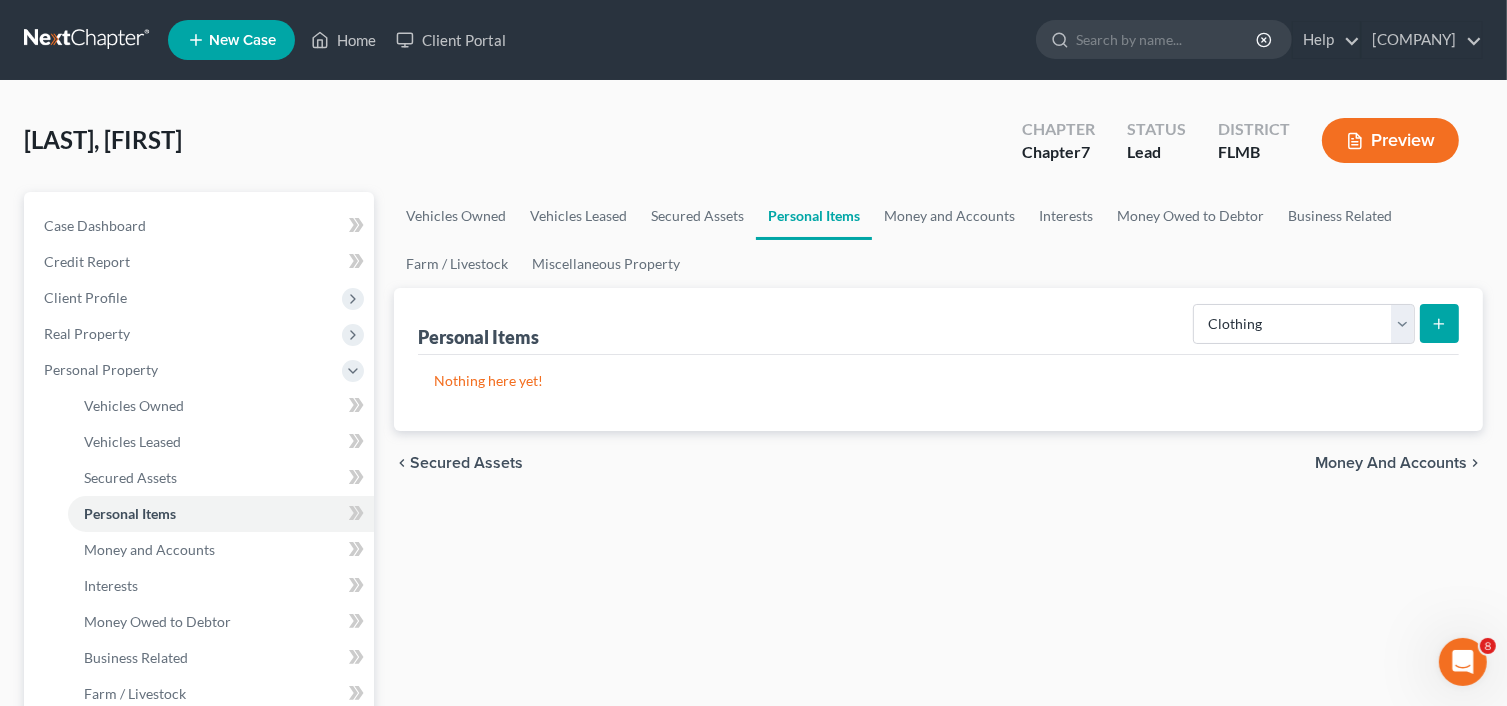 click 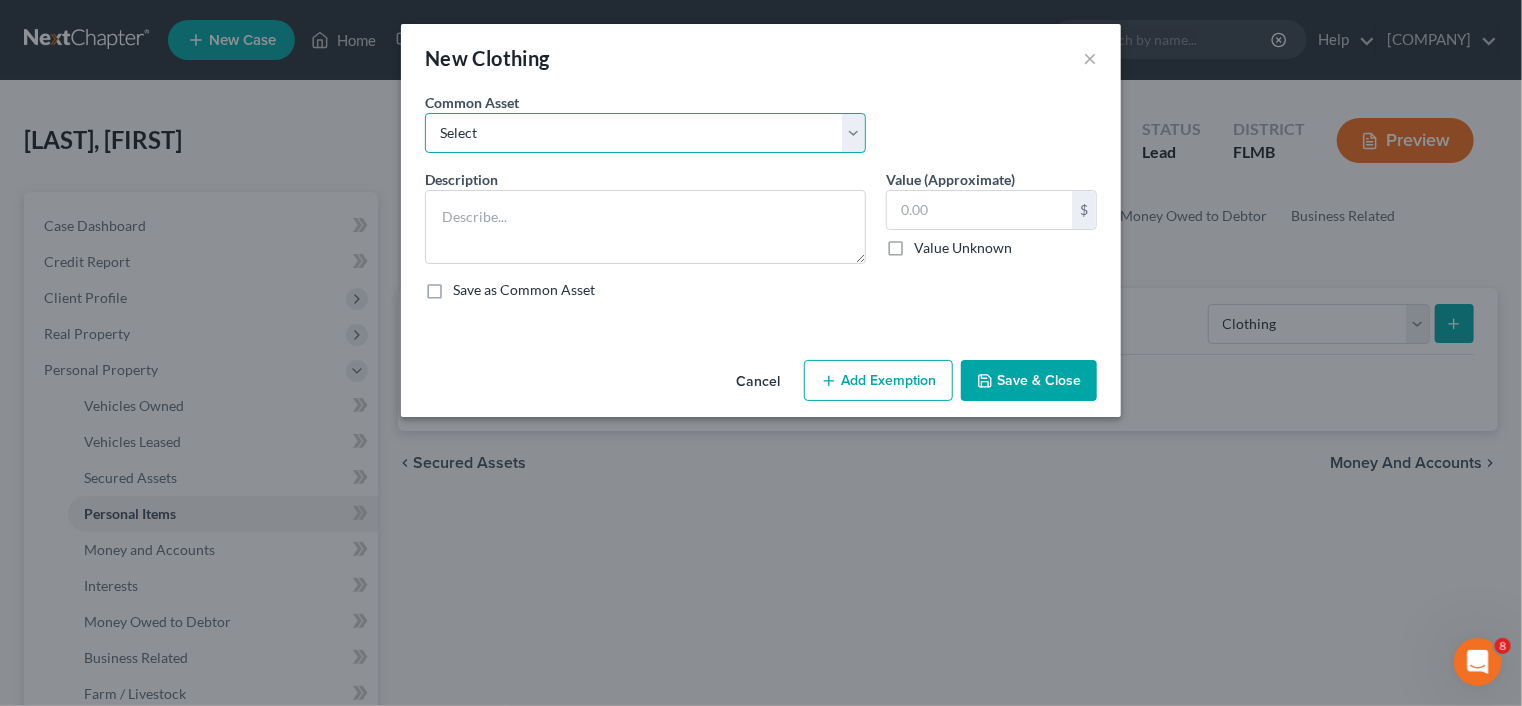 click on "Select Debtor's Wardrobe Joint debtor's wardrobe Joint Debtor's wardrobe" at bounding box center (645, 133) 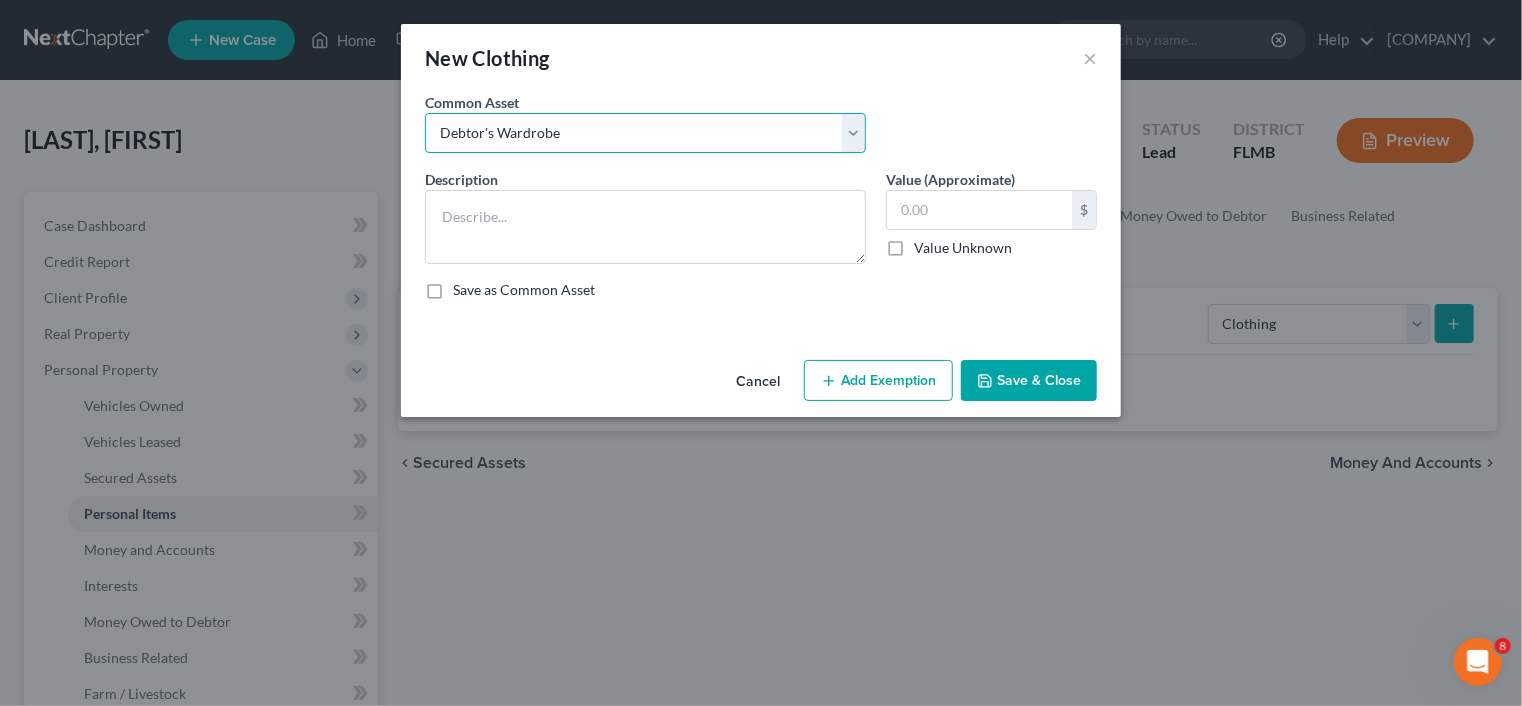 click on "Select Debtor's Wardrobe Joint debtor's wardrobe Joint Debtor's wardrobe" at bounding box center [645, 133] 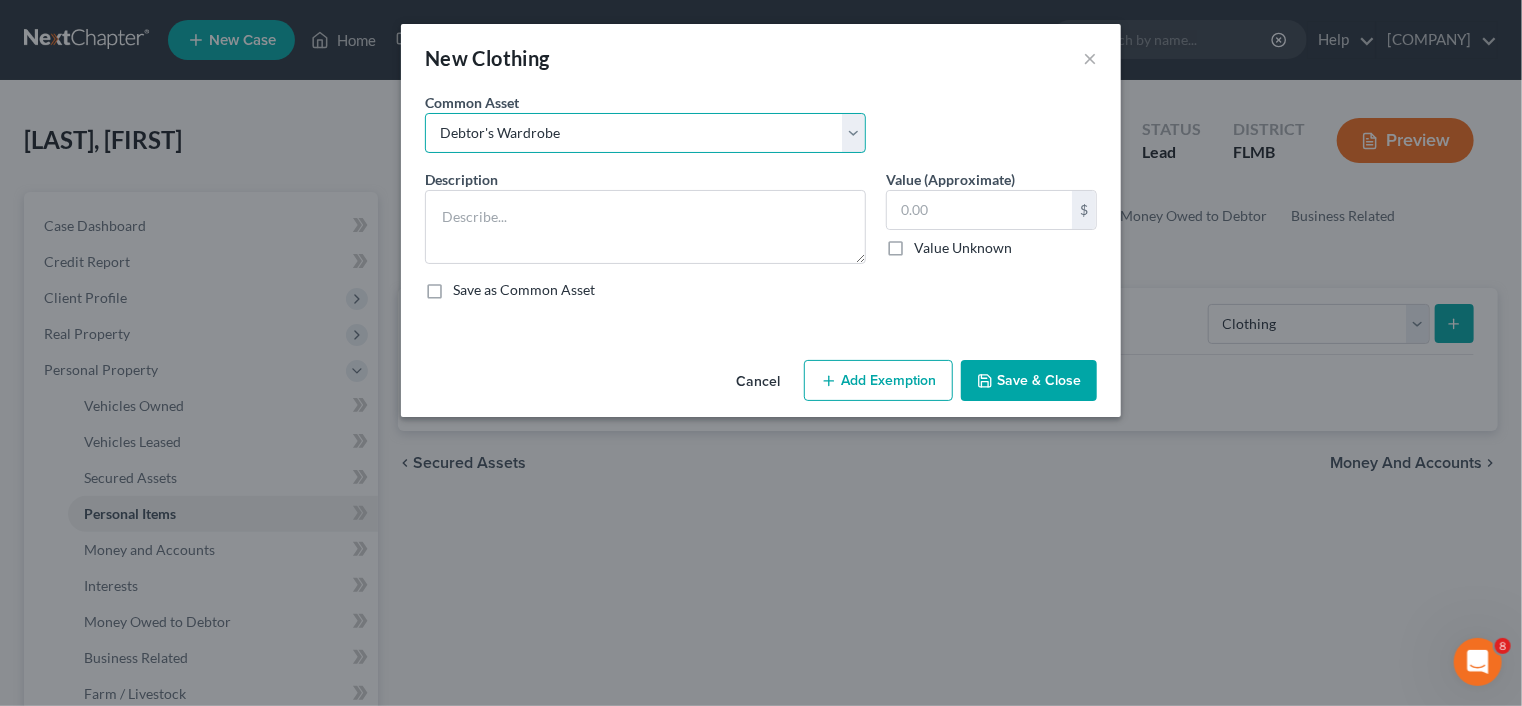 type on "Debtor's Wardrobe" 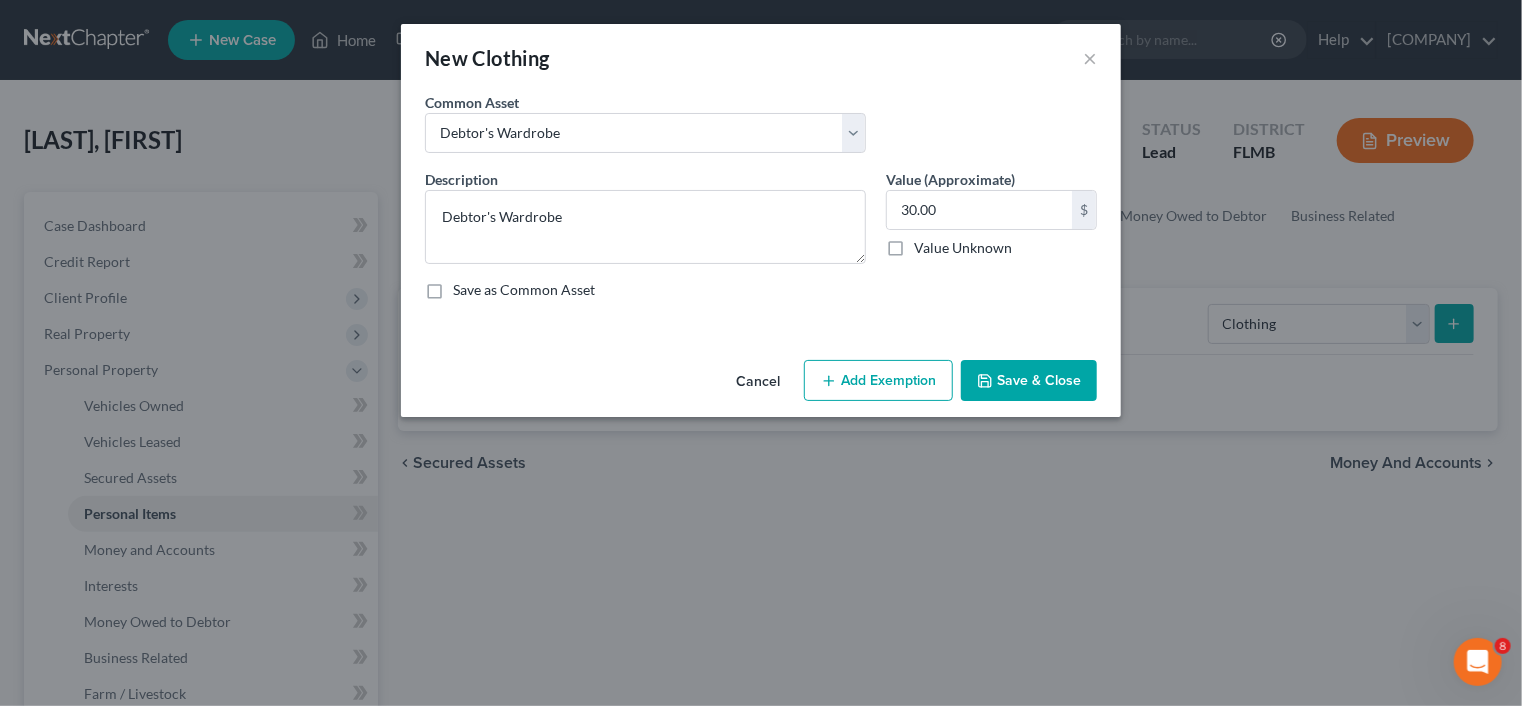 click on "Add Exemption" at bounding box center [878, 381] 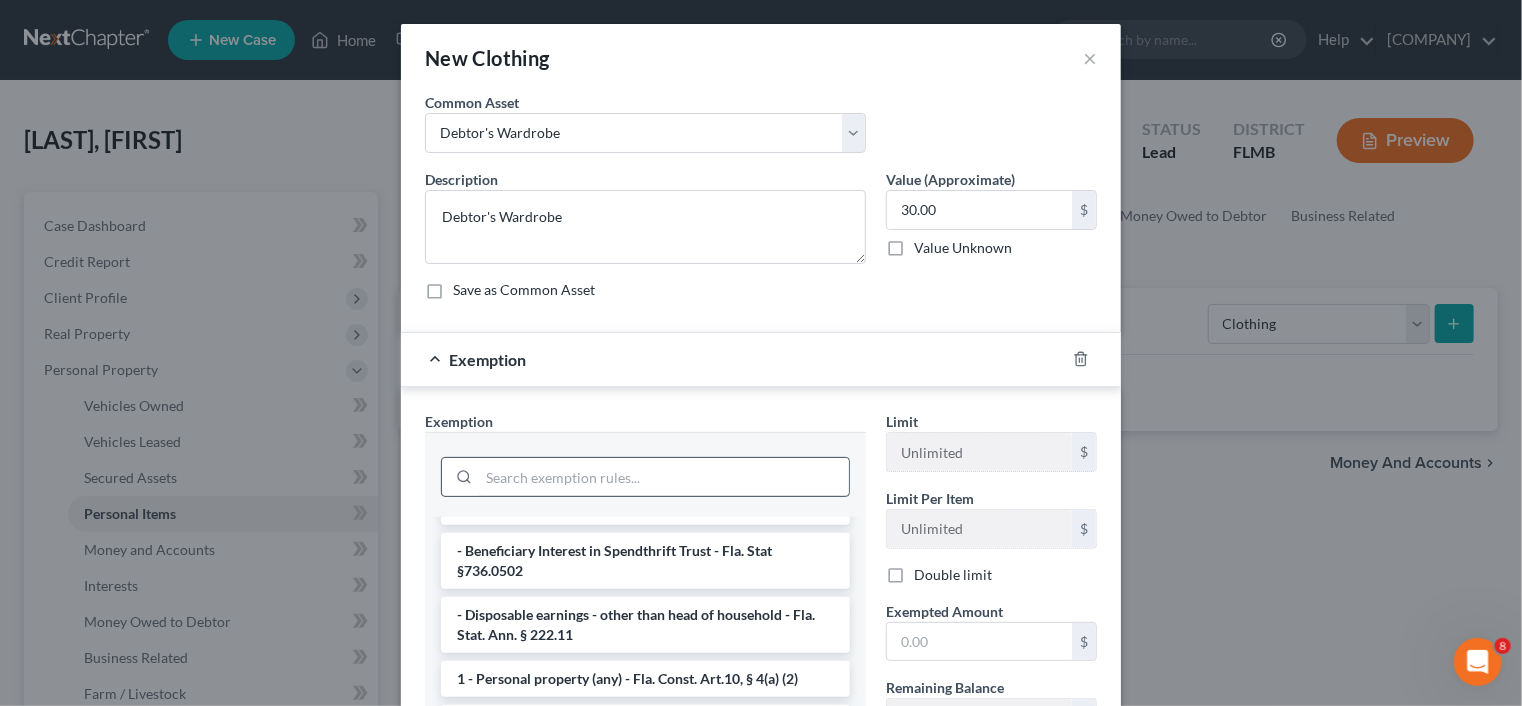 scroll, scrollTop: 200, scrollLeft: 0, axis: vertical 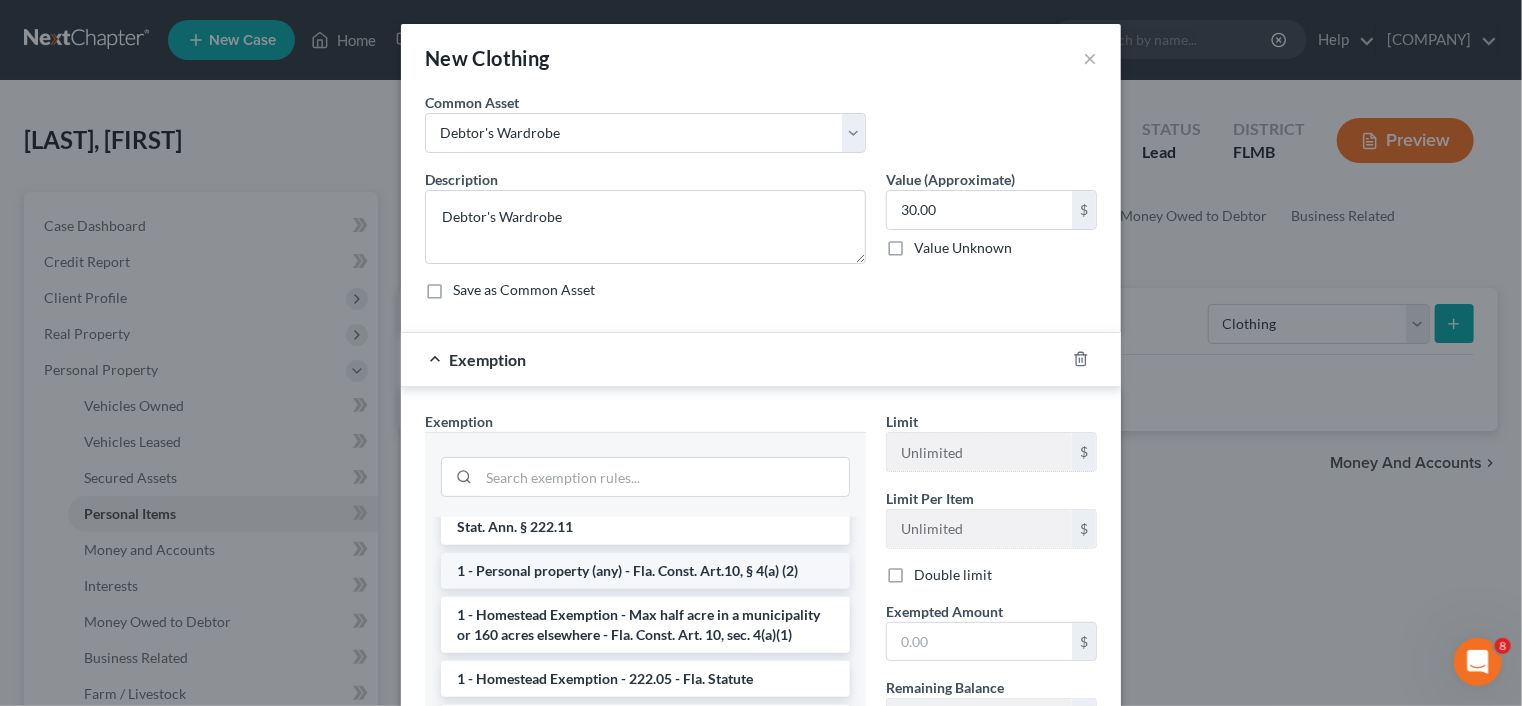click on "1 - Personal property (any) - Fla. Const. Art.10, § 4(a) (2)" at bounding box center [645, 571] 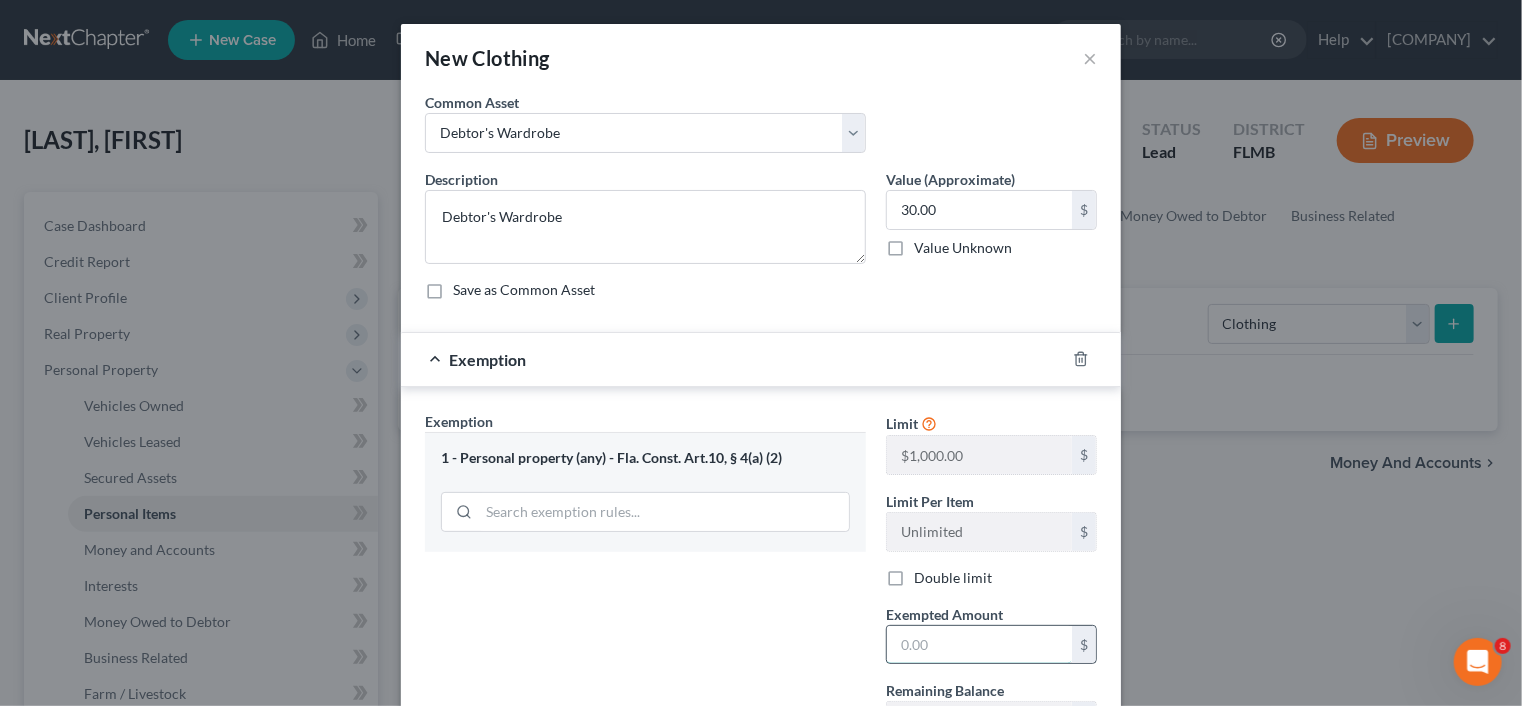 click at bounding box center (979, 645) 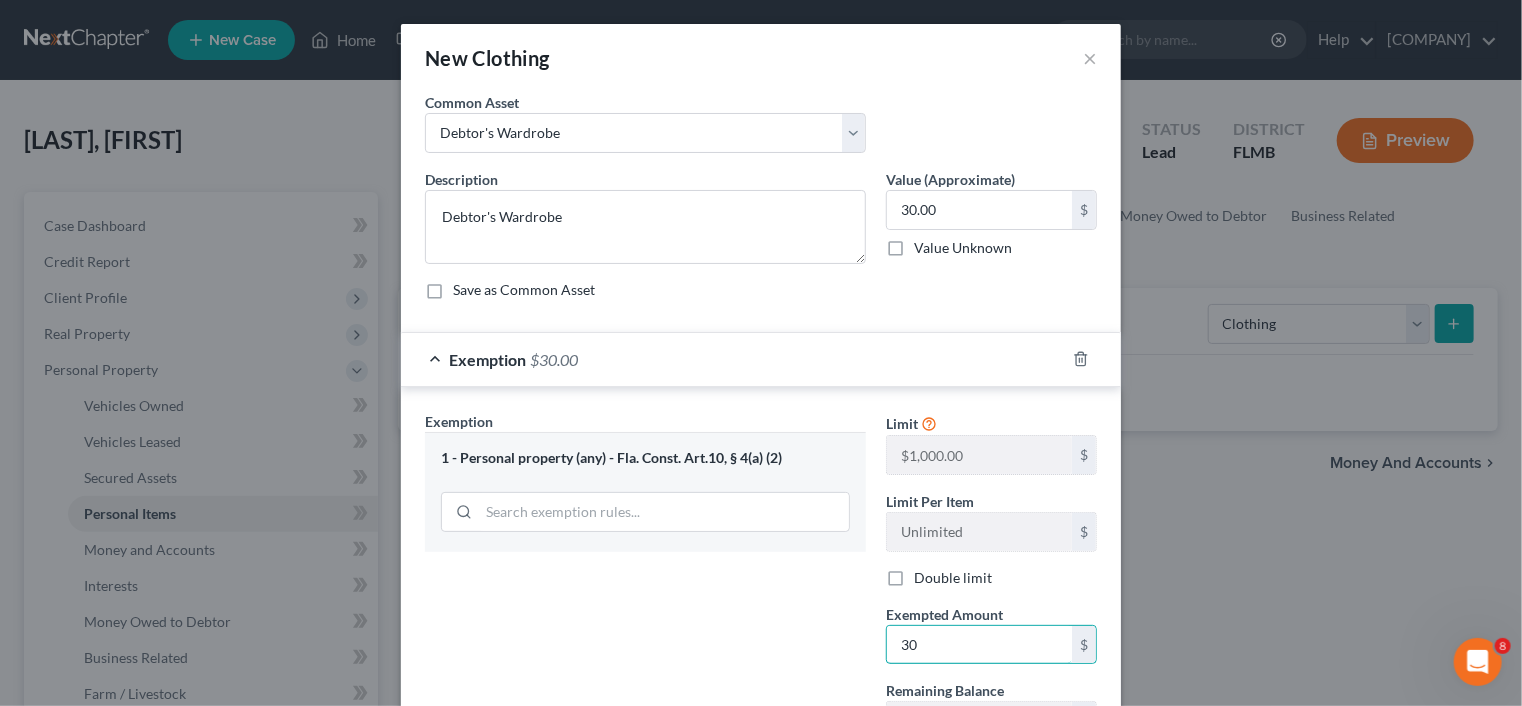 type on "30" 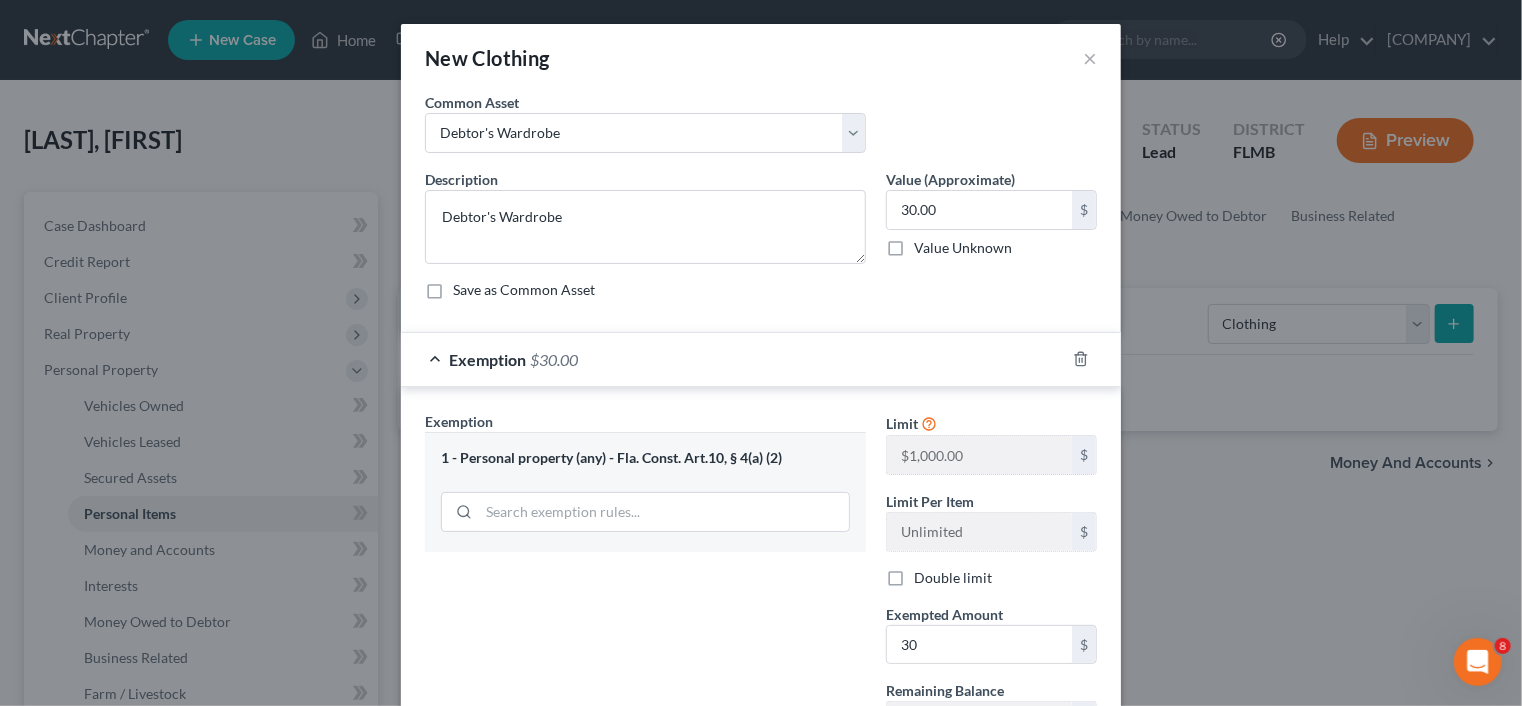 click on "Exemption Set must be selected for CA.
Exemption
*
1 - Personal property (any) - Fla. Const. Art.10, § 4(a) (2)" at bounding box center [645, 584] 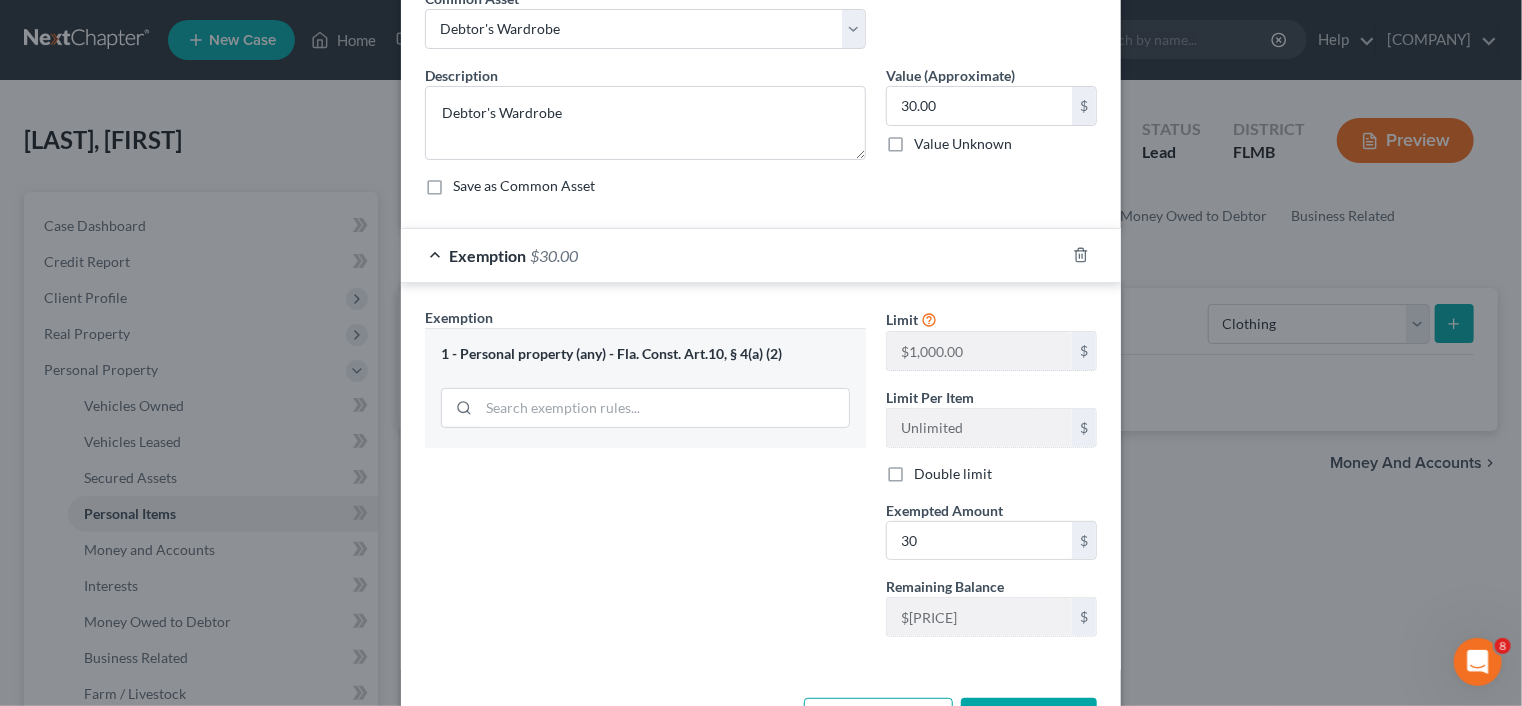 scroll, scrollTop: 175, scrollLeft: 0, axis: vertical 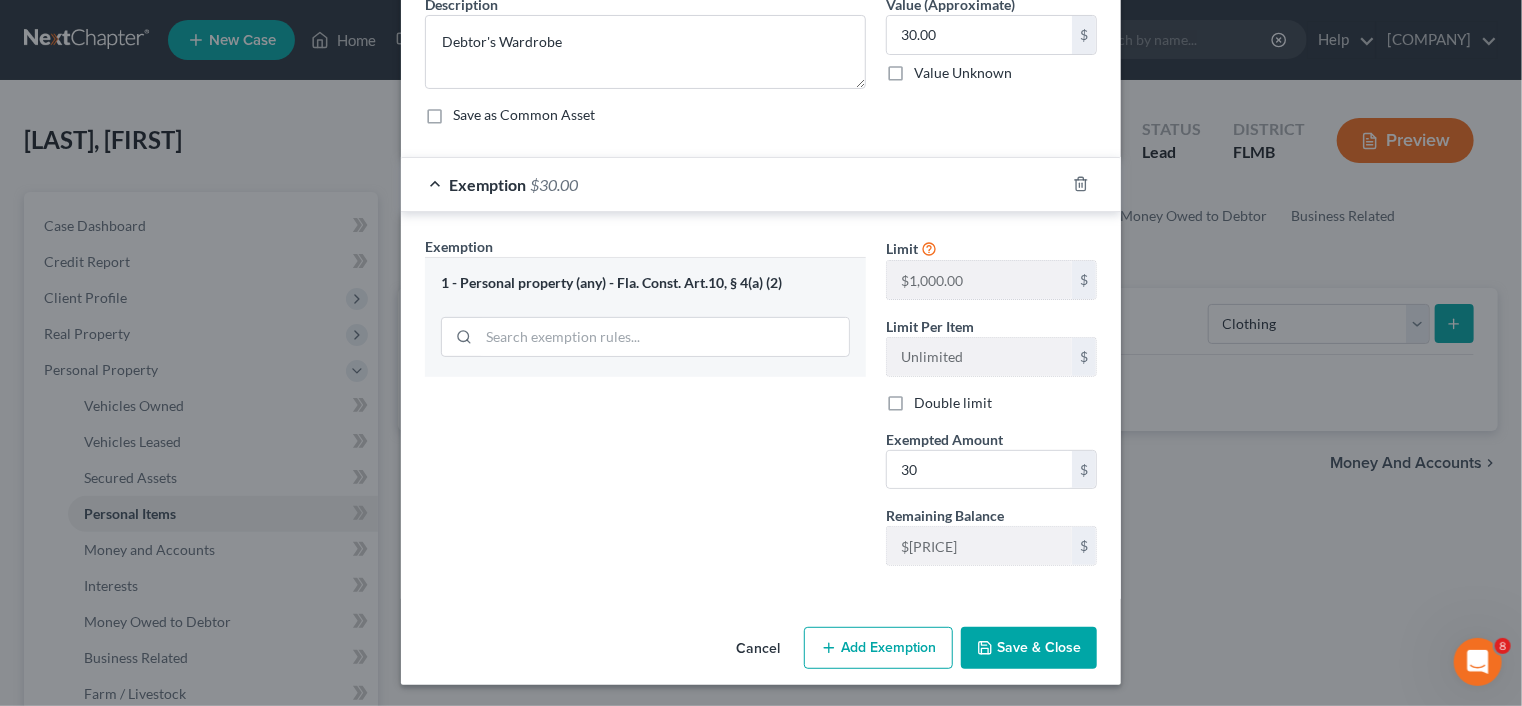 click on "Save & Close" at bounding box center (1029, 648) 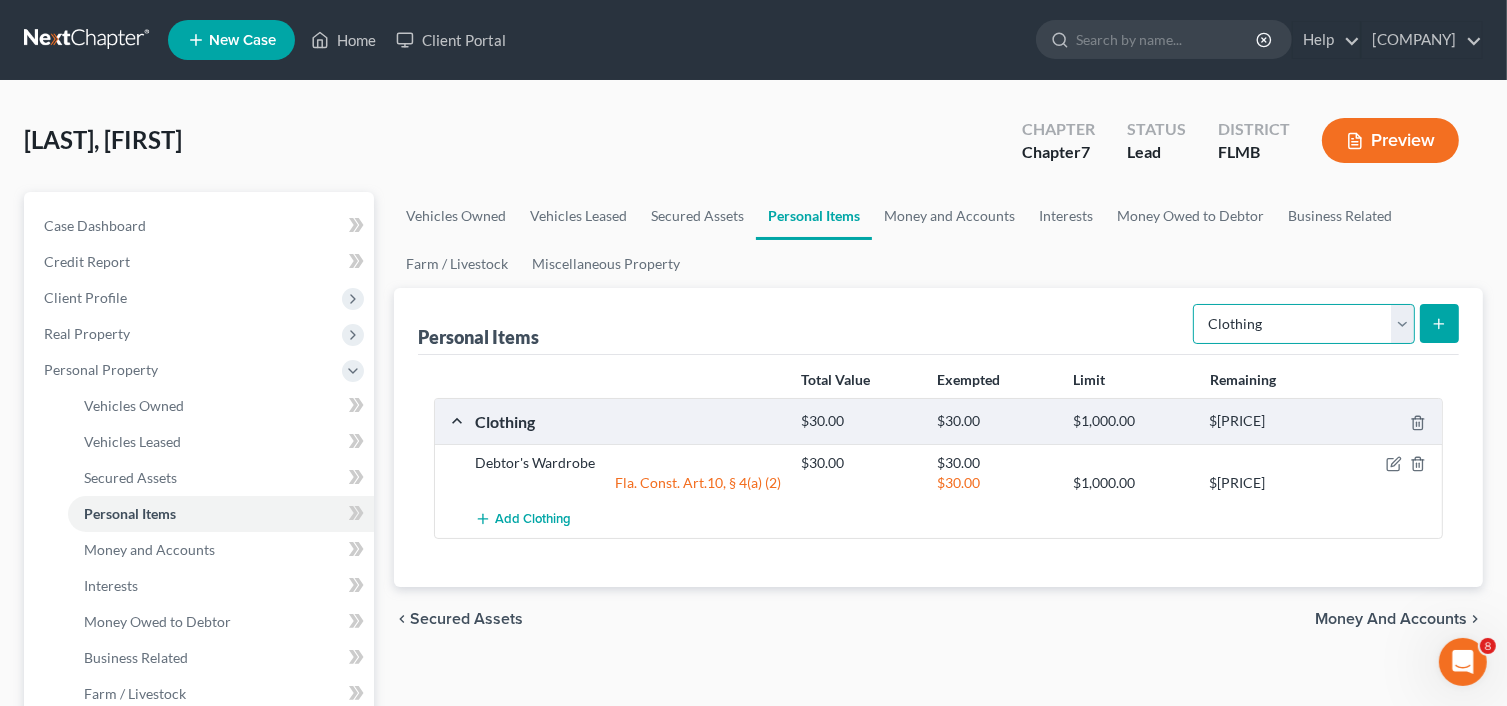 click on "Select Item Type Clothing Collectibles Of Value Electronics Firearms Household Goods Jewelry Other Pet(s) Sports & Hobby Equipment" at bounding box center (1304, 324) 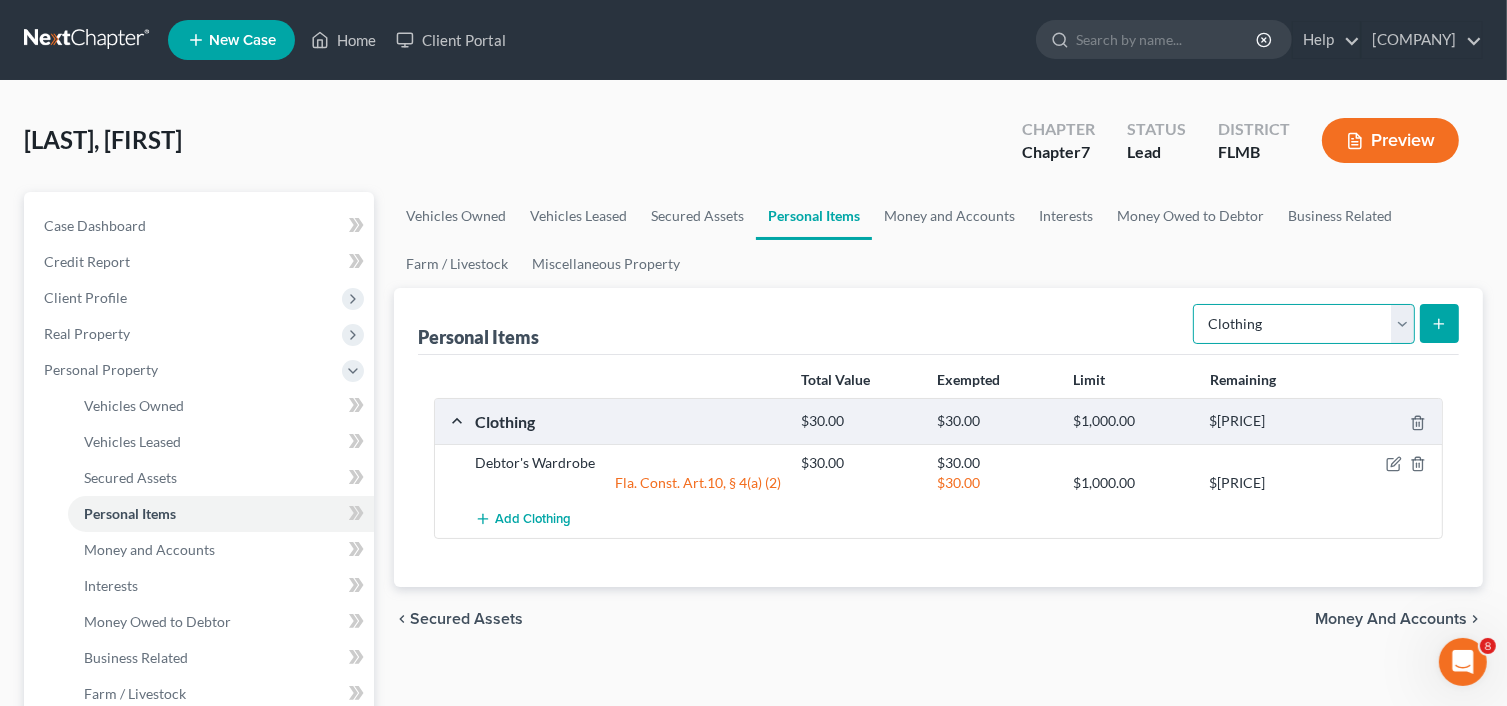 select on "electronics" 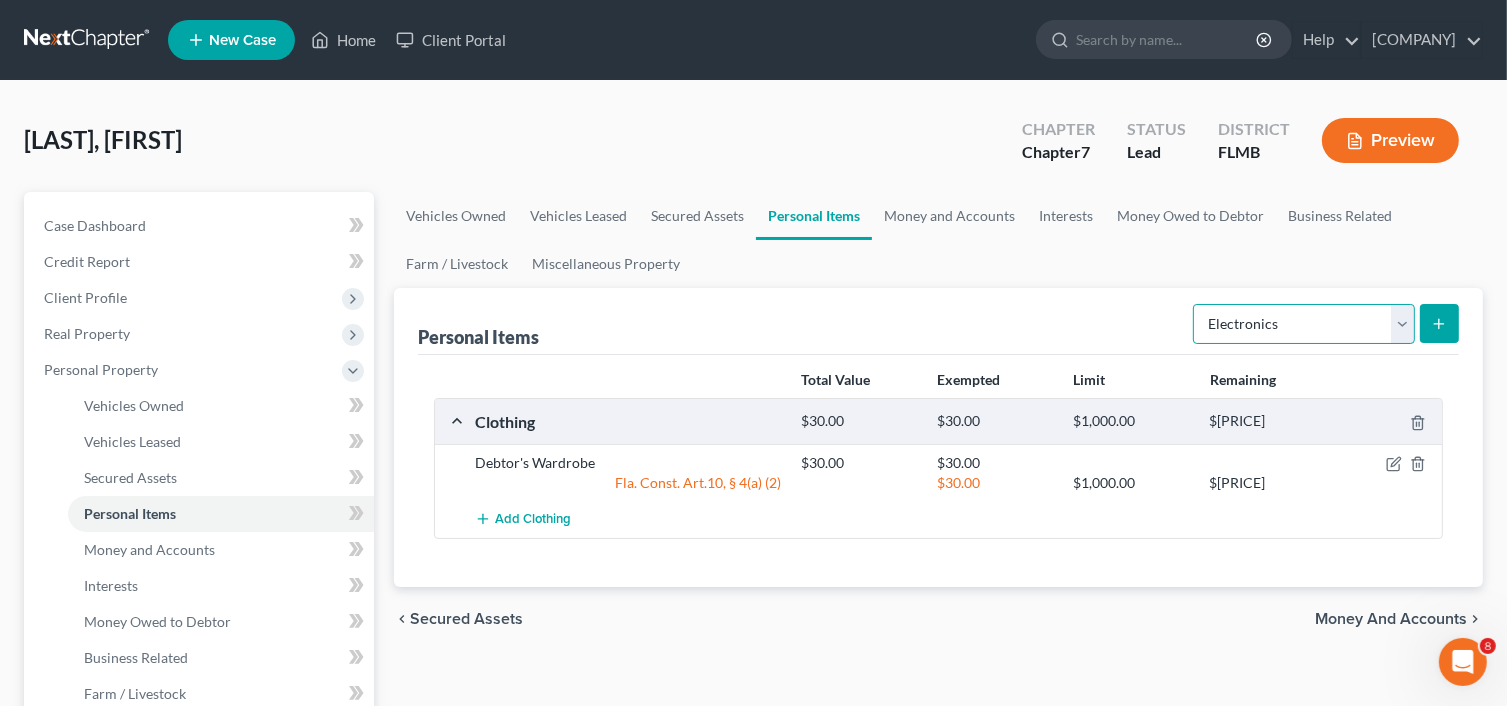 click on "Select Item Type Clothing Collectibles Of Value Electronics Firearms Household Goods Jewelry Other Pet(s) Sports & Hobby Equipment" at bounding box center [1304, 324] 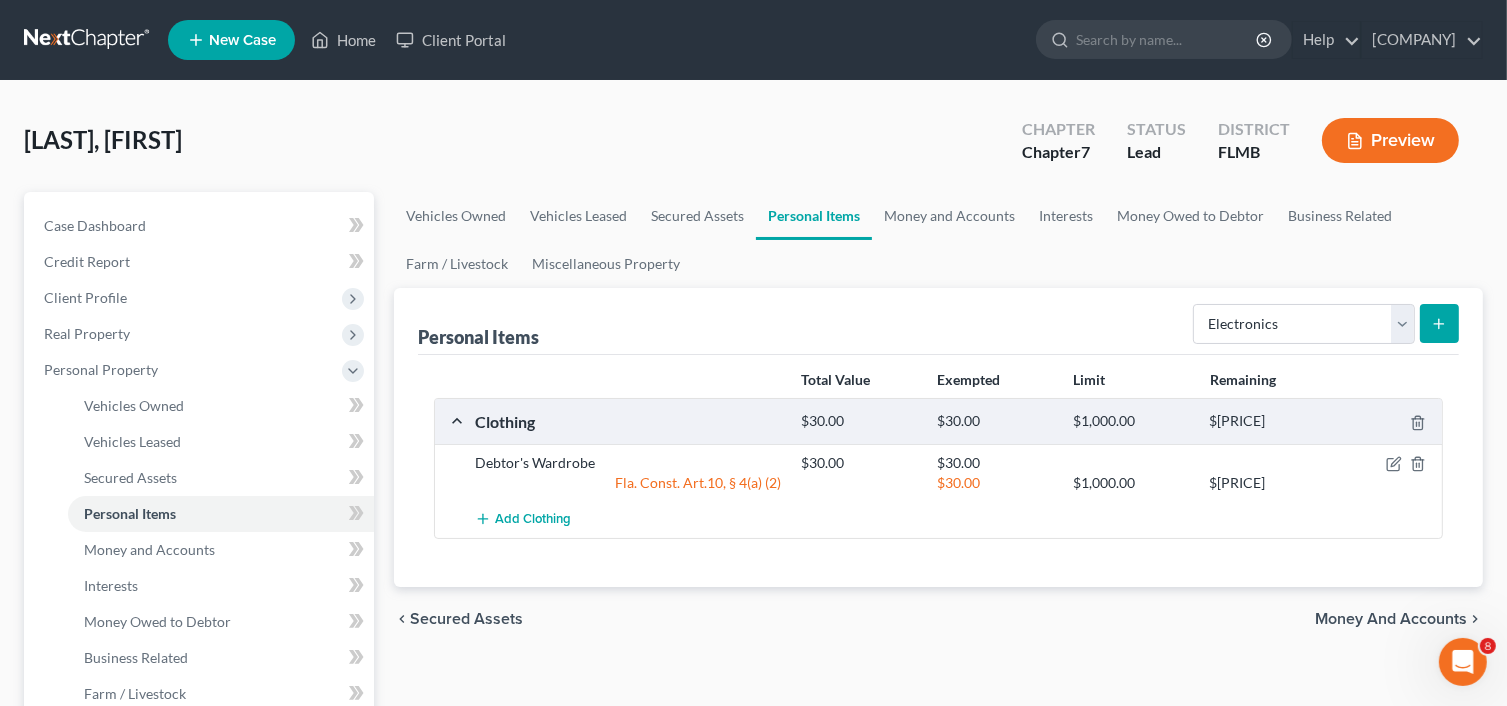 click at bounding box center (1439, 323) 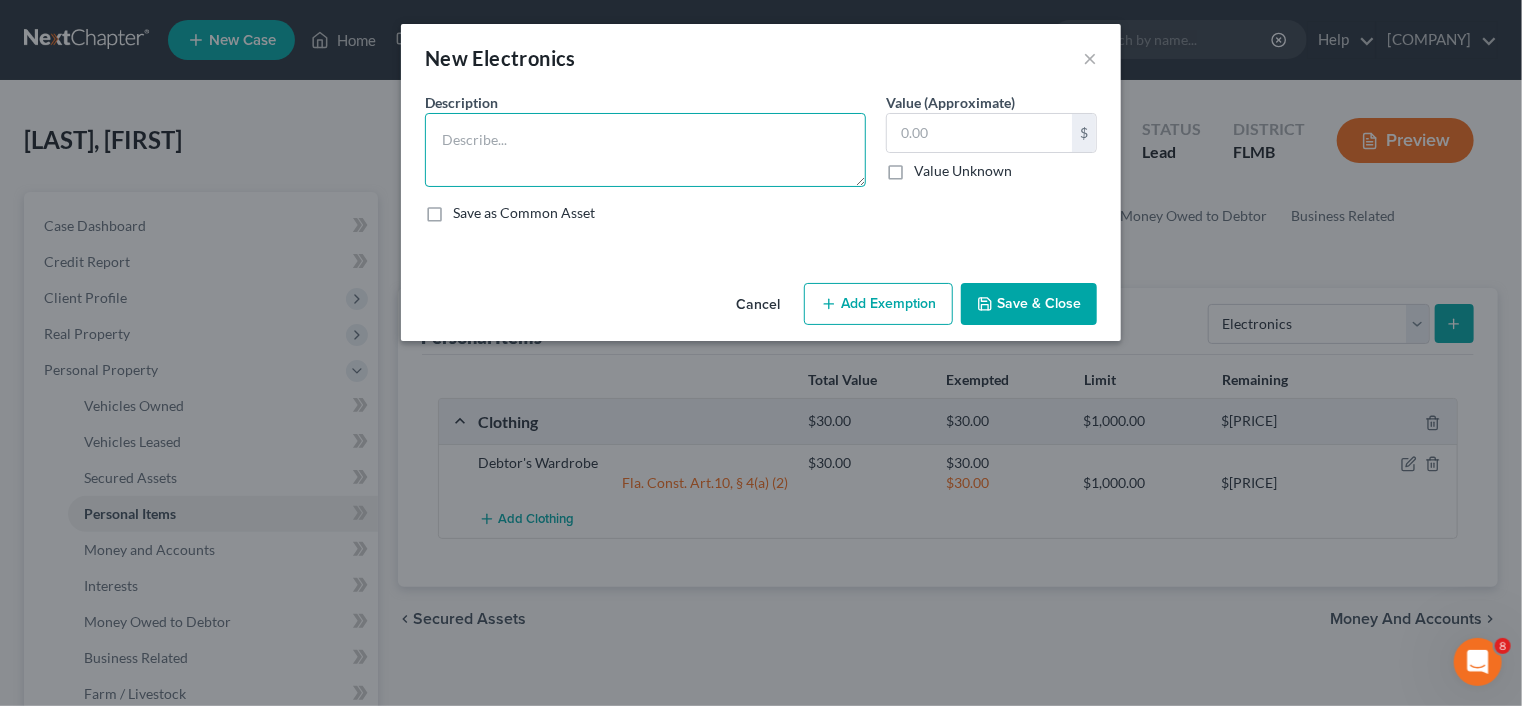 click at bounding box center (645, 150) 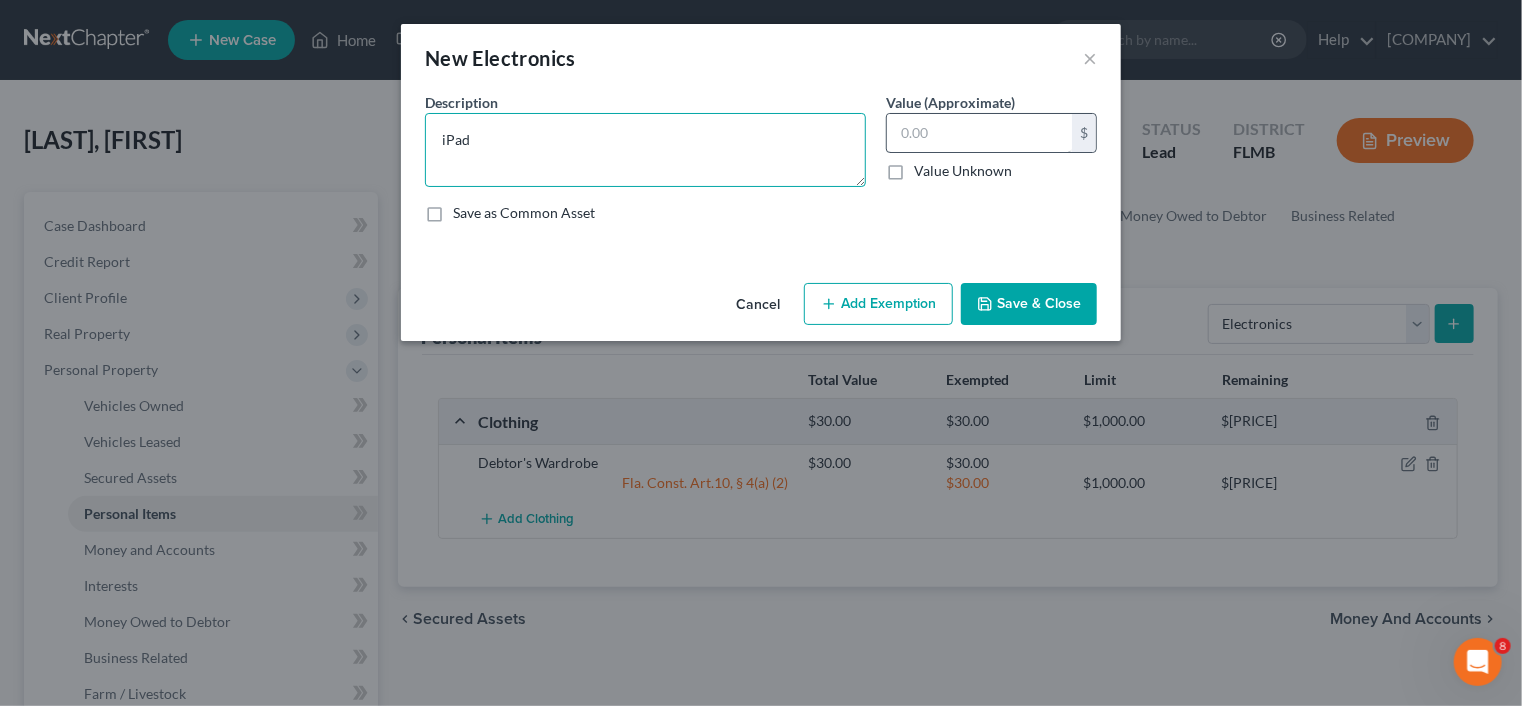 type on "iPad" 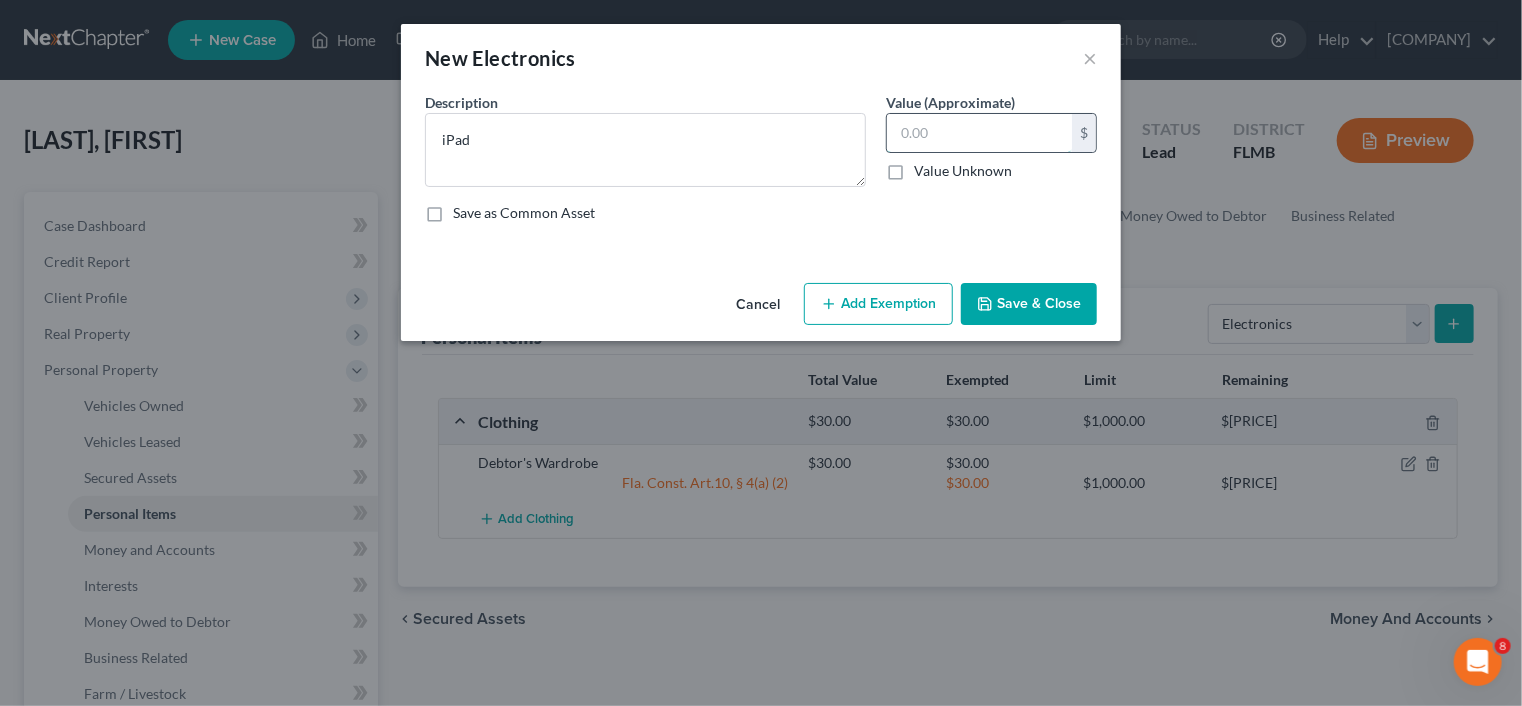 click at bounding box center [979, 133] 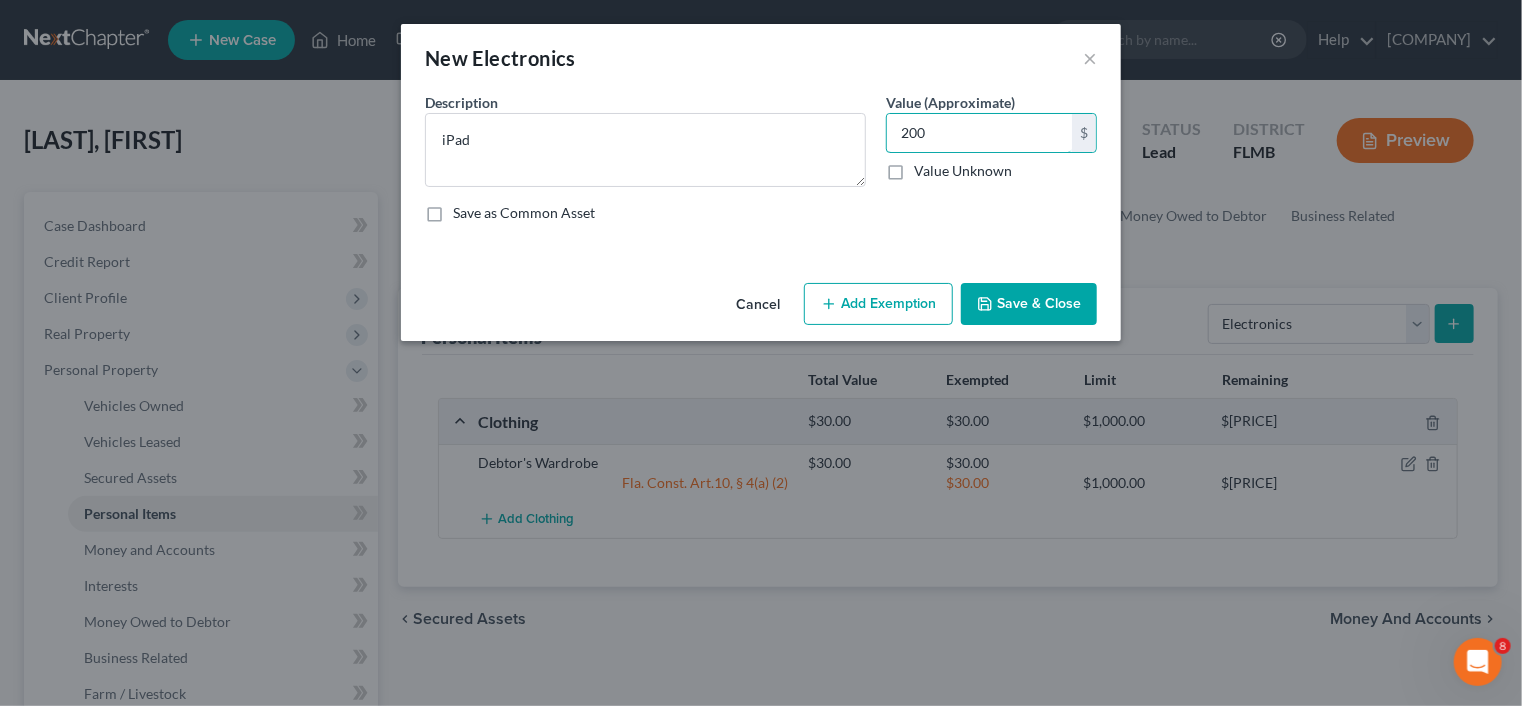 type on "200" 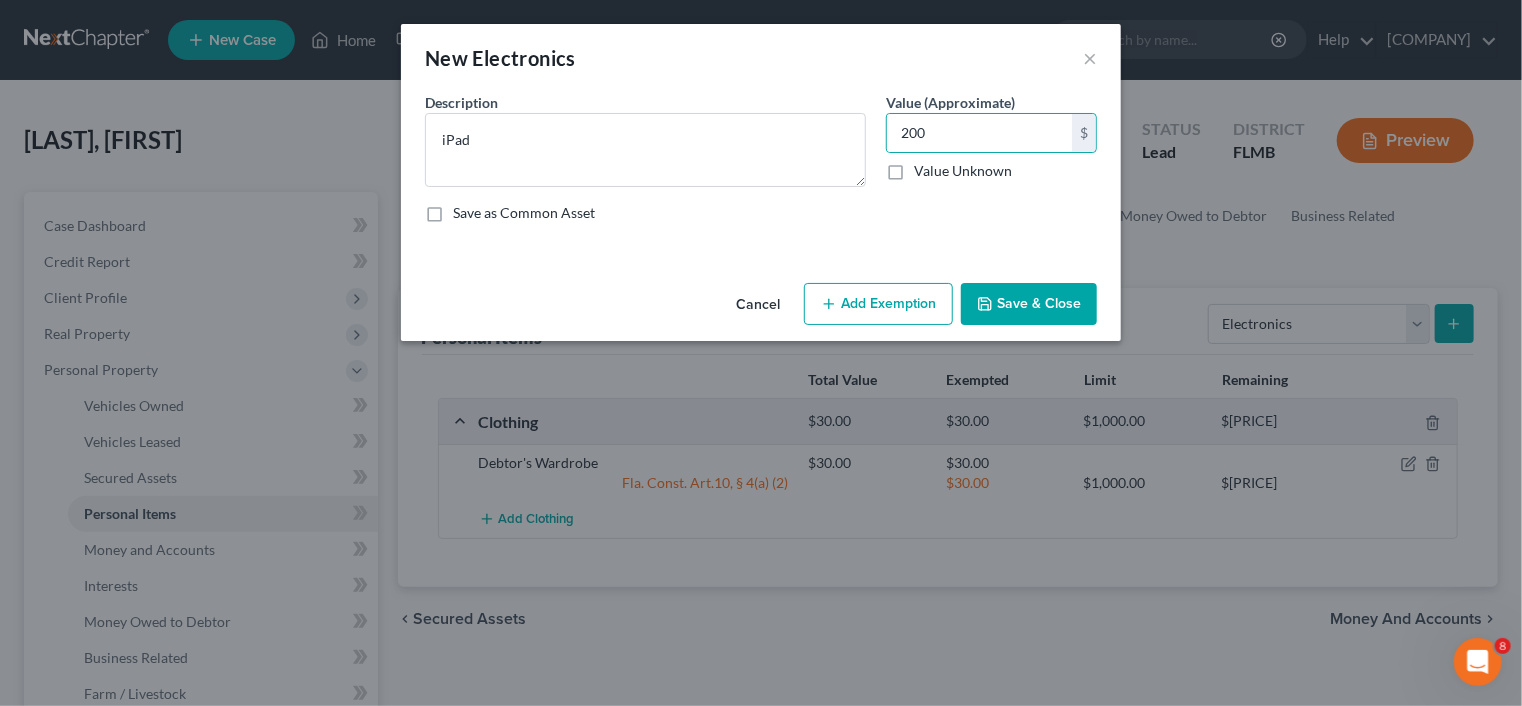click on "Add Exemption" at bounding box center (878, 304) 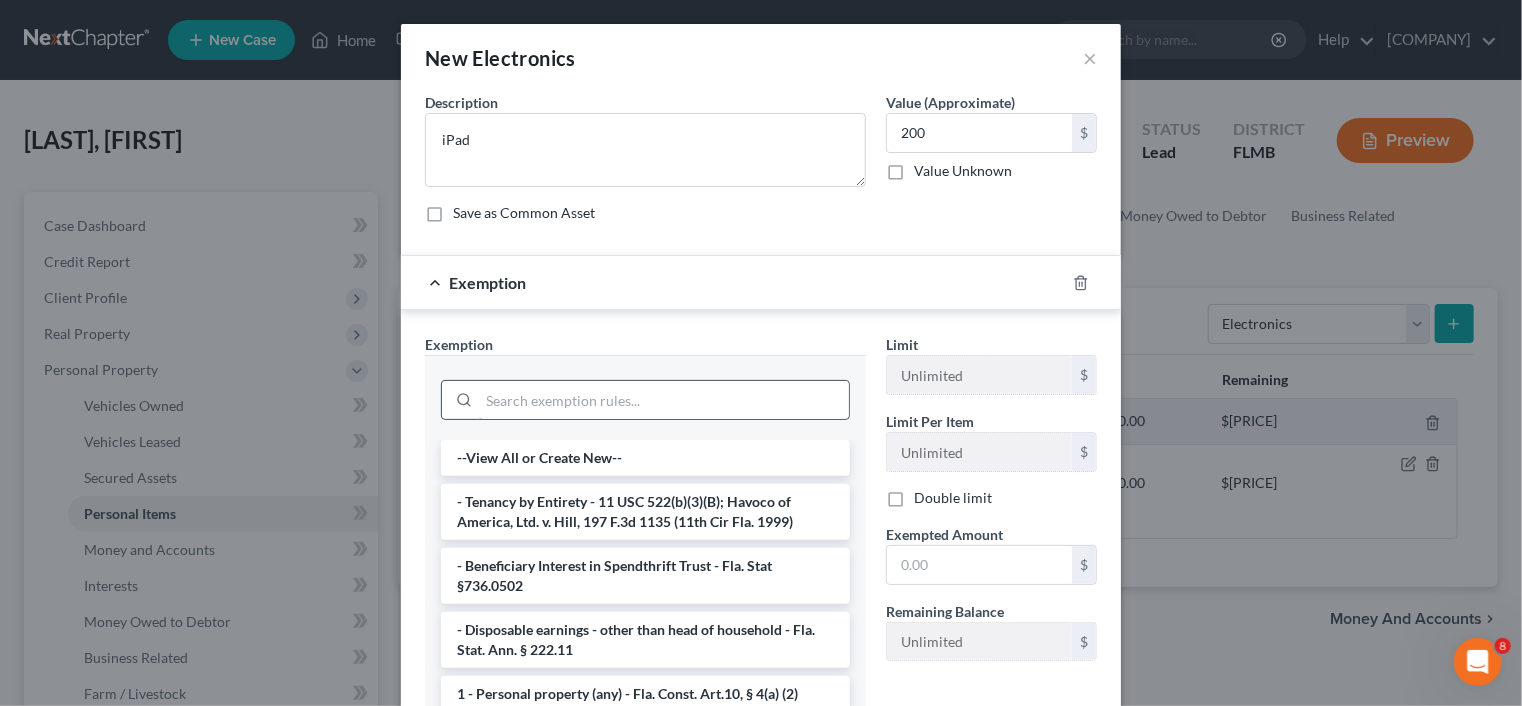 drag, startPoint x: 600, startPoint y: 394, endPoint x: 589, endPoint y: 394, distance: 11 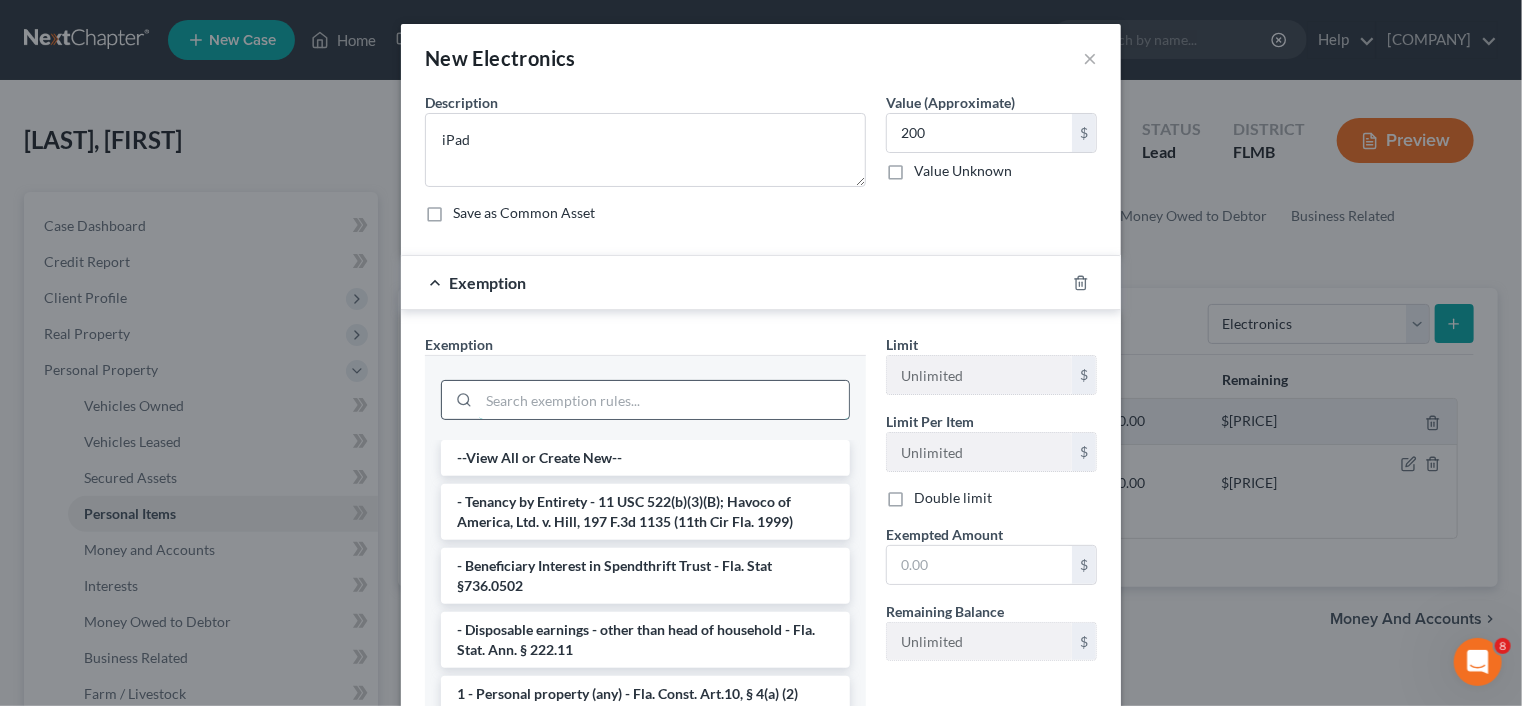 click at bounding box center [664, 400] 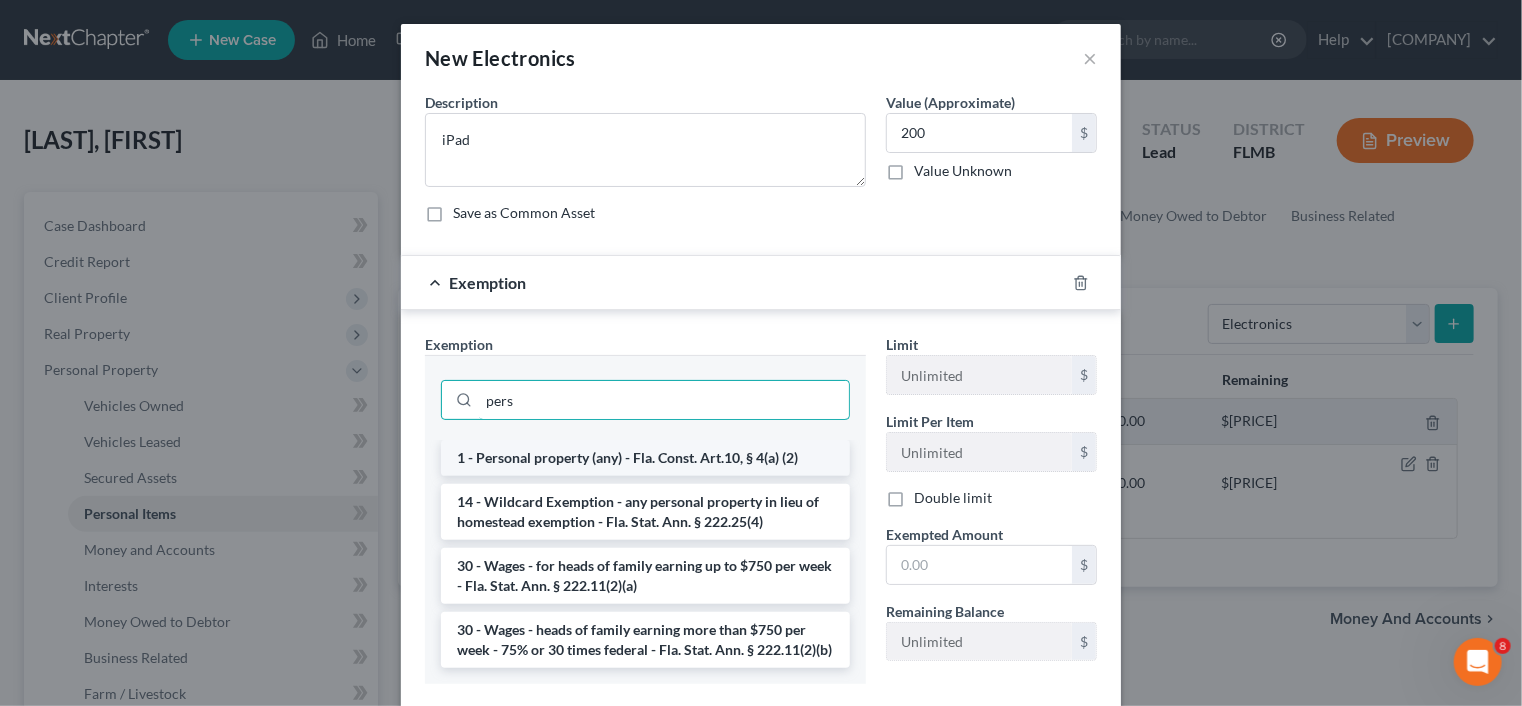 type on "pers" 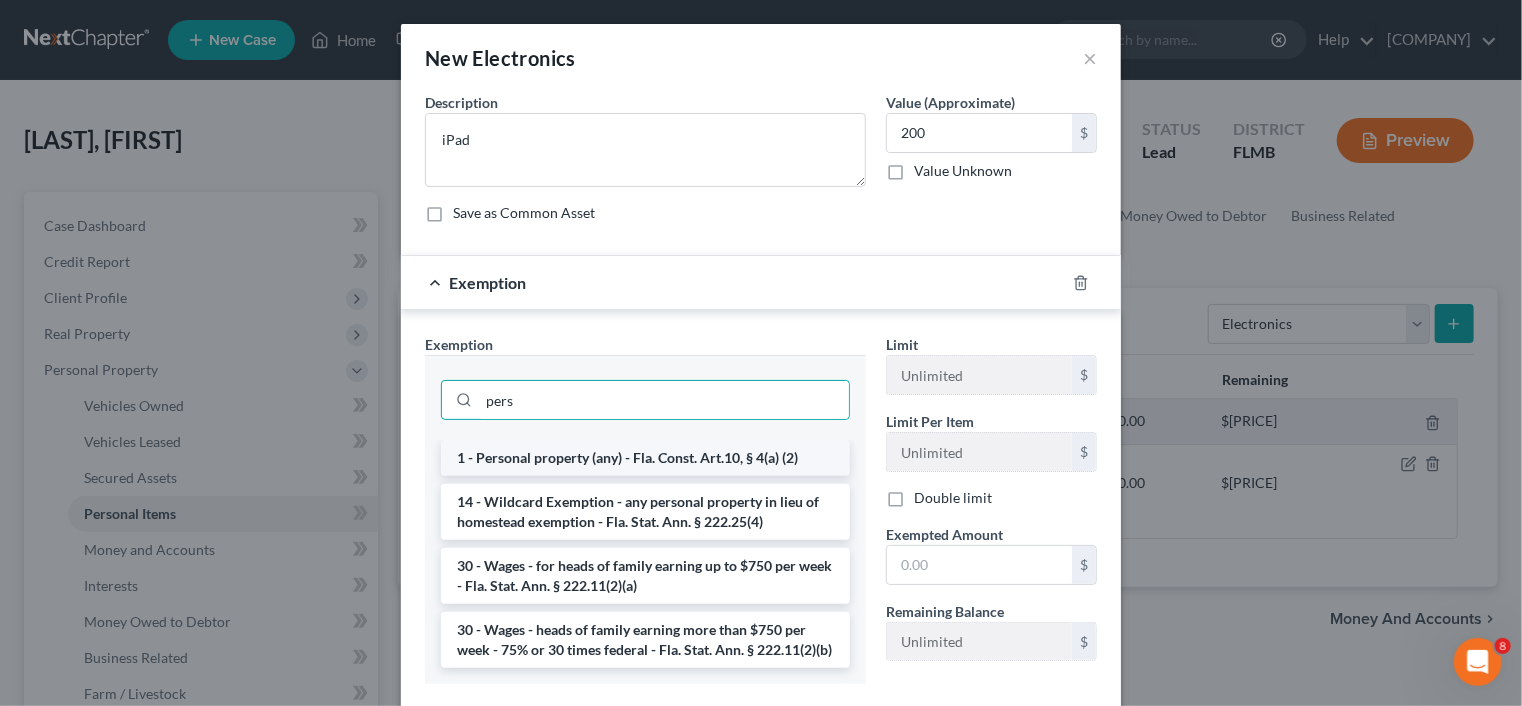 click on "1 - Personal property (any) - Fla. Const. Art.10, § 4(a) (2)" at bounding box center [645, 458] 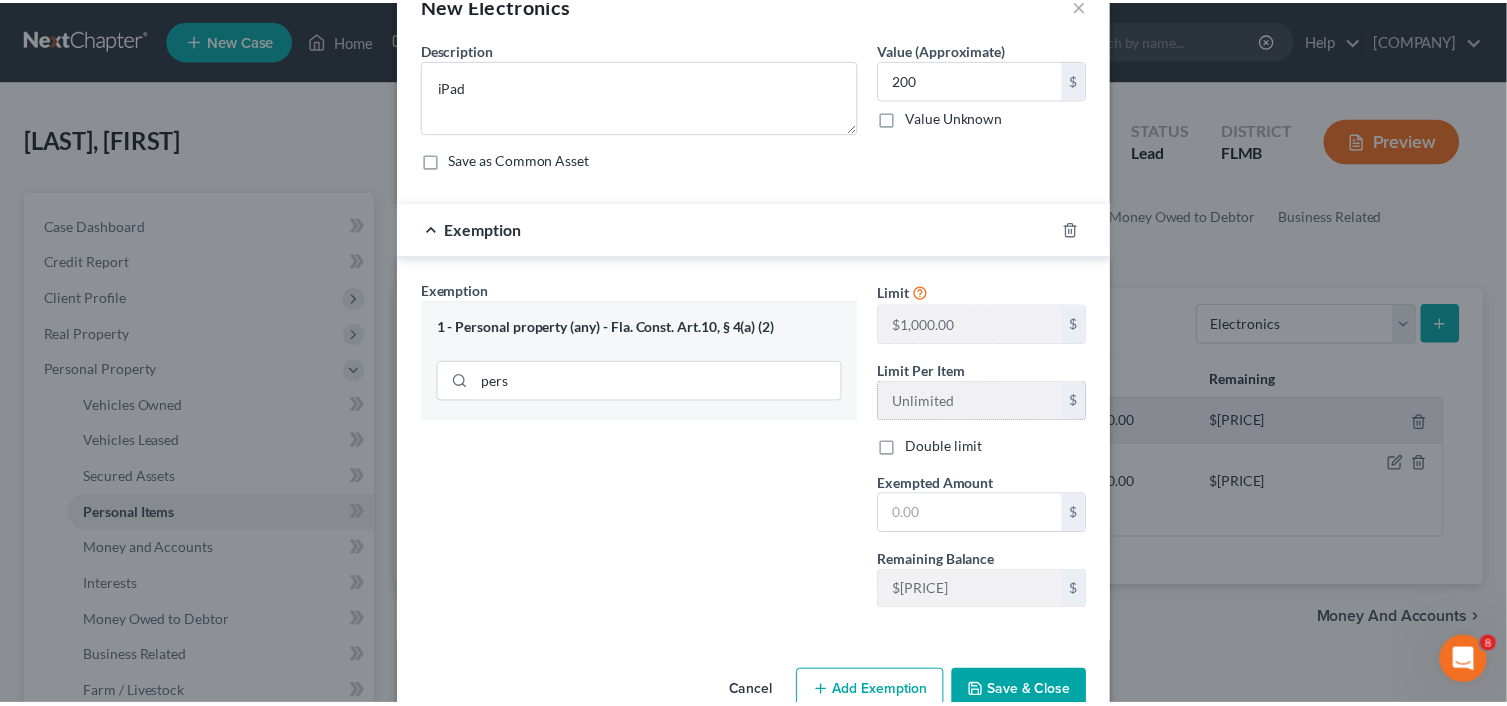 scroll, scrollTop: 98, scrollLeft: 0, axis: vertical 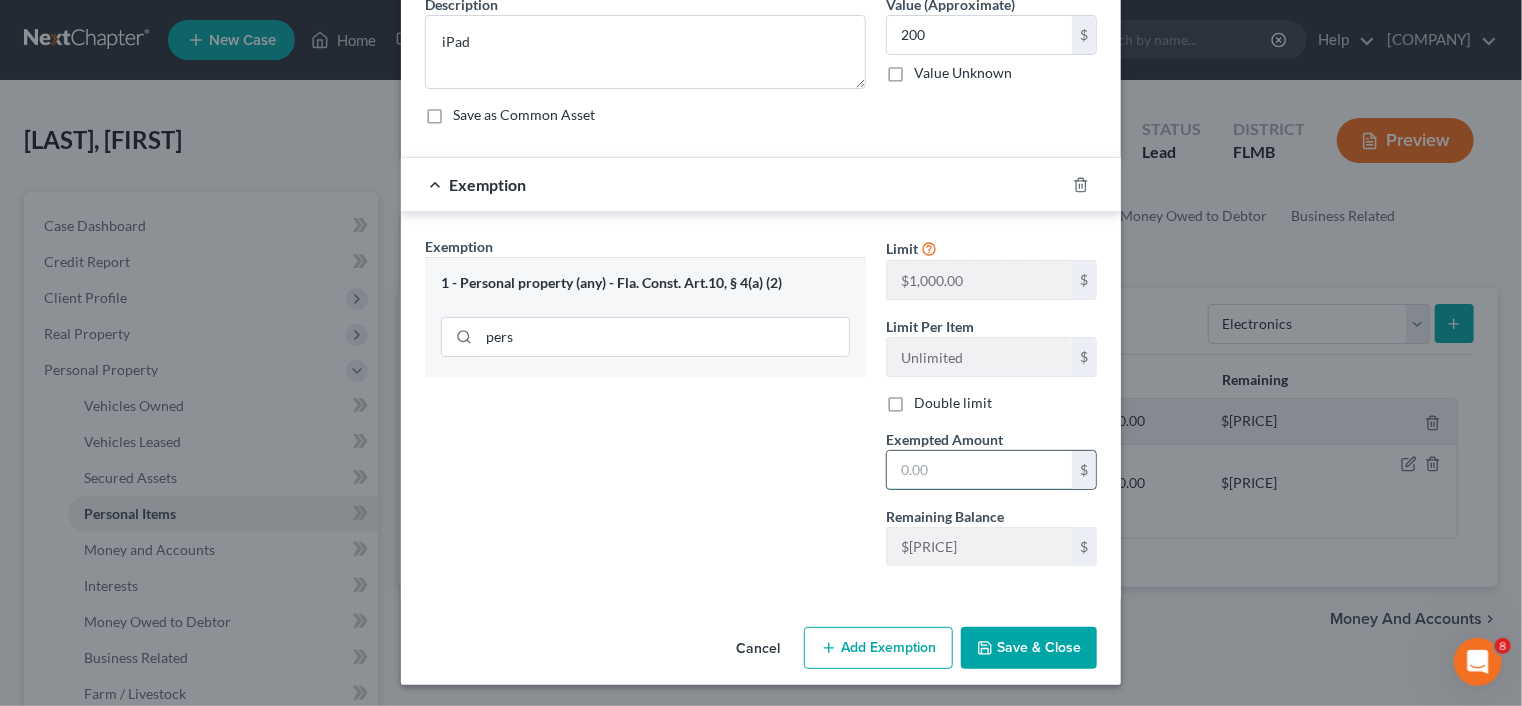 click at bounding box center (979, 470) 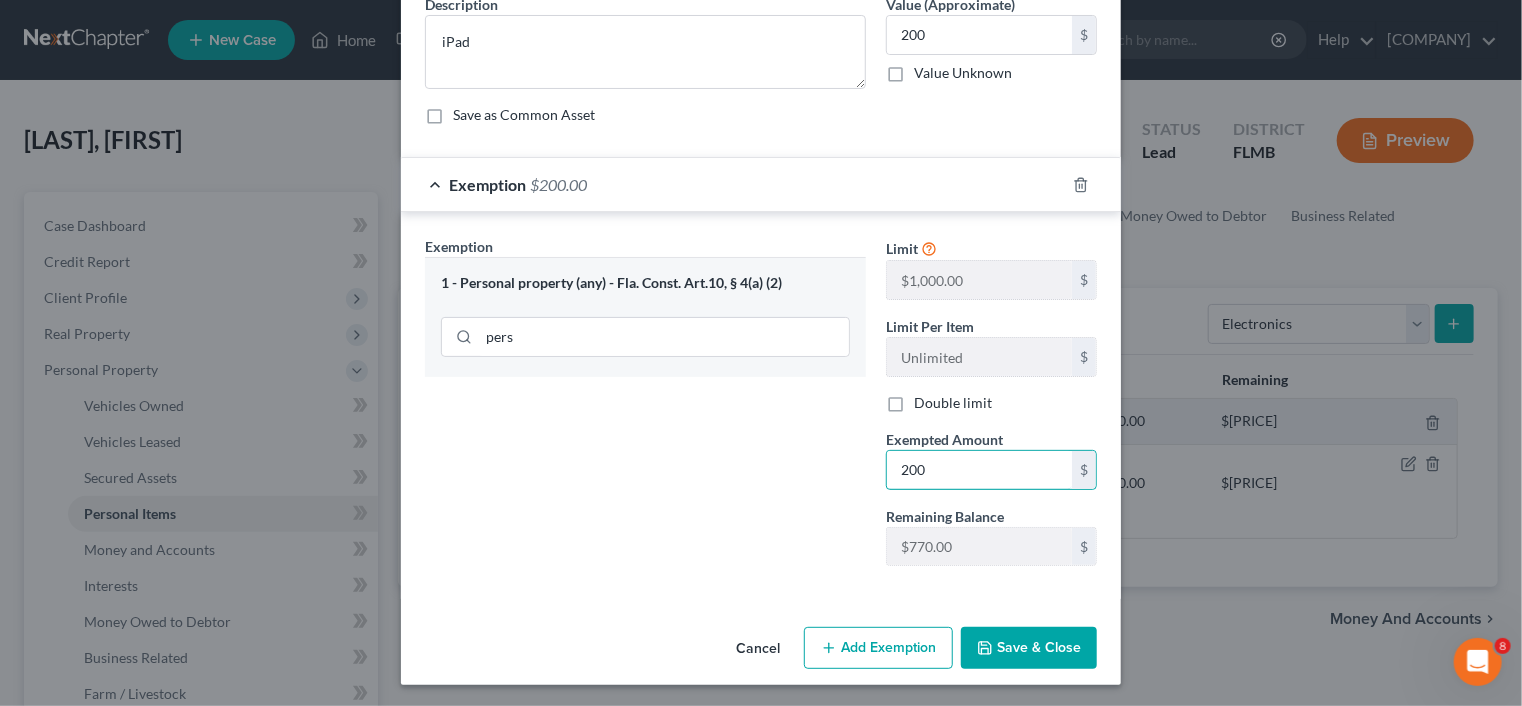 type on "200" 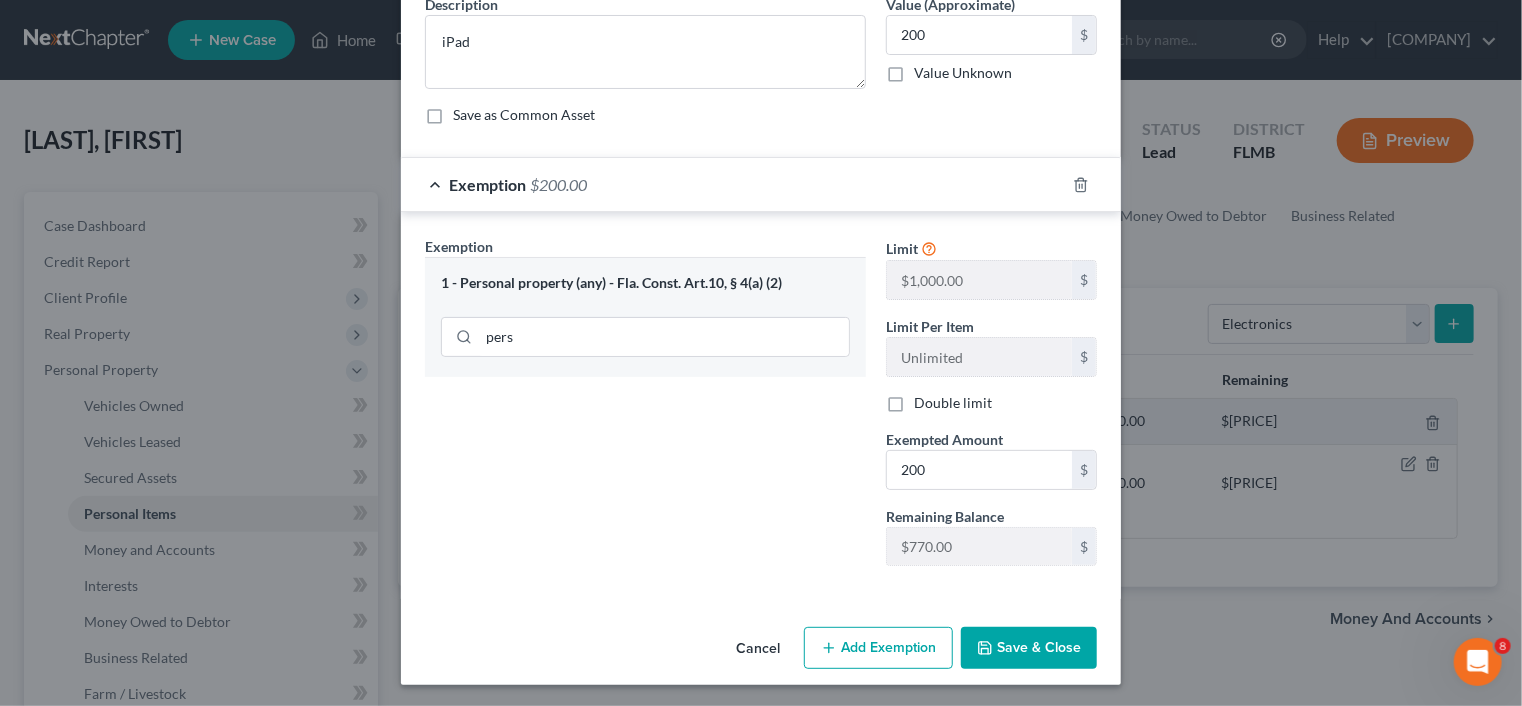 drag, startPoint x: 1016, startPoint y: 652, endPoint x: 1041, endPoint y: 624, distance: 37.536648 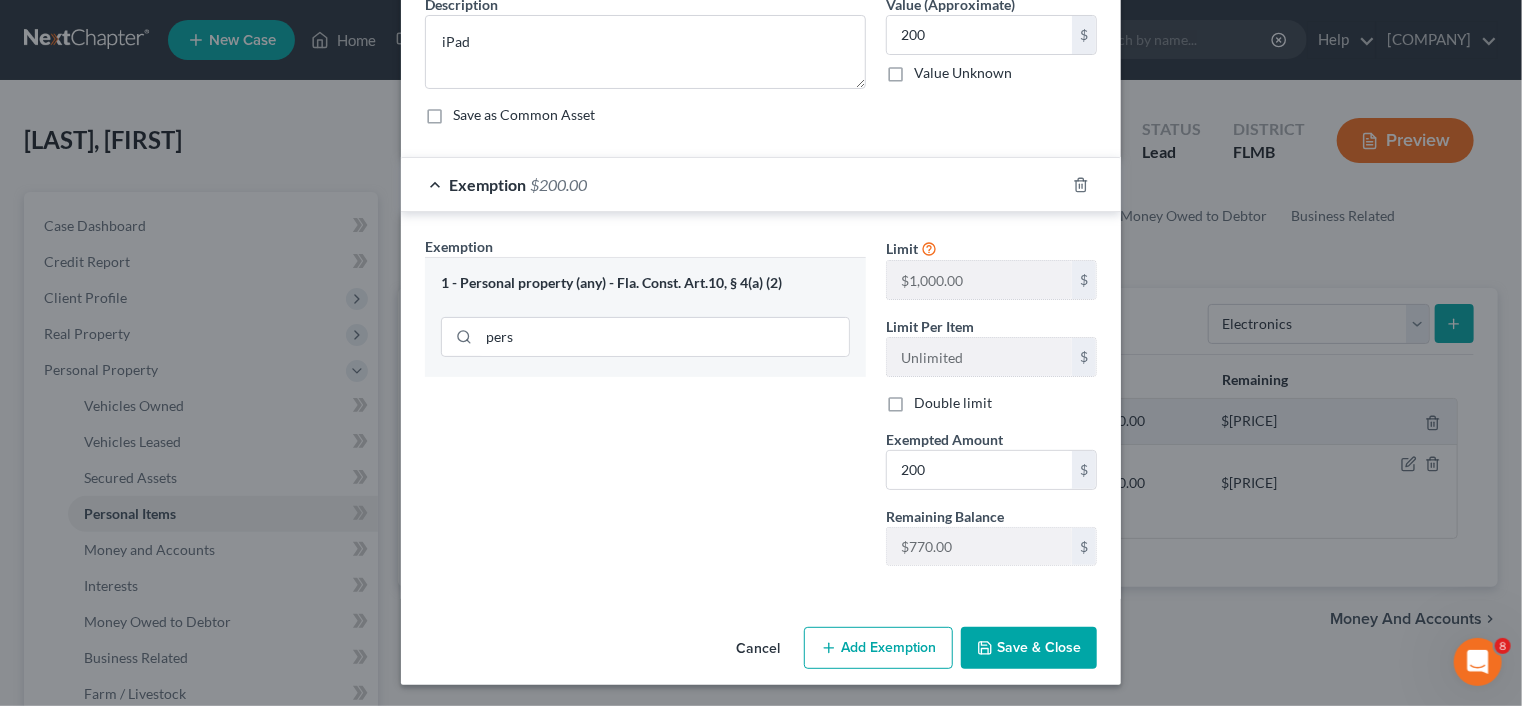click on "Save & Close" at bounding box center (1029, 648) 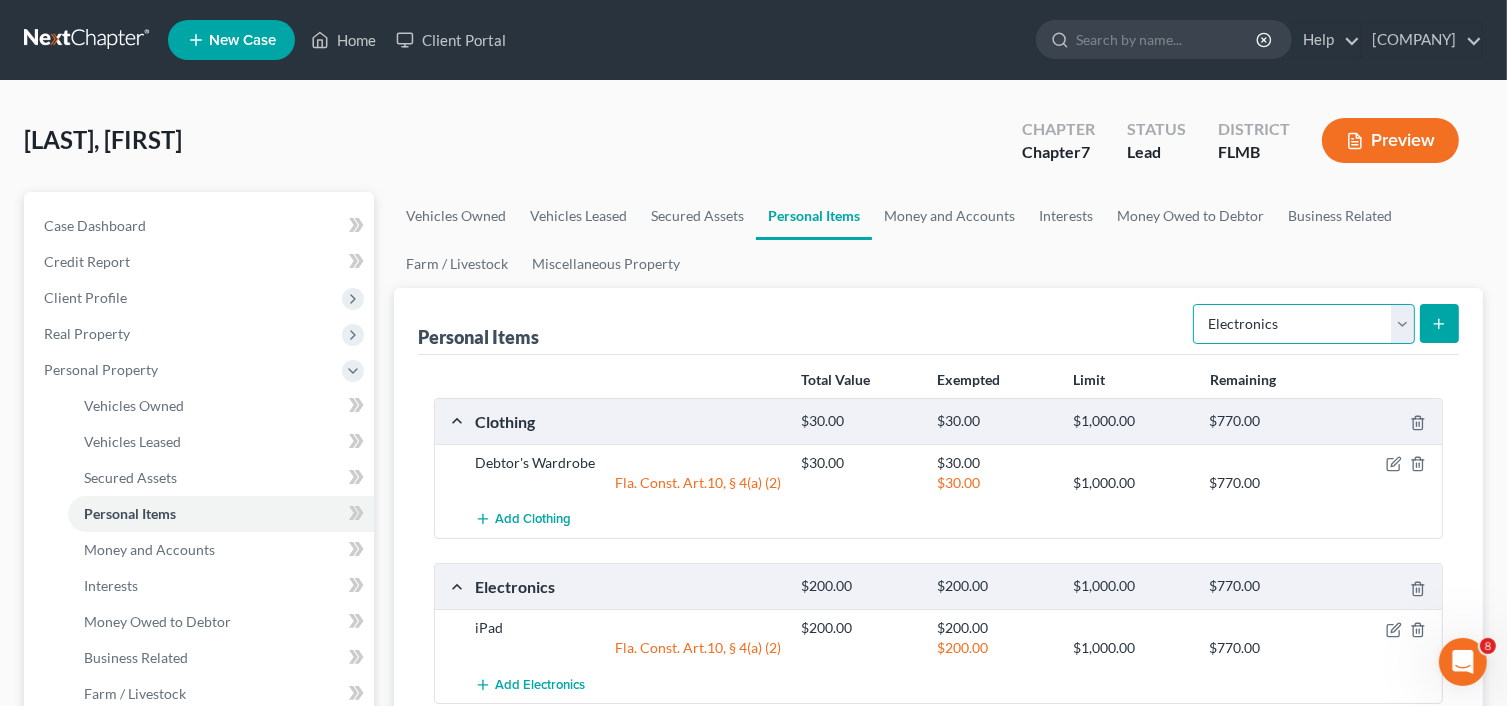 click on "Select Item Type Clothing Collectibles Of Value Electronics Firearms Household Goods Jewelry Other Pet(s) Sports & Hobby Equipment" at bounding box center (1304, 324) 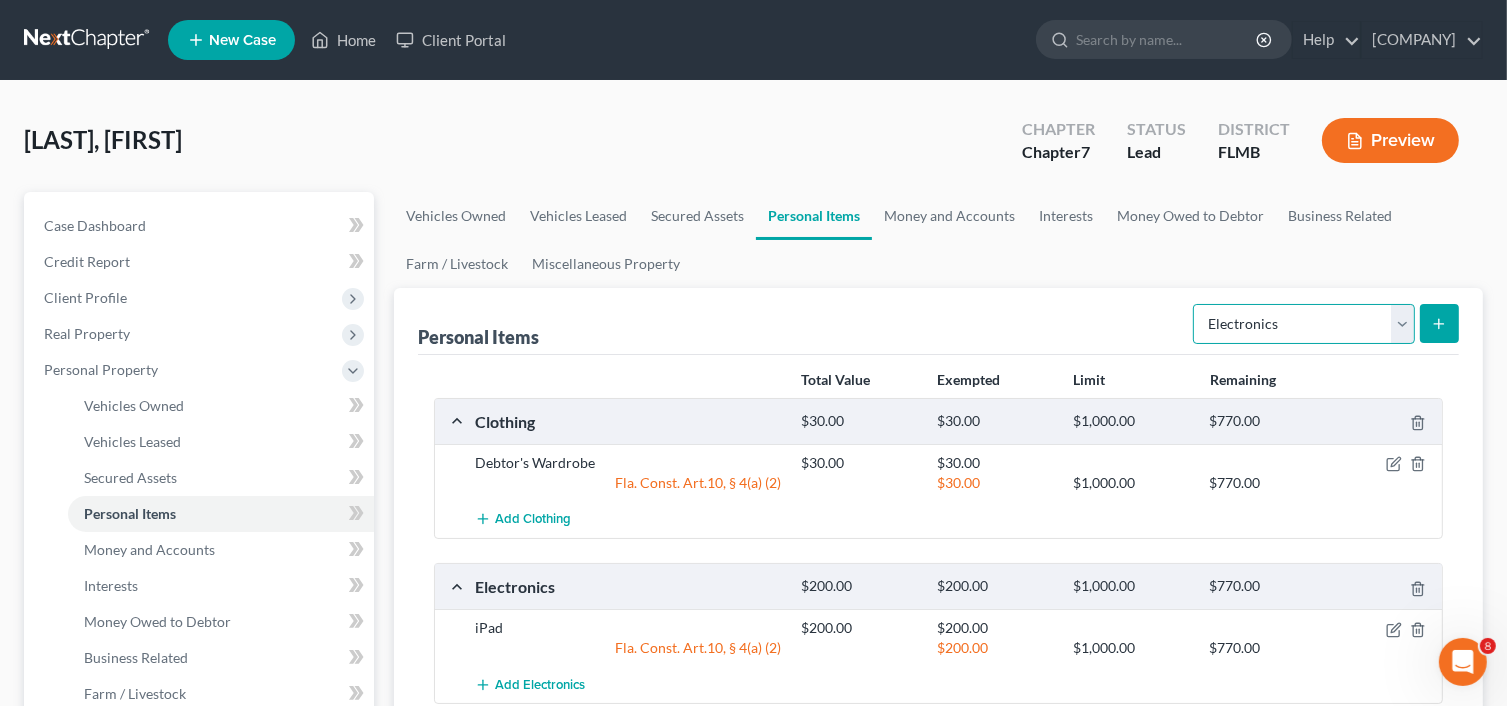 select on "household_goods" 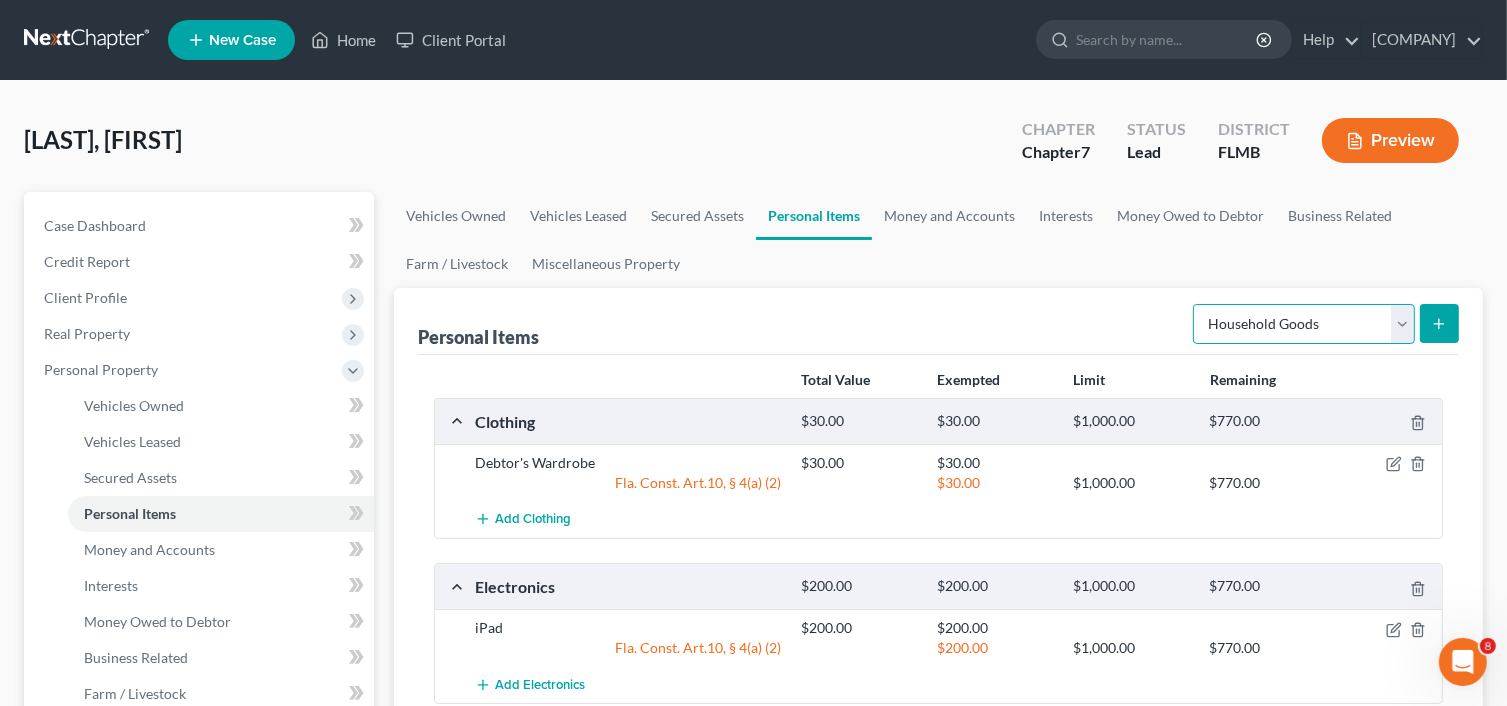 click on "Select Item Type Clothing Collectibles Of Value Electronics Firearms Household Goods Jewelry Other Pet(s) Sports & Hobby Equipment" at bounding box center (1304, 324) 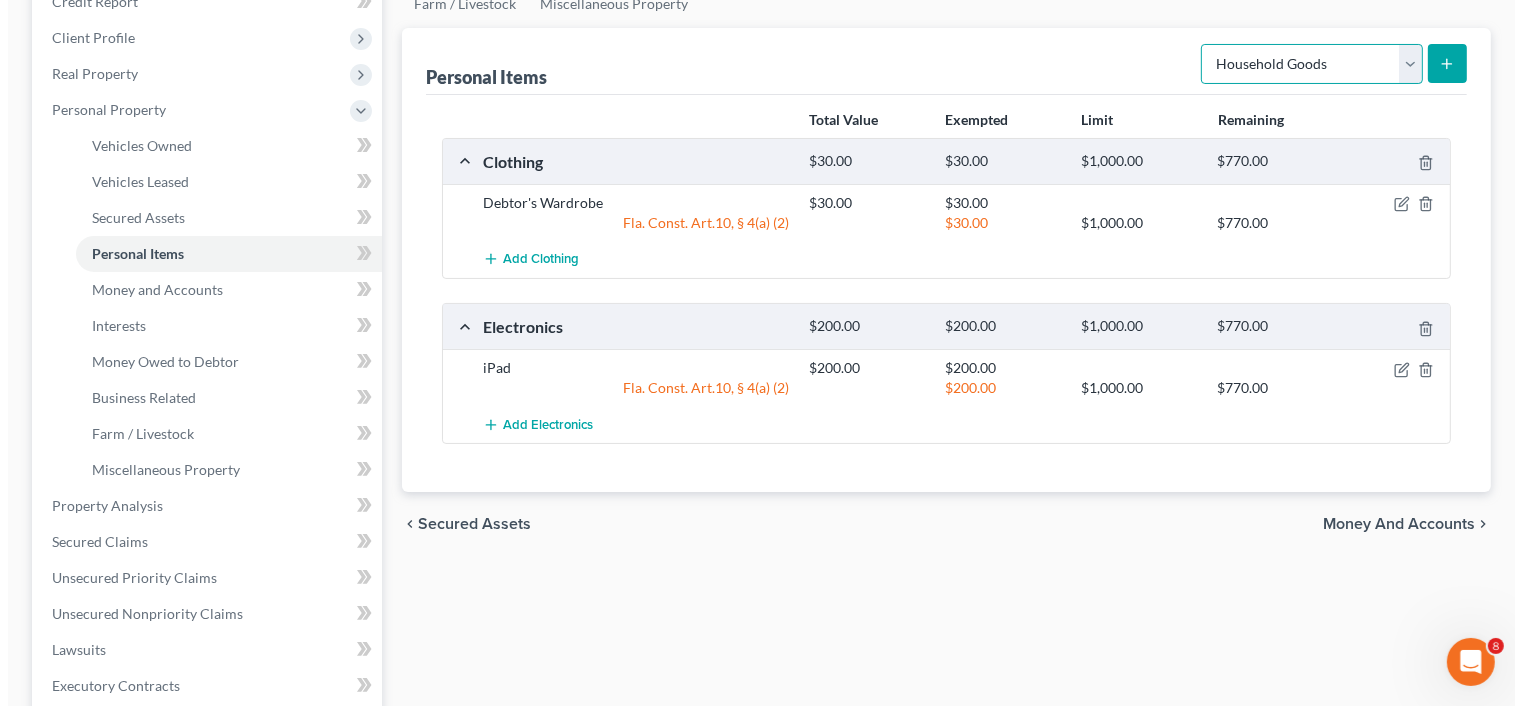 scroll, scrollTop: 300, scrollLeft: 0, axis: vertical 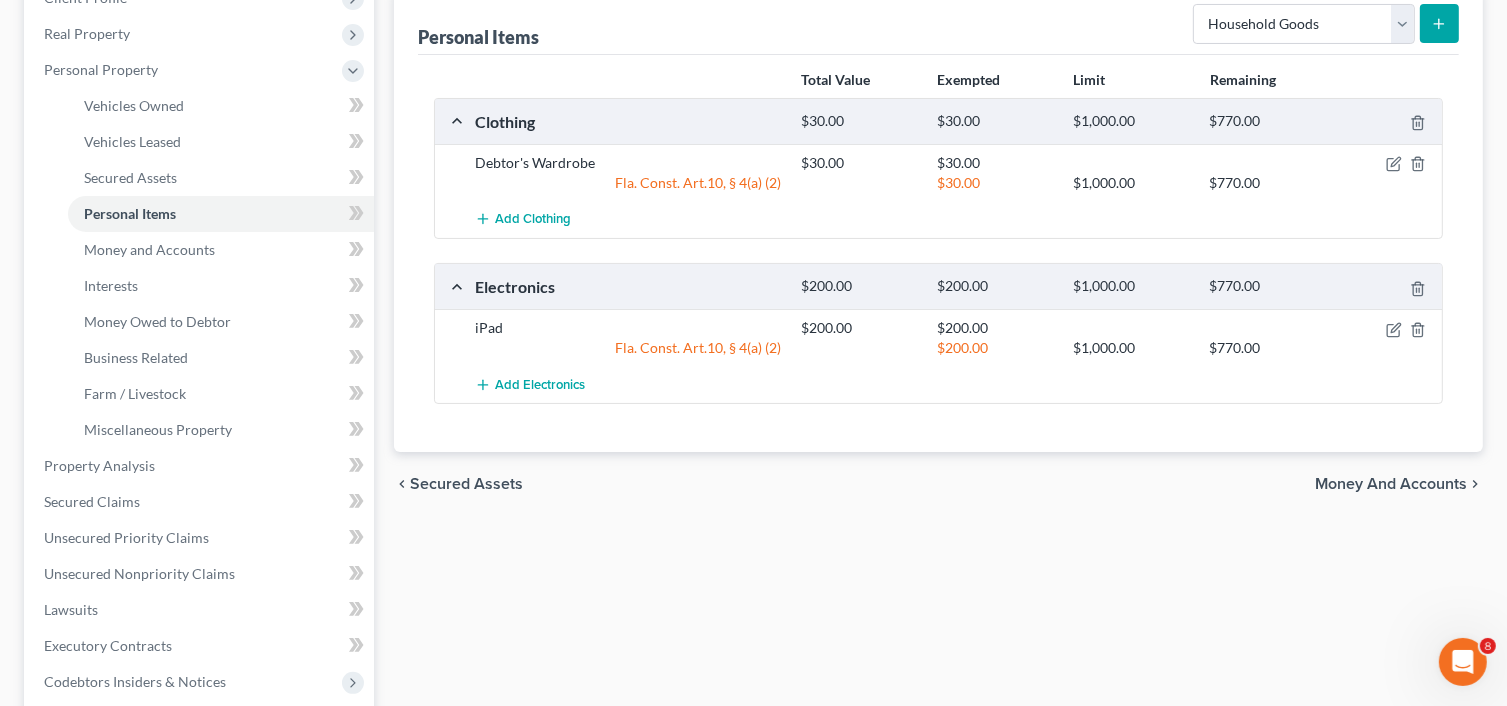 click 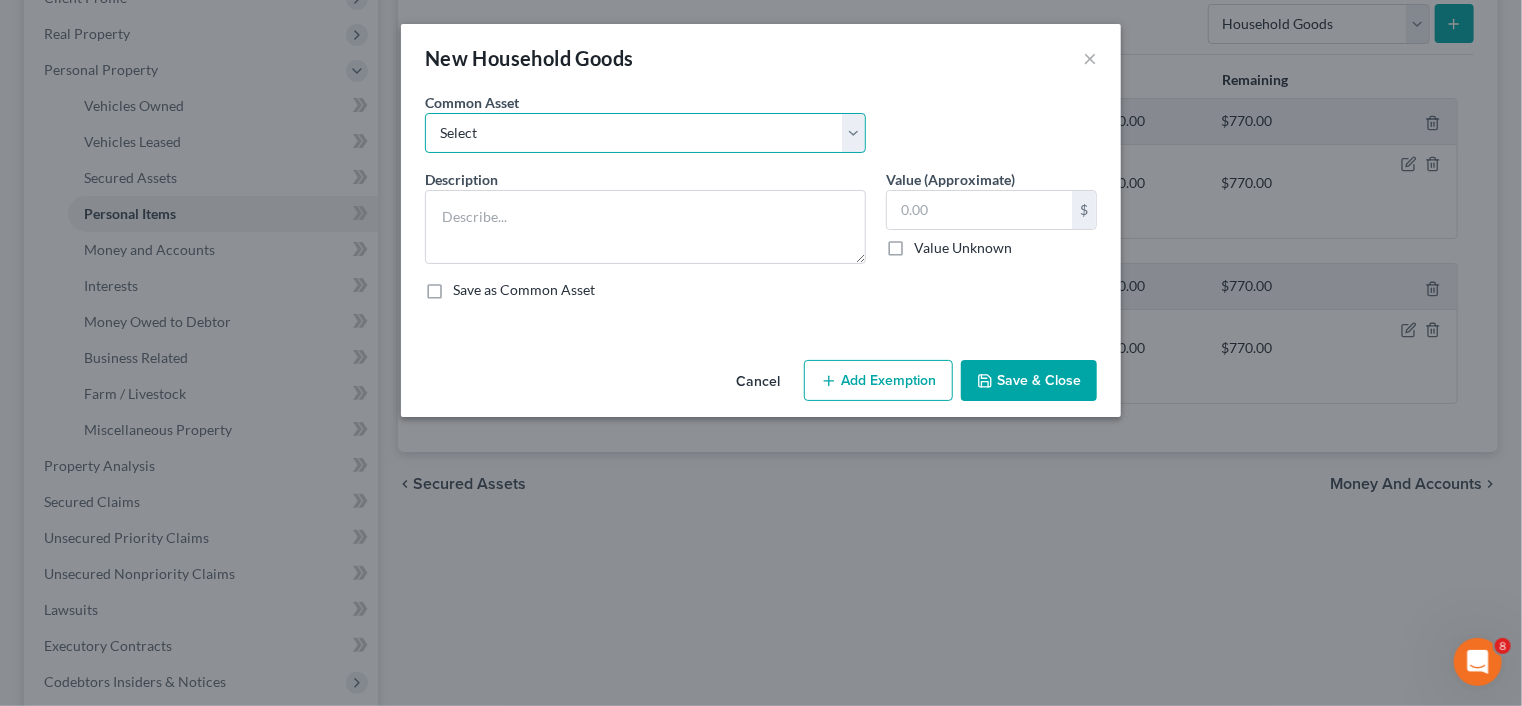click on "Select Household goods & furnishings" at bounding box center [645, 133] 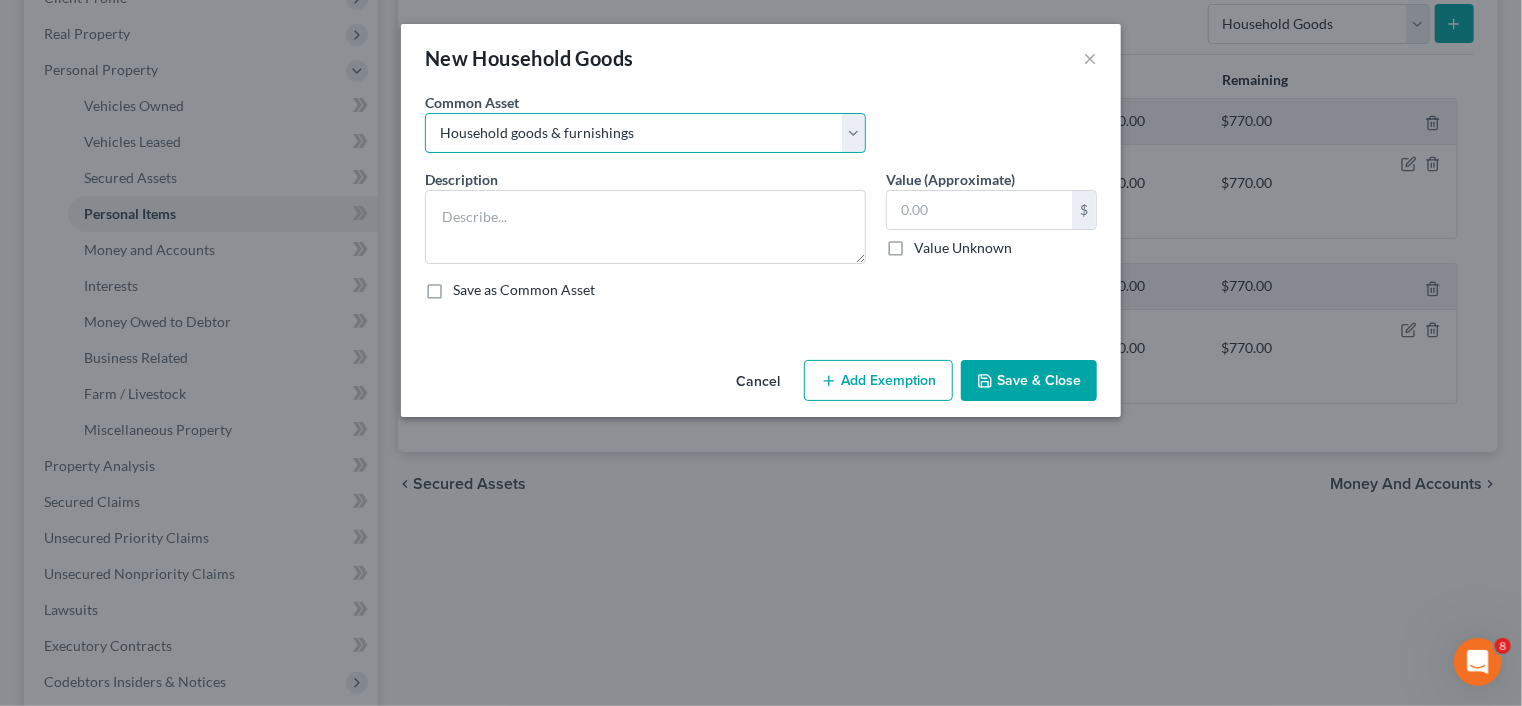 click on "Select Household goods & furnishings" at bounding box center (645, 133) 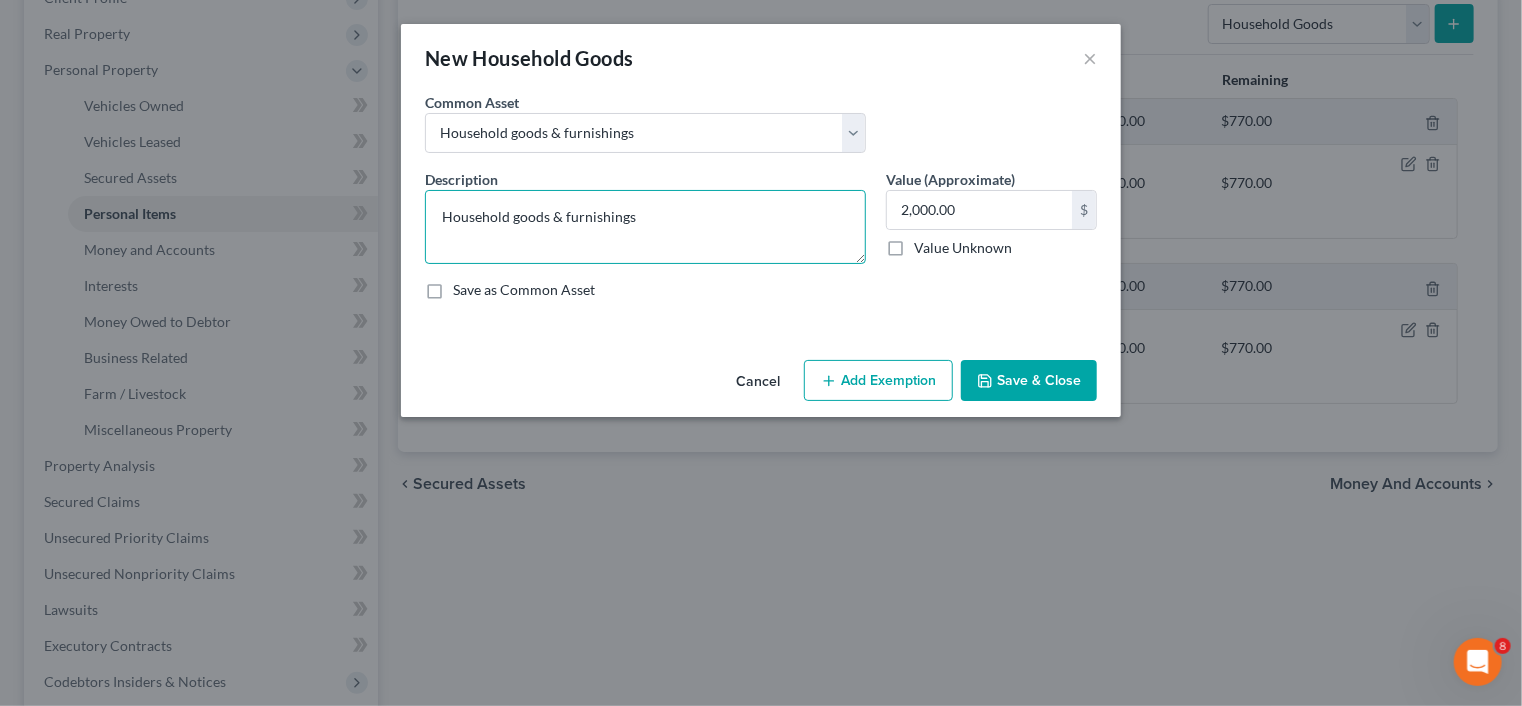 drag, startPoint x: 647, startPoint y: 219, endPoint x: 213, endPoint y: 233, distance: 434.22574 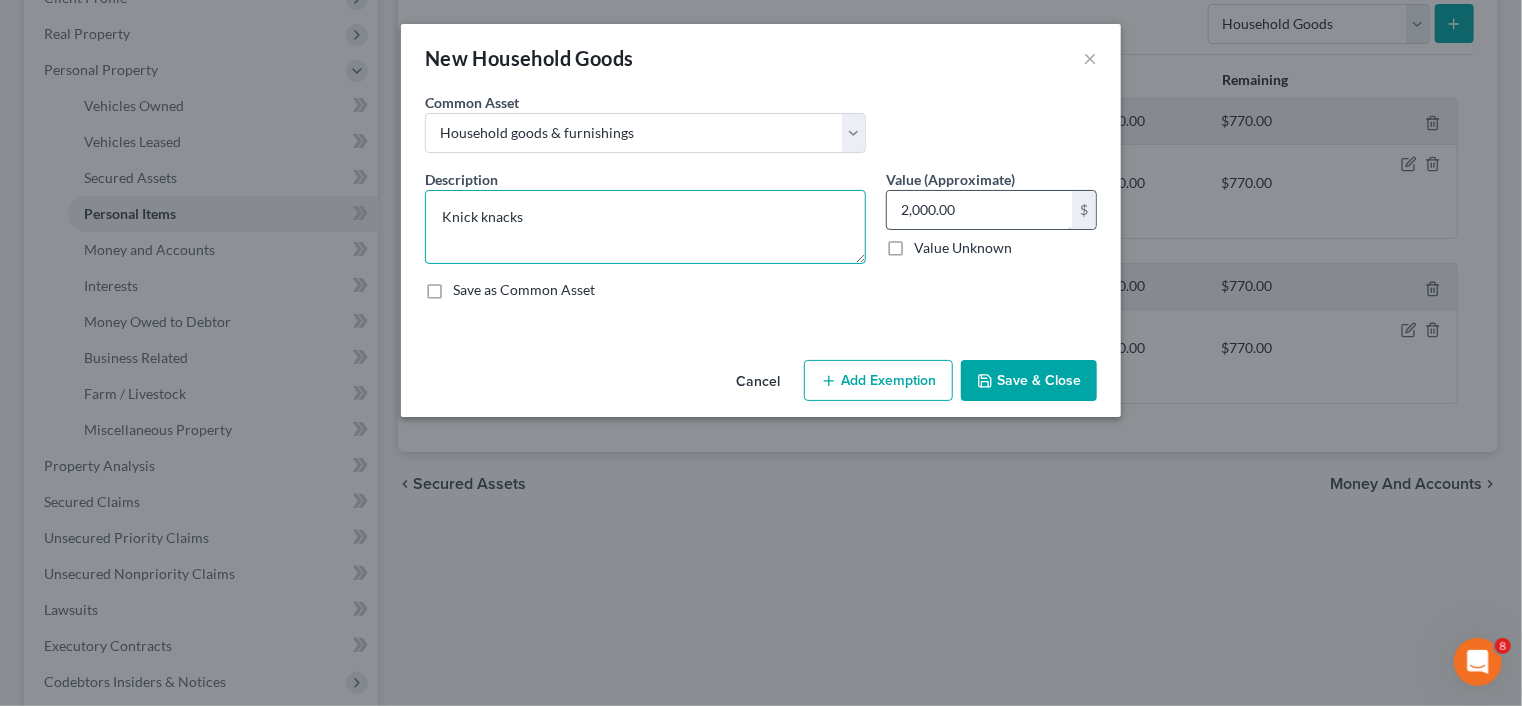 type on "Knick knacks" 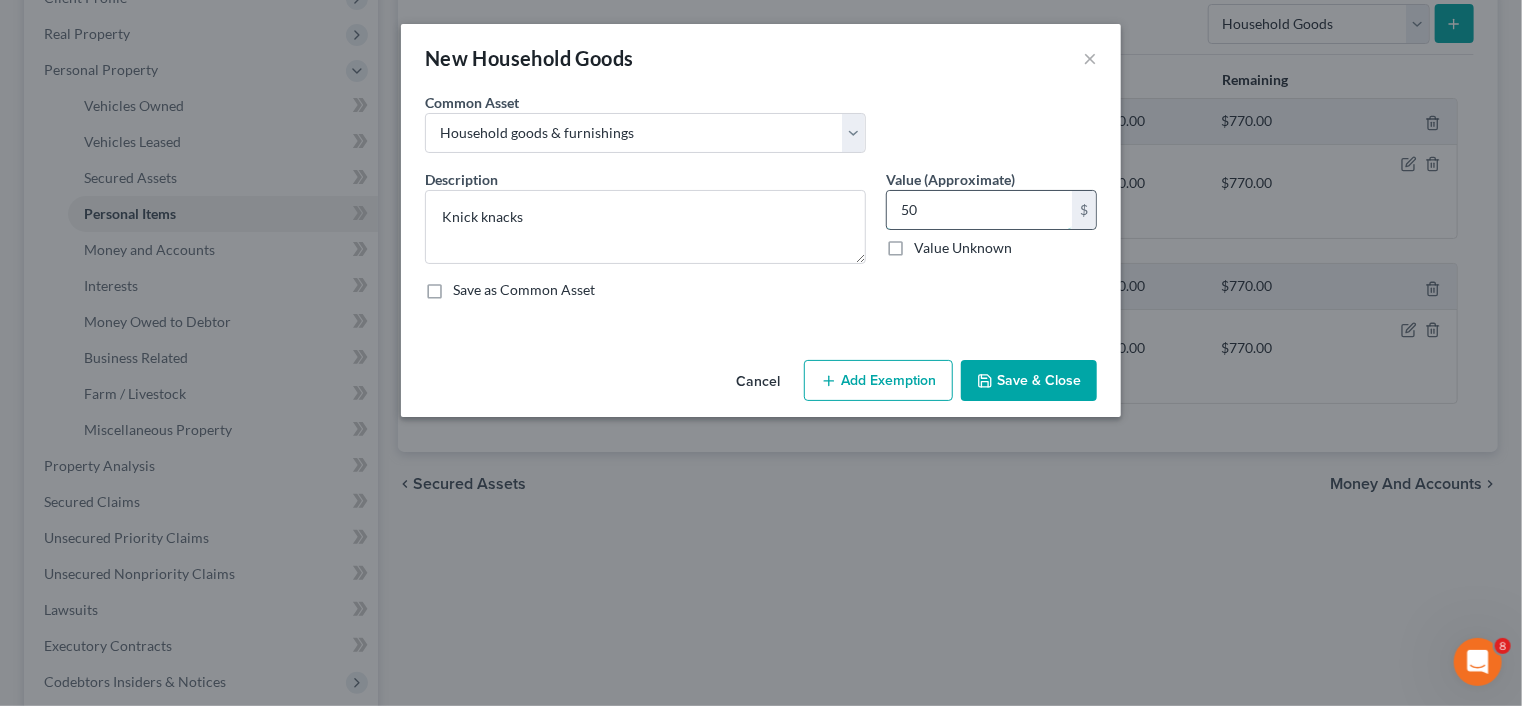 type on "50" 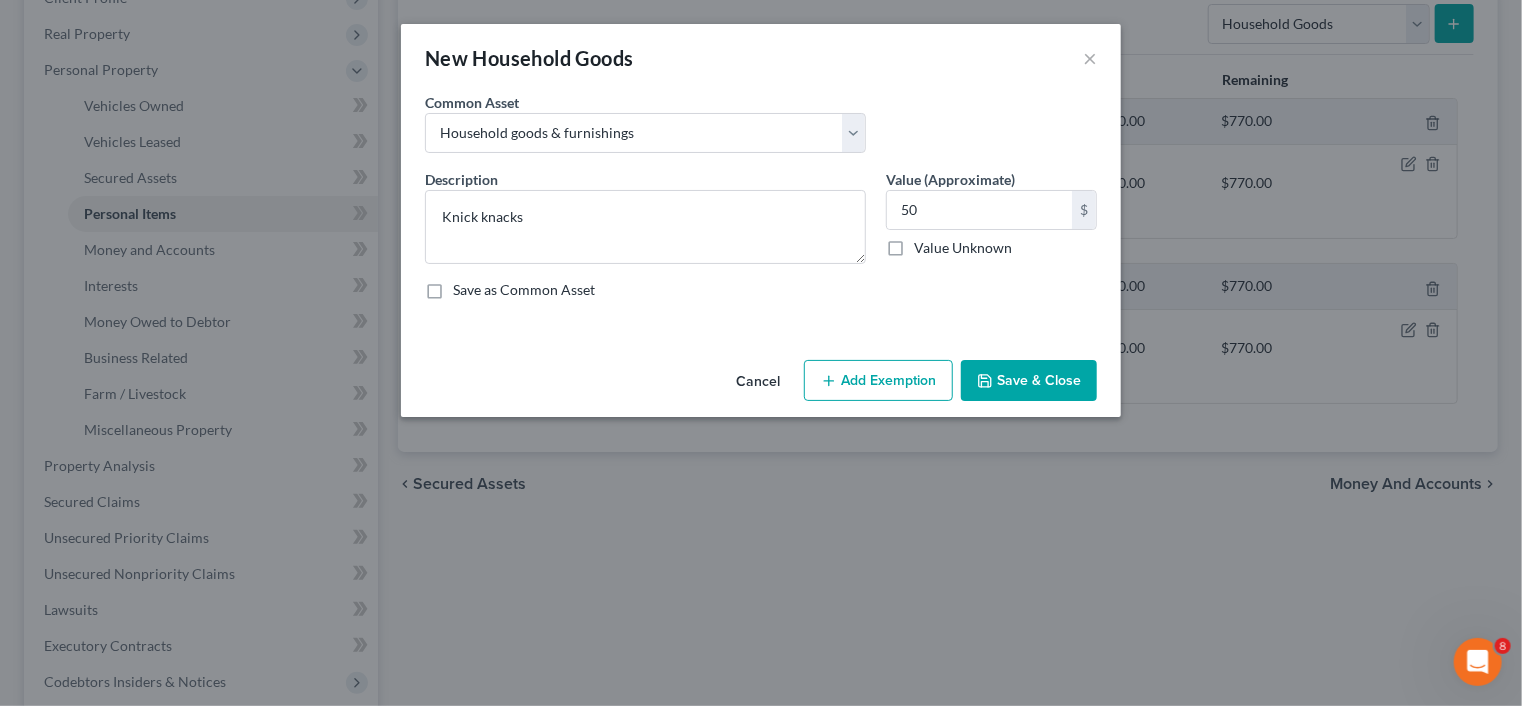 click on "Add Exemption" at bounding box center (878, 381) 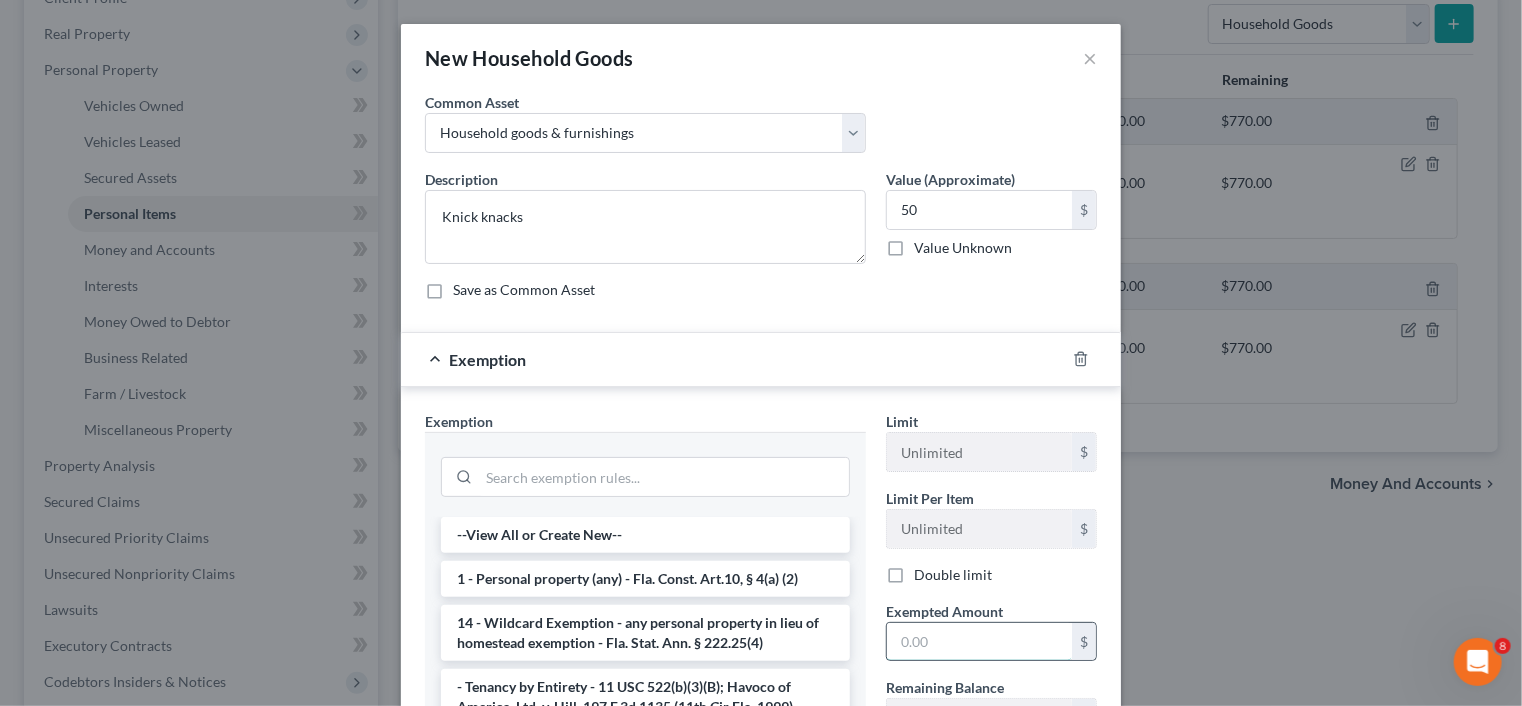 click at bounding box center [979, 642] 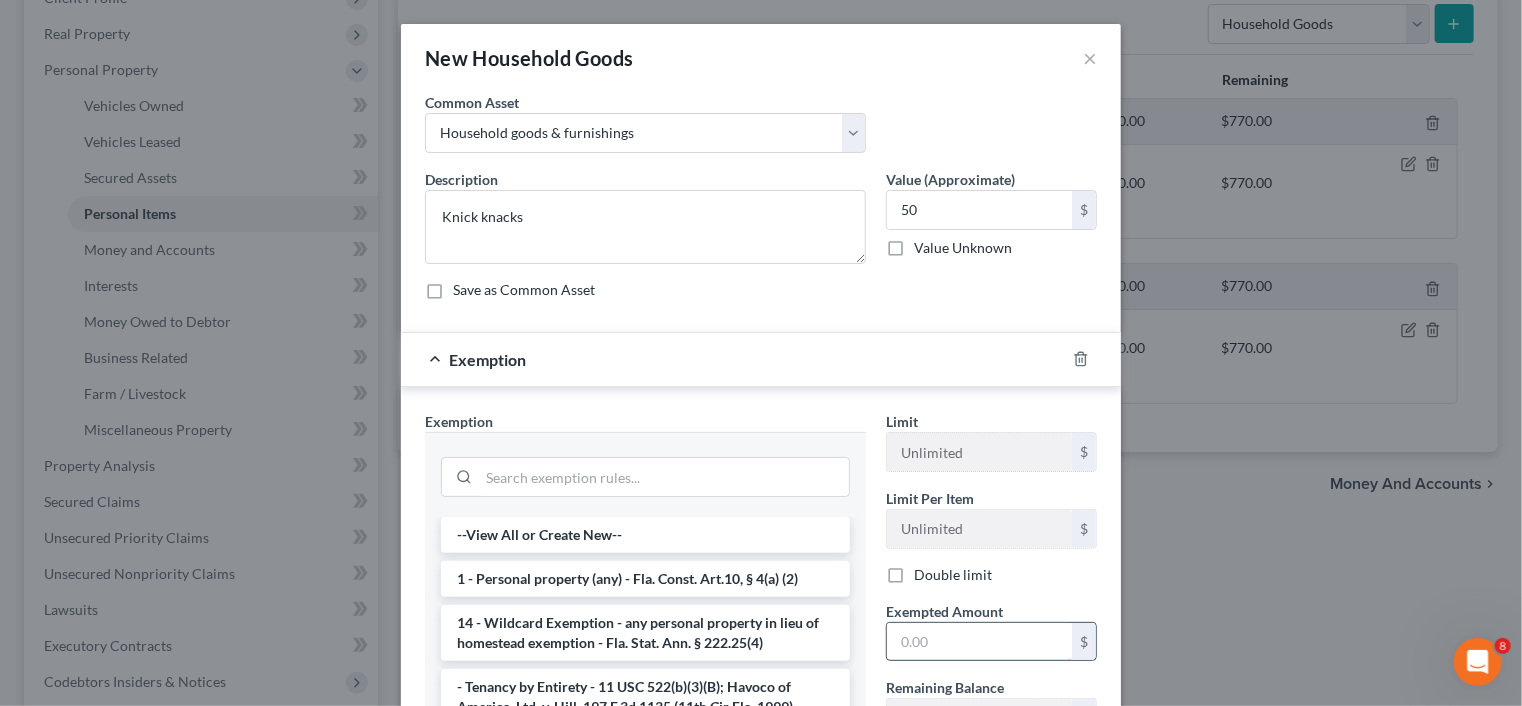 type on "4" 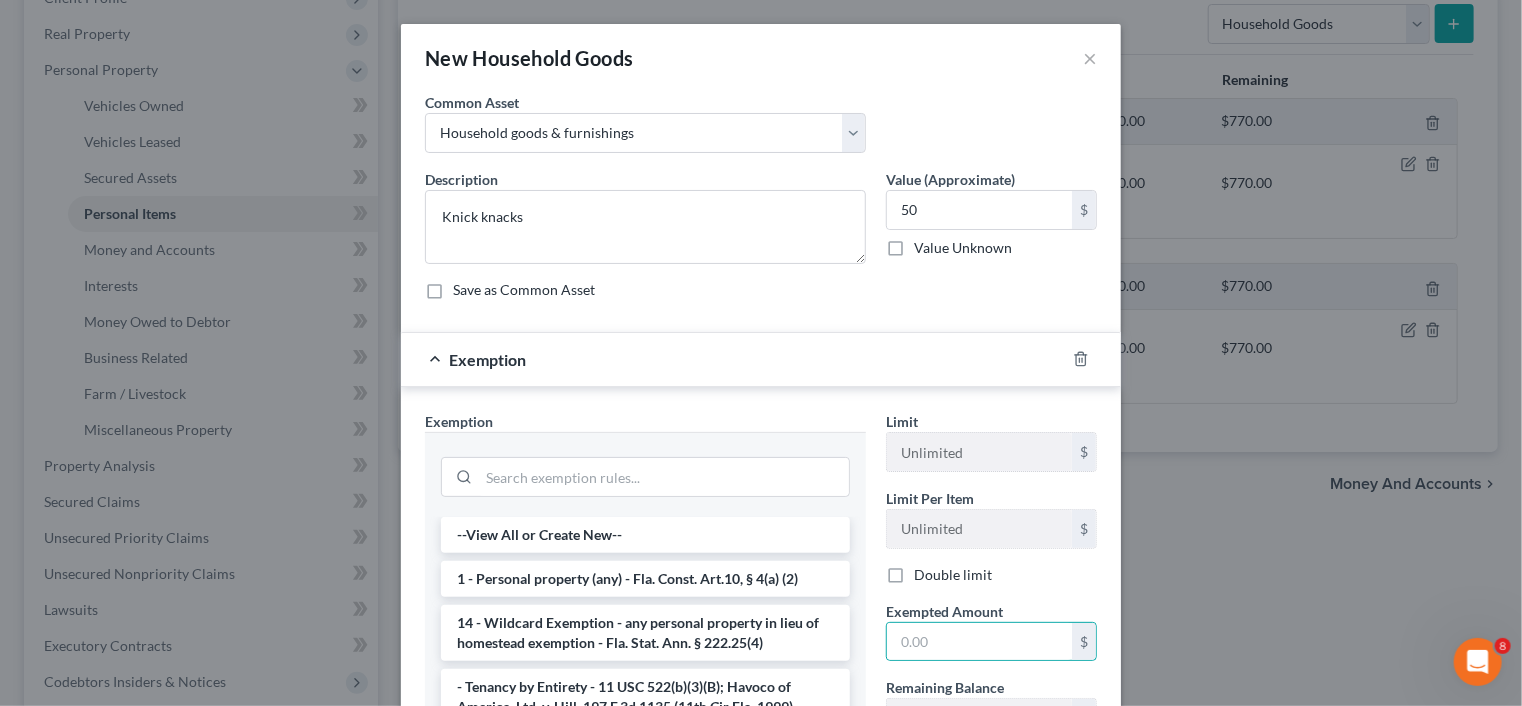 click on "1 - Personal property (any) - Fla. Const. Art.10, § 4(a) (2)" at bounding box center [645, 579] 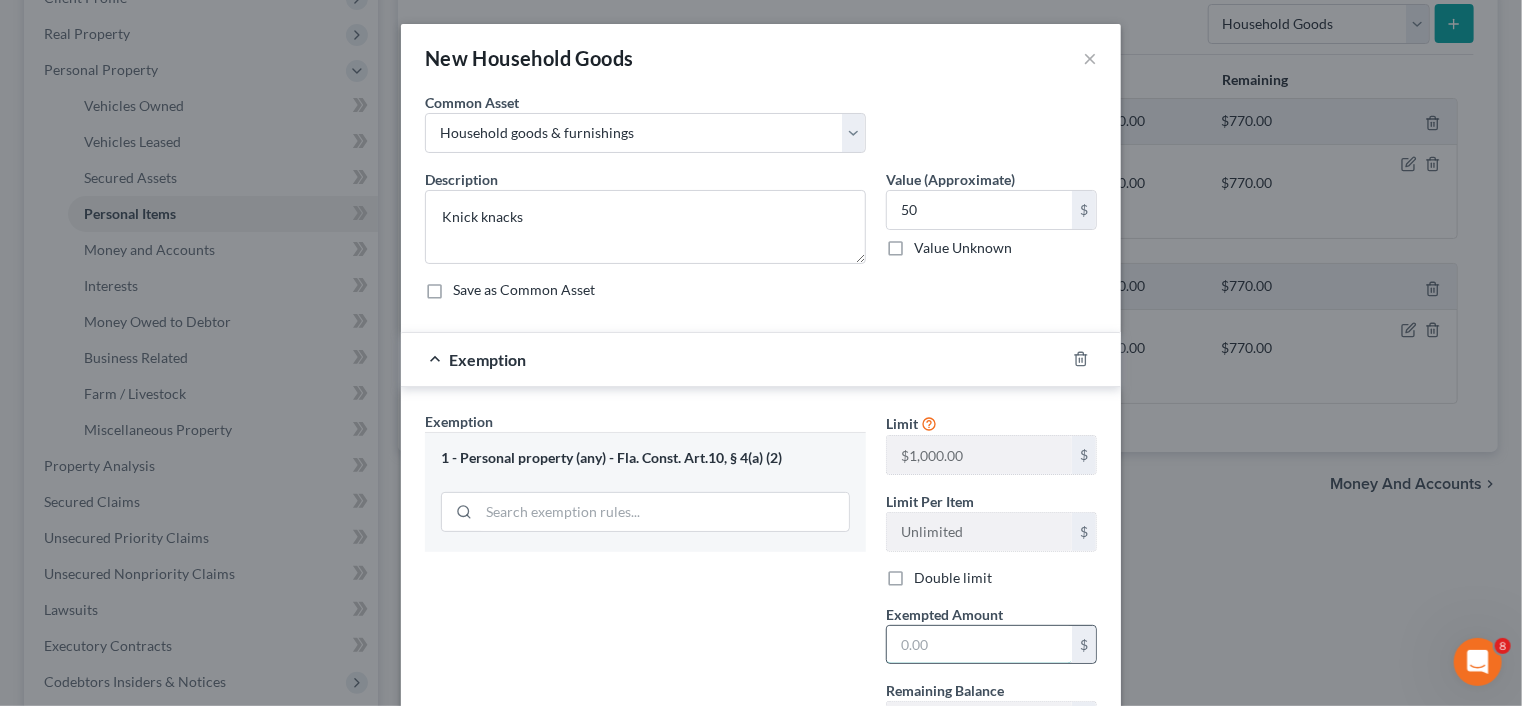 click at bounding box center [979, 645] 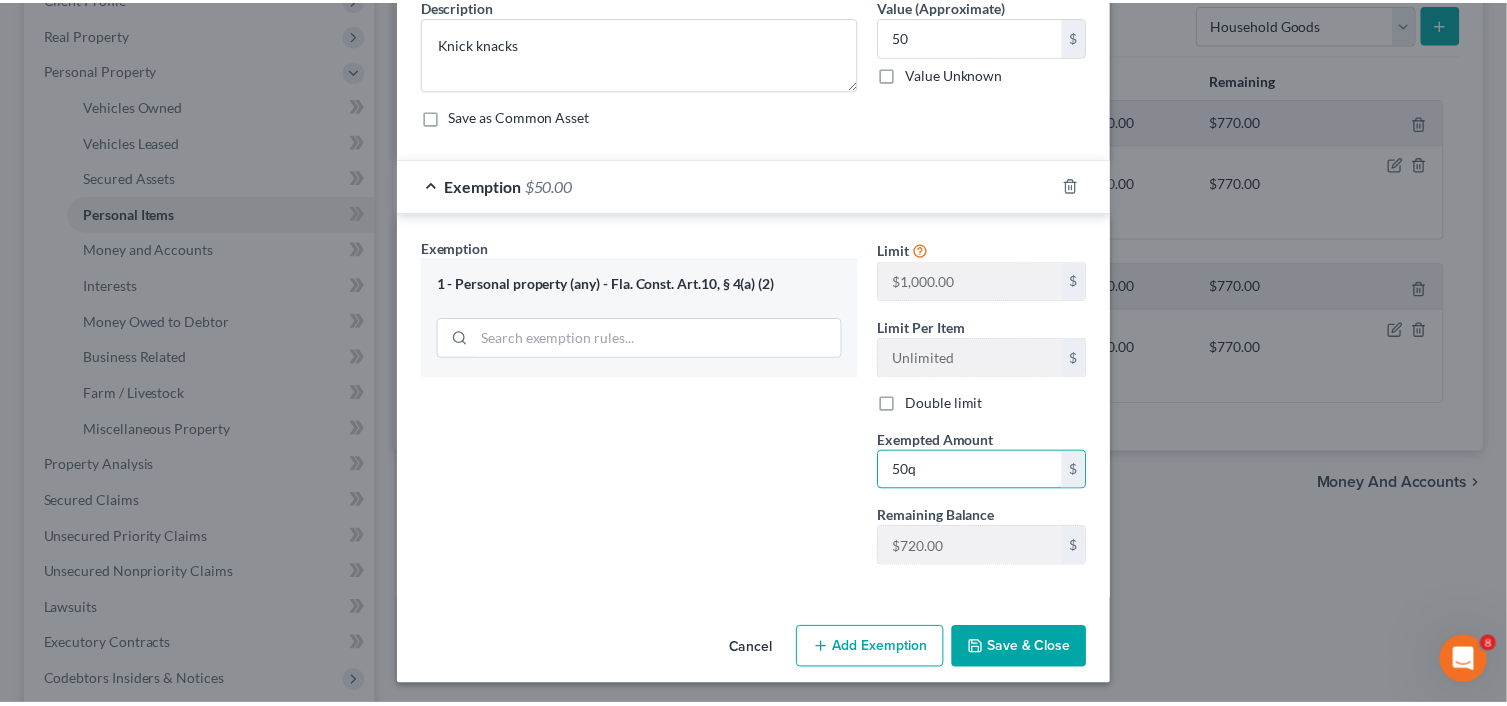 scroll, scrollTop: 175, scrollLeft: 0, axis: vertical 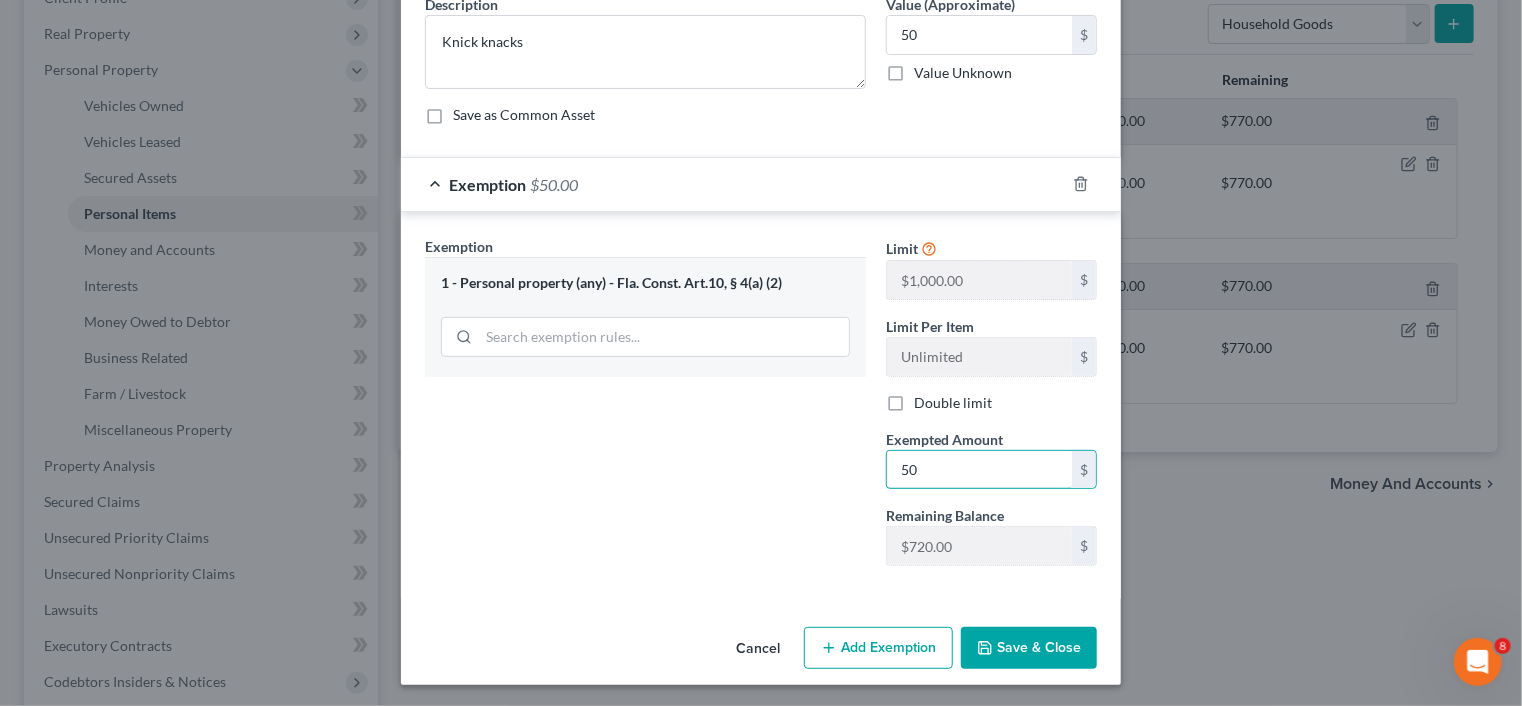type on "50" 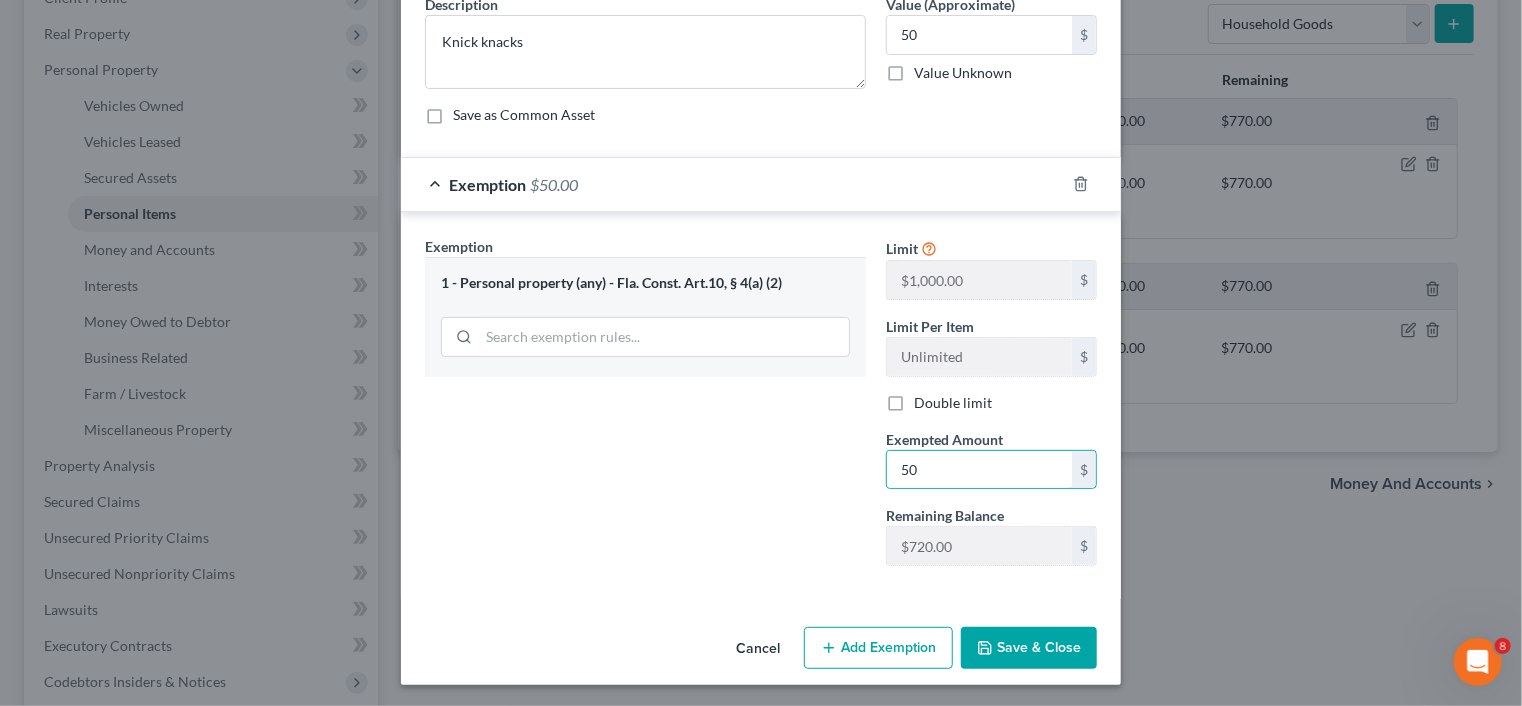 click on "Save & Close" at bounding box center [1029, 648] 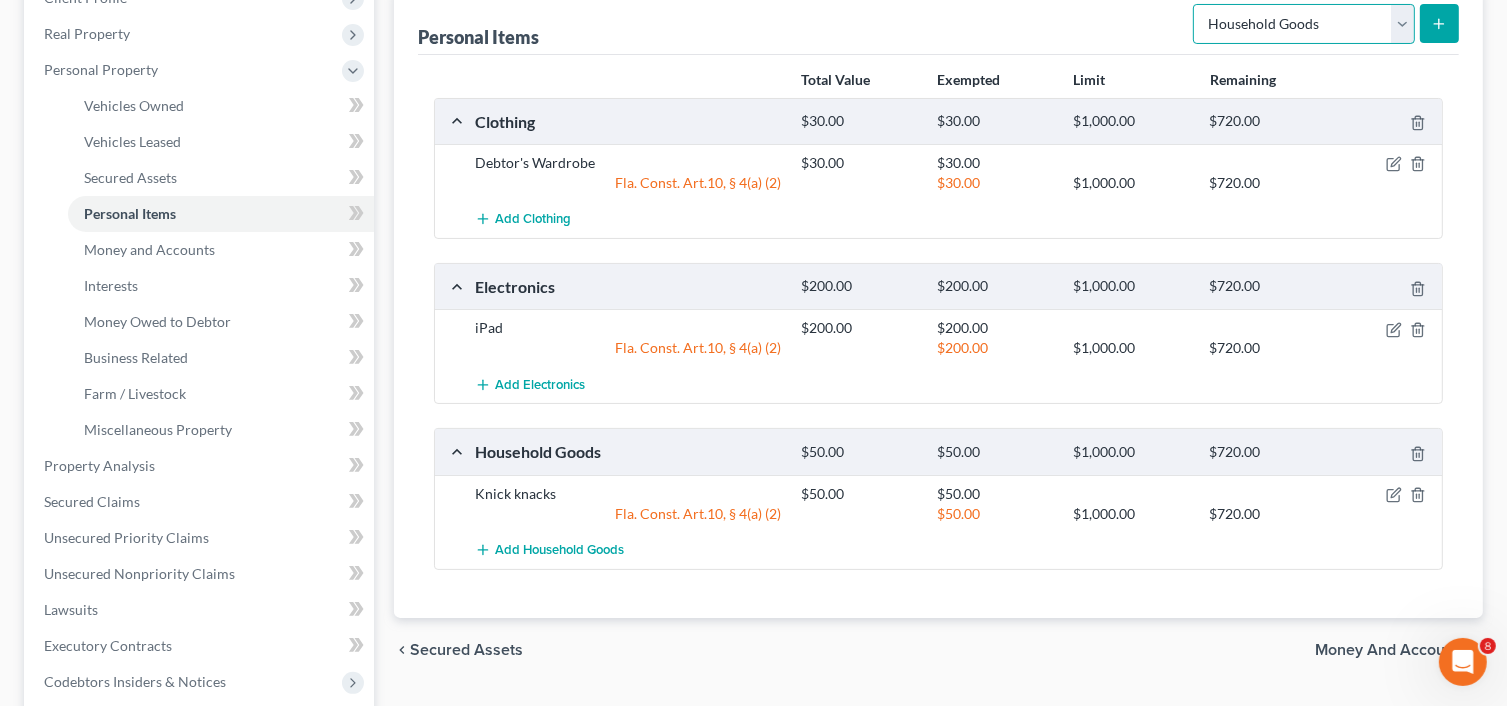 click on "Select Item Type Clothing Collectibles Of Value Electronics Firearms Household Goods Jewelry Other Pet(s) Sports & Hobby Equipment" at bounding box center [1304, 24] 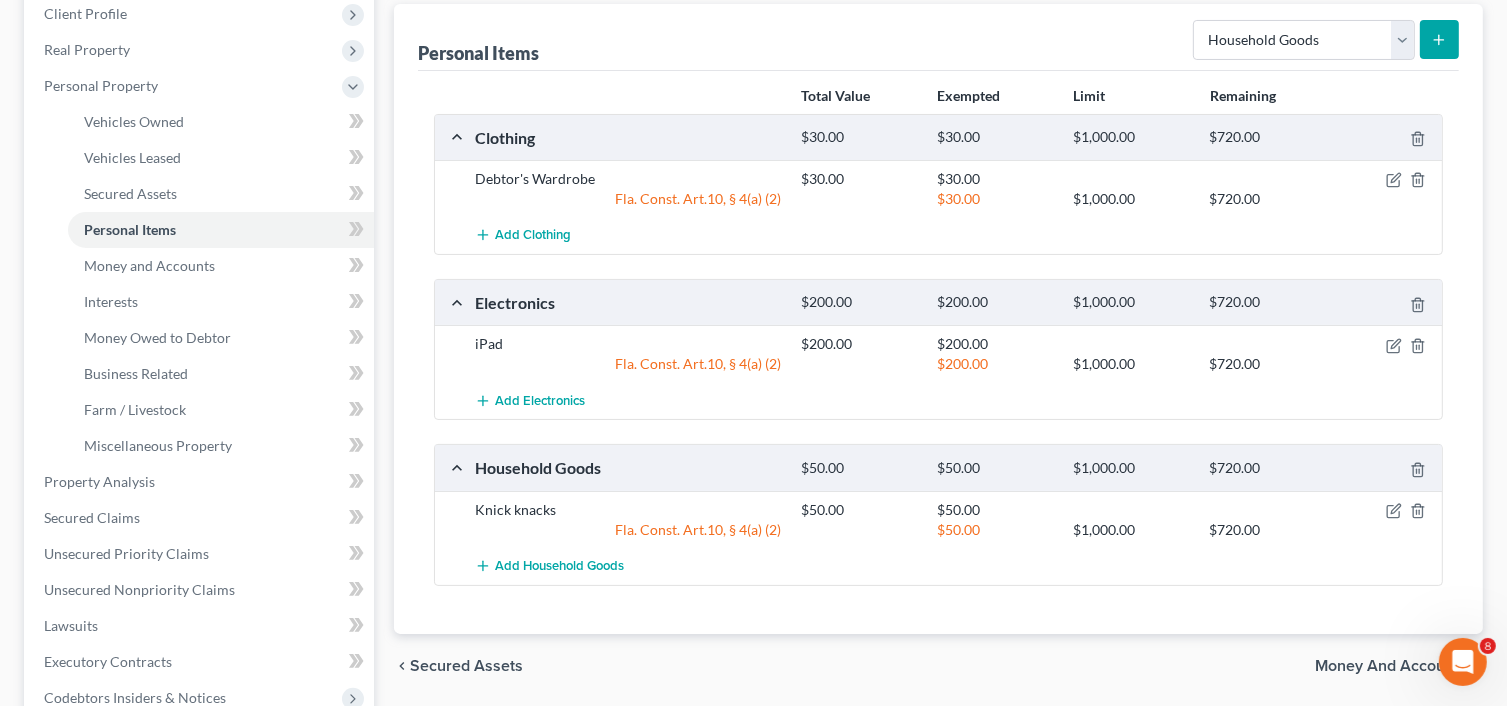 scroll, scrollTop: 0, scrollLeft: 0, axis: both 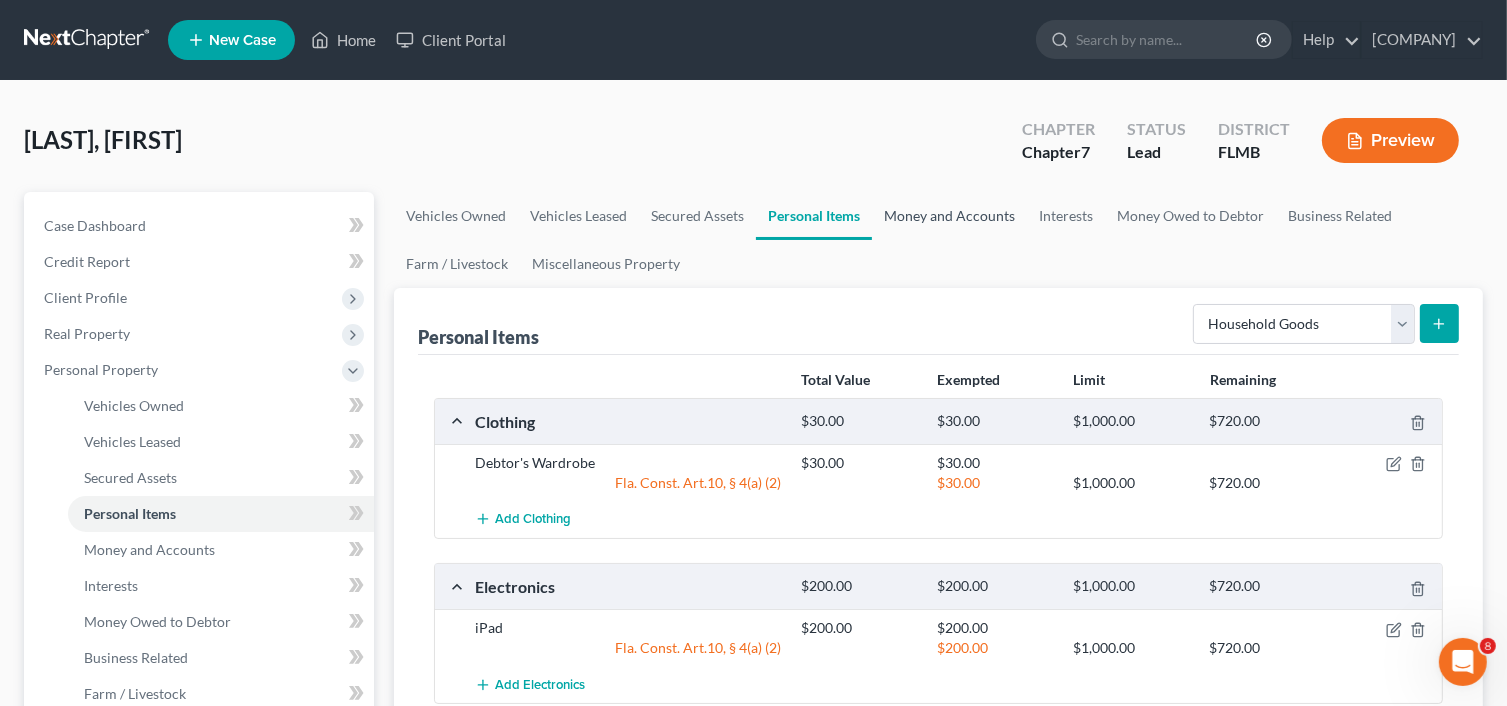 click on "Money and Accounts" at bounding box center (949, 216) 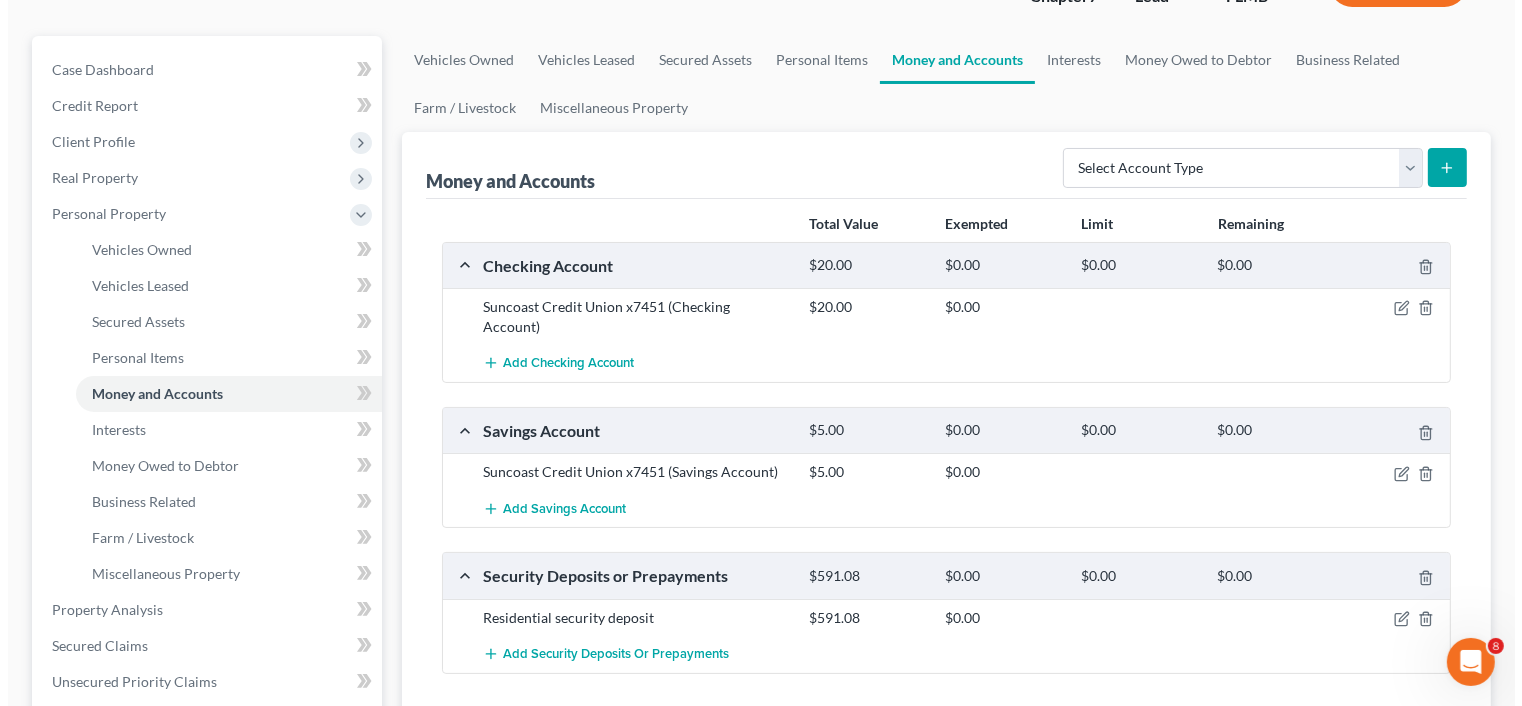 scroll, scrollTop: 200, scrollLeft: 0, axis: vertical 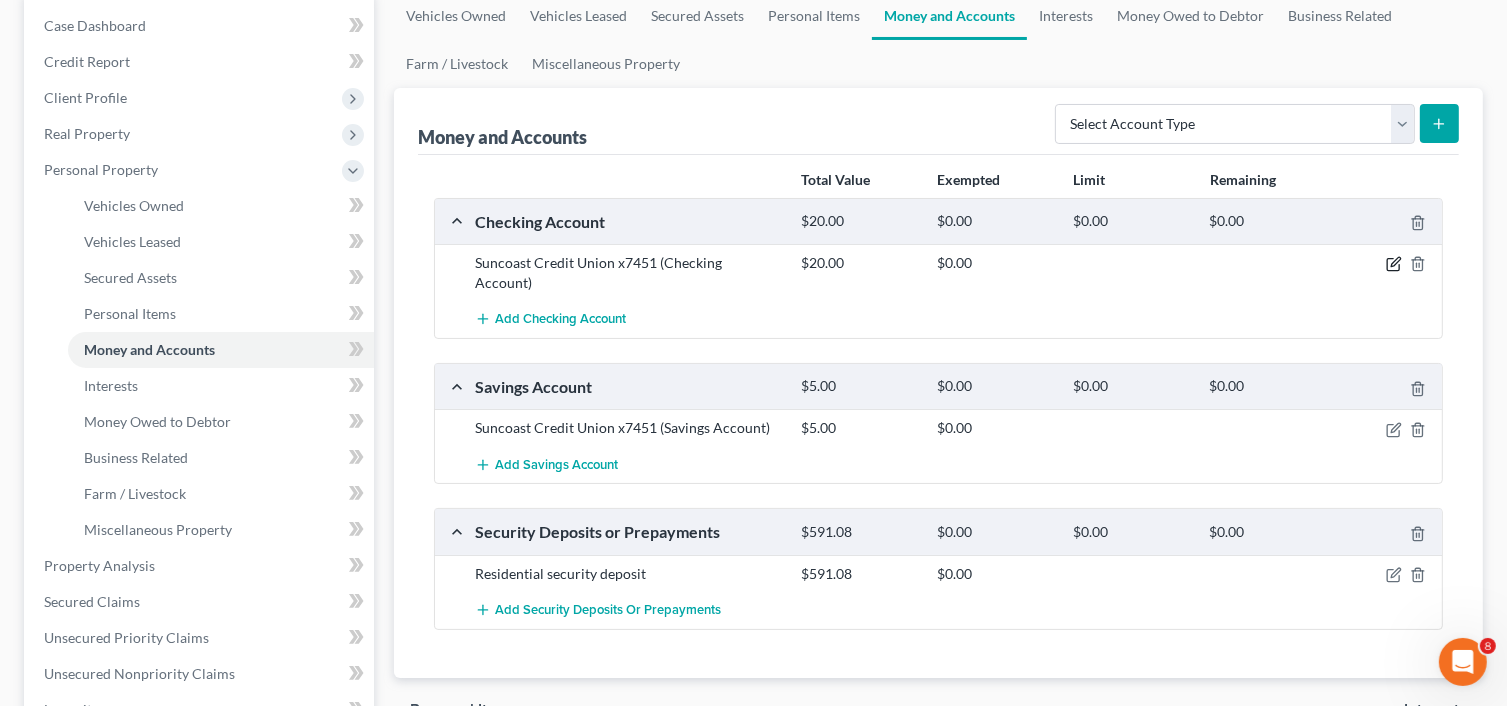 click 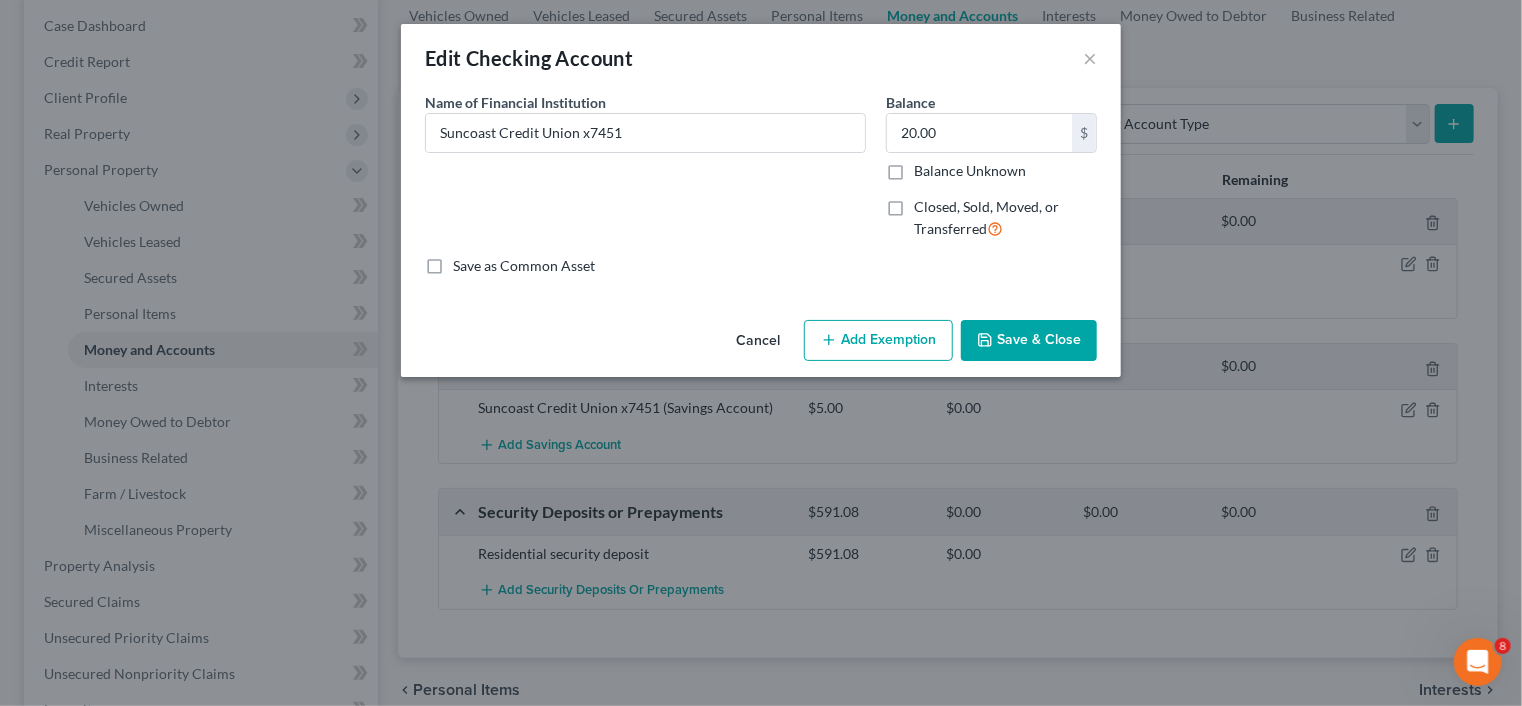 click on "Add Exemption" at bounding box center [878, 341] 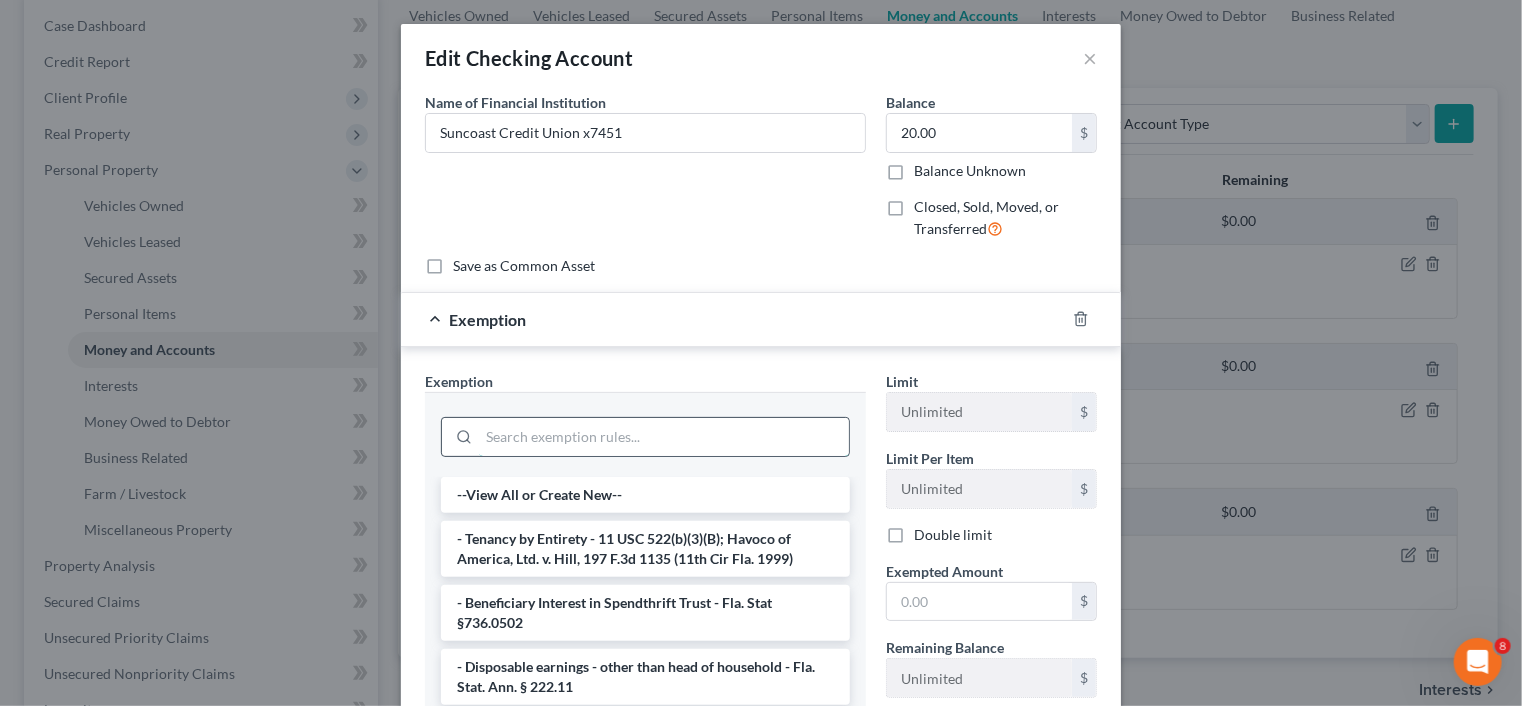 click at bounding box center (664, 437) 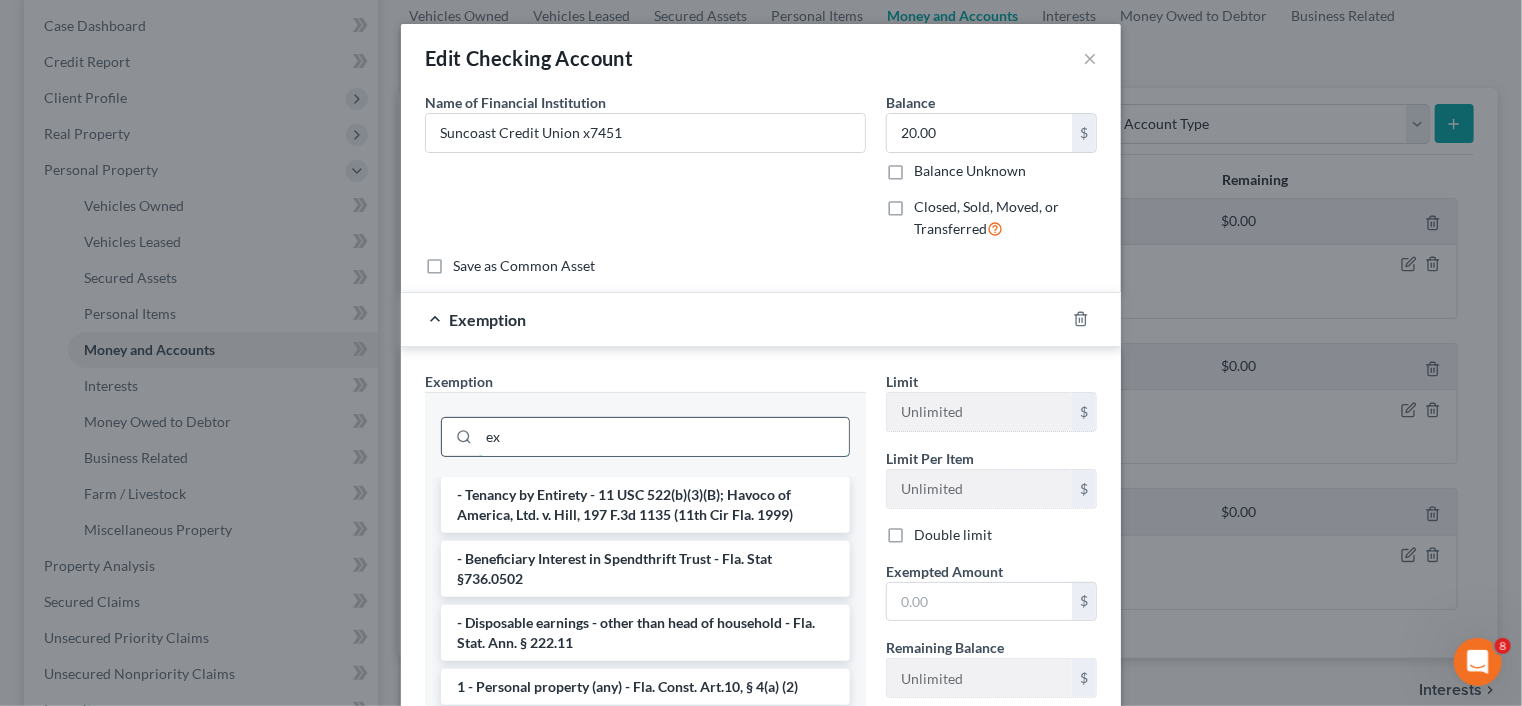 type on "exe" 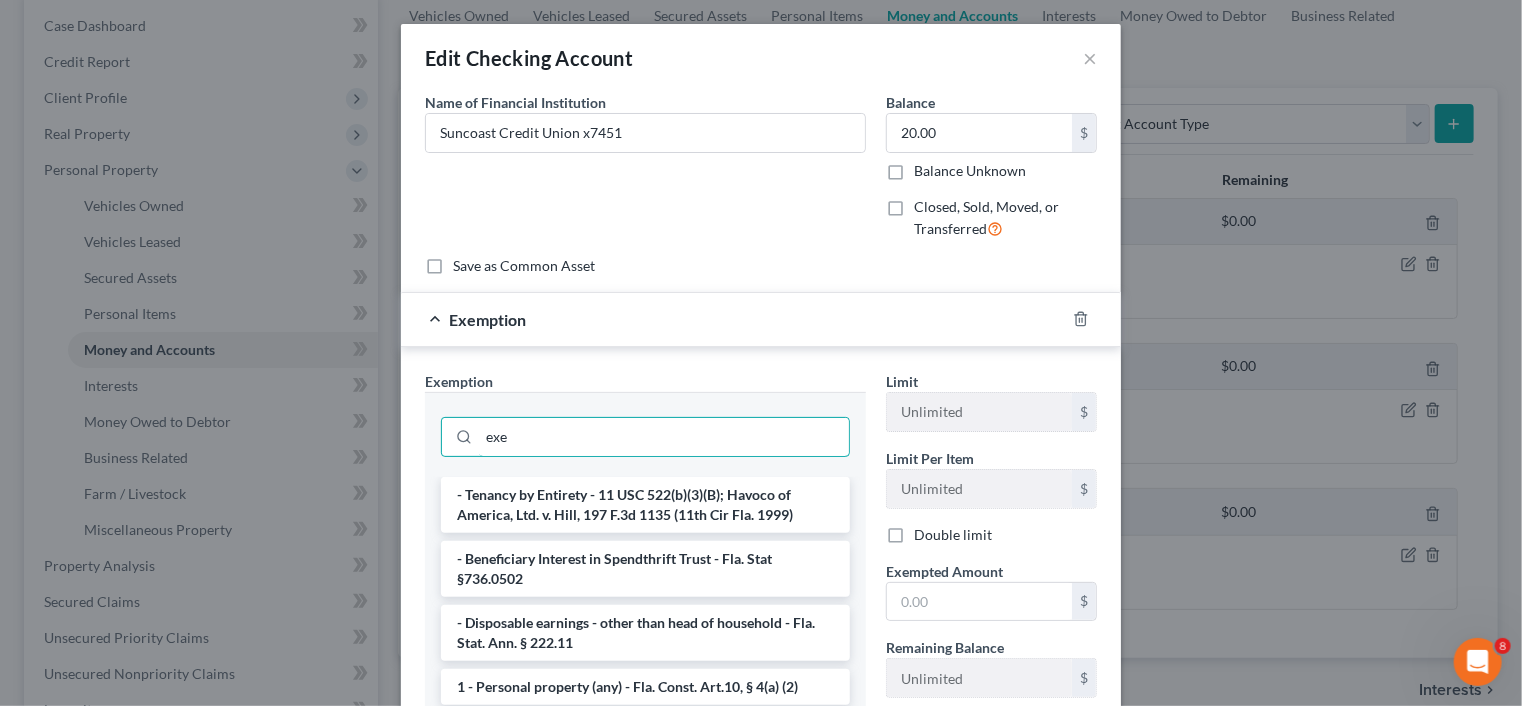 drag, startPoint x: 626, startPoint y: 430, endPoint x: 339, endPoint y: 403, distance: 288.26724 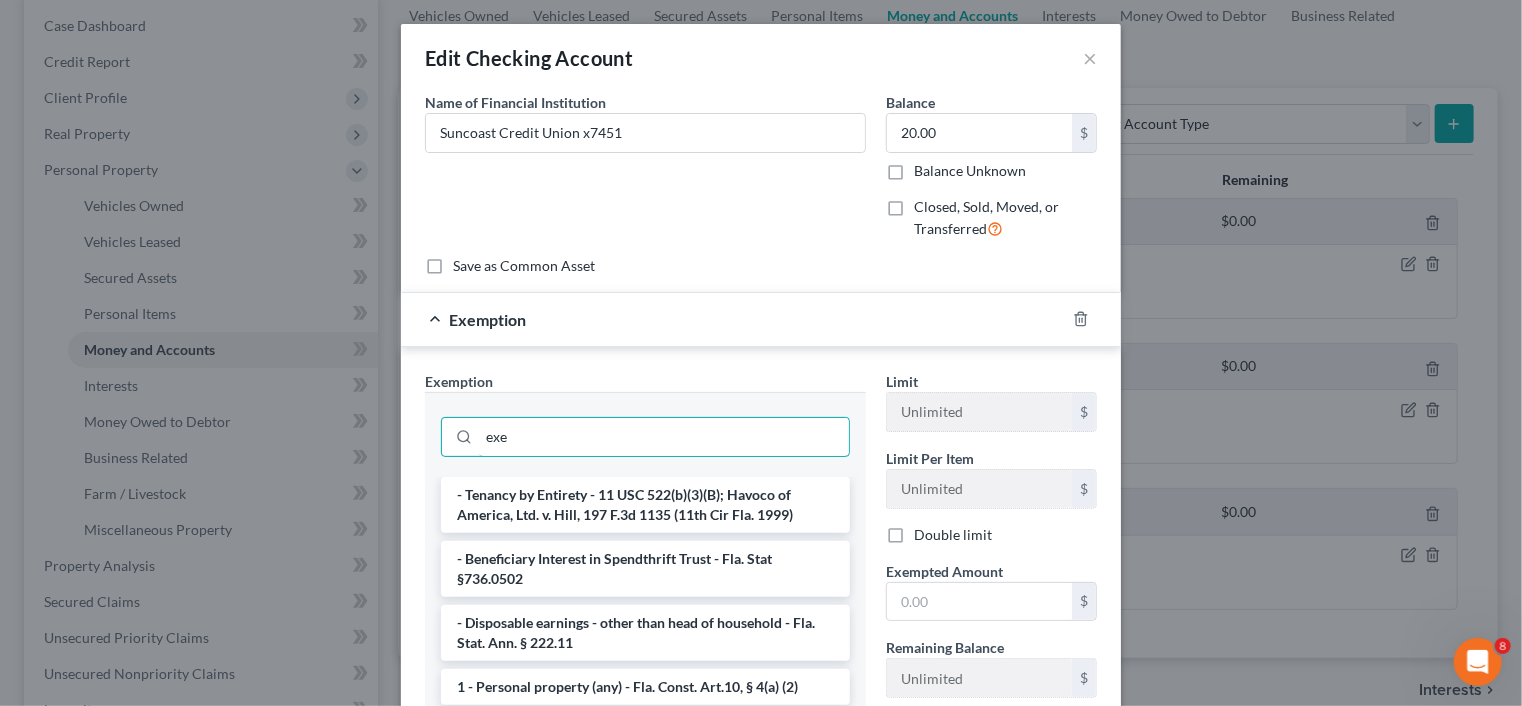 click on "Edit Checking Account  × An exemption set must first be selected from the Filing Information section. Common Asset Select
Name of Financial Institution
*
Suncoast Credit Union x7451 Balance
20.00 $
Balance Unknown
Balance Undetermined
20.00 $
Balance Unknown
Closed, Sold, Moved, or Transferred  Save as Common Asset
Exemption
Exemption Set must be selected for CA.
Exemption
*
exe  - Tenancy by Entirety - 11 USC 522(b)(3)(B); Havoco of America, Ltd. v. Hill, 197 F.3d 1135 (11th Cir Fla. 1999)  - Beneficiary Interest in Spendthrift Trust - Fla. Stat §736.0502  - Disposable earnings - other than head of household - Fla. Stat. Ann. § 222.11 1 - Personal property (any) - Fla. Const. Art.10, § 4(a) (2) 1 - Homestead Exemption - Max half acre in a municipality or 160 acres elsewhere - Fla. Const. Art. 10, sec. 4(a)(1) Limit     $" at bounding box center (761, 353) 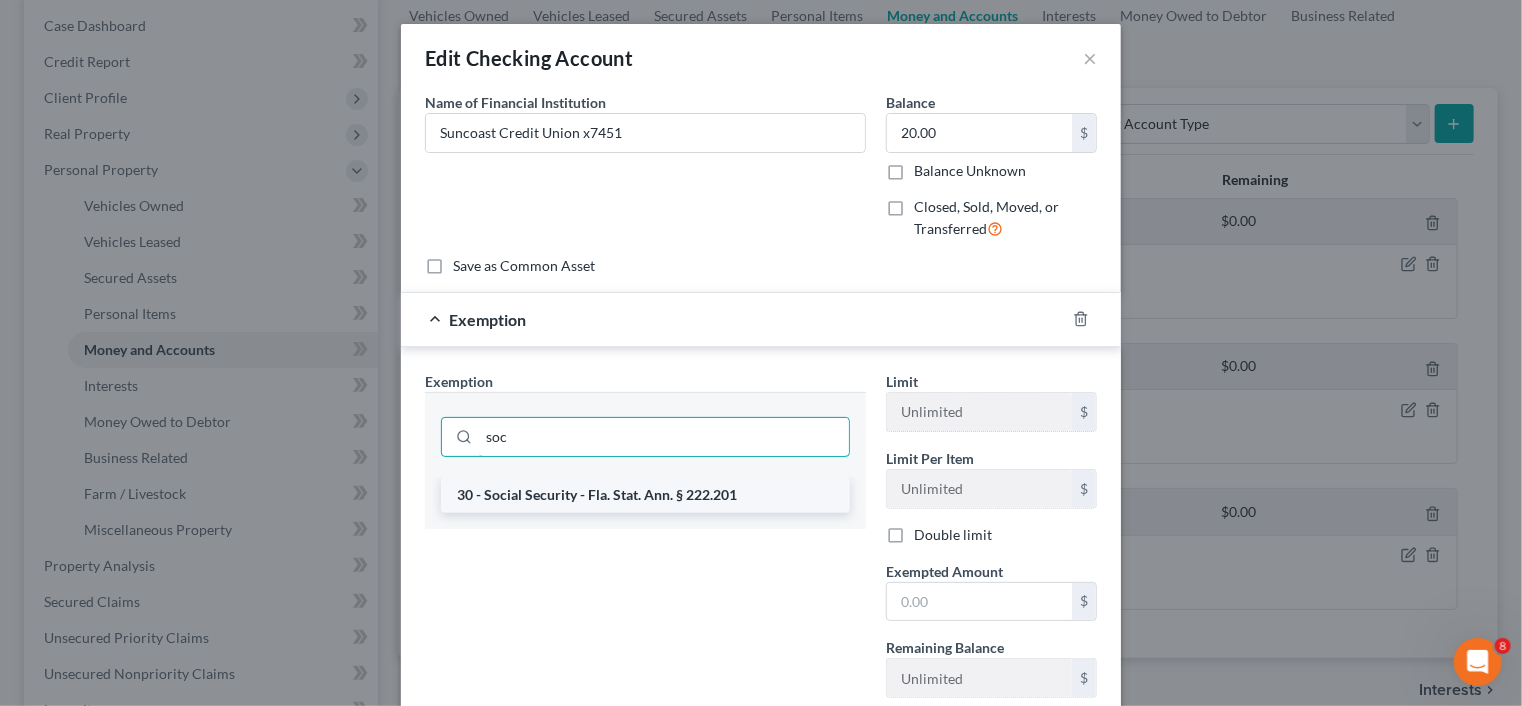 type on "soc" 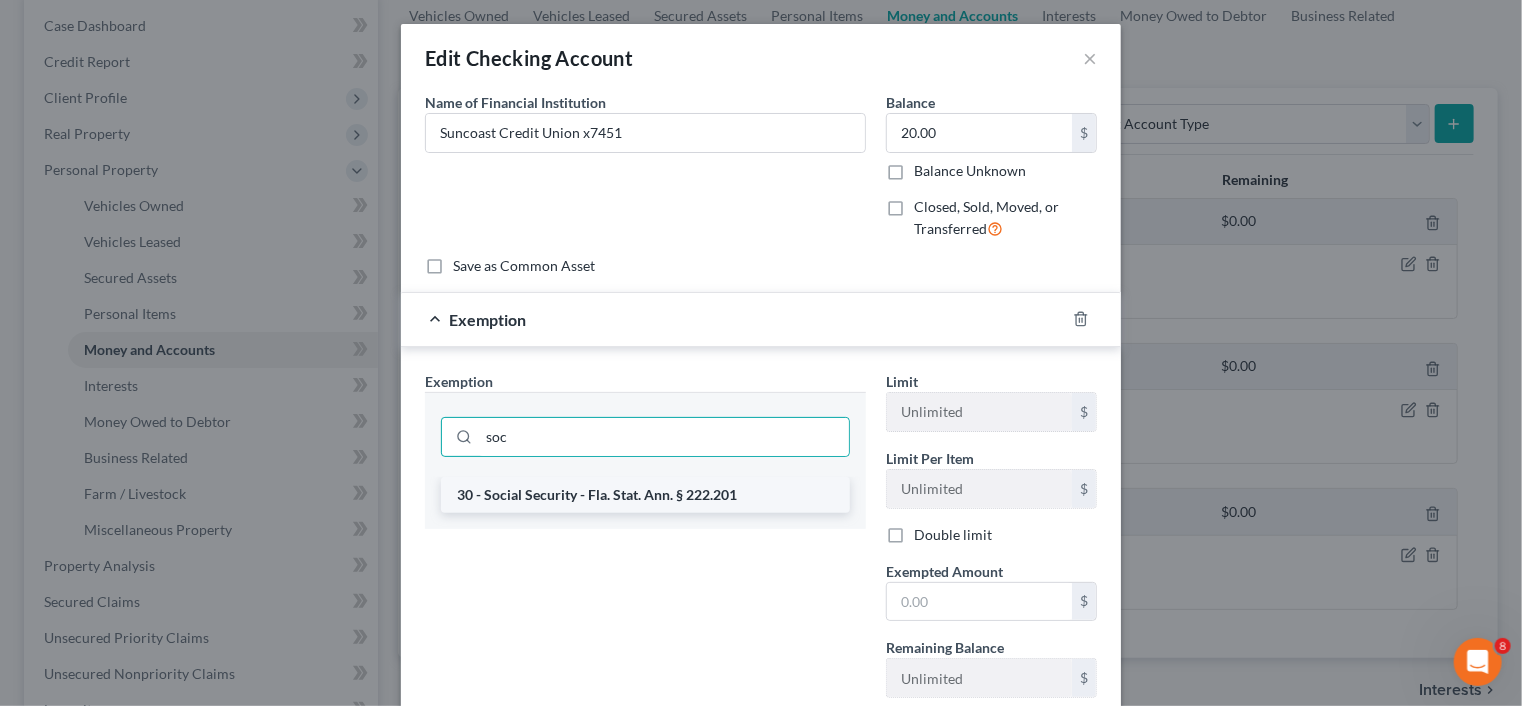 click on "30 - Social Security - Fla. Stat. Ann. § 222.201" at bounding box center (645, 495) 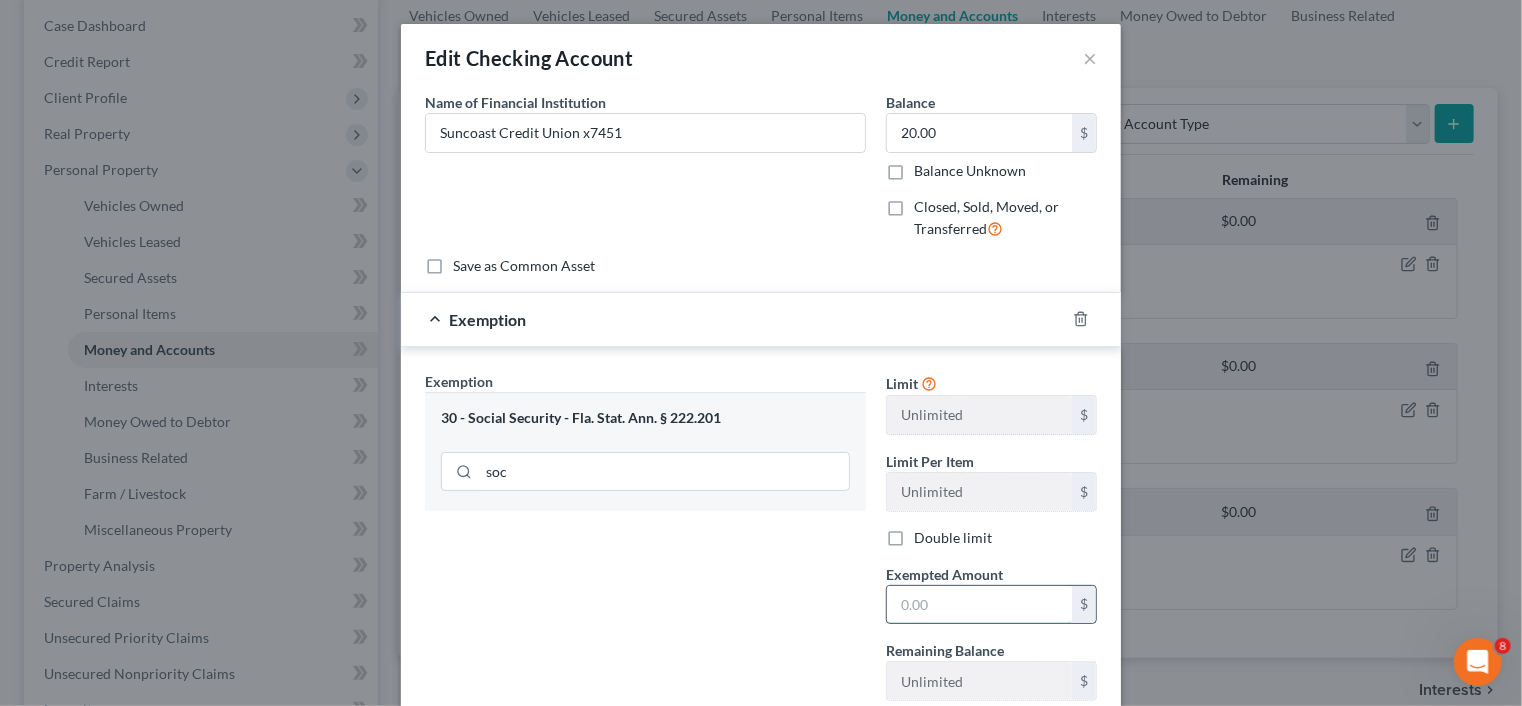 click at bounding box center [979, 605] 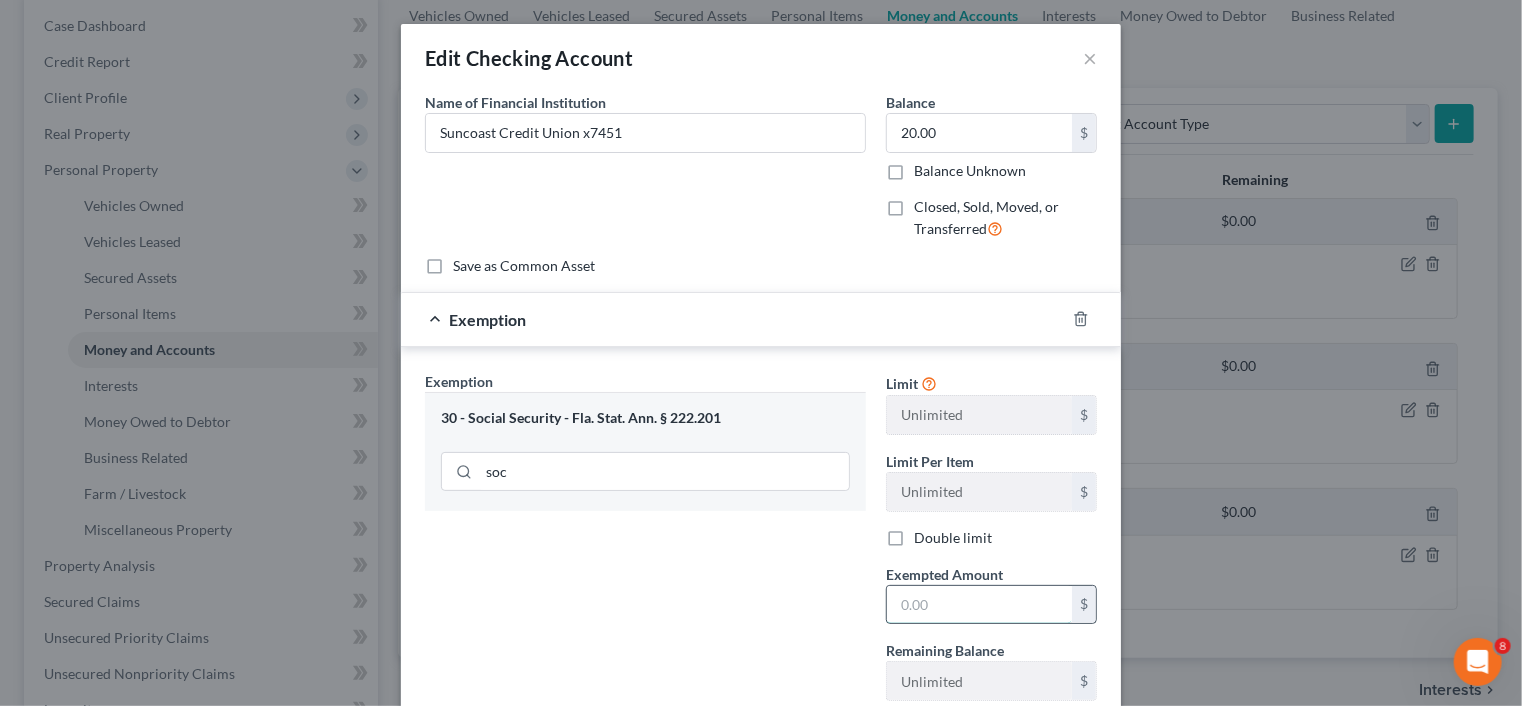 click at bounding box center [979, 605] 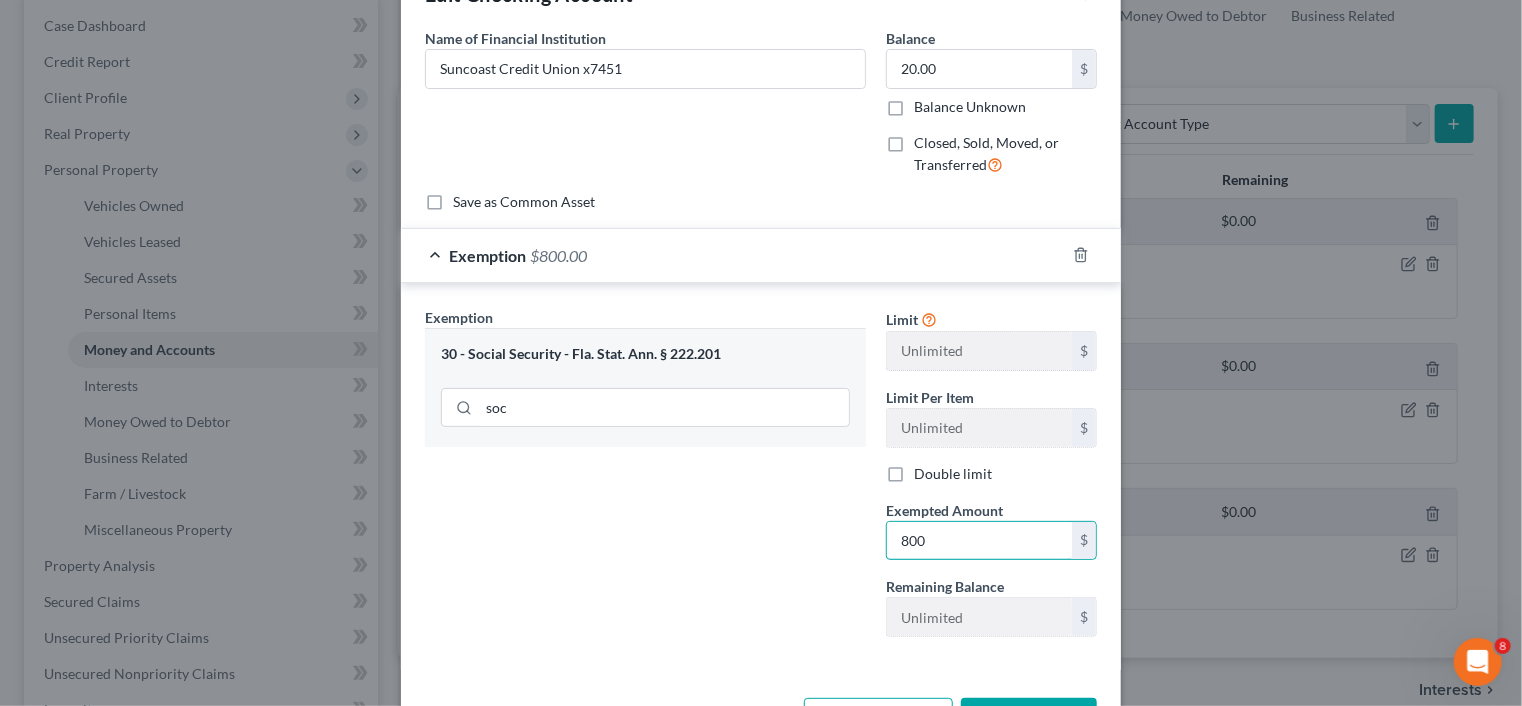 scroll, scrollTop: 0, scrollLeft: 0, axis: both 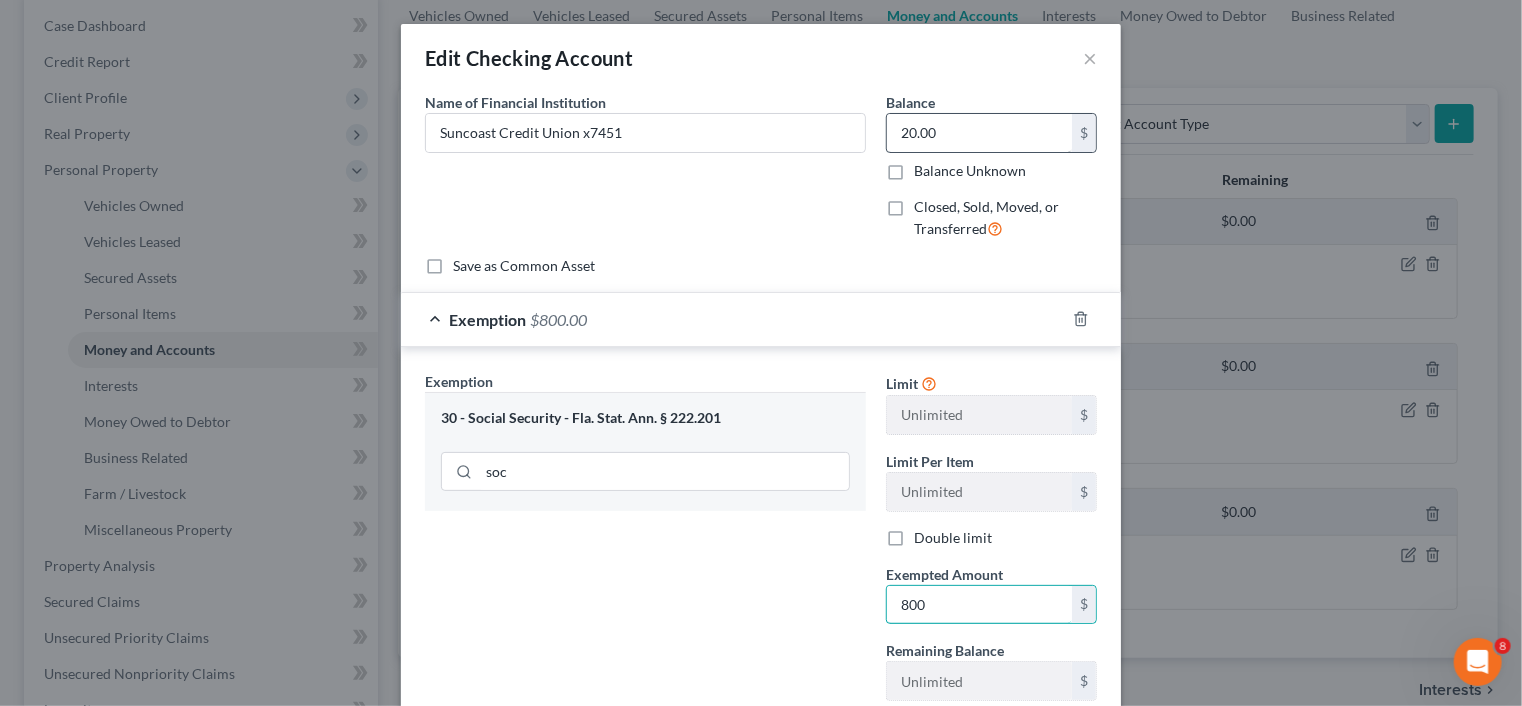 type on "800" 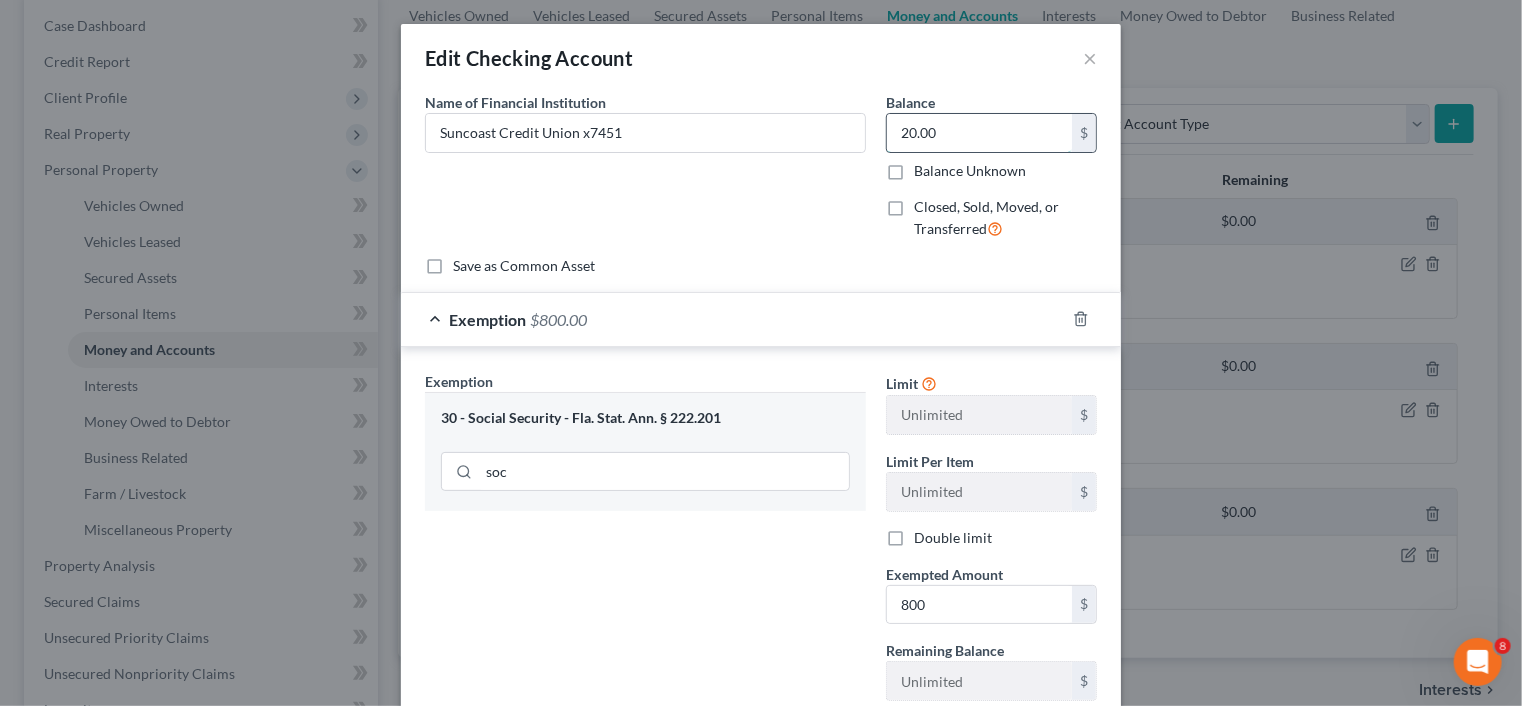click on "20.00" at bounding box center (979, 133) 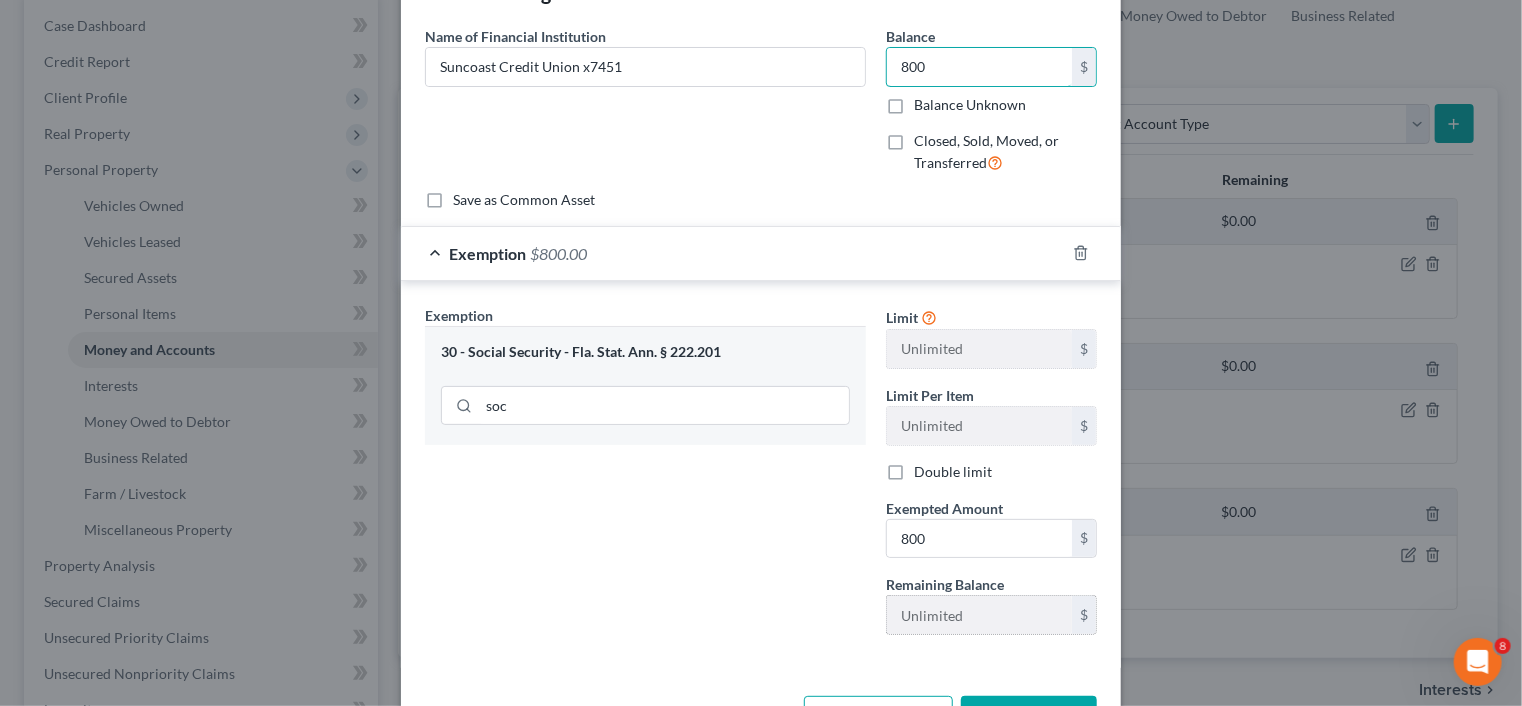 scroll, scrollTop: 135, scrollLeft: 0, axis: vertical 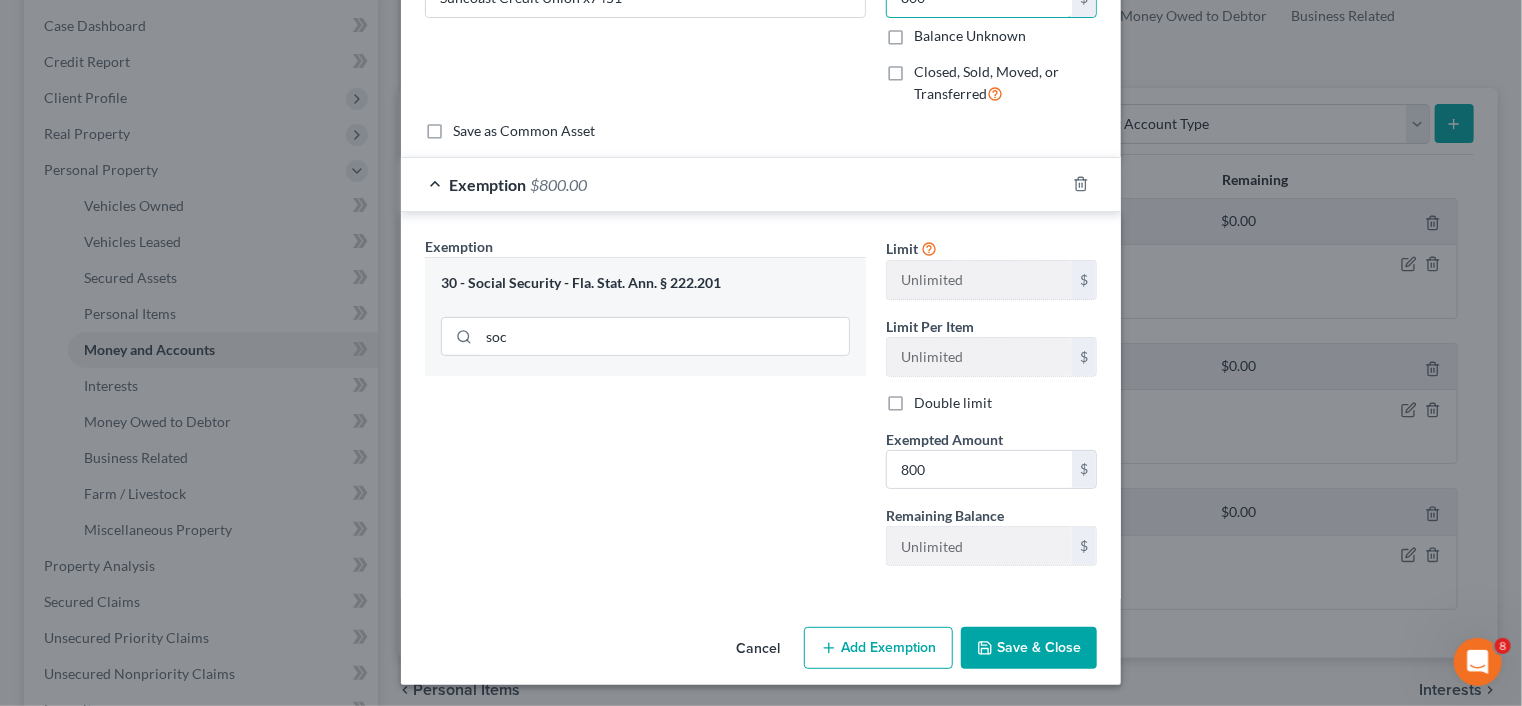type on "800" 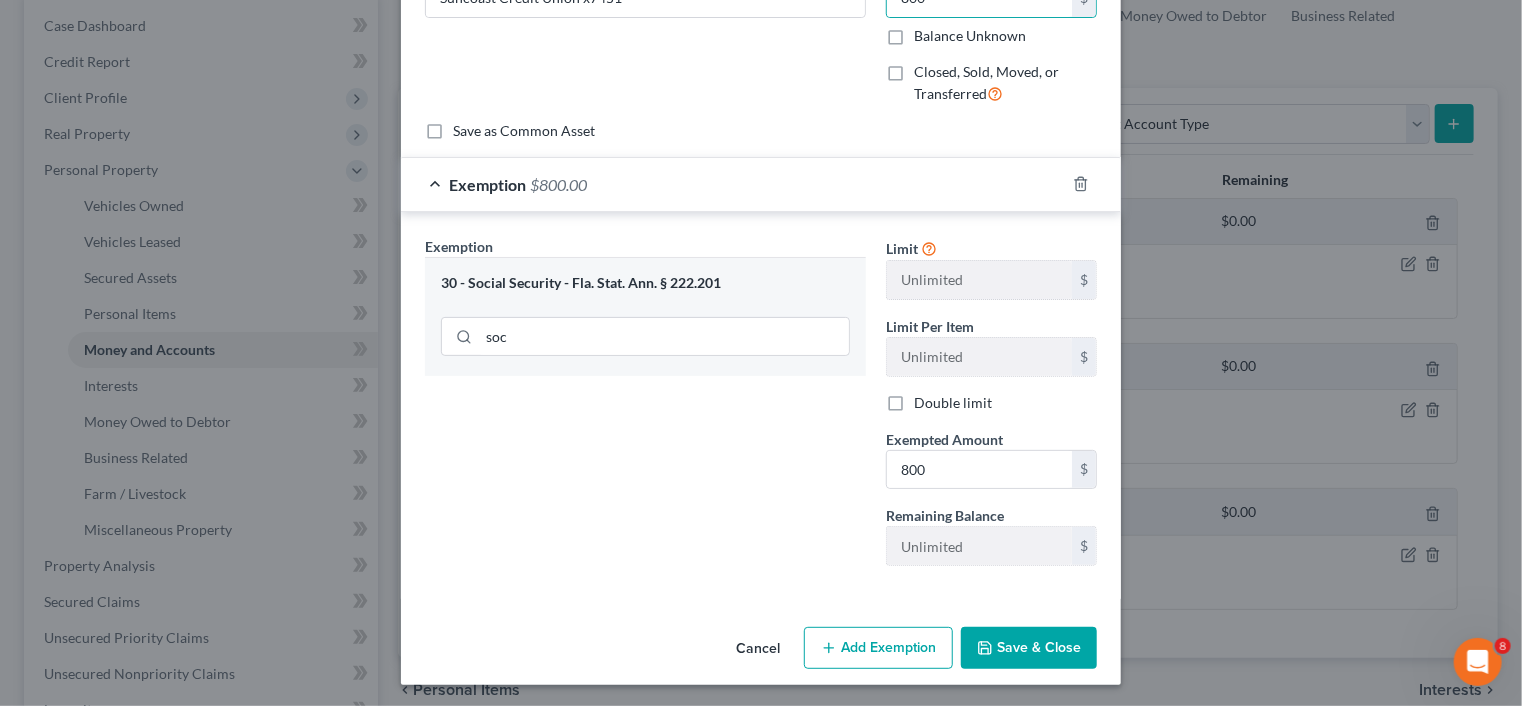 click on "Save & Close" at bounding box center (1029, 648) 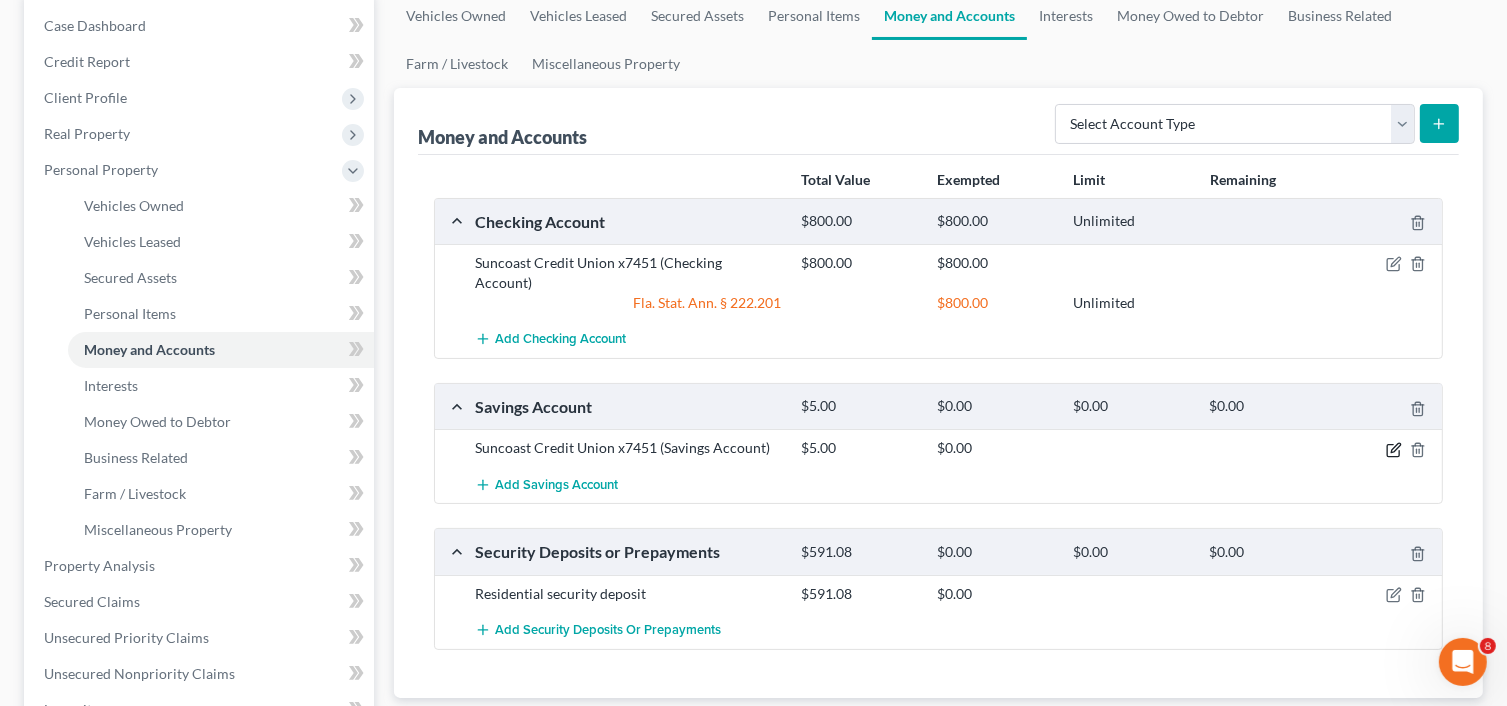 click 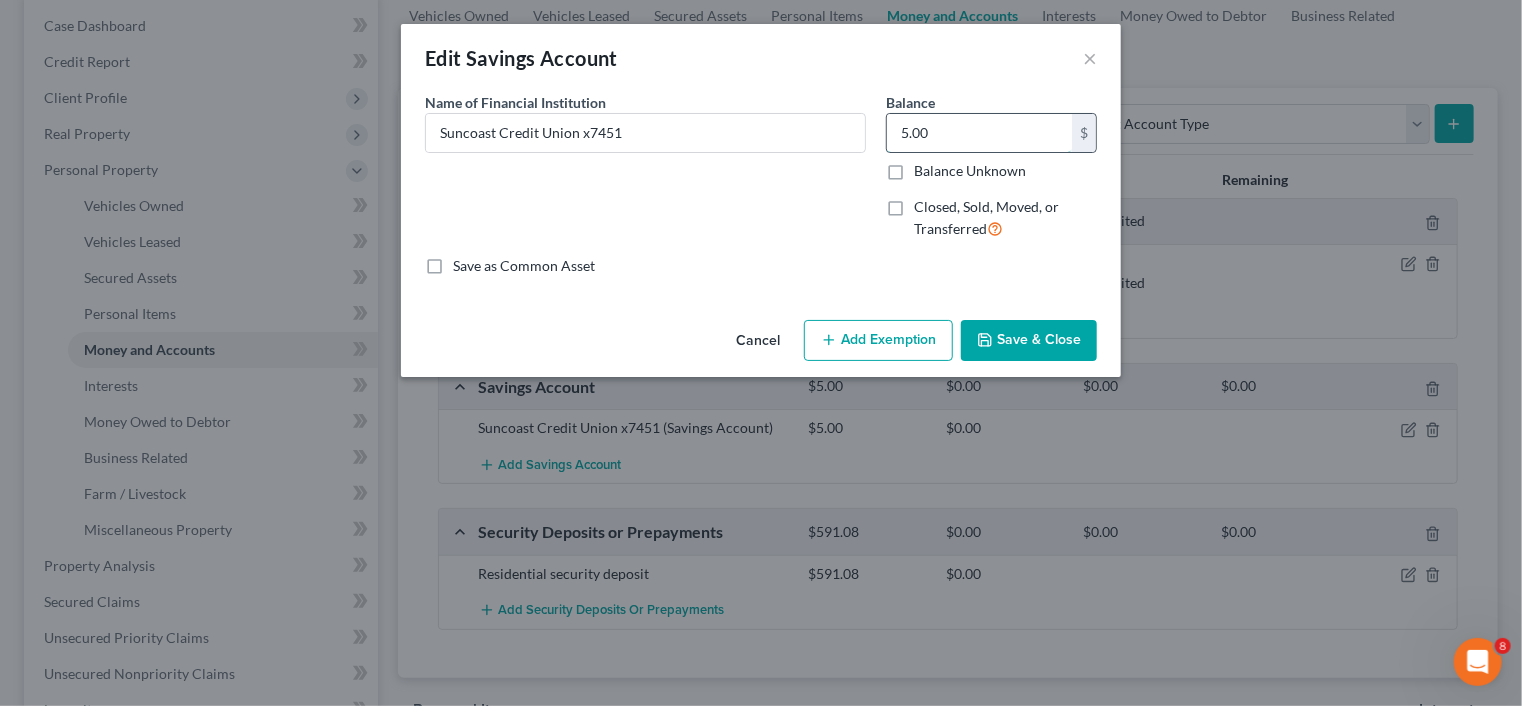 click on "5.00" at bounding box center [979, 133] 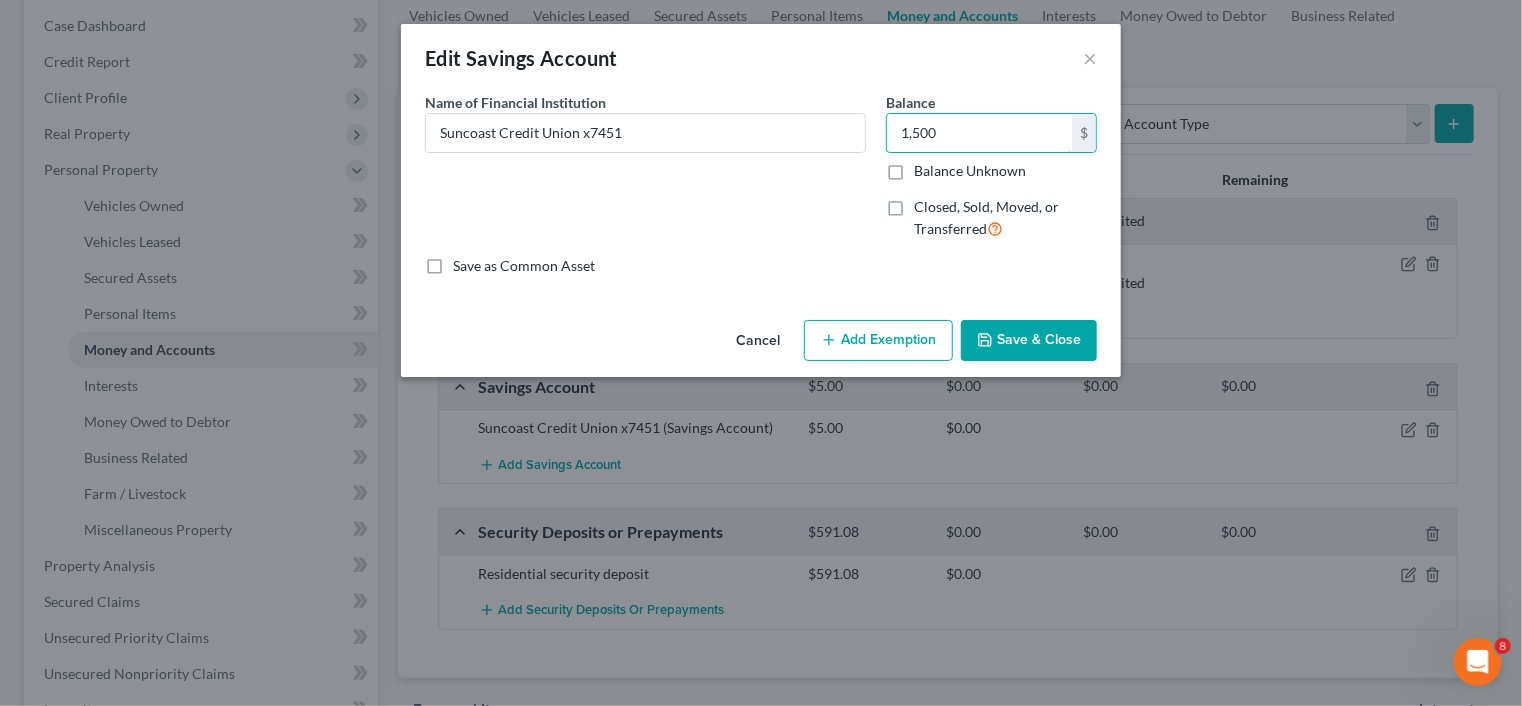 type on "1,500" 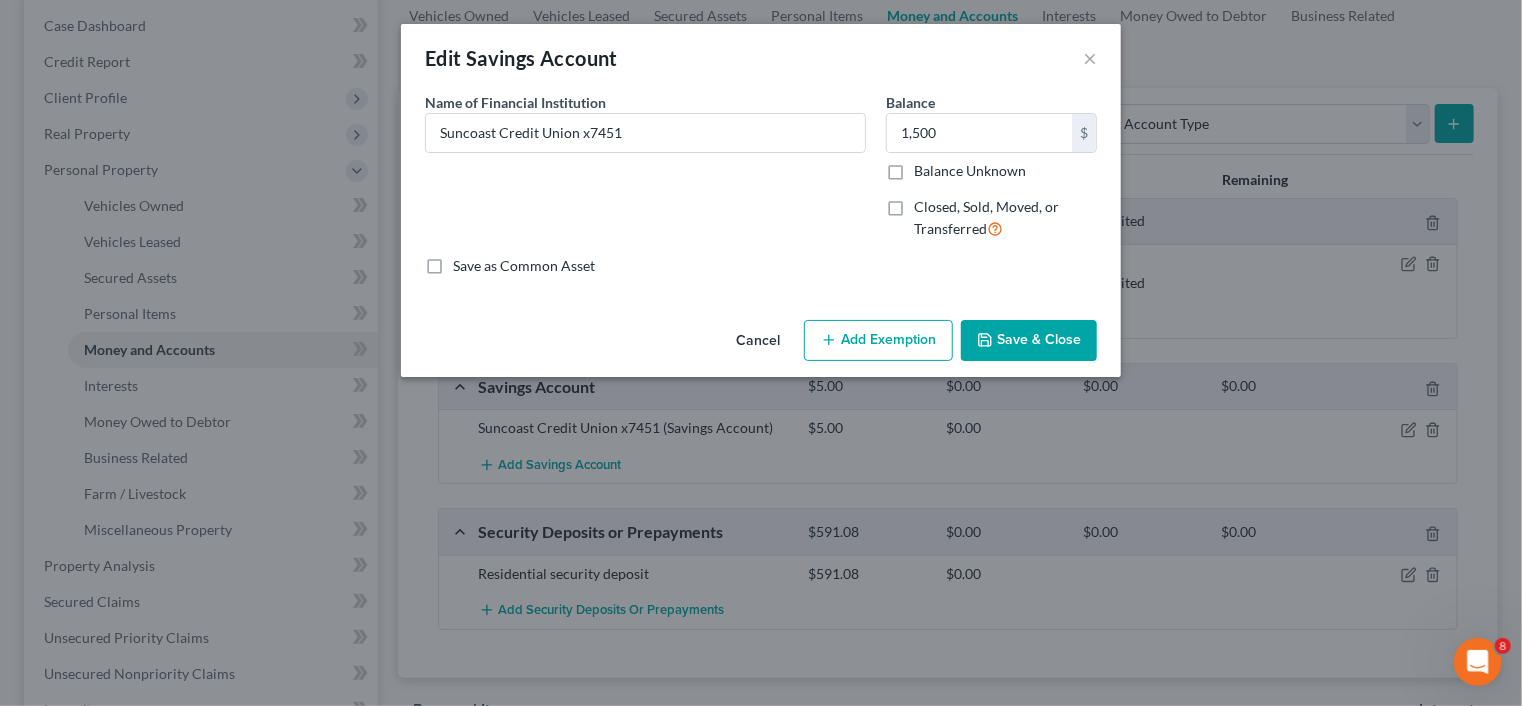 click on "Add Exemption" at bounding box center (878, 341) 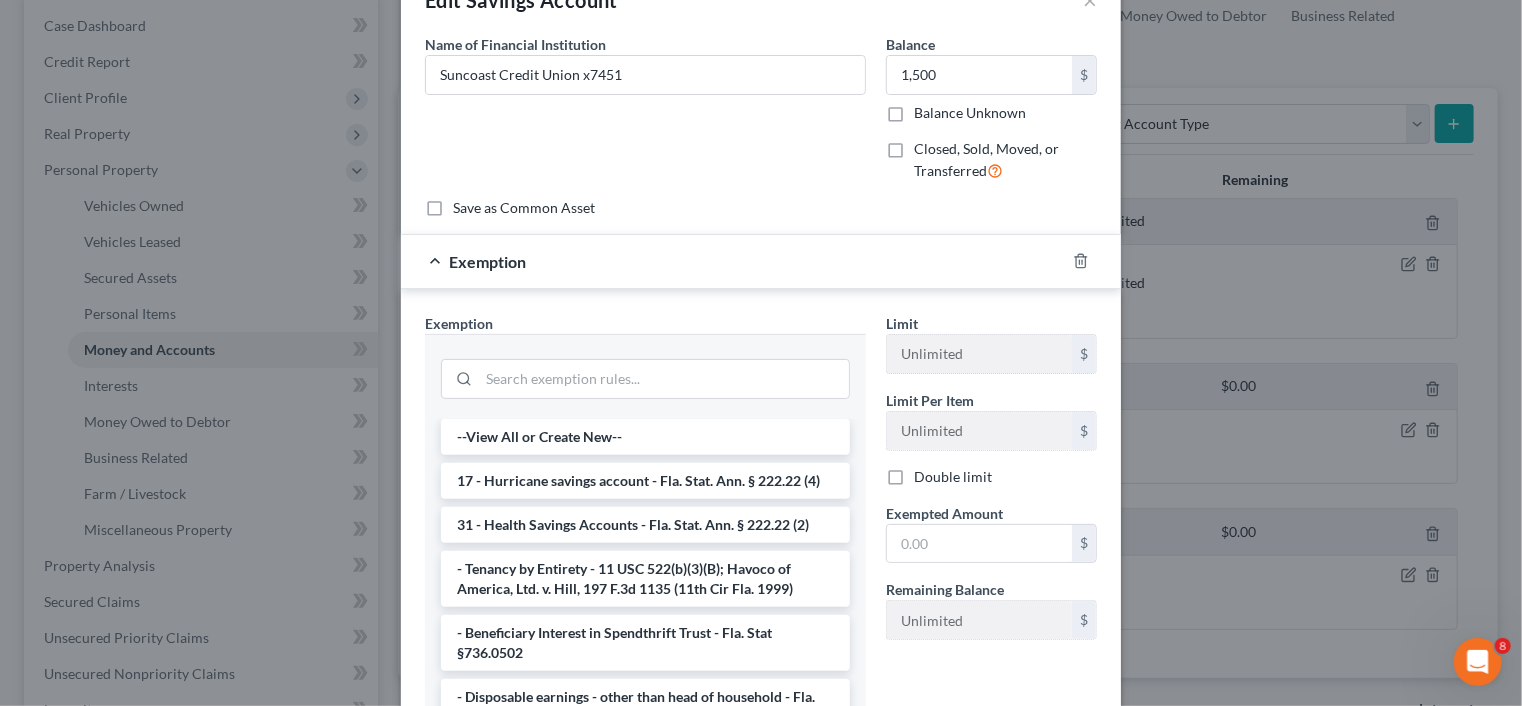 scroll, scrollTop: 200, scrollLeft: 0, axis: vertical 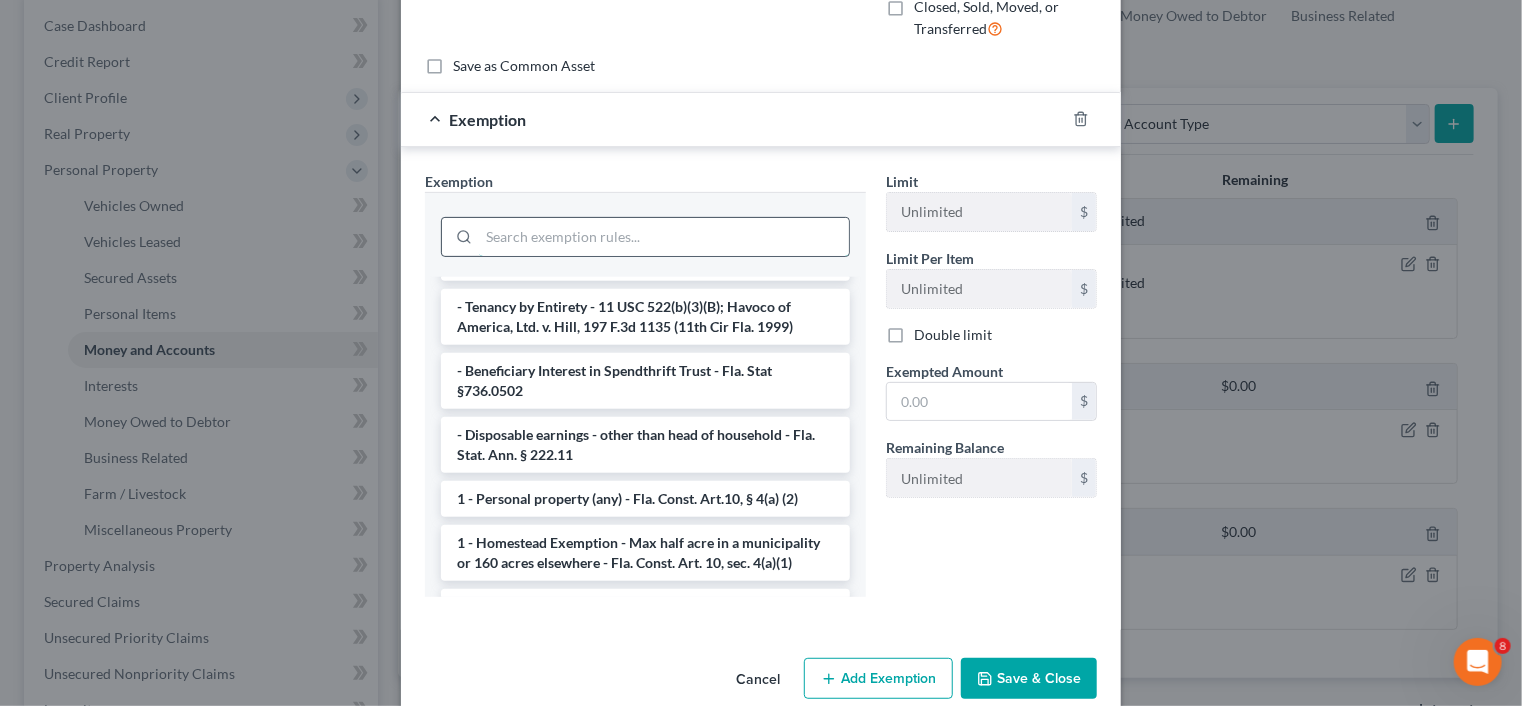 click at bounding box center (664, 237) 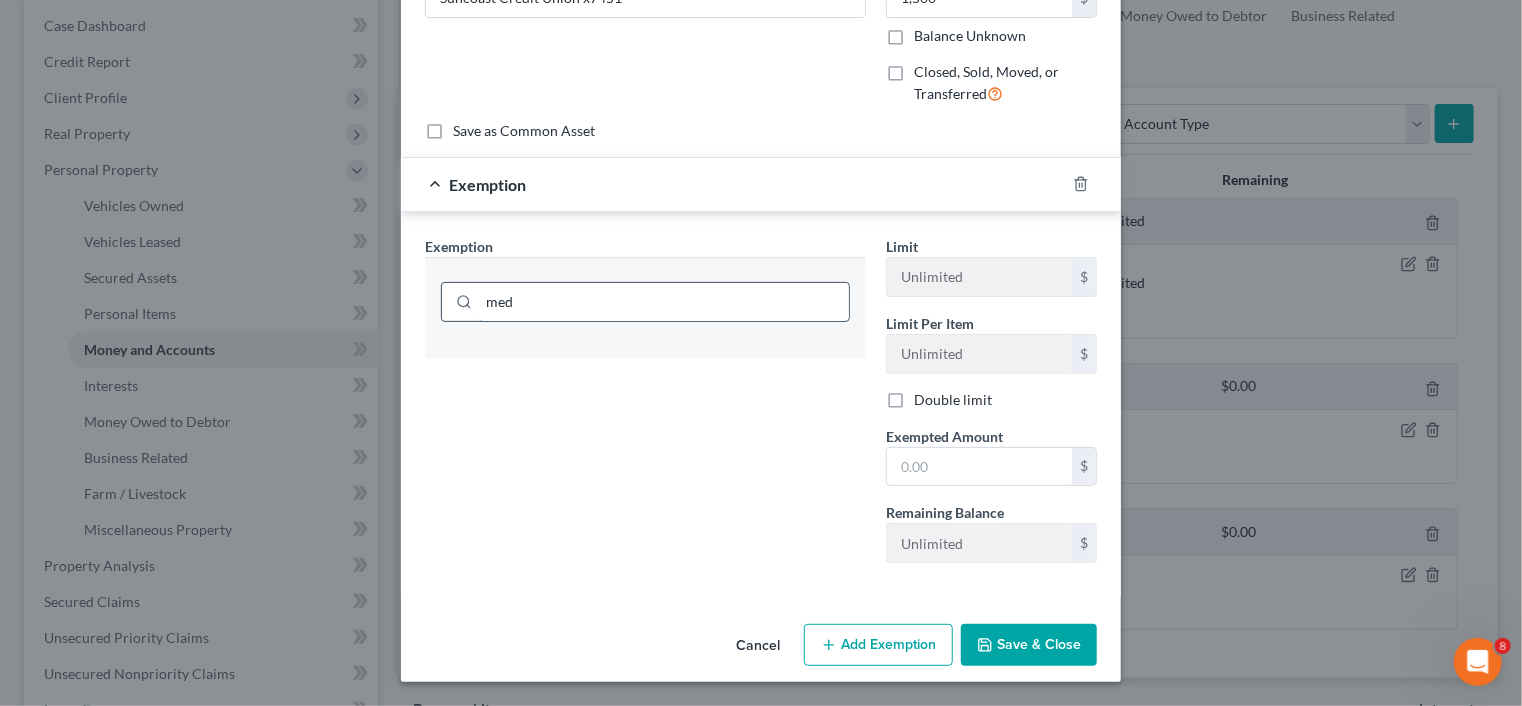 scroll, scrollTop: 0, scrollLeft: 0, axis: both 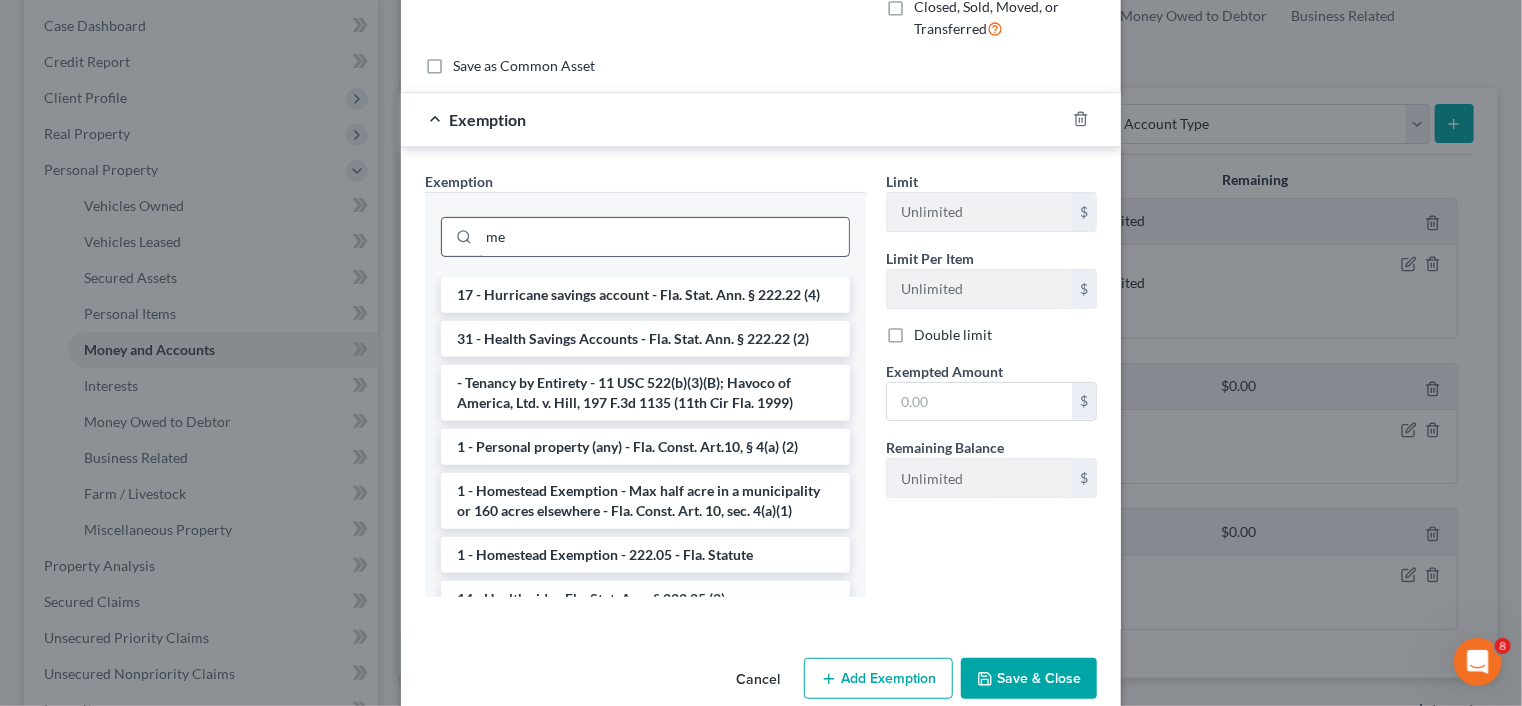 type on "m" 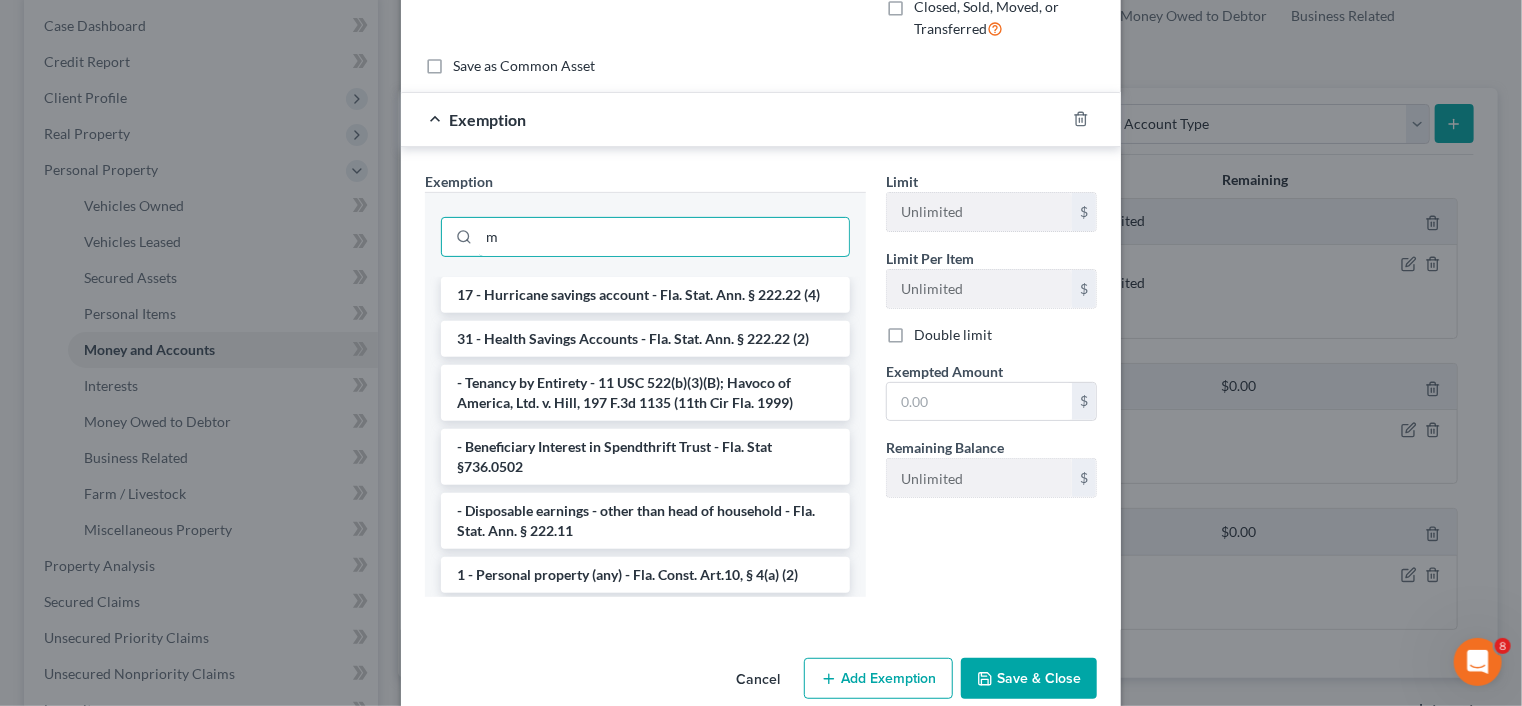 drag, startPoint x: 632, startPoint y: 227, endPoint x: 404, endPoint y: 210, distance: 228.63289 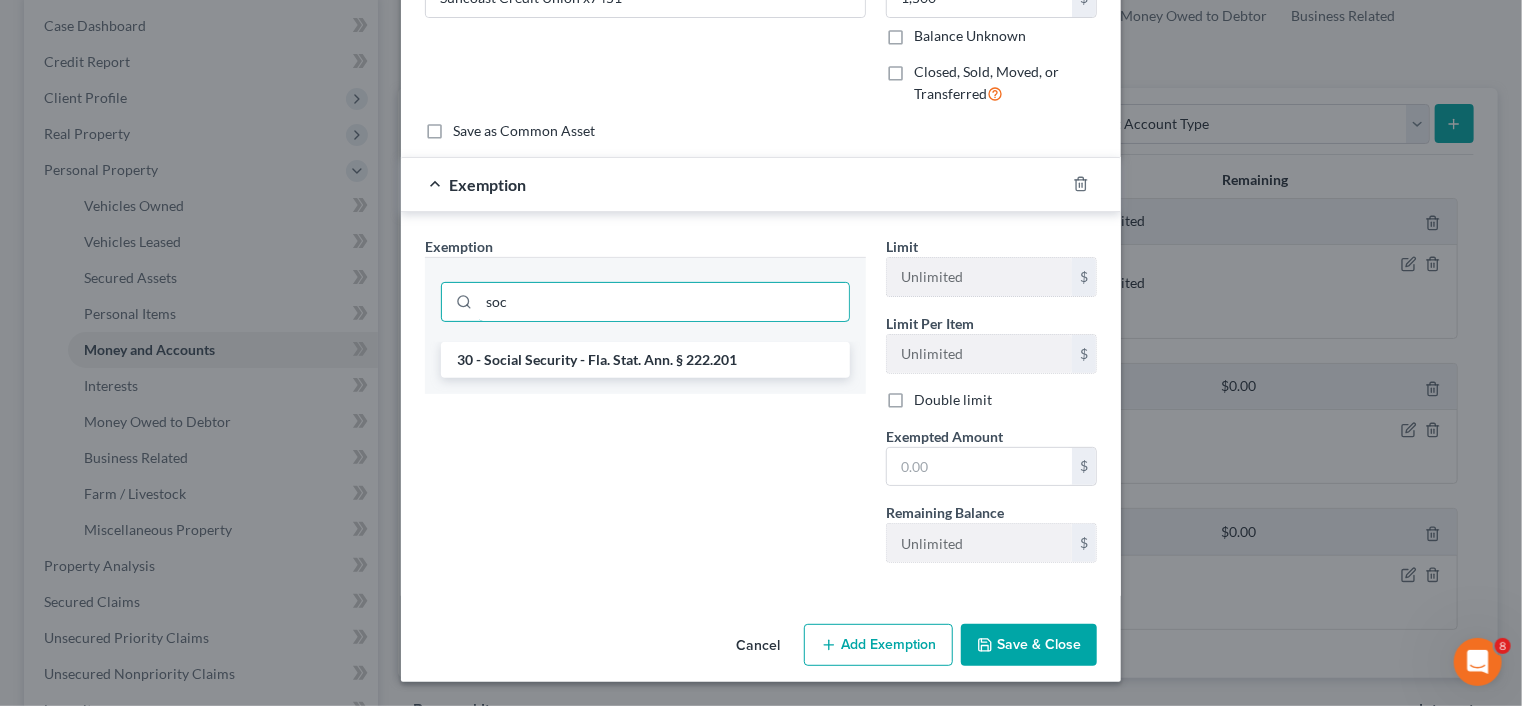 scroll, scrollTop: 132, scrollLeft: 0, axis: vertical 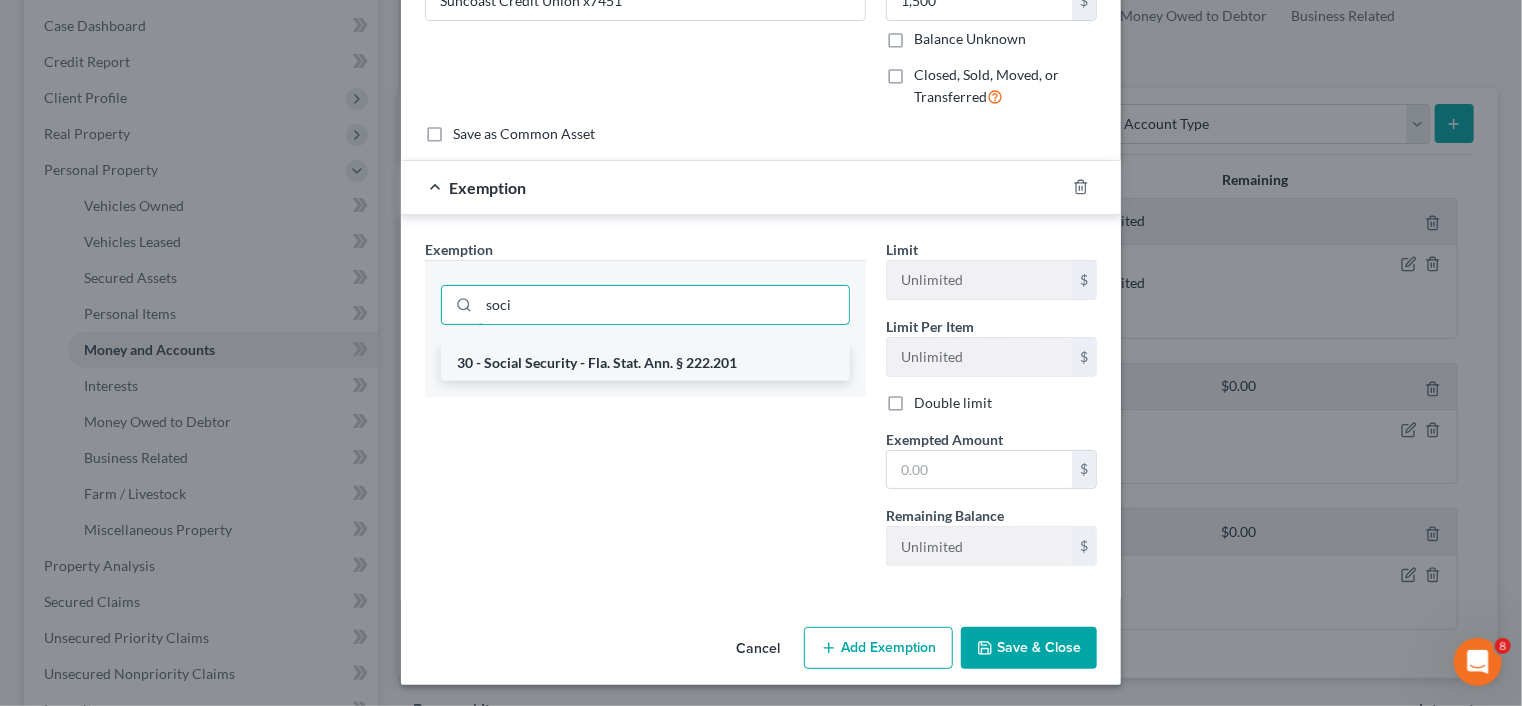 type on "soci" 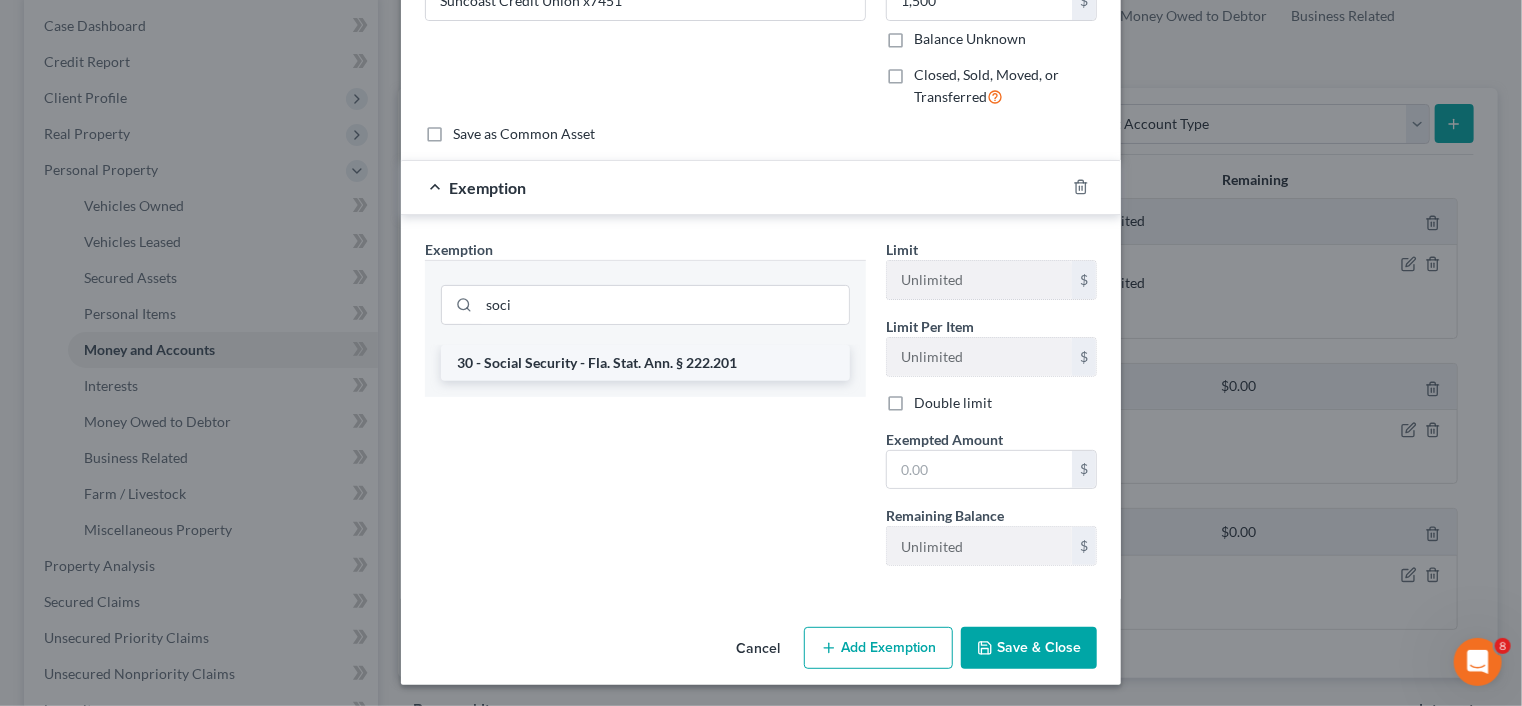 click on "30 - Social Security - Fla. Stat. Ann. § 222.201" at bounding box center (645, 363) 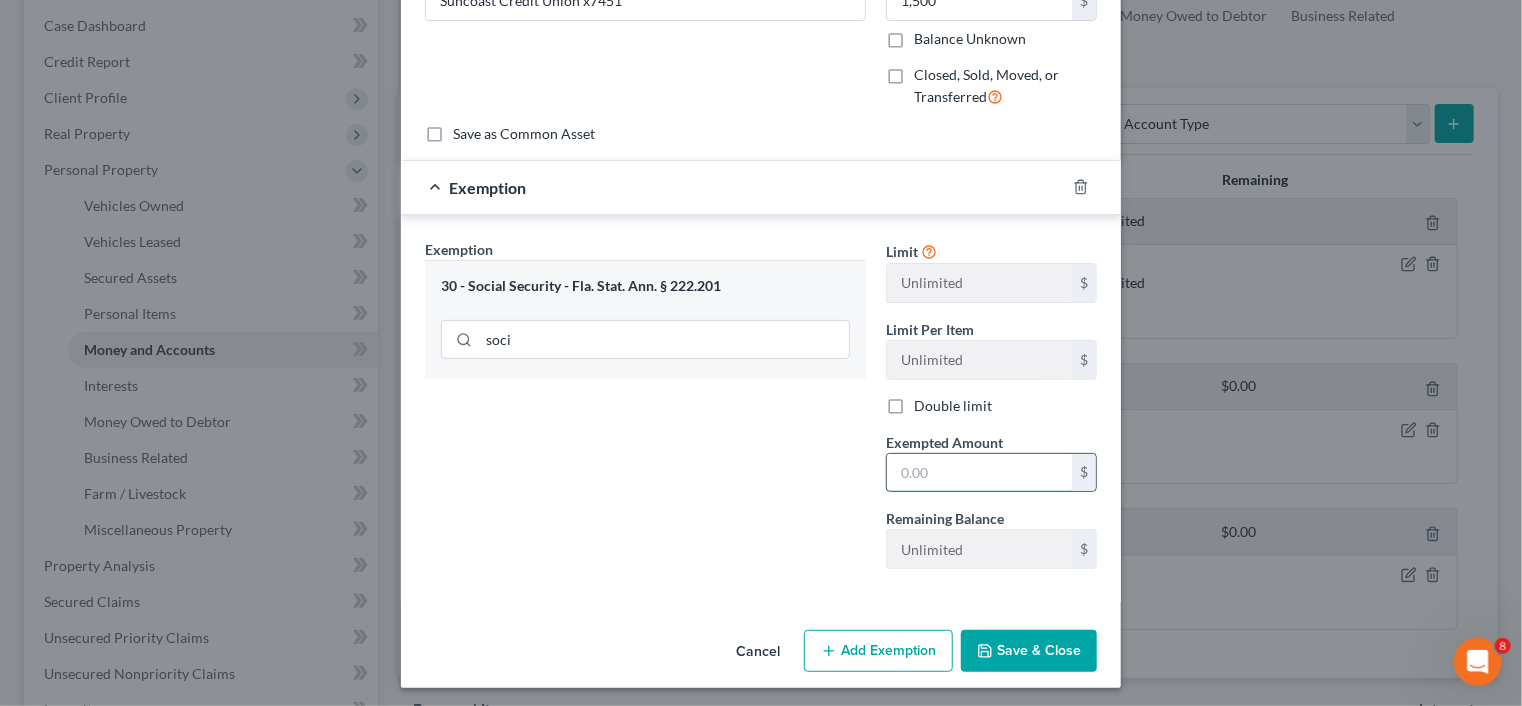 click at bounding box center (979, 473) 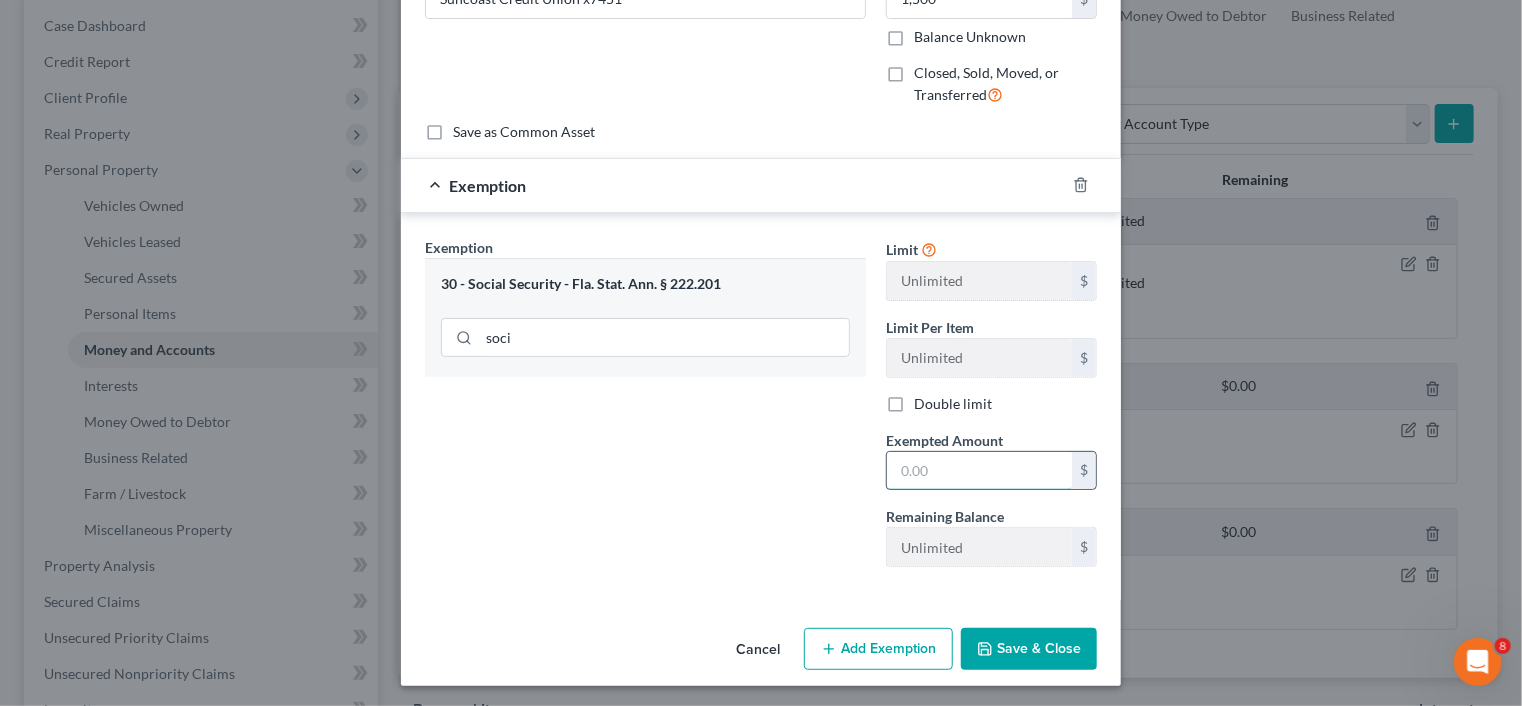 scroll, scrollTop: 135, scrollLeft: 0, axis: vertical 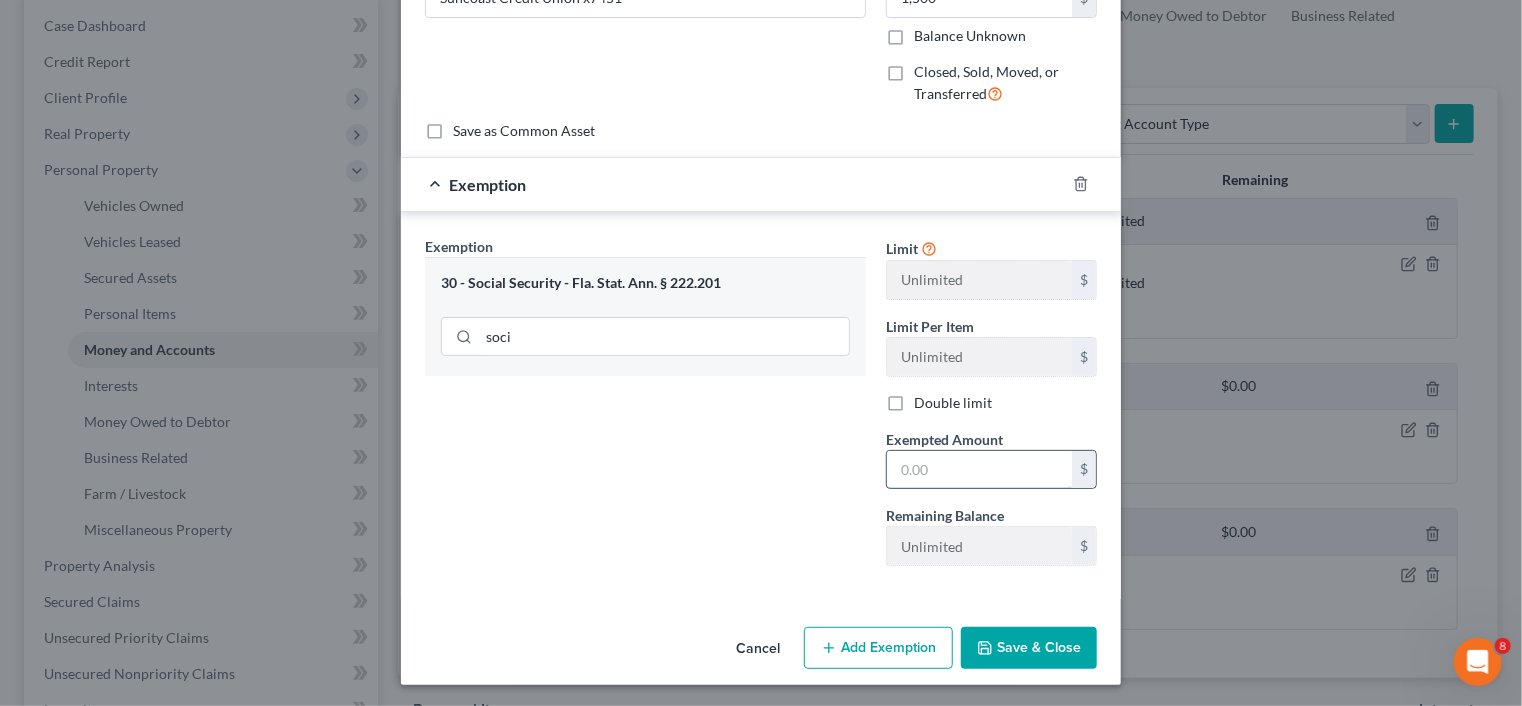 click at bounding box center (979, 470) 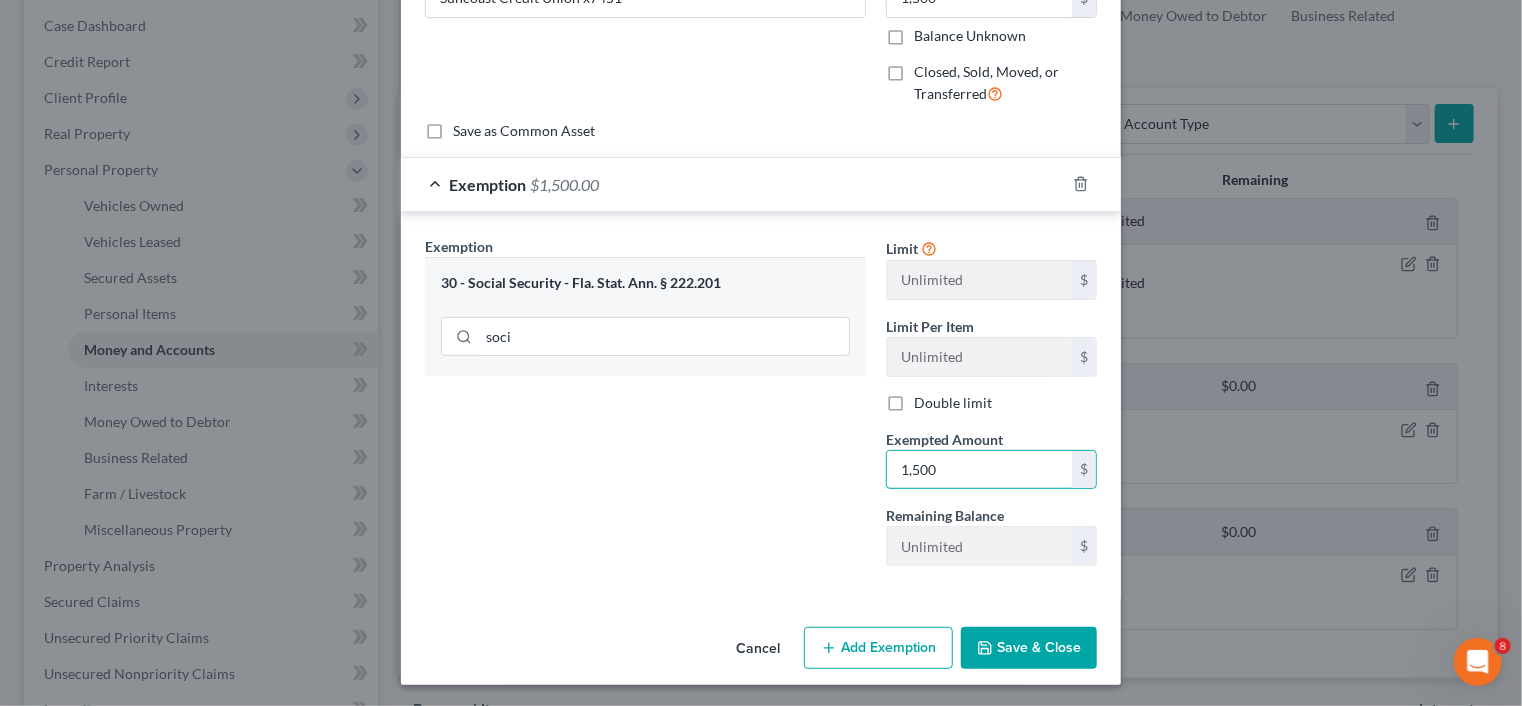 type on "1,500" 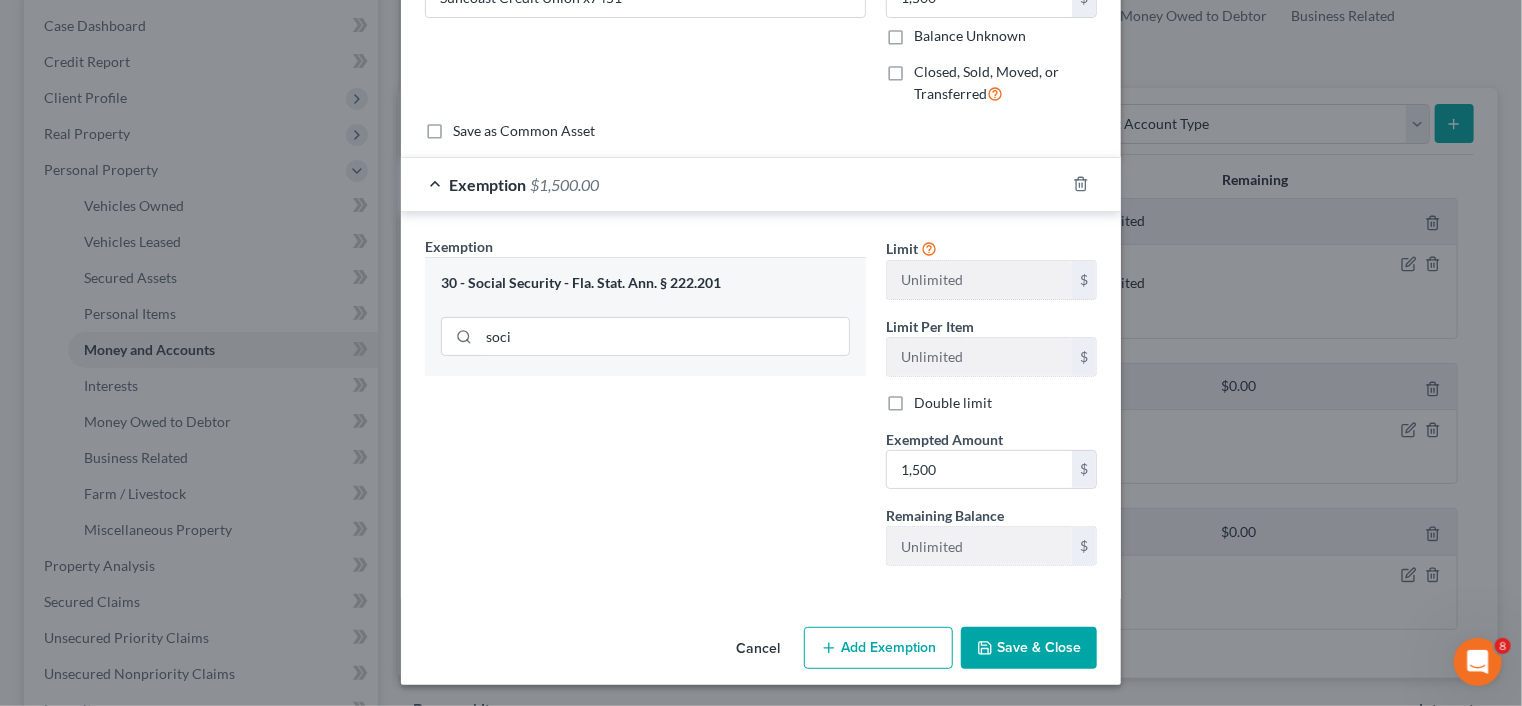 click on "Add Exemption" at bounding box center (878, 648) 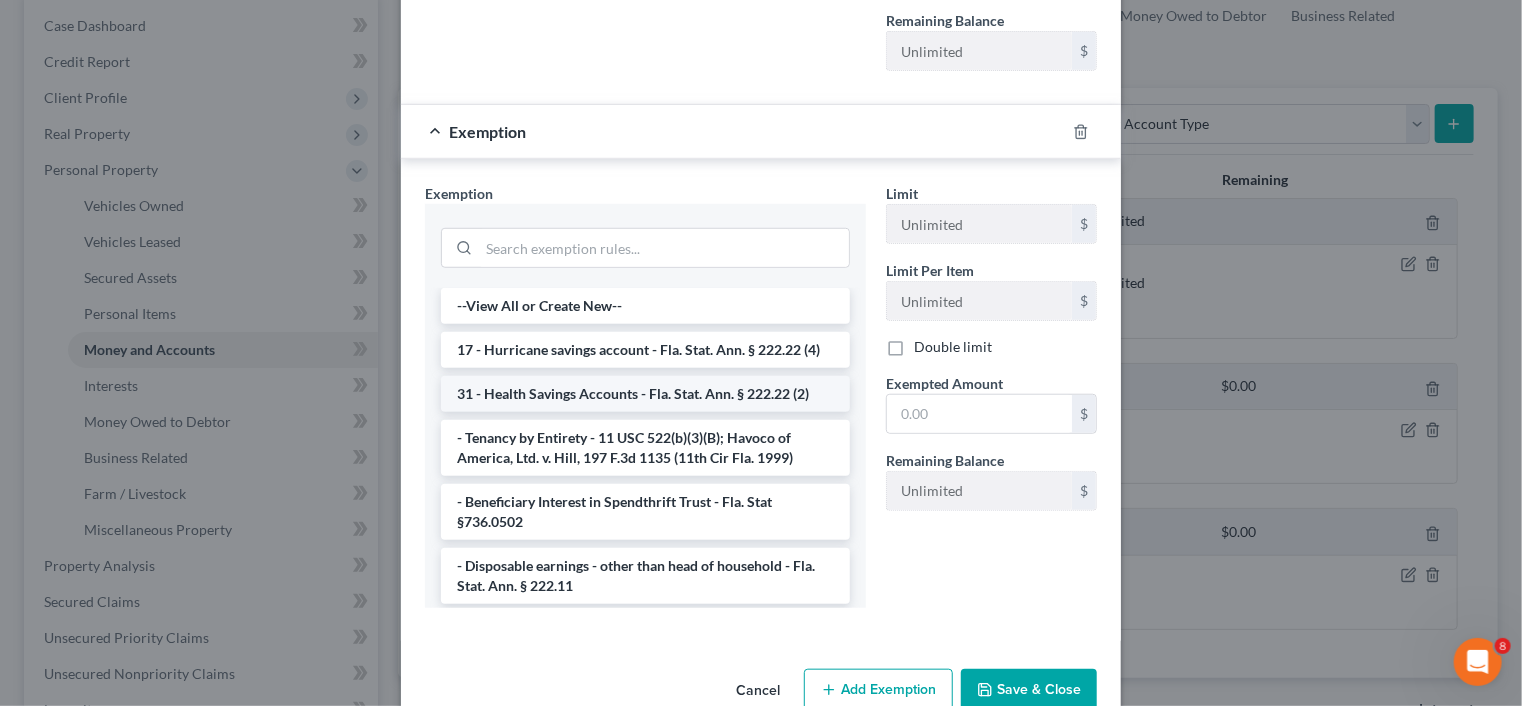 scroll, scrollTop: 635, scrollLeft: 0, axis: vertical 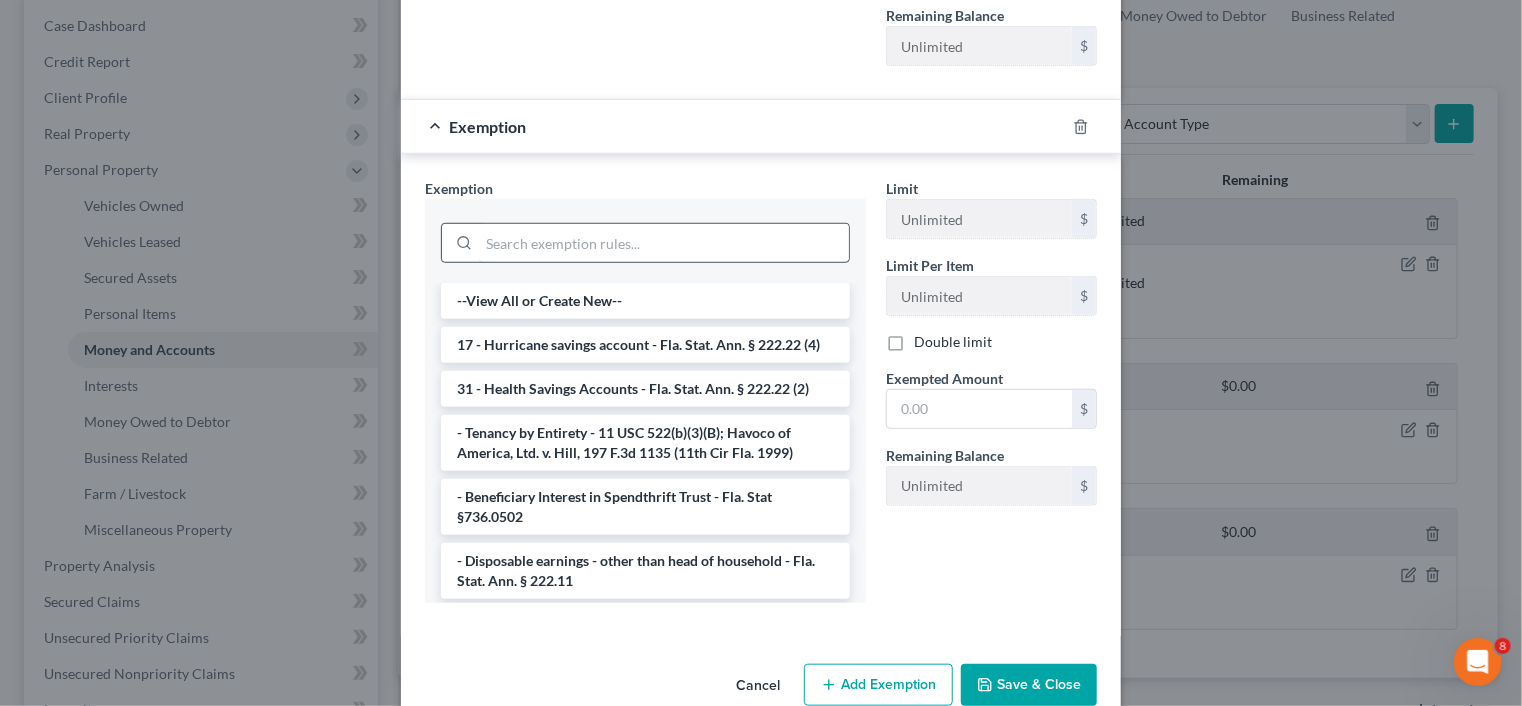 click at bounding box center (664, 243) 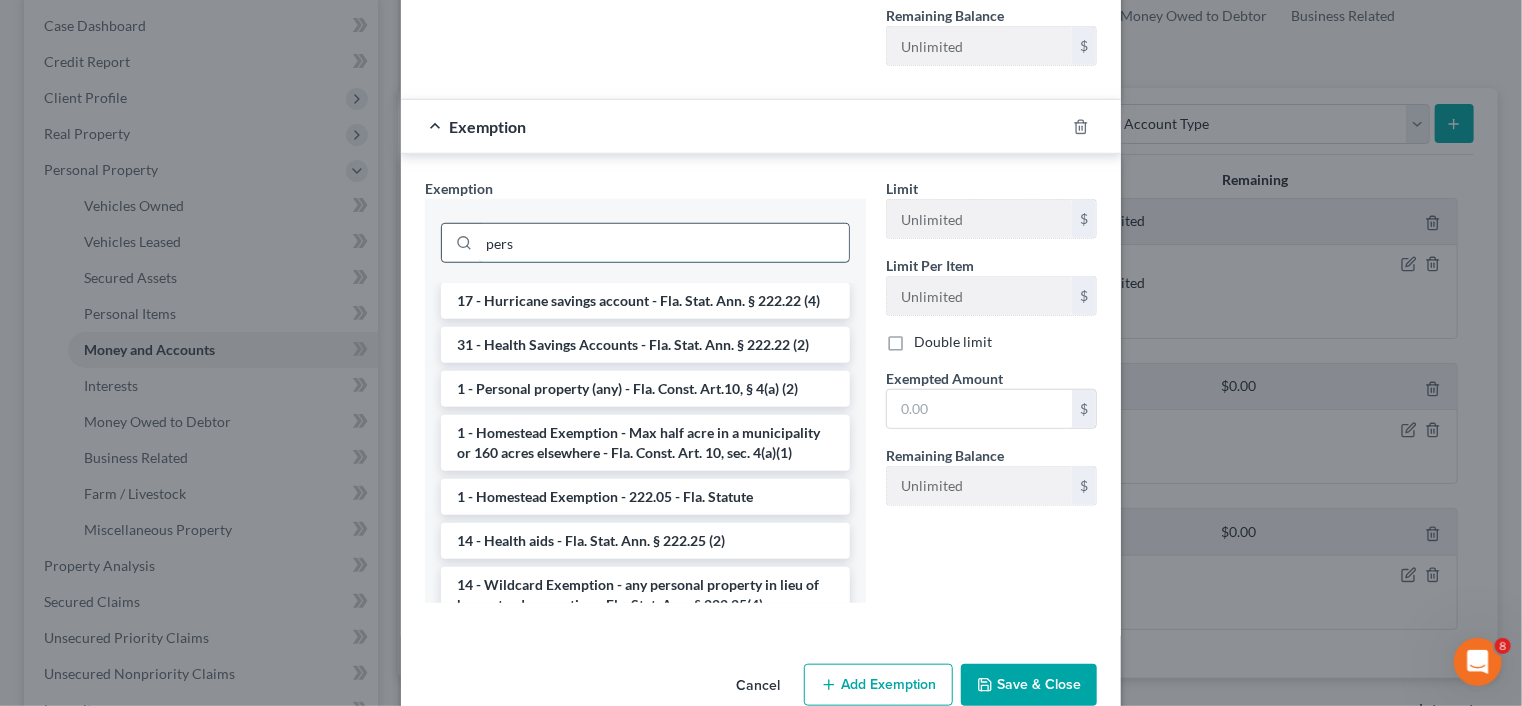 scroll, scrollTop: 595, scrollLeft: 0, axis: vertical 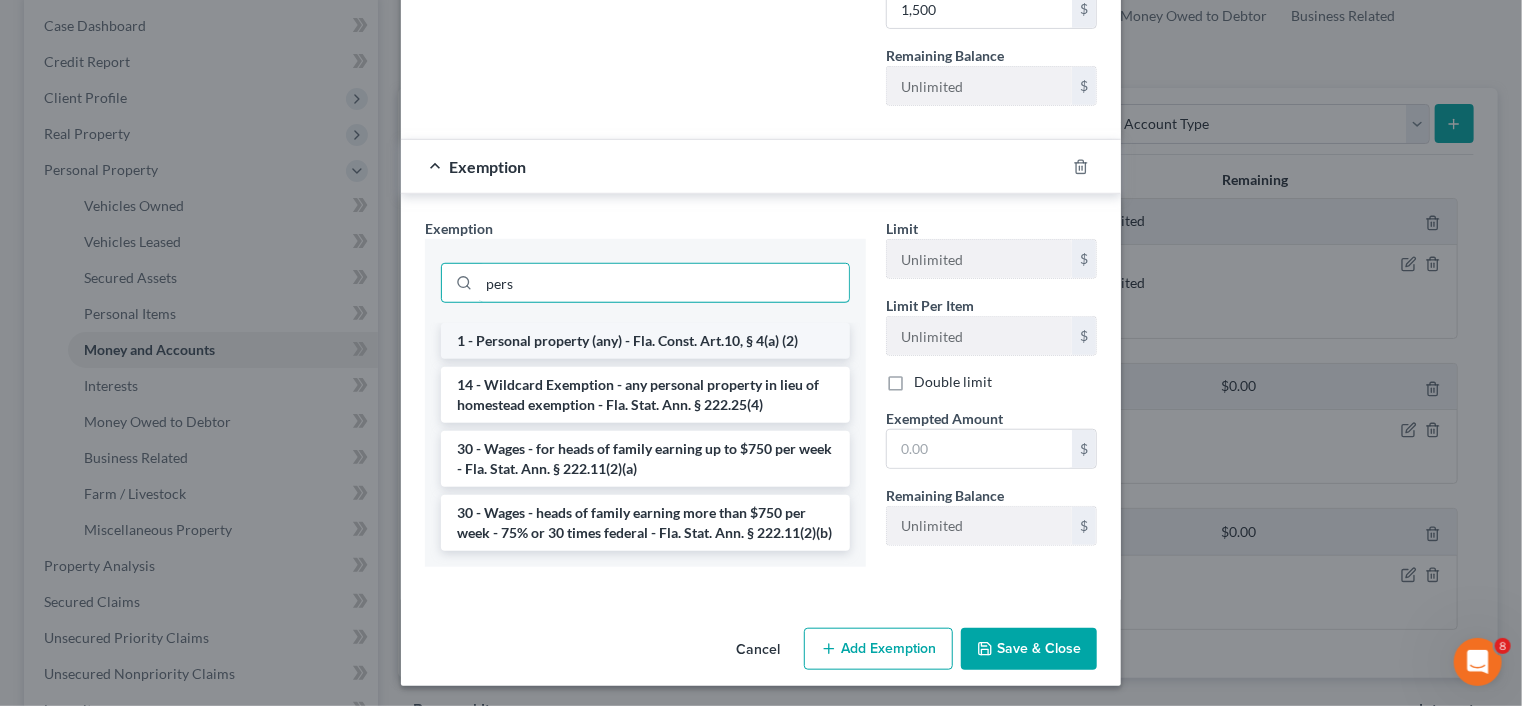 type on "pers" 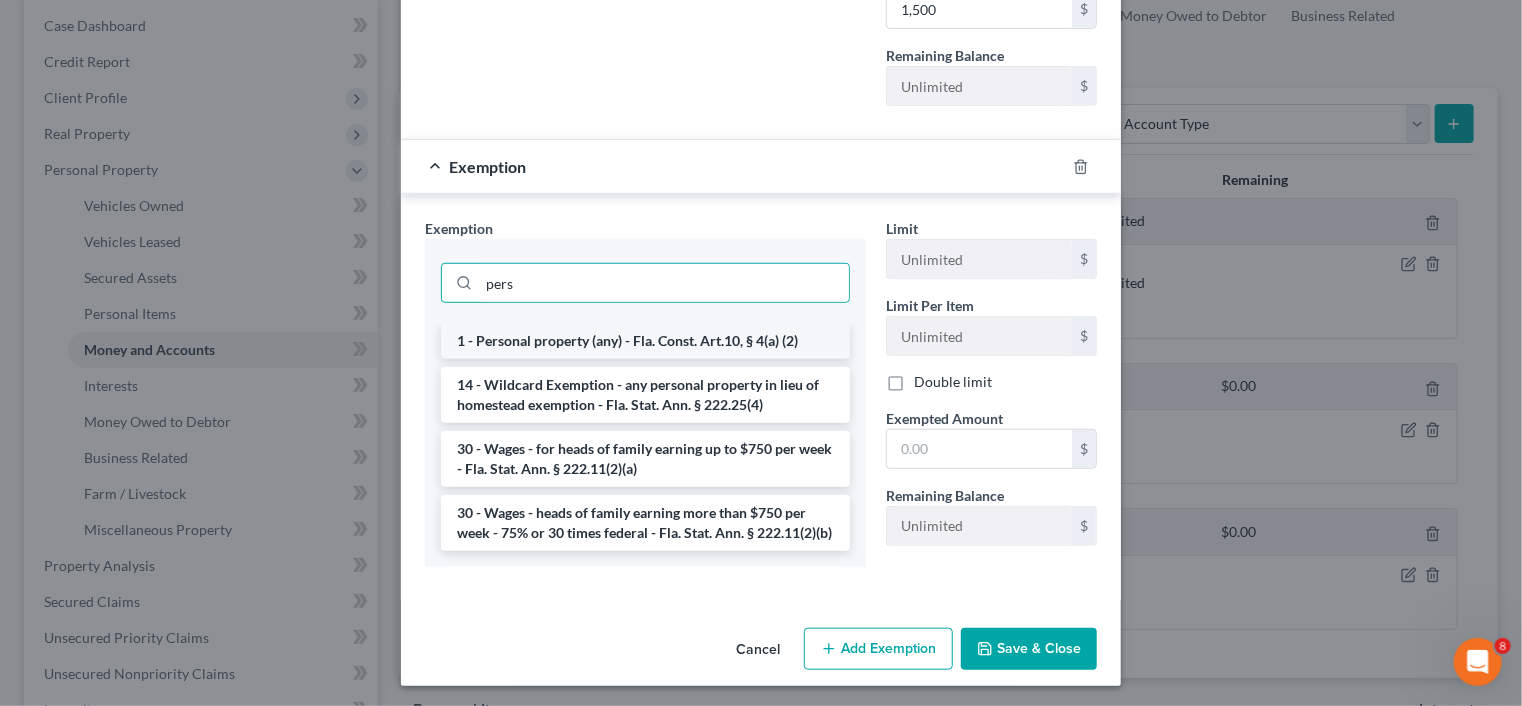 click on "1 - Personal property (any) - Fla. Const. Art.10, § 4(a) (2)" at bounding box center [645, 341] 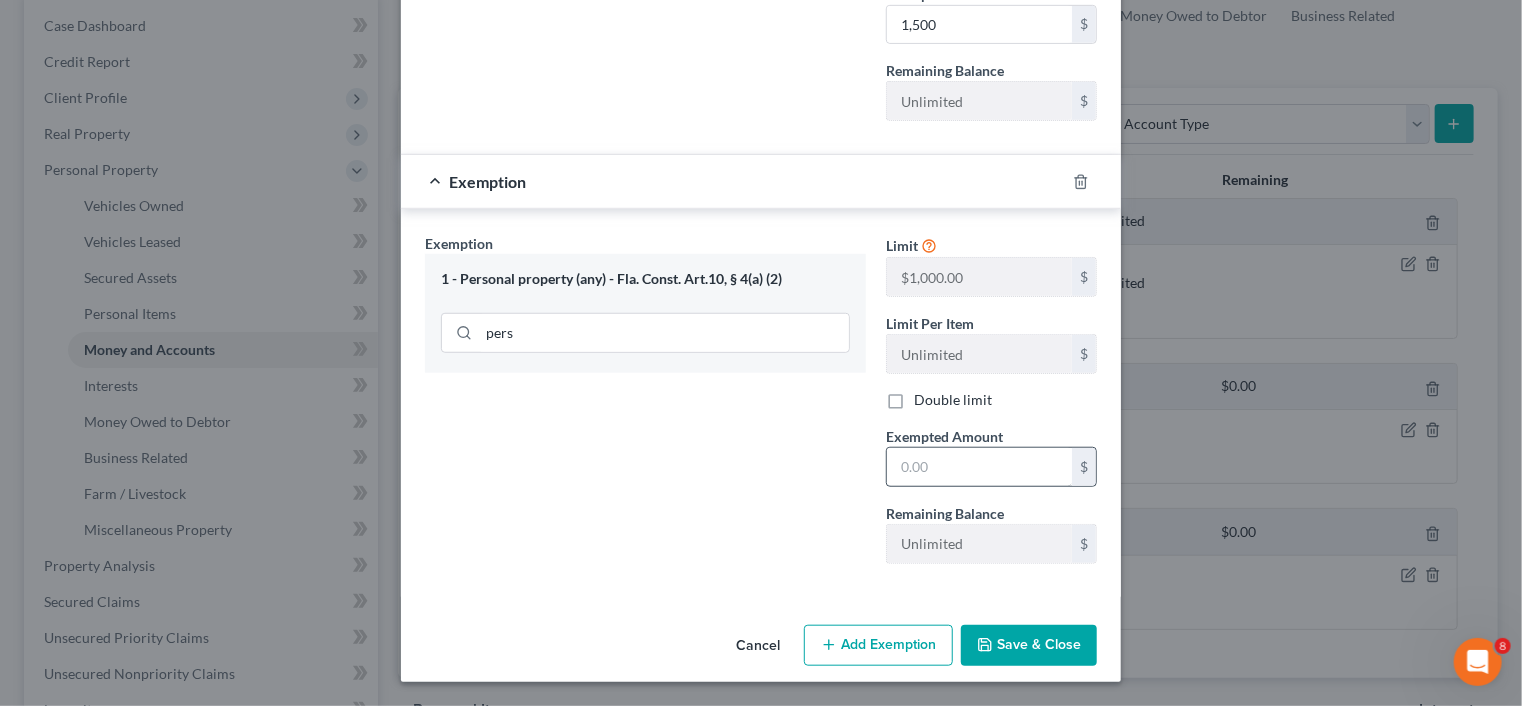 scroll, scrollTop: 576, scrollLeft: 0, axis: vertical 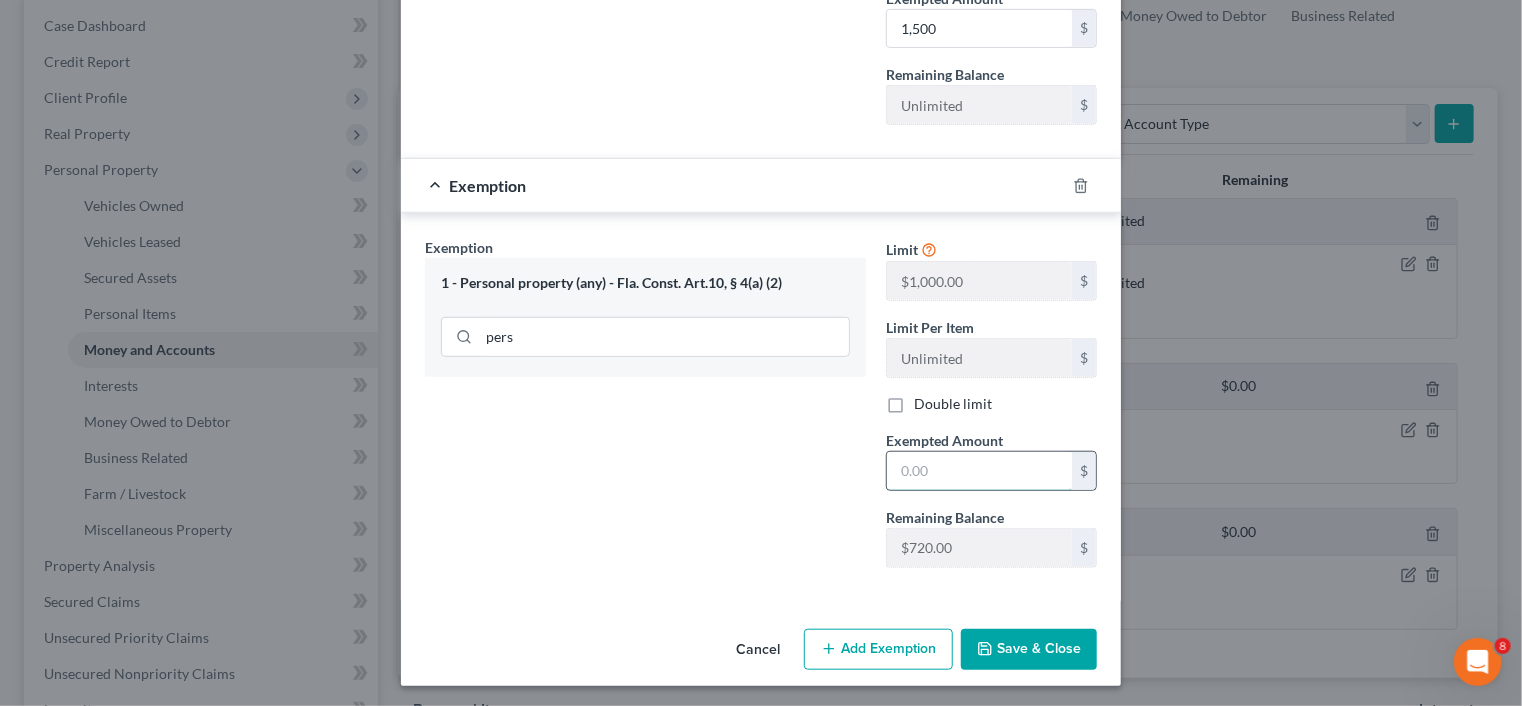 click at bounding box center (979, 471) 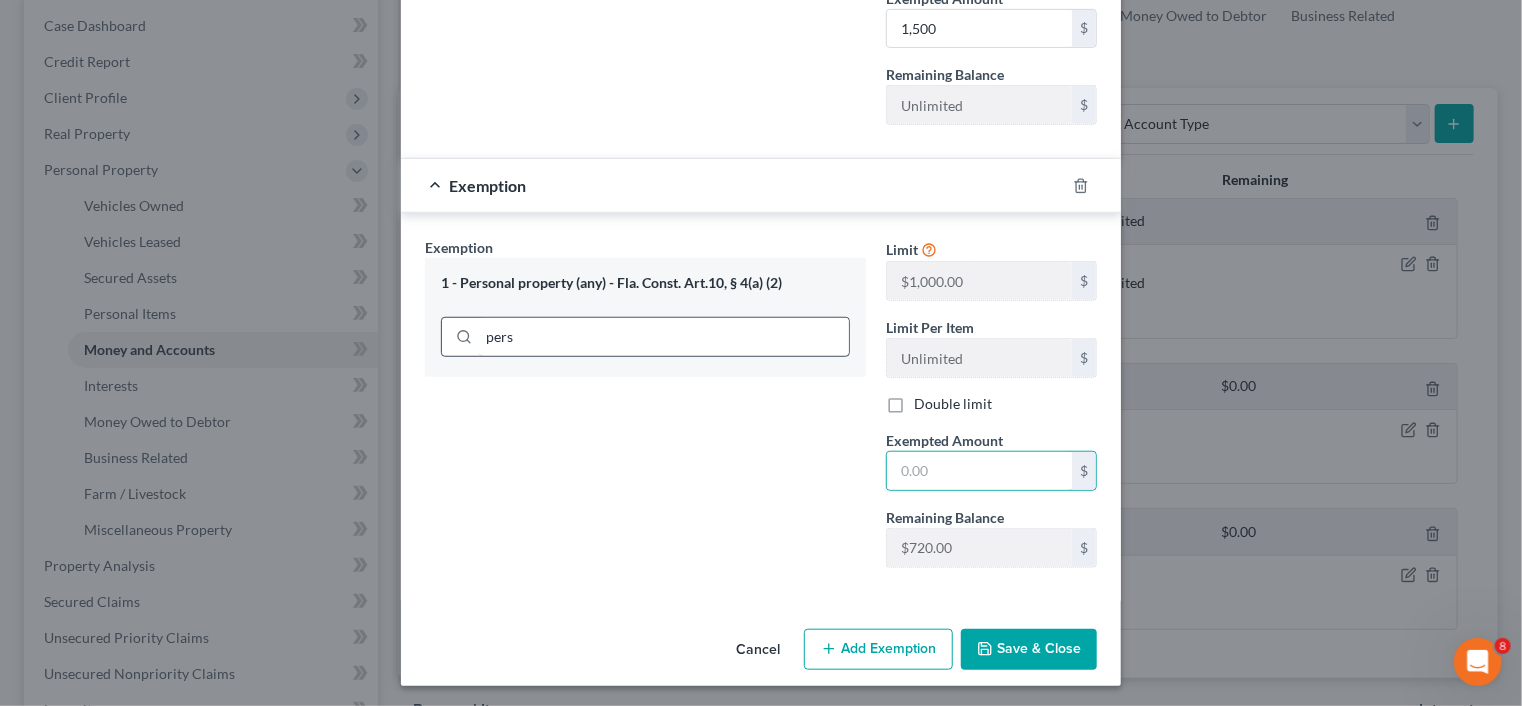 click on "pers" at bounding box center (664, 337) 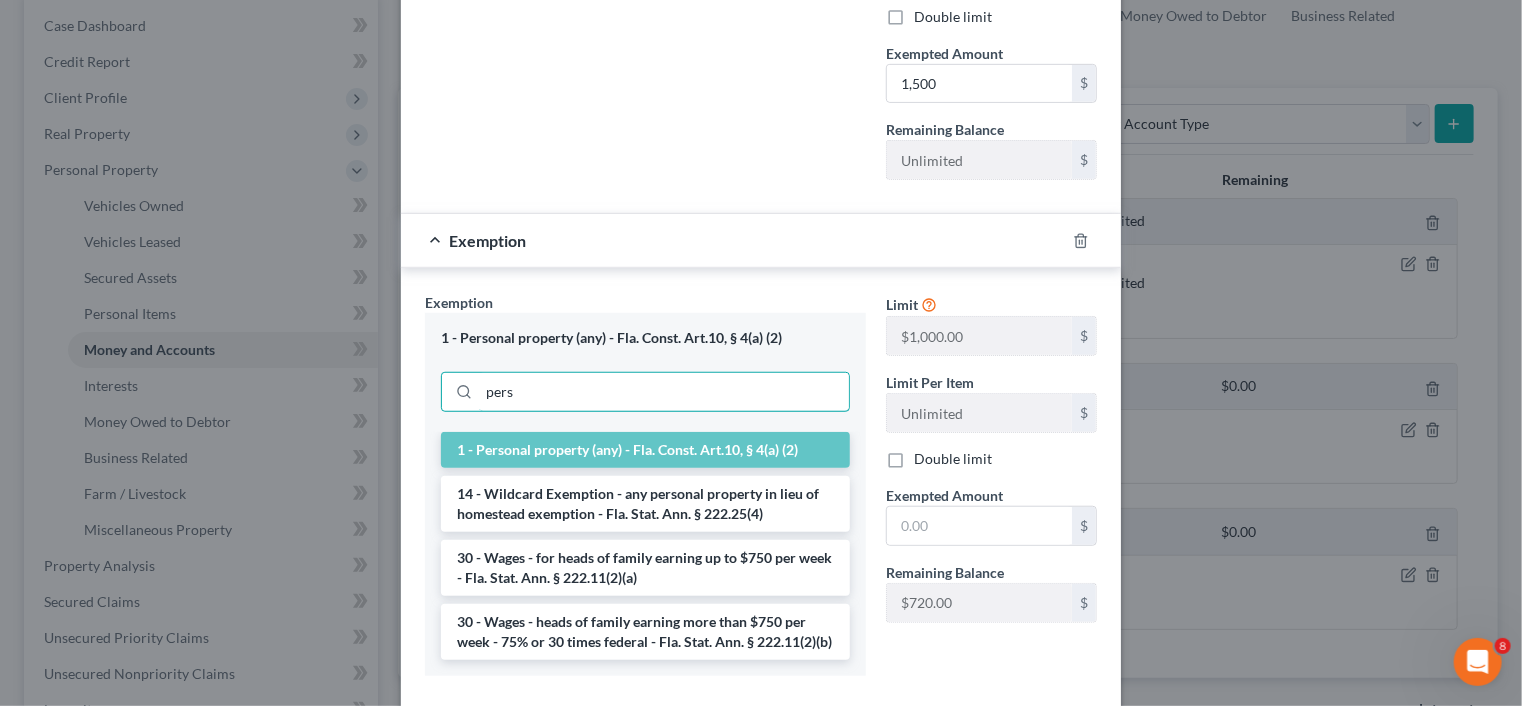 scroll, scrollTop: 476, scrollLeft: 0, axis: vertical 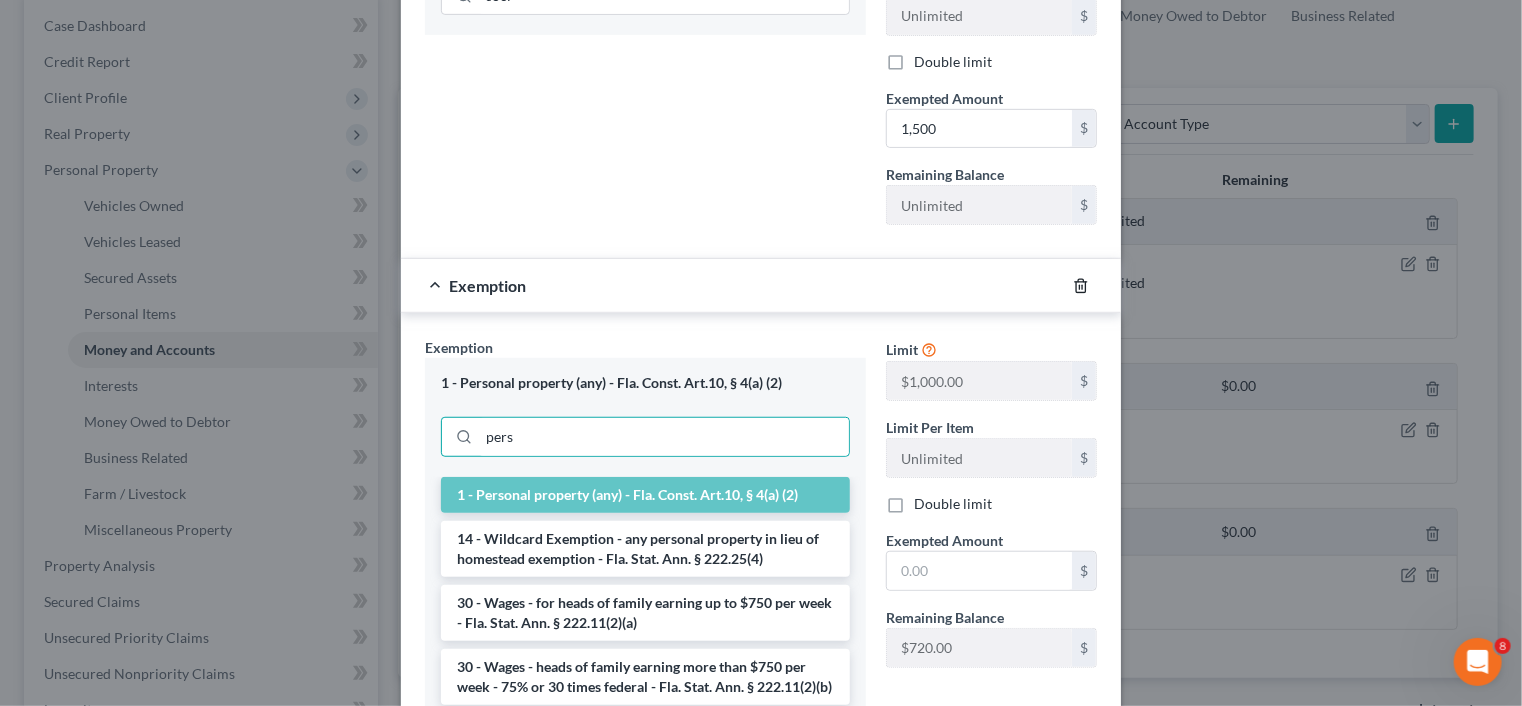 click 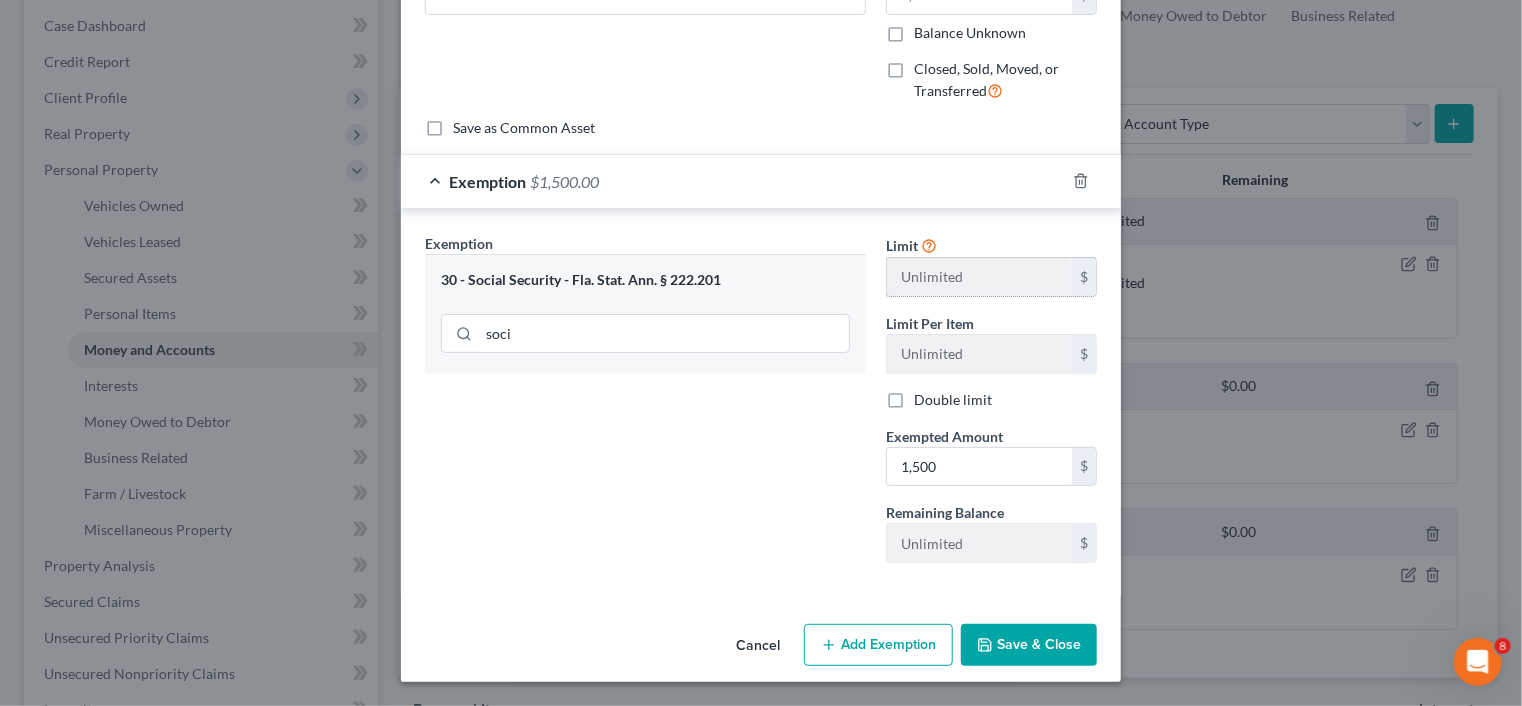 scroll, scrollTop: 135, scrollLeft: 0, axis: vertical 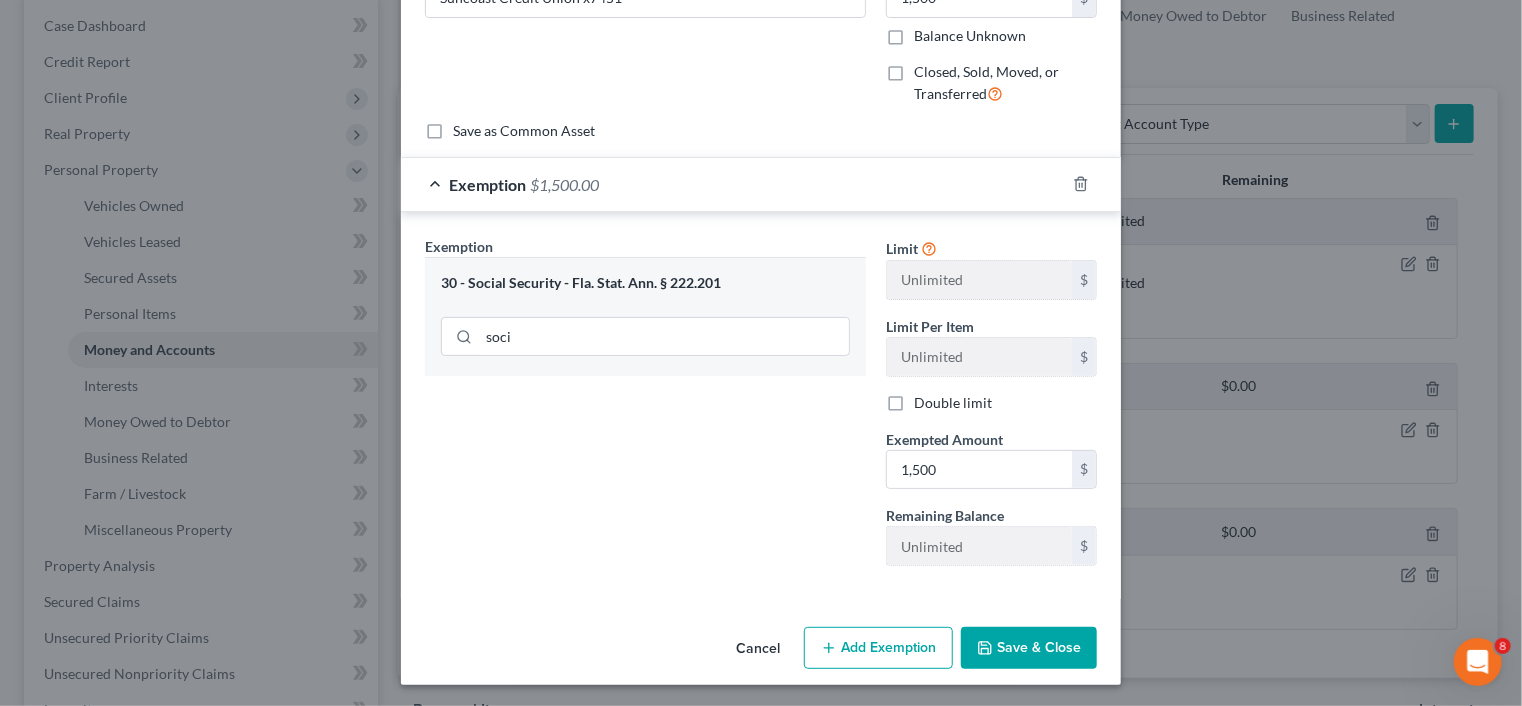 click on "Add Exemption" at bounding box center (878, 648) 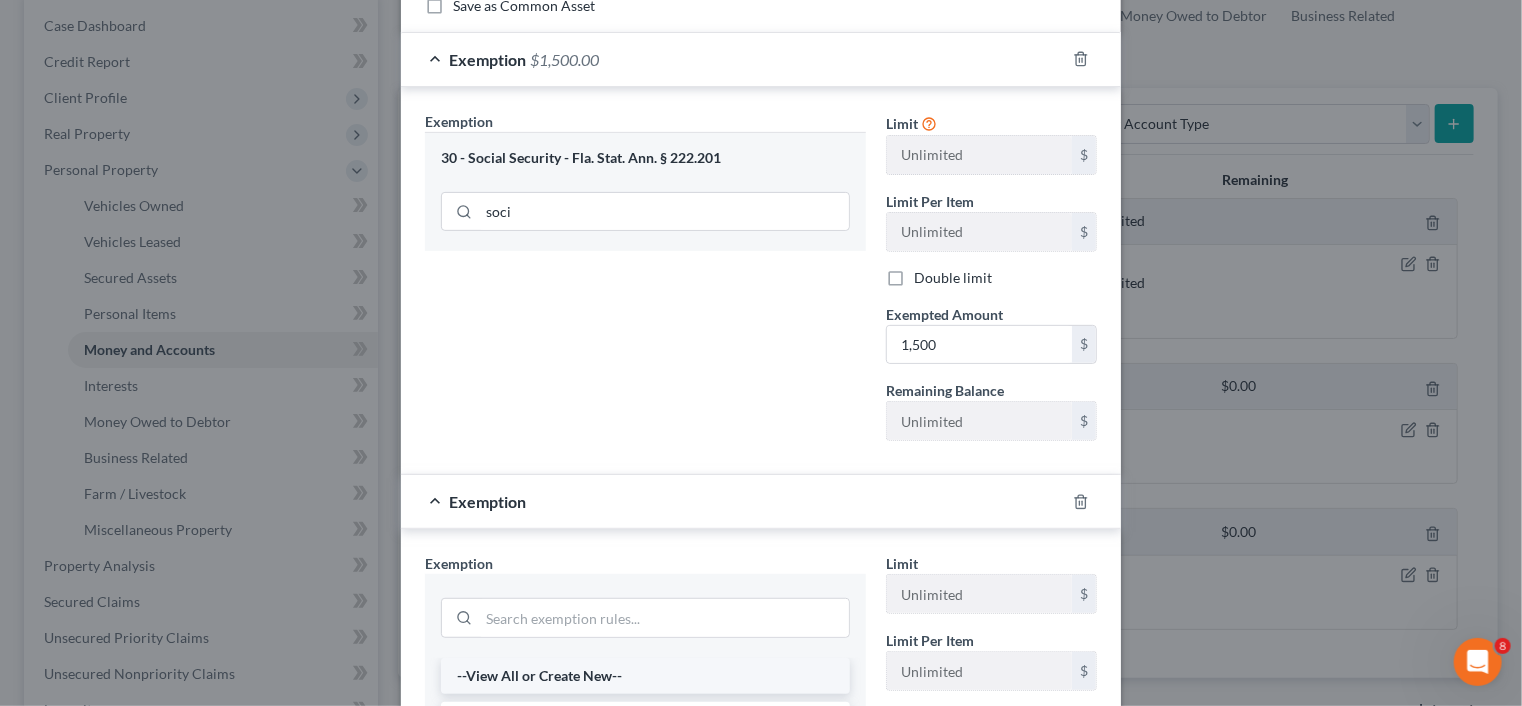scroll, scrollTop: 535, scrollLeft: 0, axis: vertical 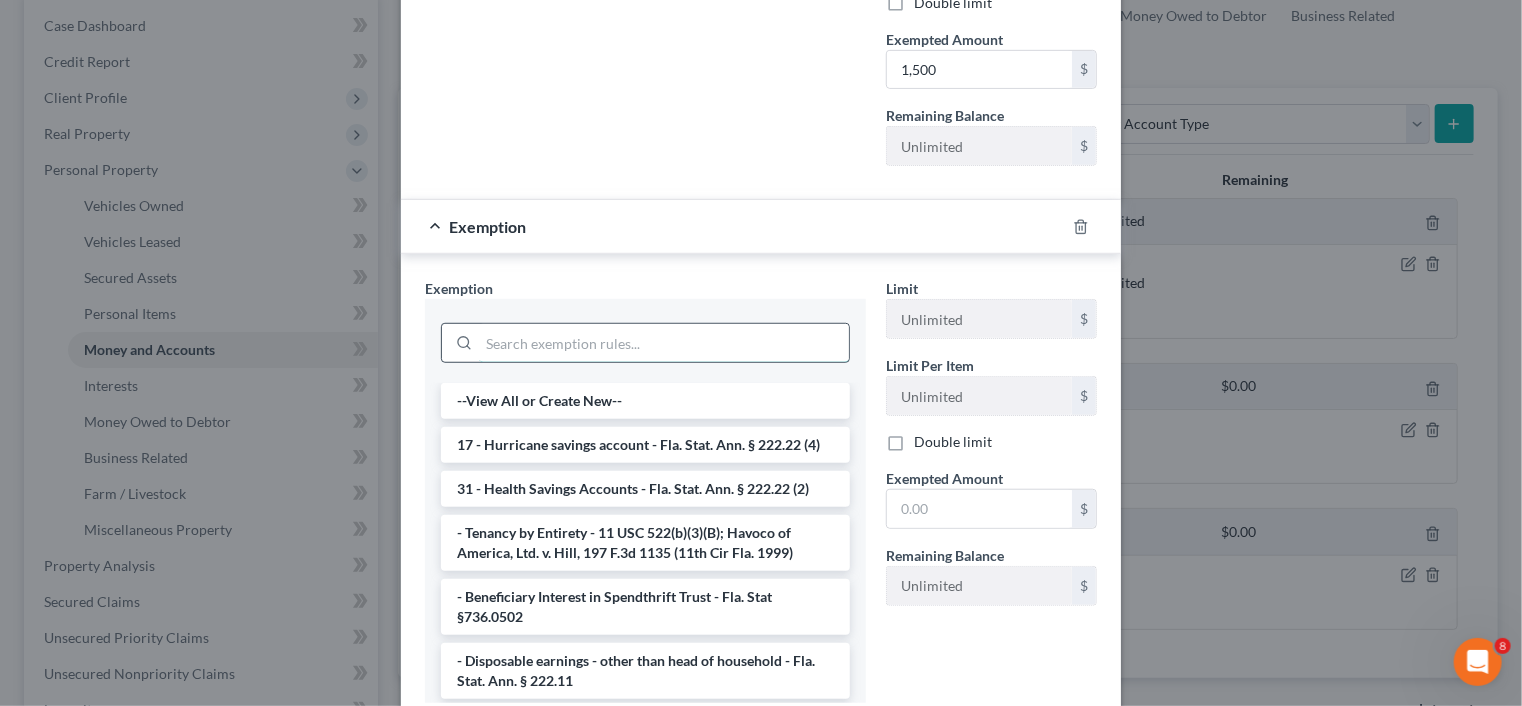 click at bounding box center (664, 343) 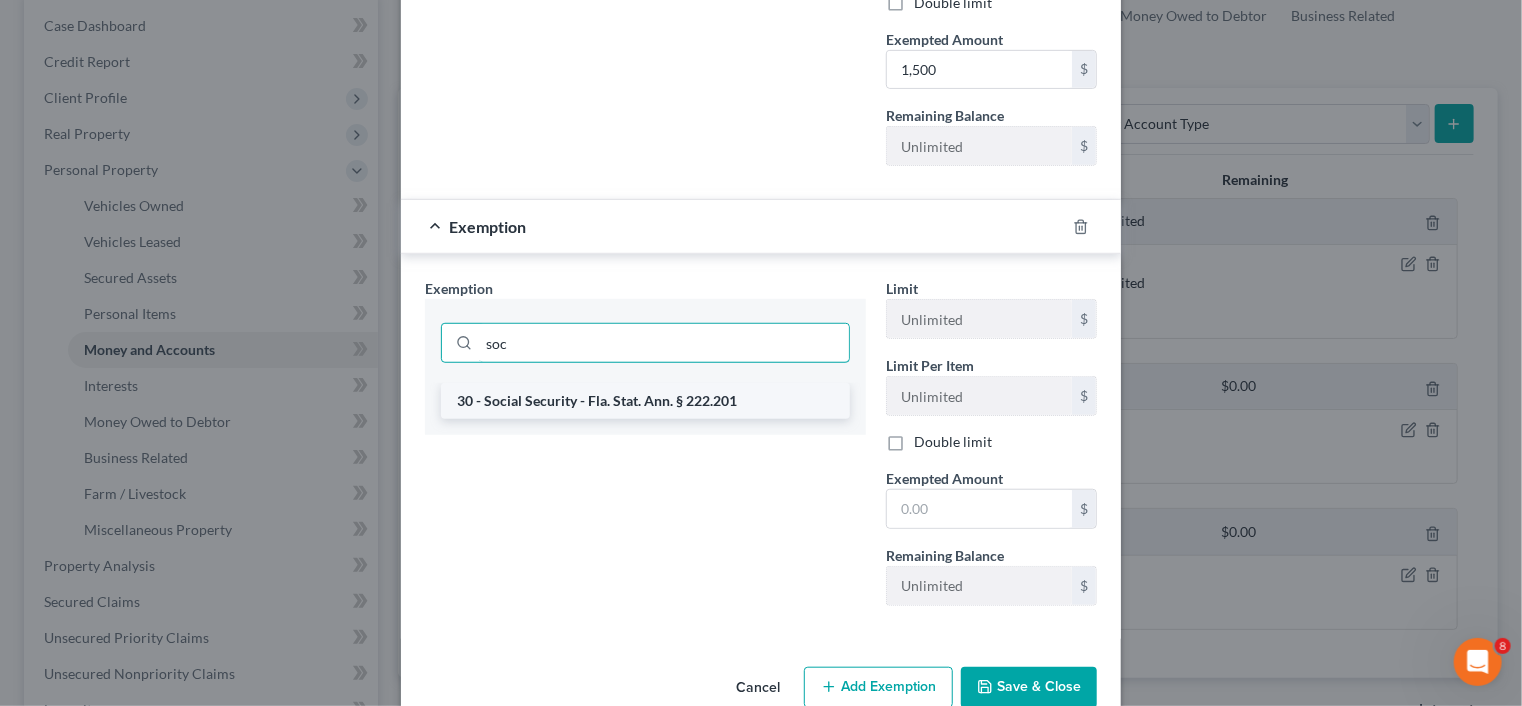 type on "soc" 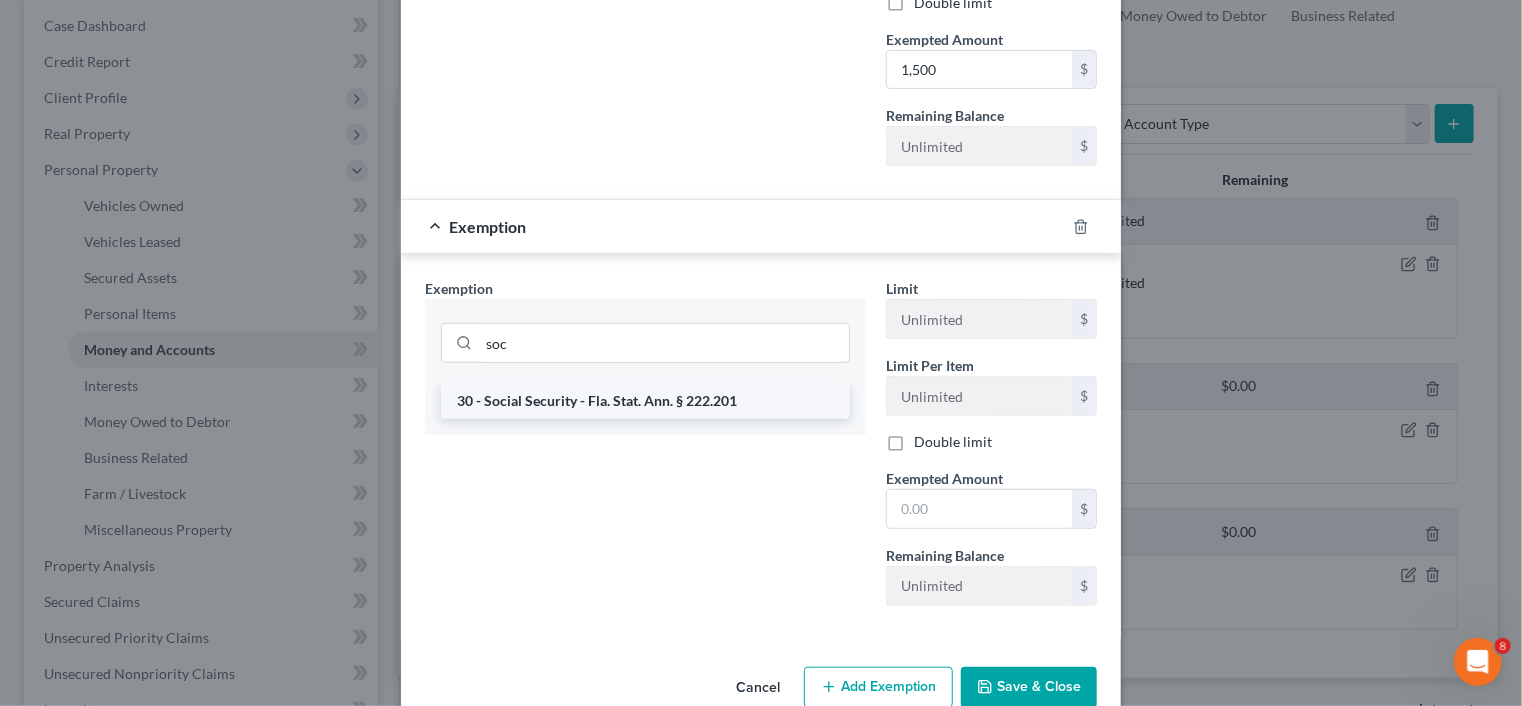 click on "30 - Social Security - Fla. Stat. Ann. § 222.201" at bounding box center [645, 401] 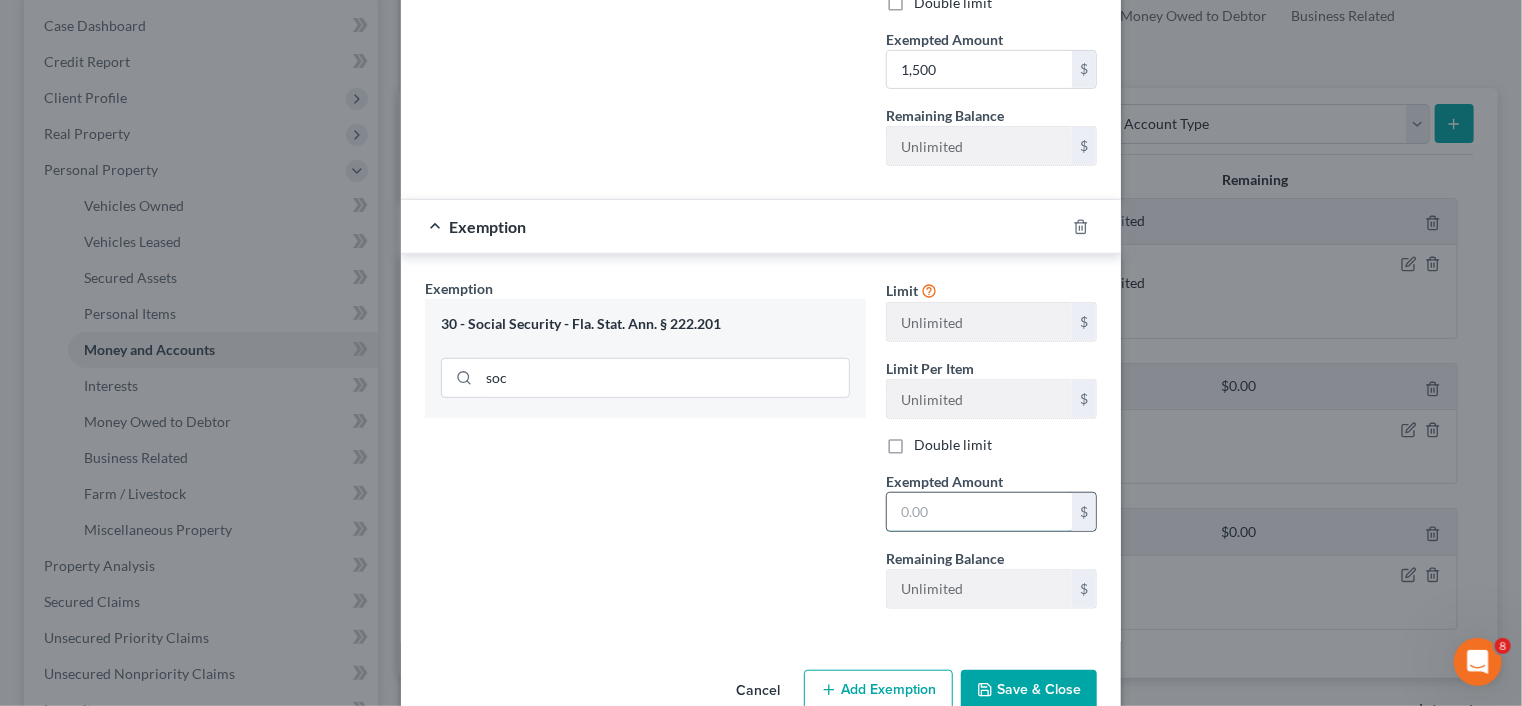 click at bounding box center [979, 512] 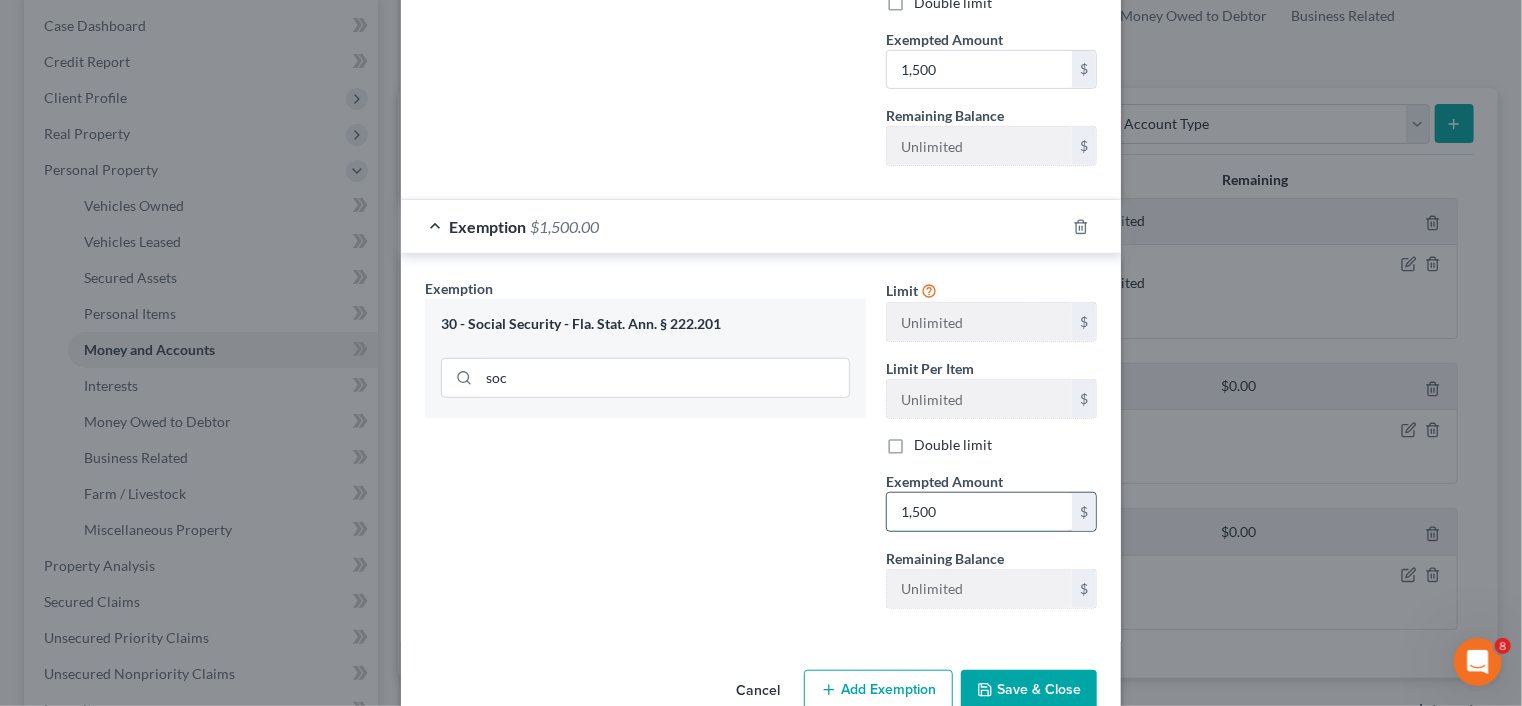 type on "1,500" 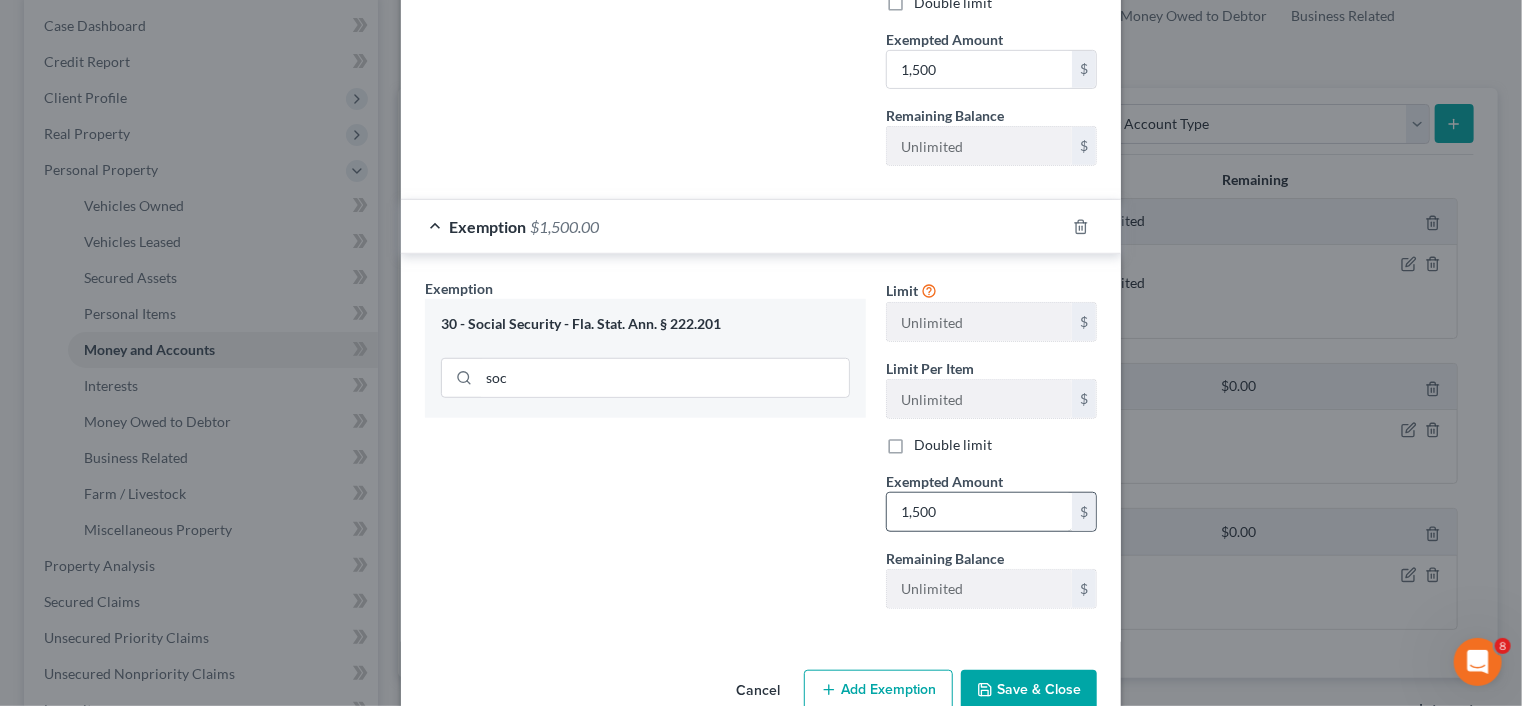 type 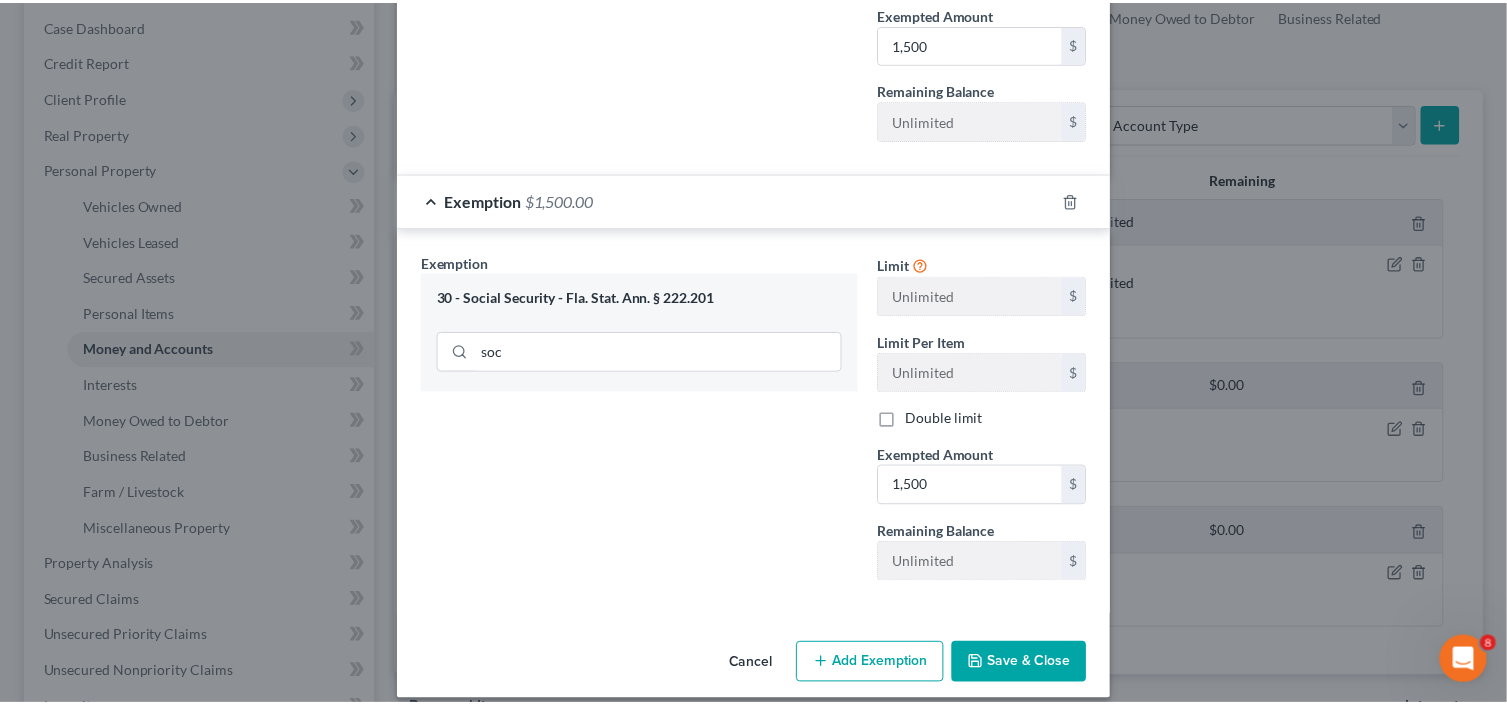 scroll, scrollTop: 576, scrollLeft: 0, axis: vertical 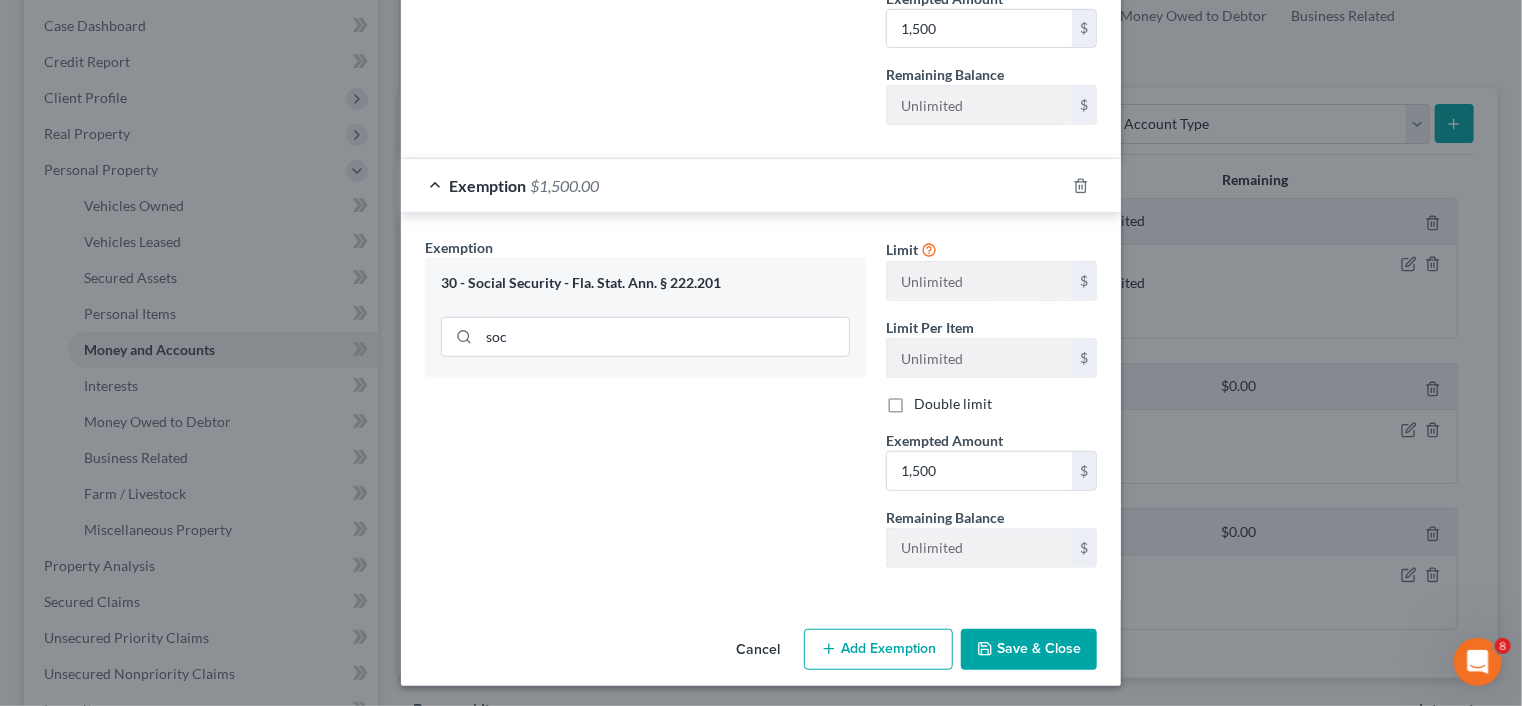 click on "Save & Close" at bounding box center (1029, 650) 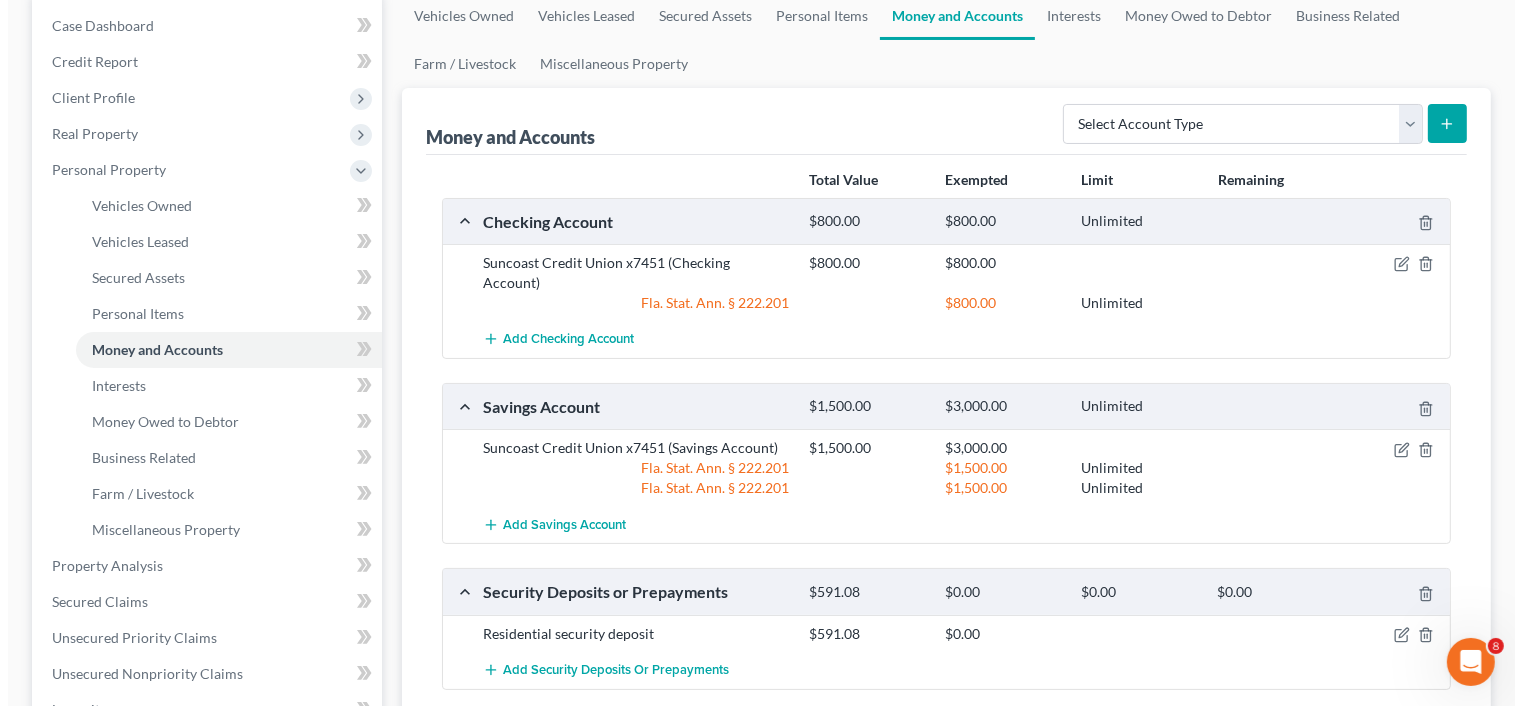 scroll, scrollTop: 0, scrollLeft: 0, axis: both 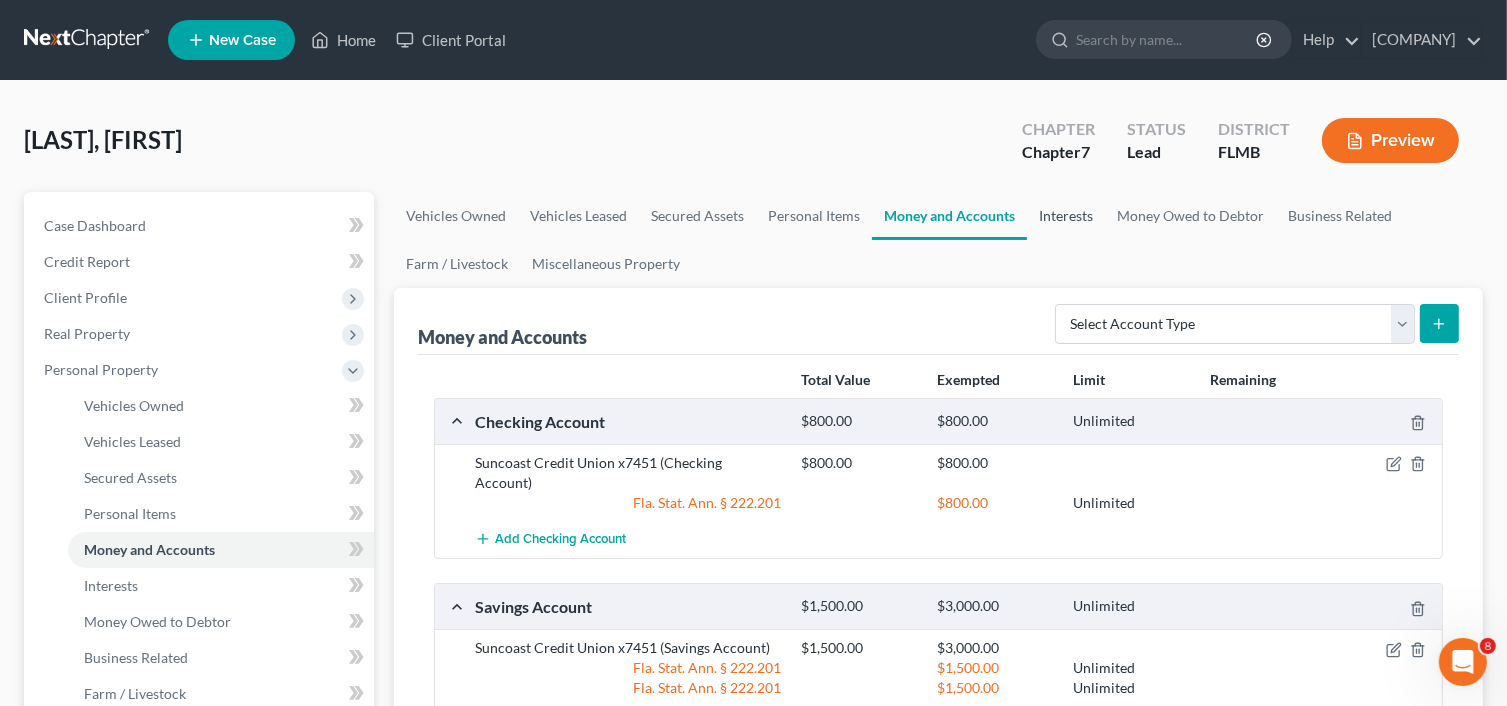 click on "Interests" at bounding box center (1066, 216) 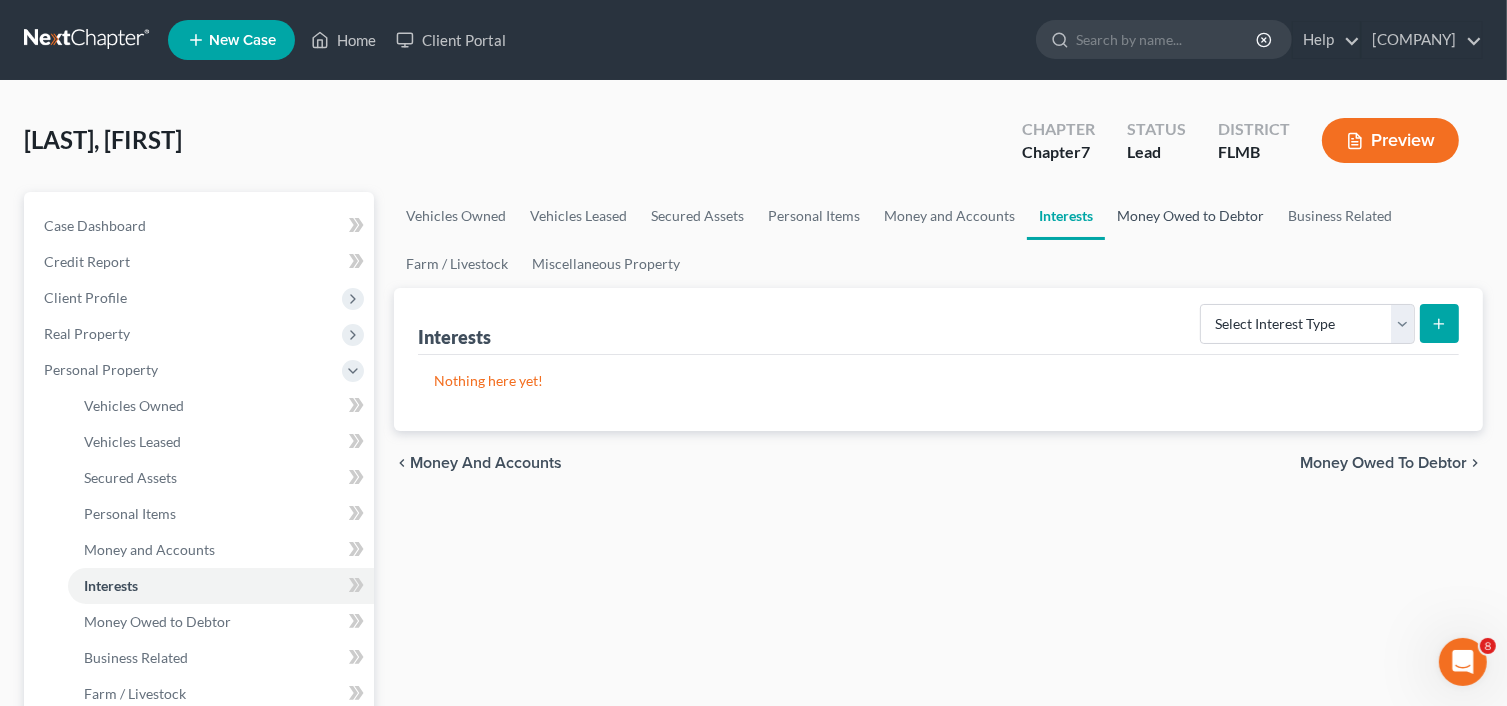 click on "Money Owed to Debtor" at bounding box center (1190, 216) 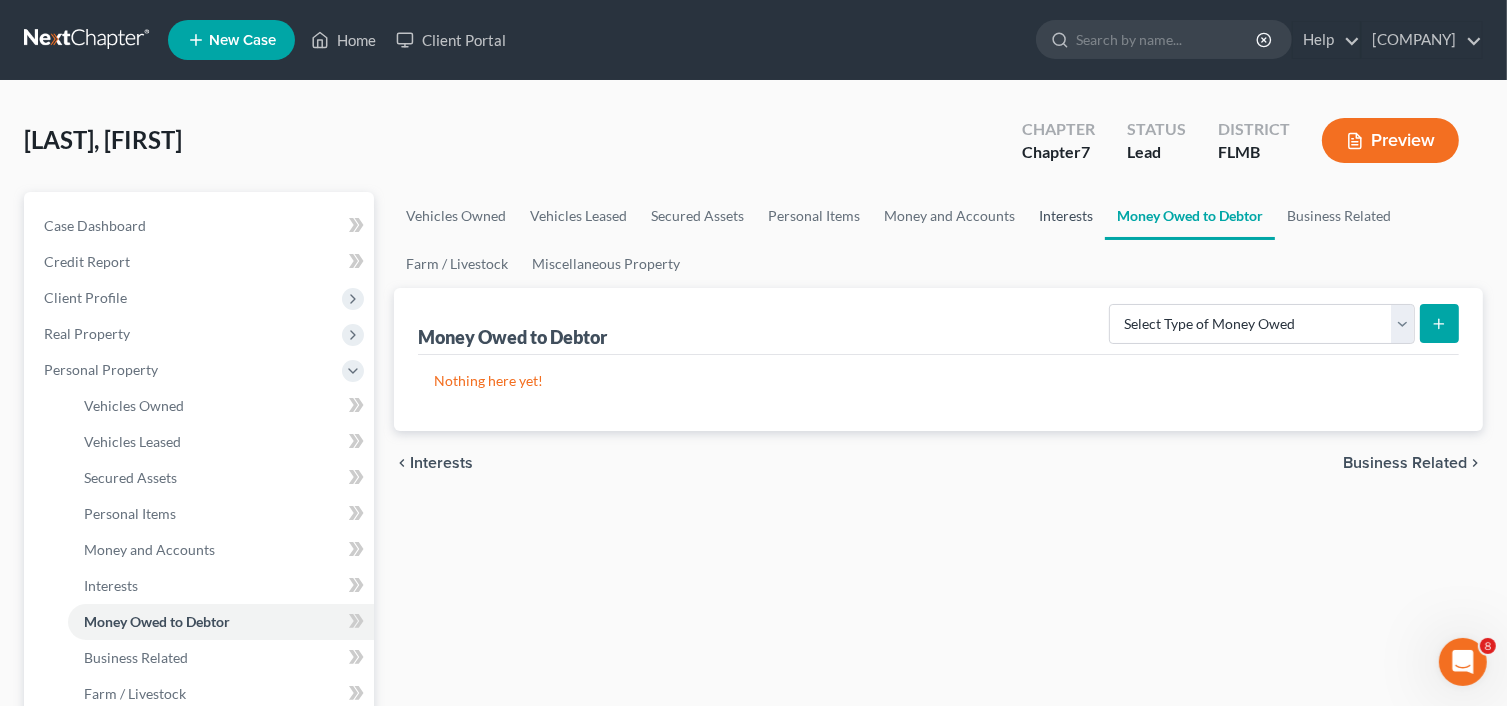 click on "Interests" at bounding box center (1066, 216) 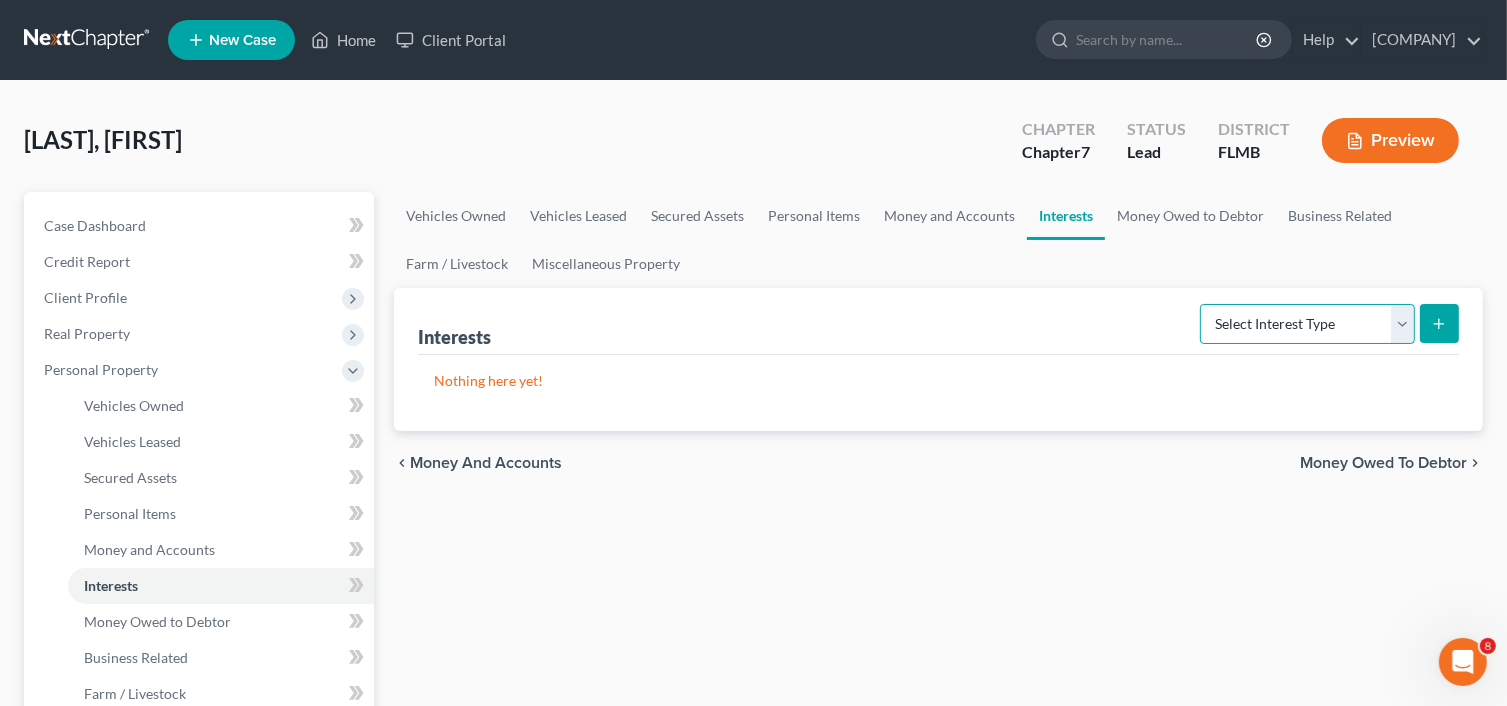 click on "Select Interest Type 401K Annuity Bond Education IRA Government Bond Government Pension Plan Incorporated Business IRA Joint Venture (Active) Joint Venture (Inactive) Keogh Mutual Fund Other Retirement Plan Partnership (Active) Partnership (Inactive) Pension Plan Stock Term Life Insurance Unincorporated Business Whole Life Insurance" at bounding box center [1307, 324] 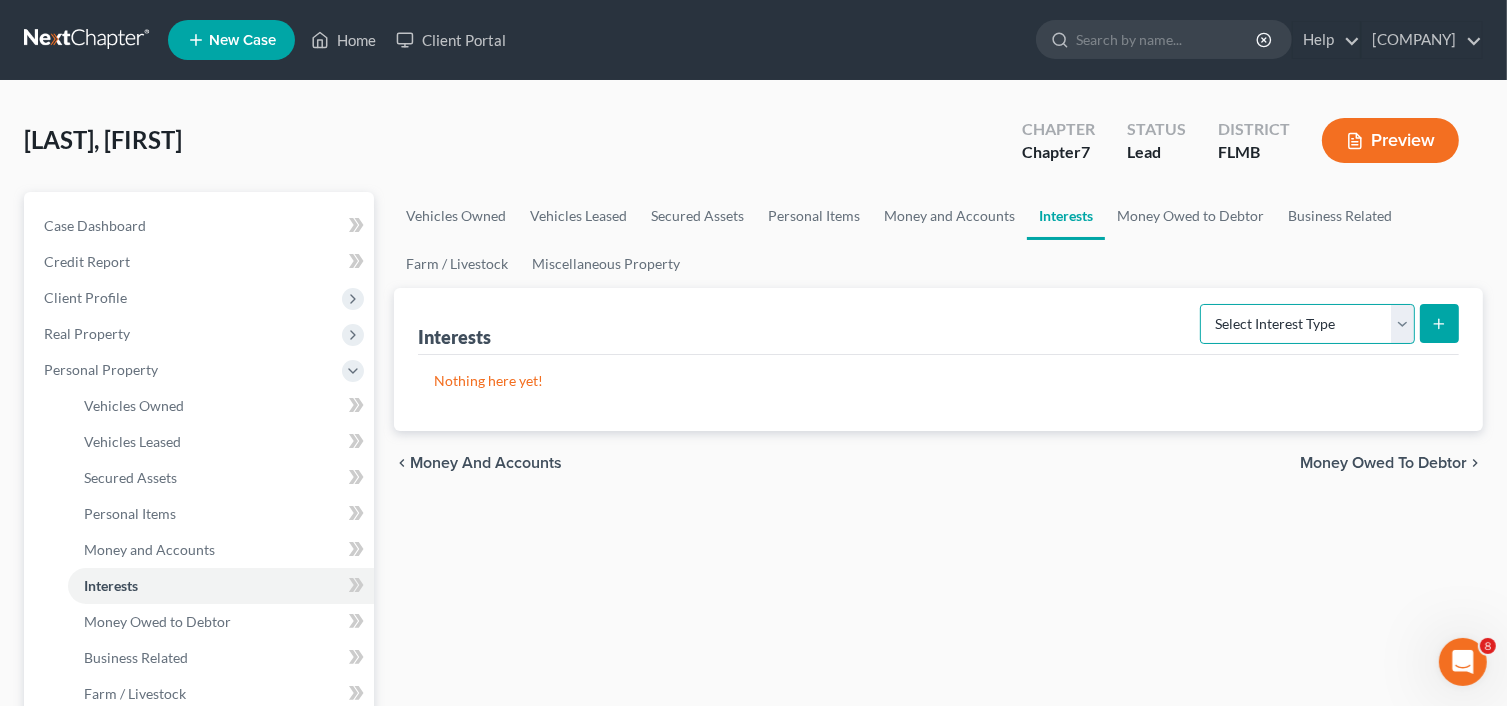 select on "401k" 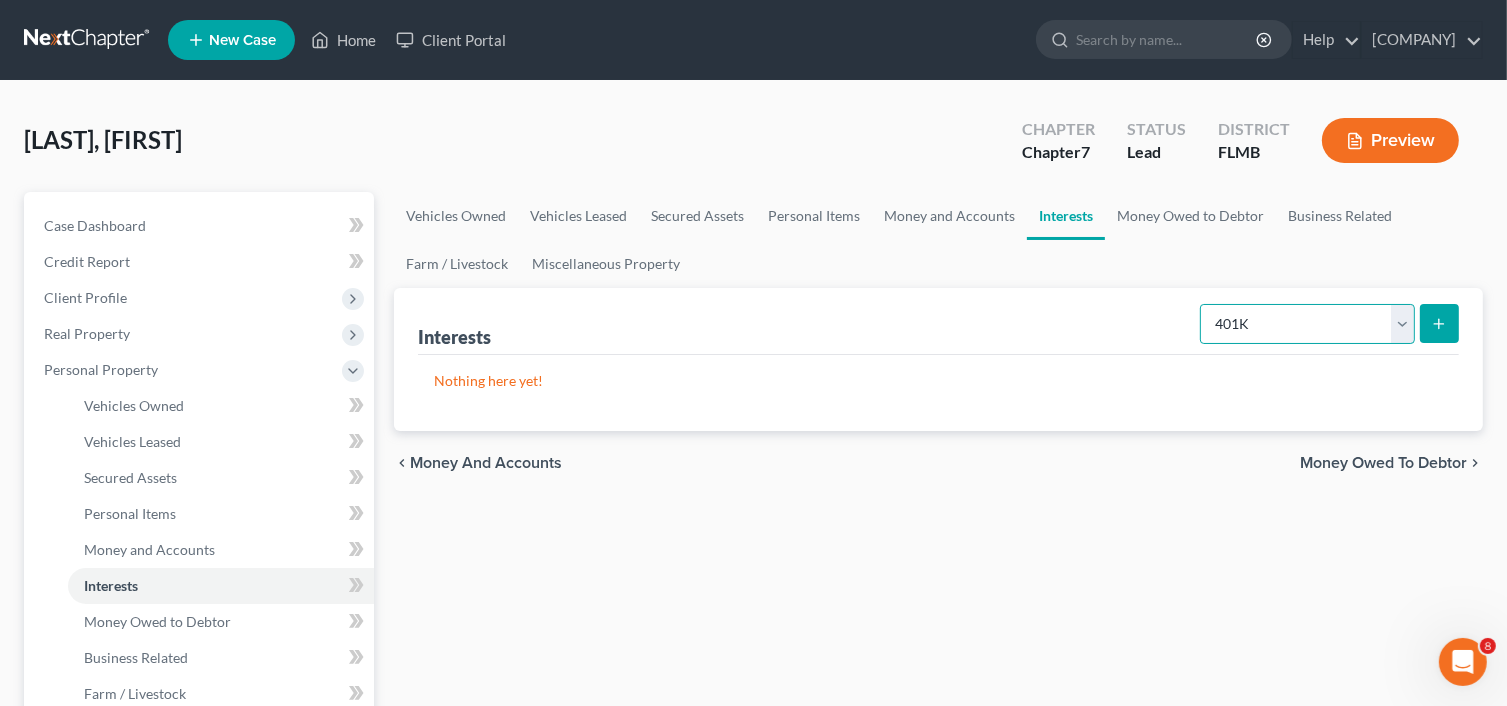 click on "Select Interest Type 401K Annuity Bond Education IRA Government Bond Government Pension Plan Incorporated Business IRA Joint Venture (Active) Joint Venture (Inactive) Keogh Mutual Fund Other Retirement Plan Partnership (Active) Partnership (Inactive) Pension Plan Stock Term Life Insurance Unincorporated Business Whole Life Insurance" at bounding box center (1307, 324) 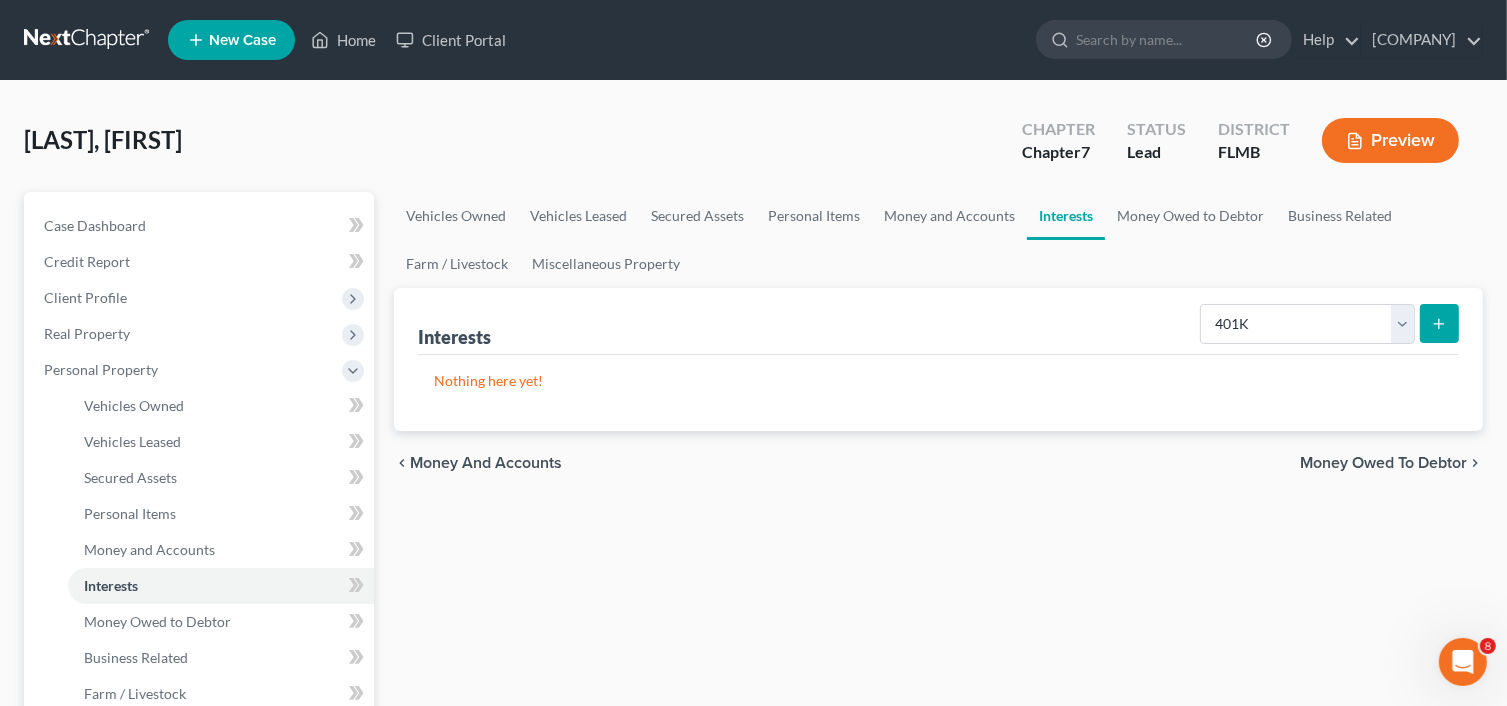 click 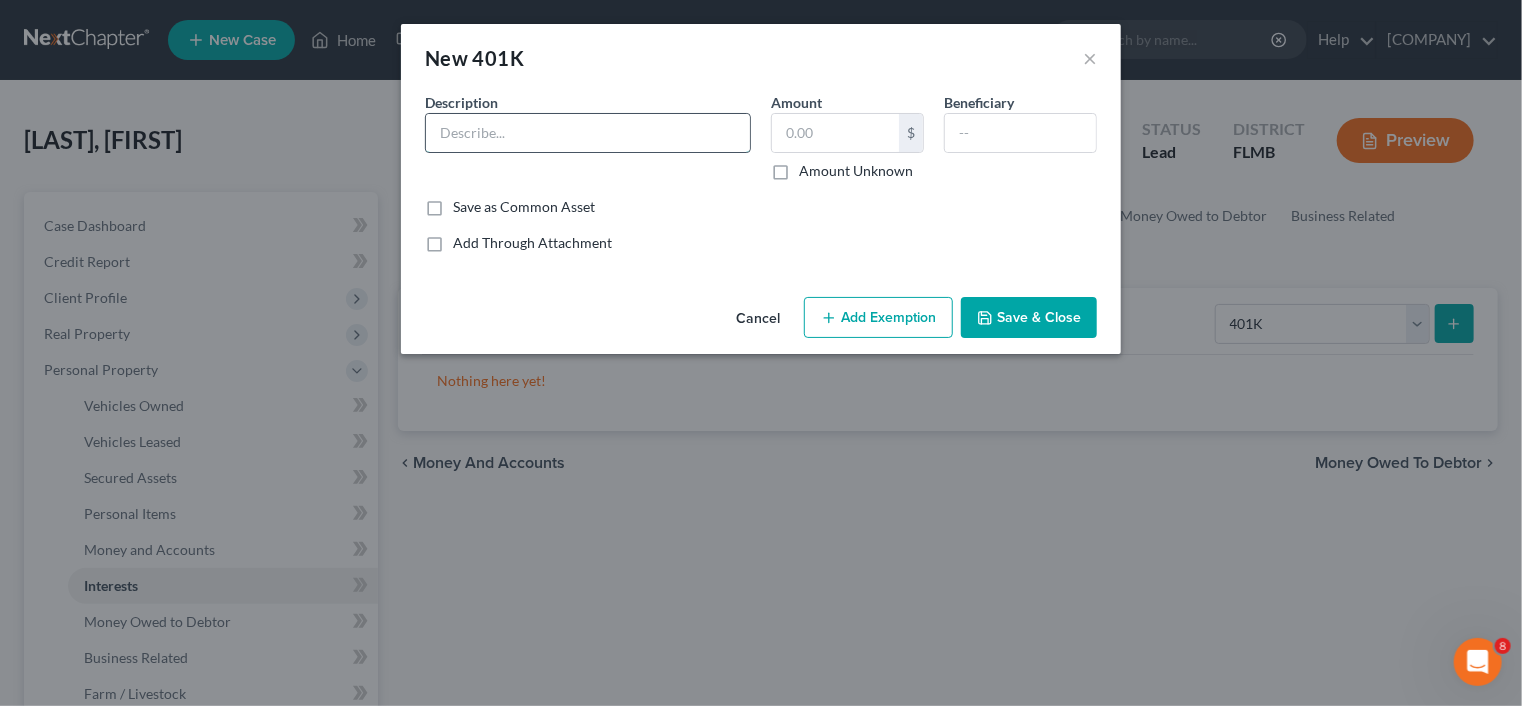 click at bounding box center [588, 133] 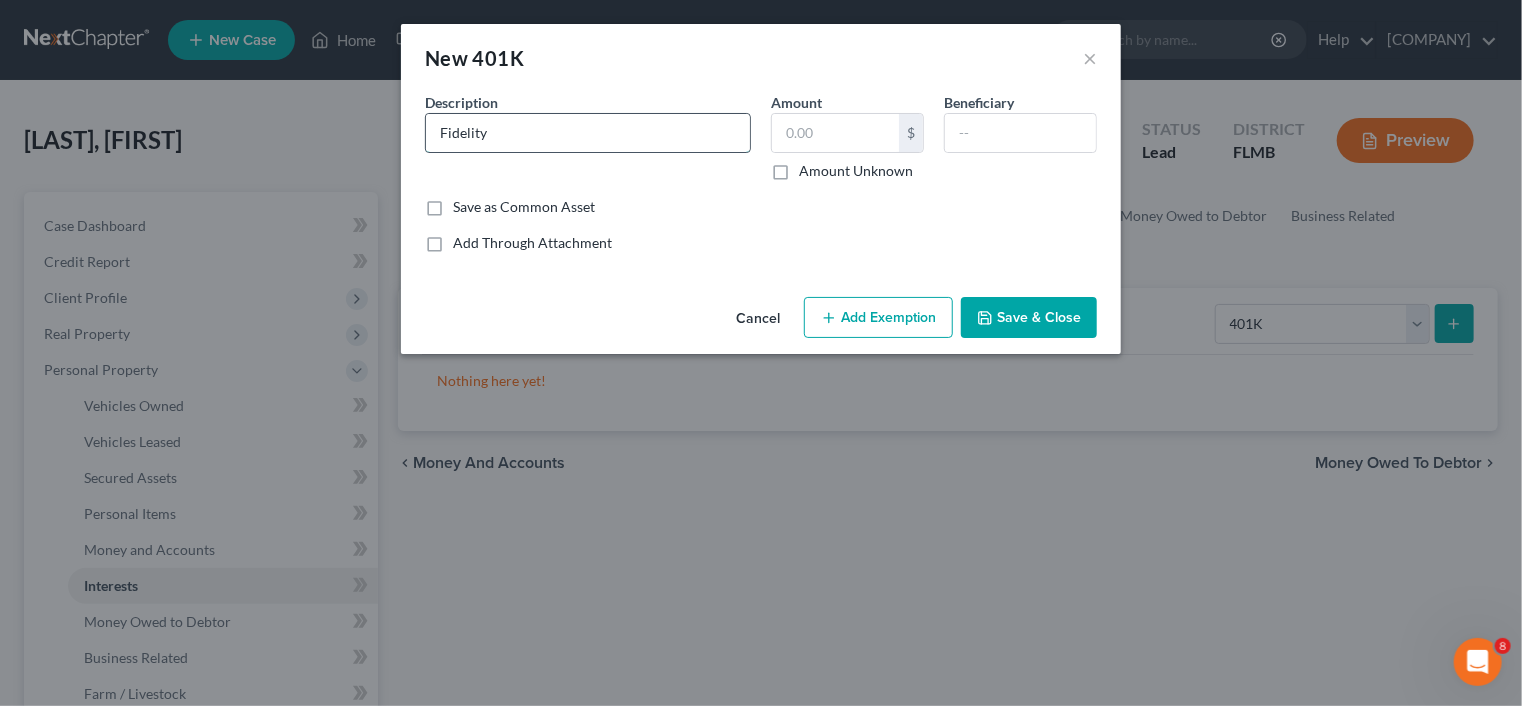 type on "Fidelity" 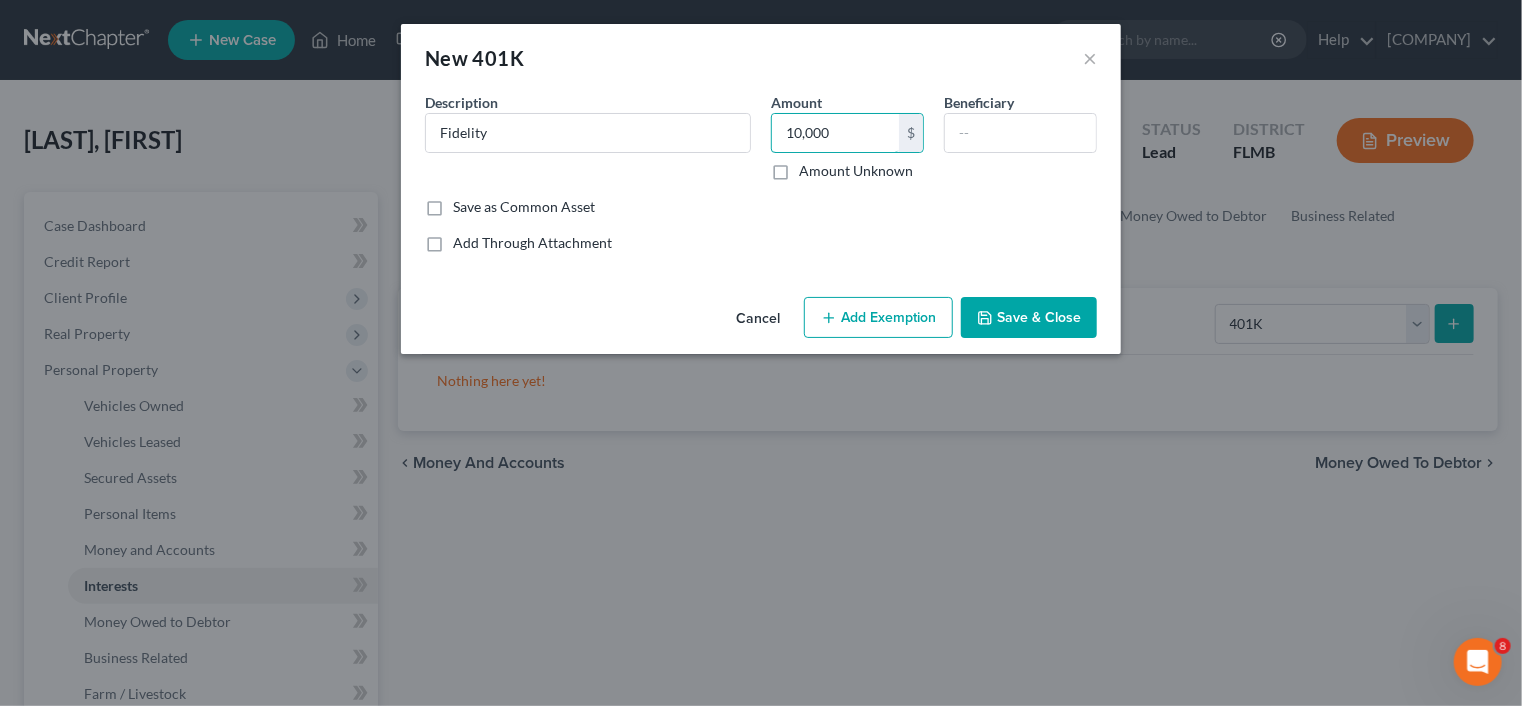 type on "10,000" 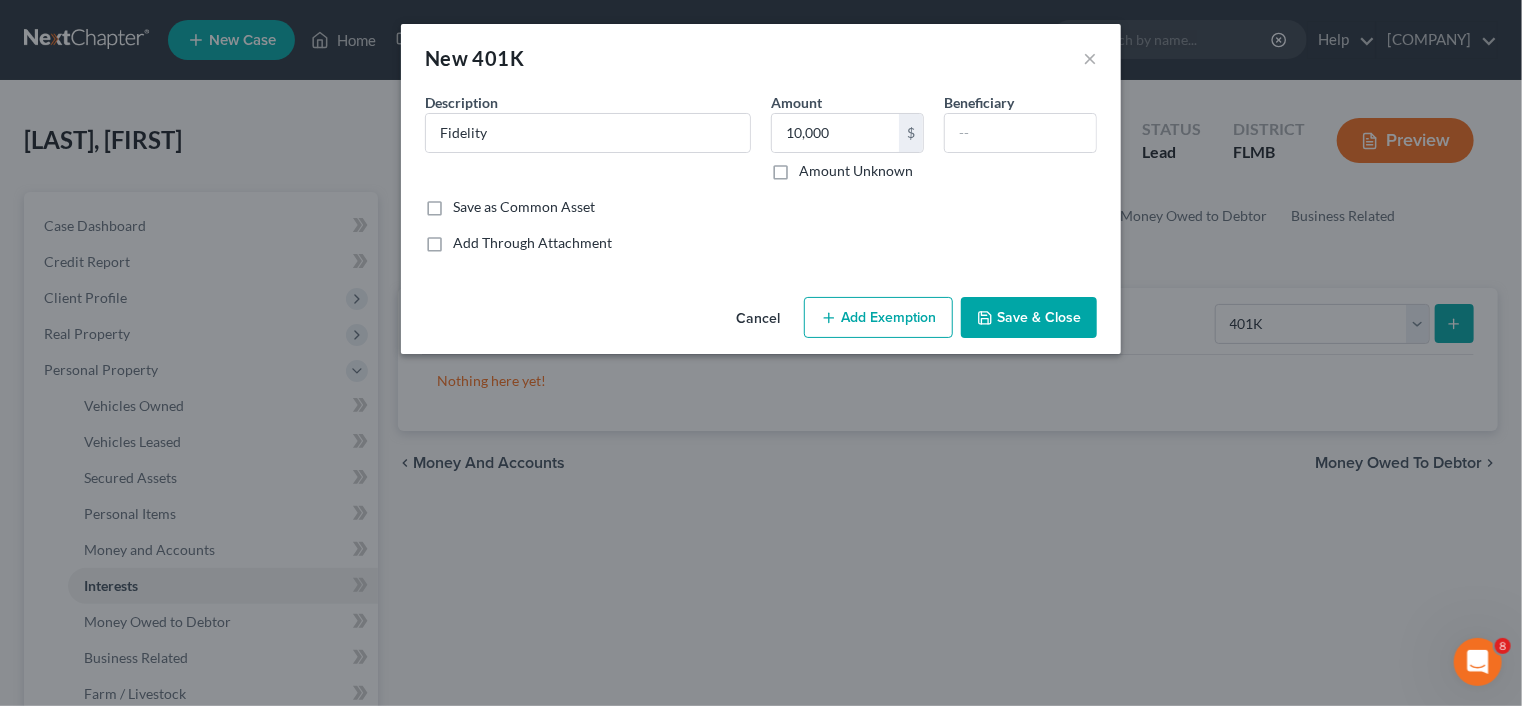 click on "Add Exemption" at bounding box center [878, 318] 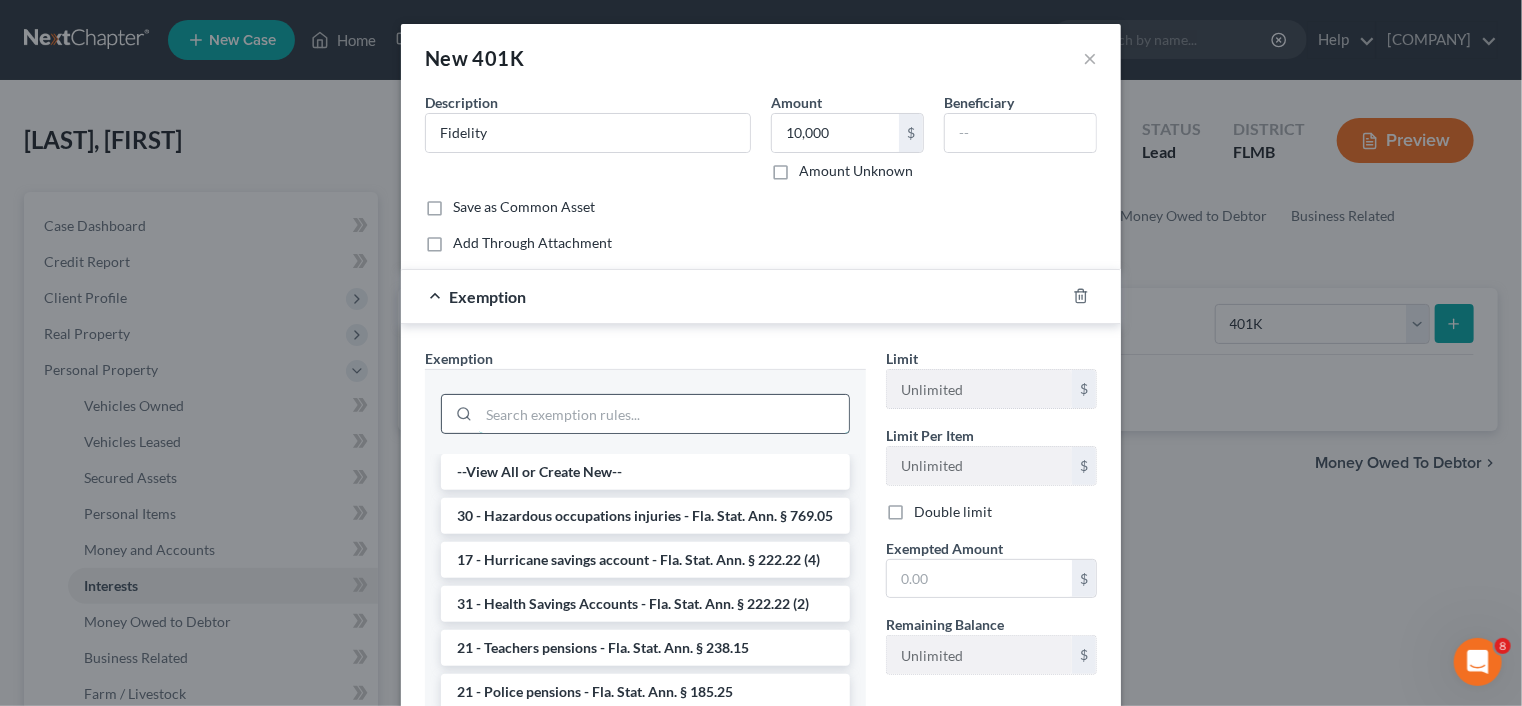 click at bounding box center [664, 414] 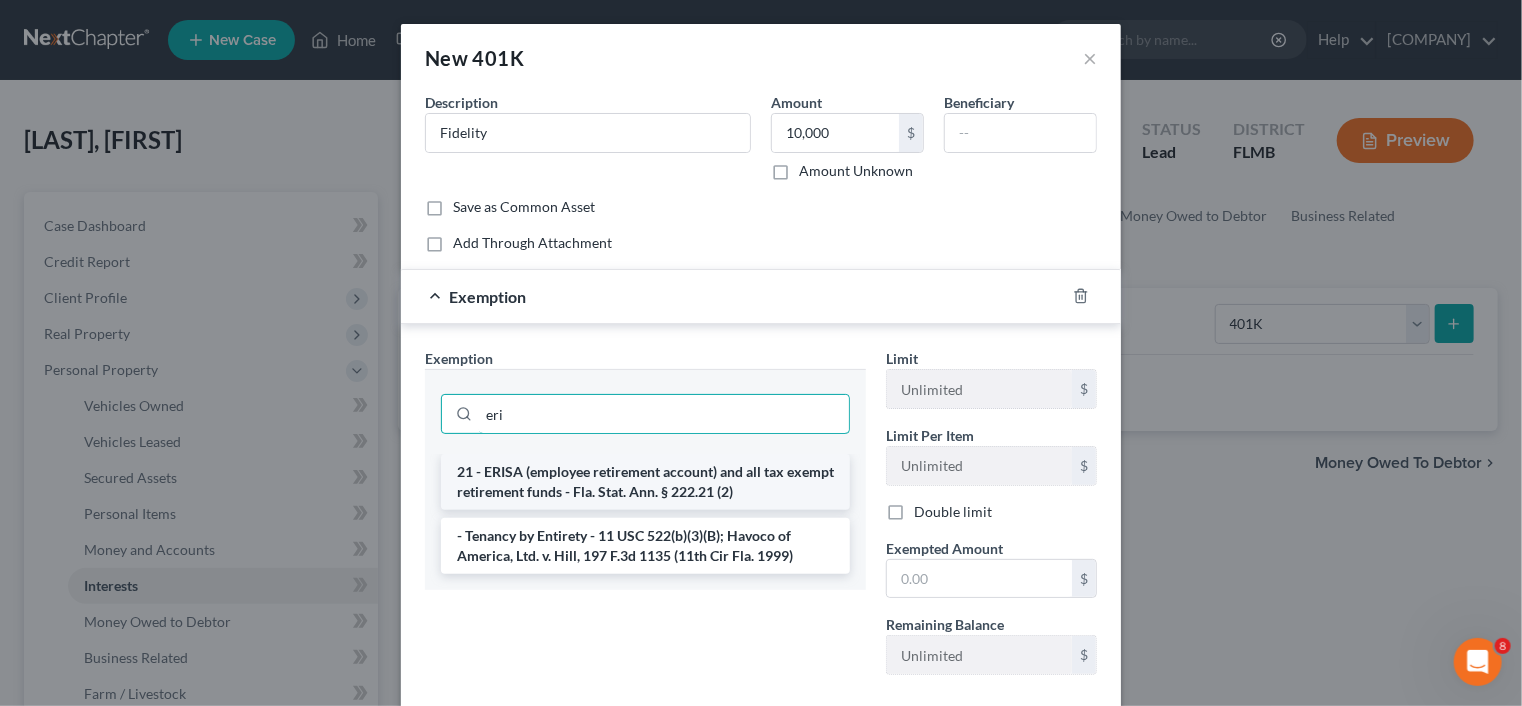 type on "eri" 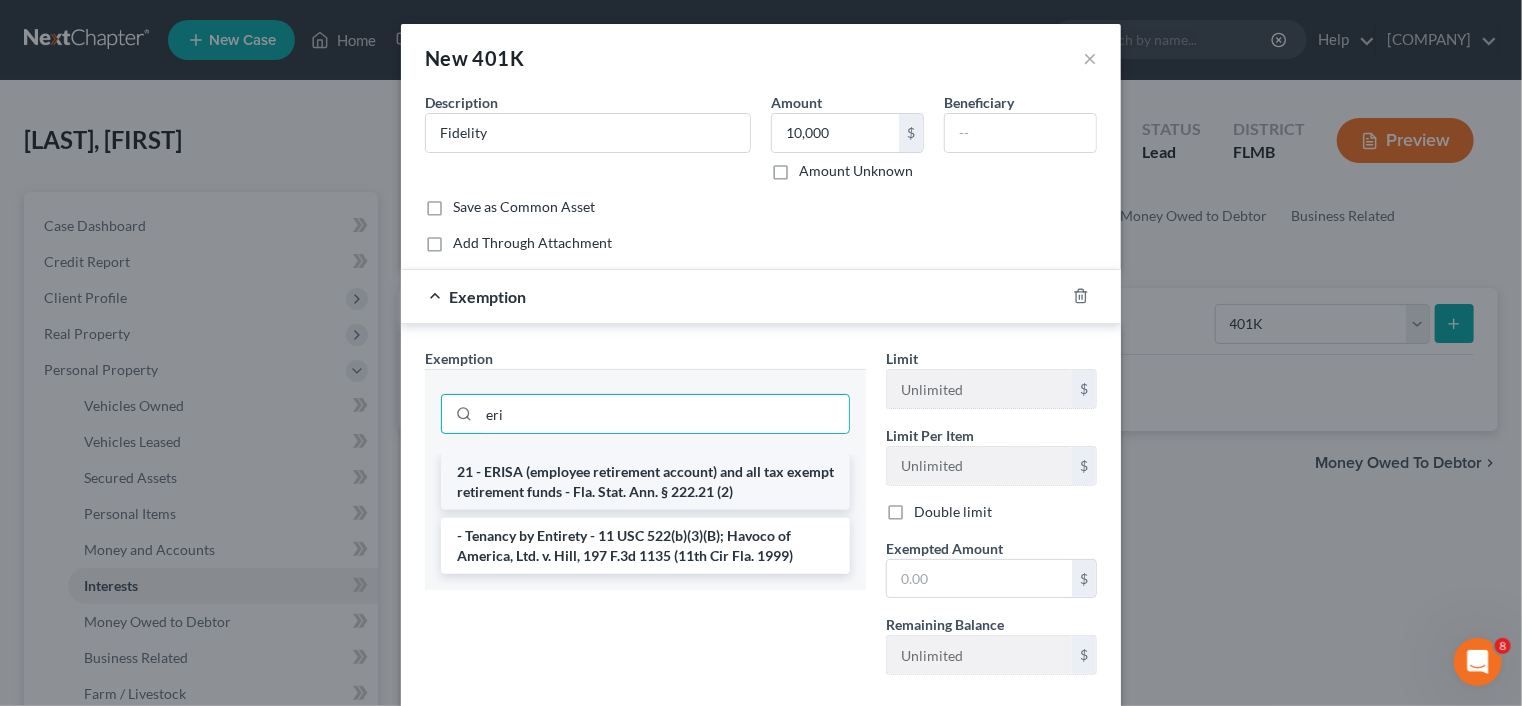 click on "21 - ERISA (employee retirement account) and all tax exempt retirement funds - Fla. Stat. Ann. § 222.21 (2)" at bounding box center [645, 482] 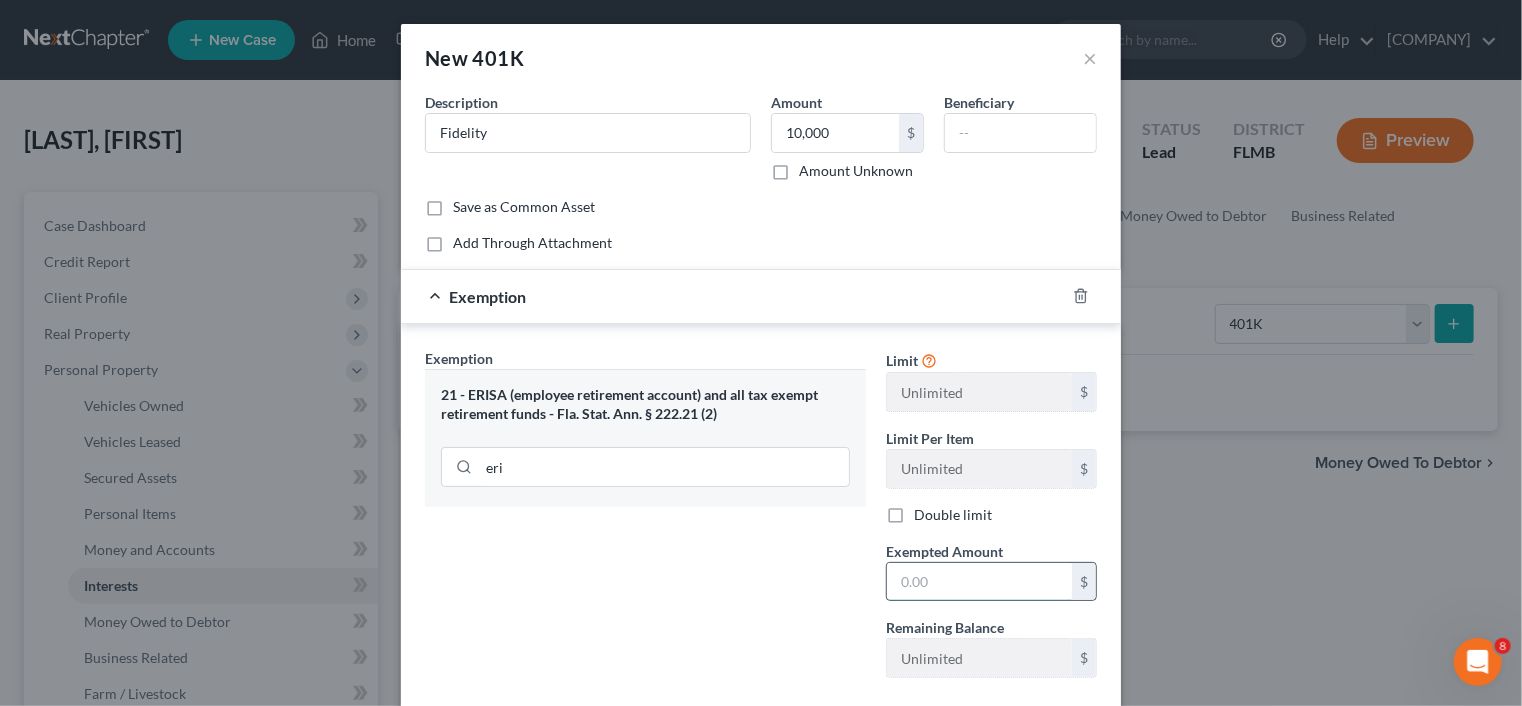 click at bounding box center [979, 582] 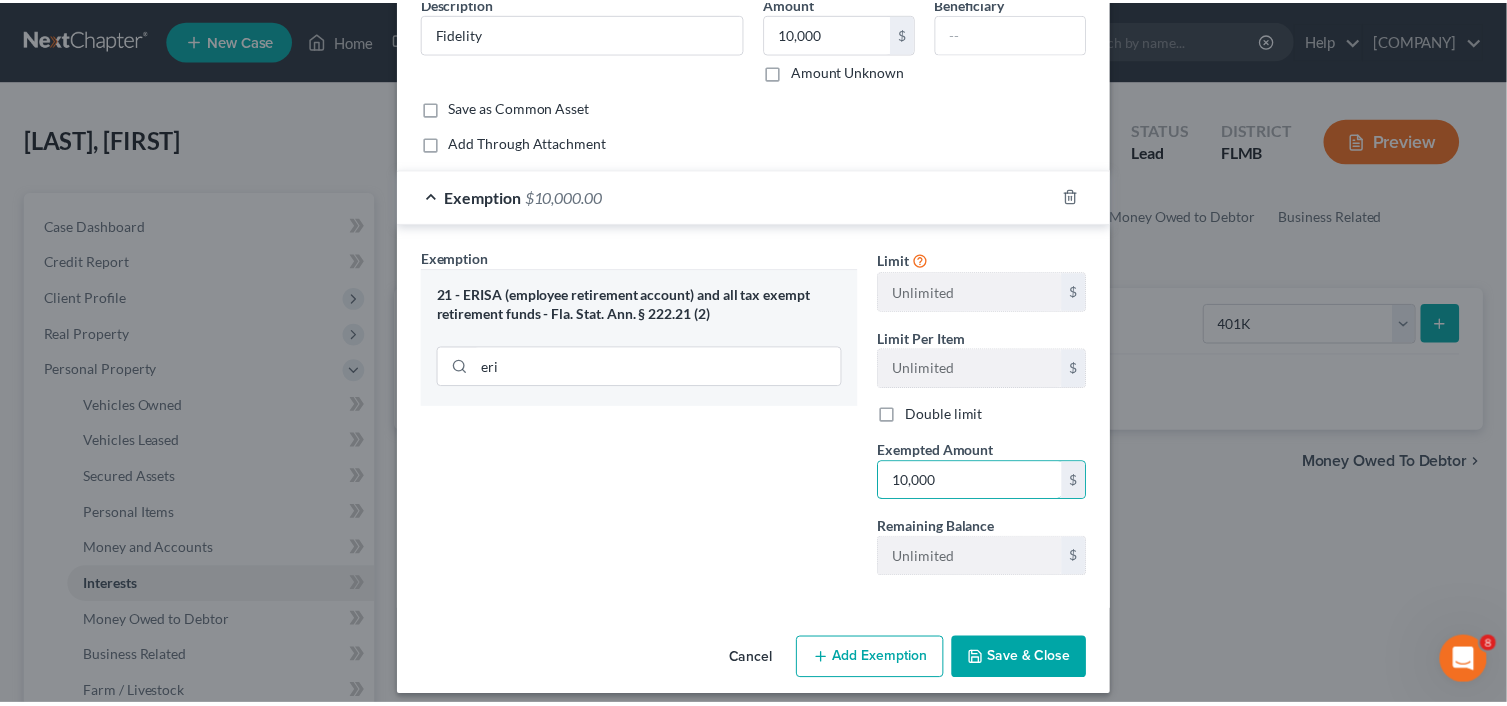 scroll, scrollTop: 112, scrollLeft: 0, axis: vertical 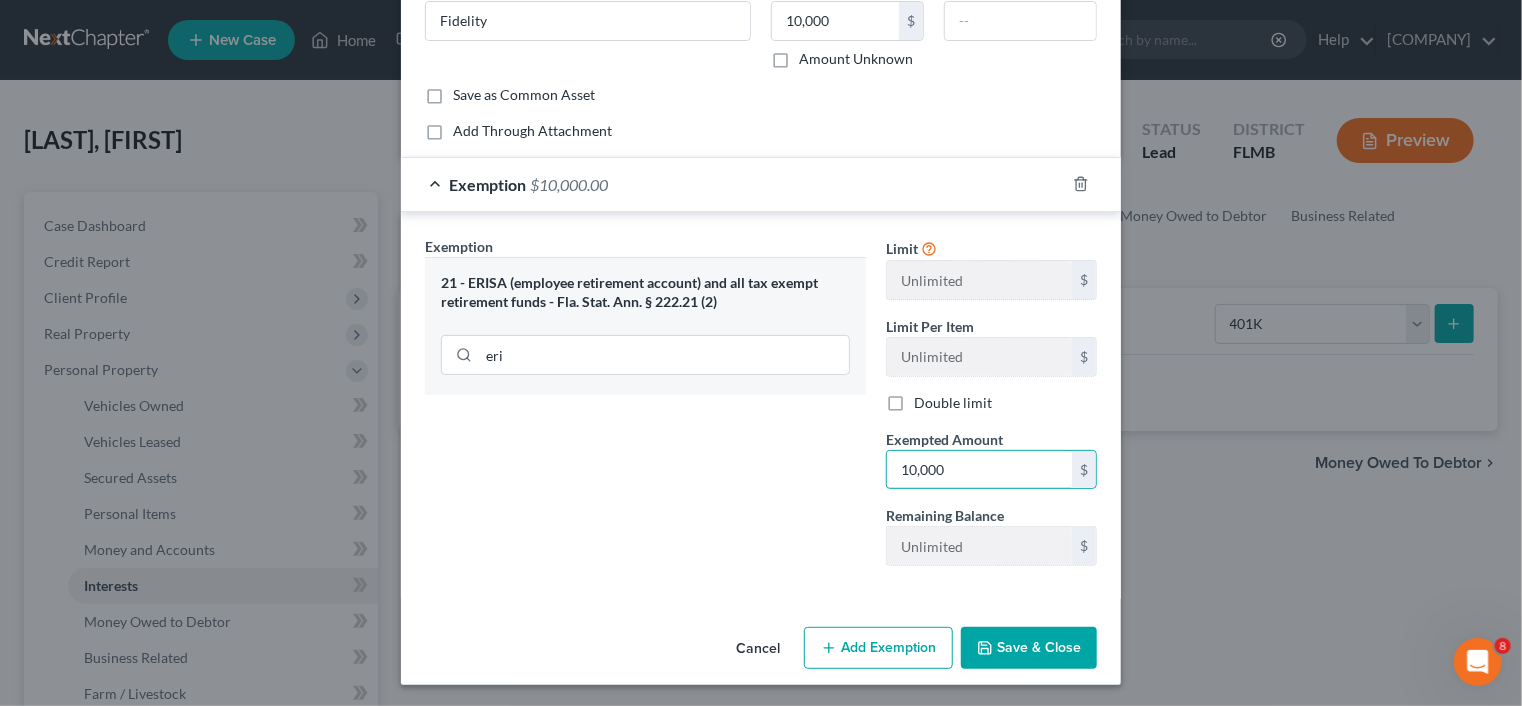 type on "10,000" 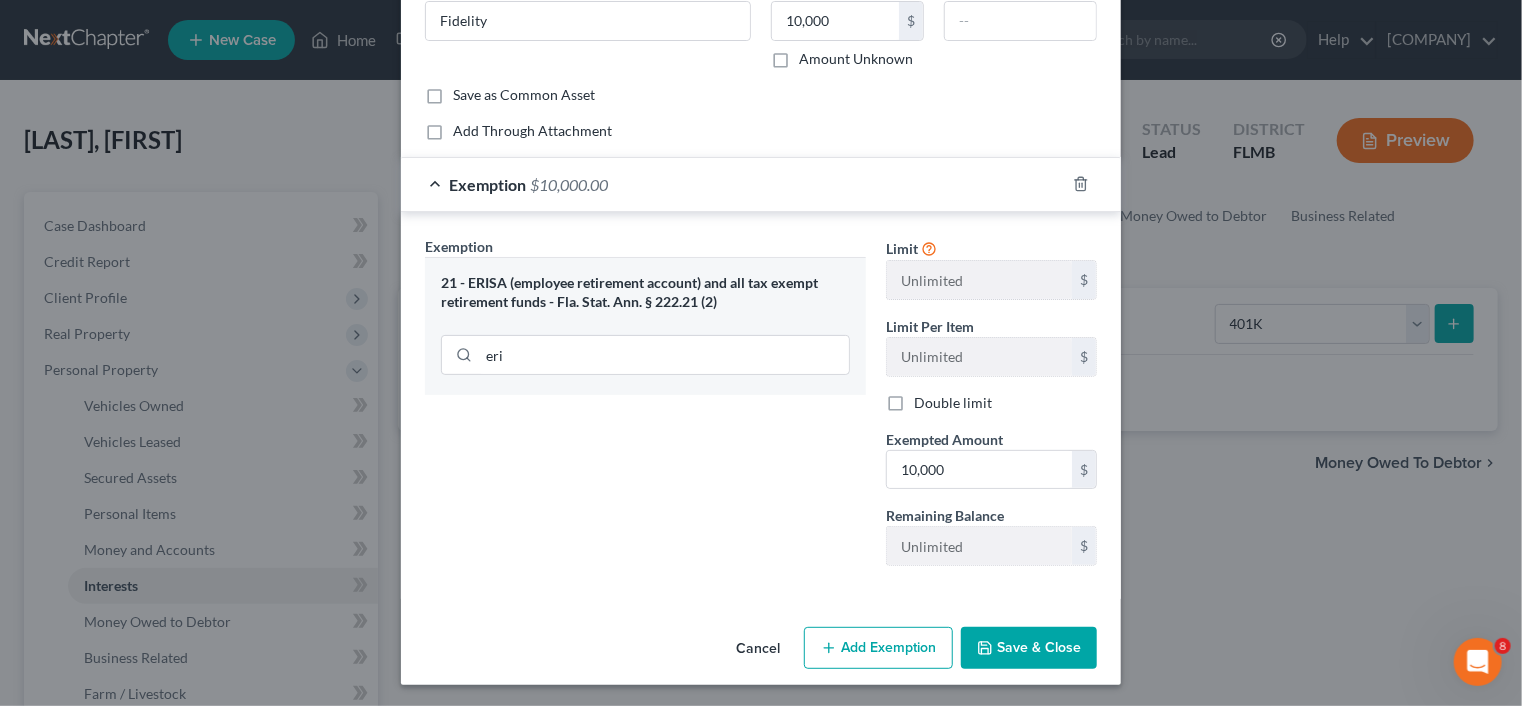 click on "Save & Close" at bounding box center [1029, 648] 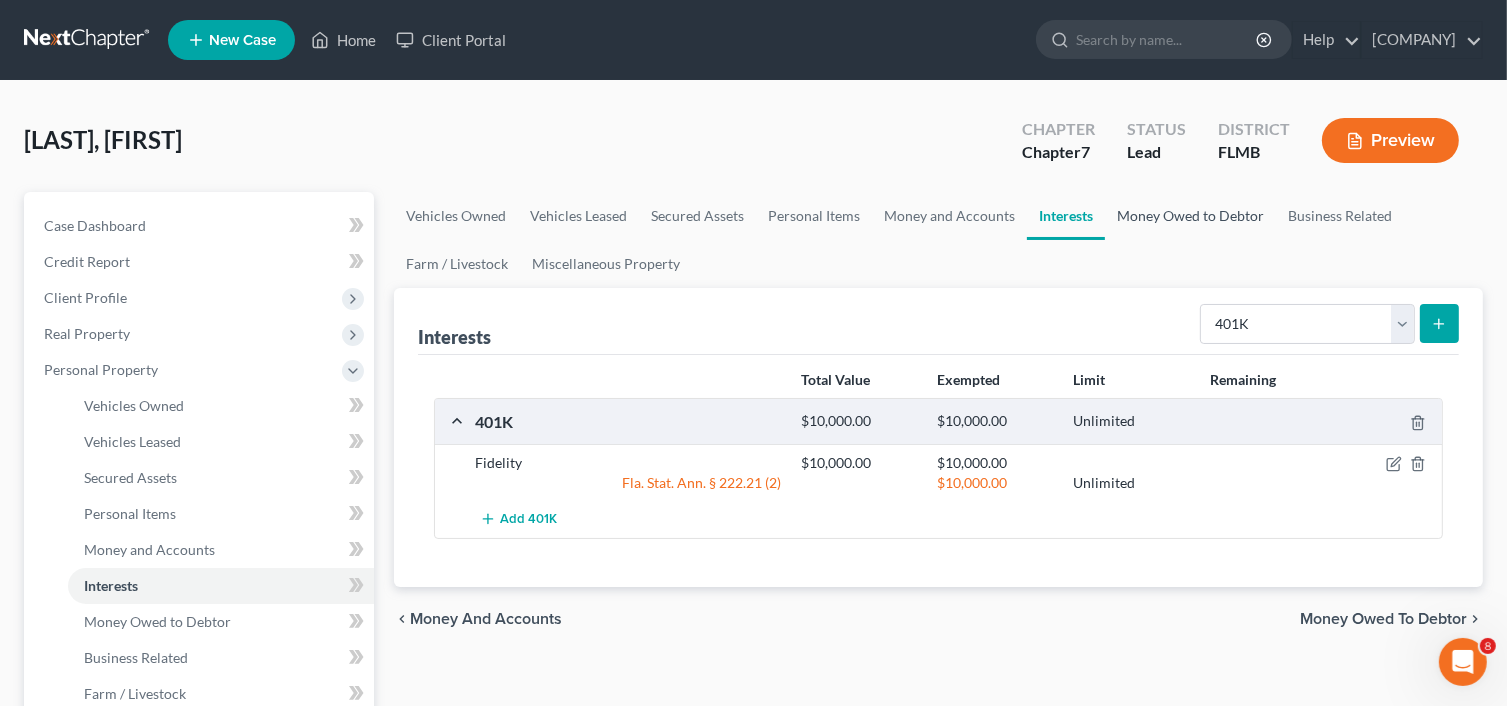 click on "Money Owed to Debtor" at bounding box center (1190, 216) 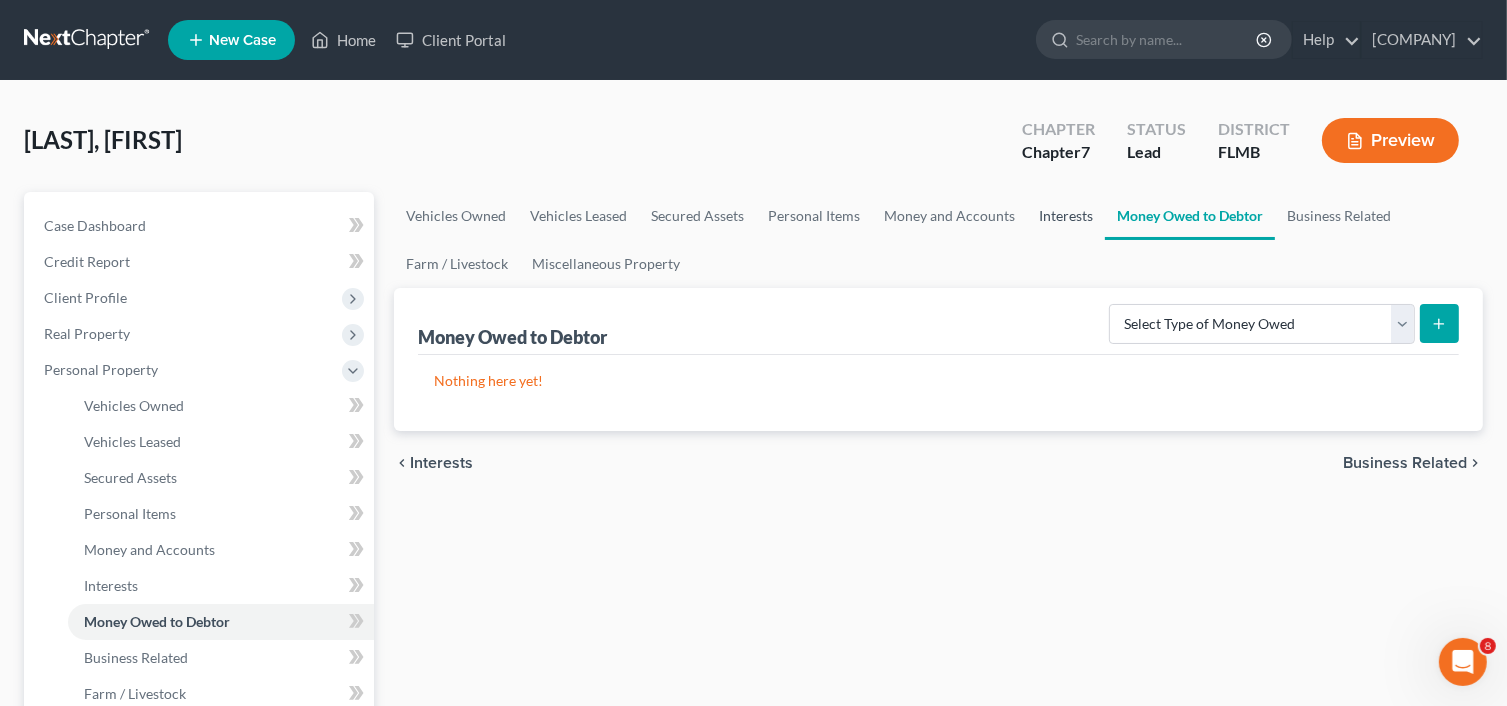 click on "Interests" at bounding box center (1066, 216) 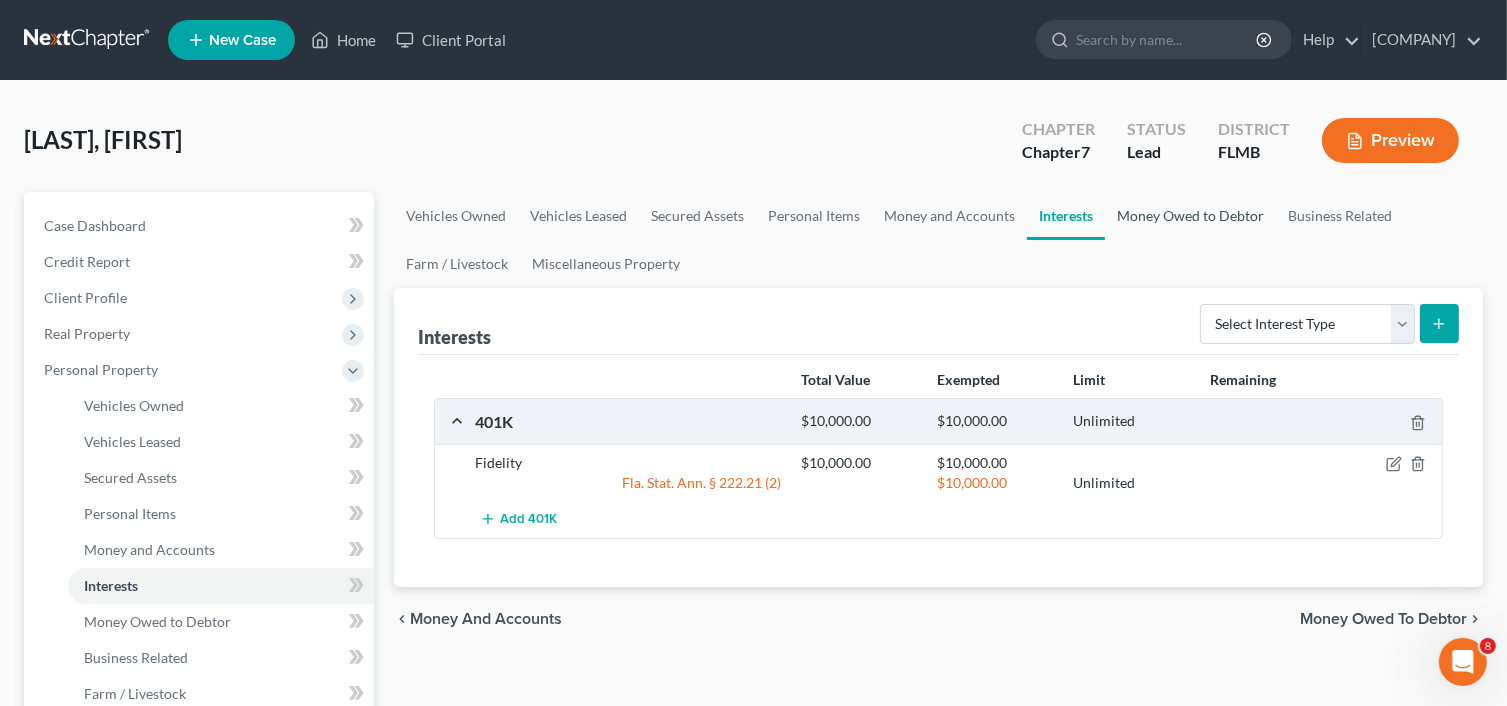 click on "Money Owed to Debtor" at bounding box center [1190, 216] 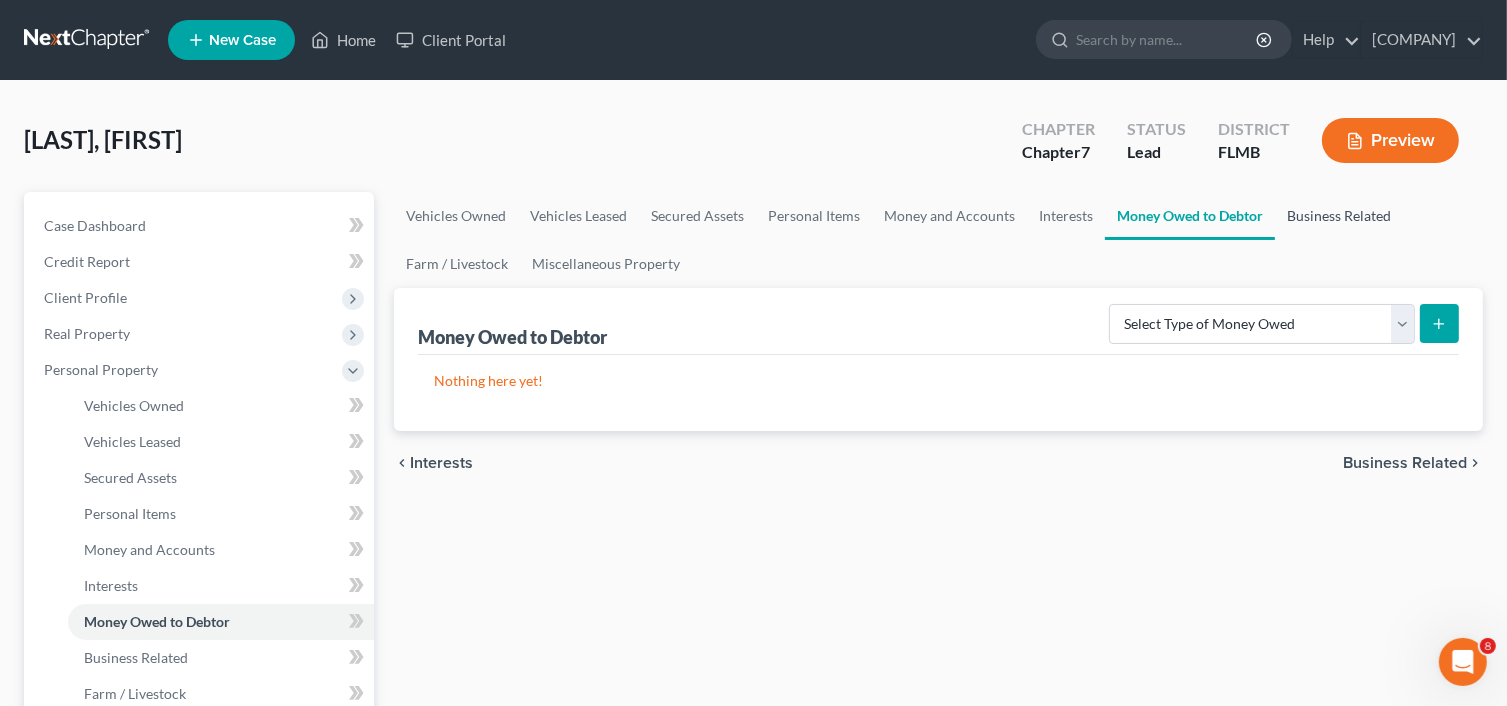 click on "Business Related" at bounding box center (1339, 216) 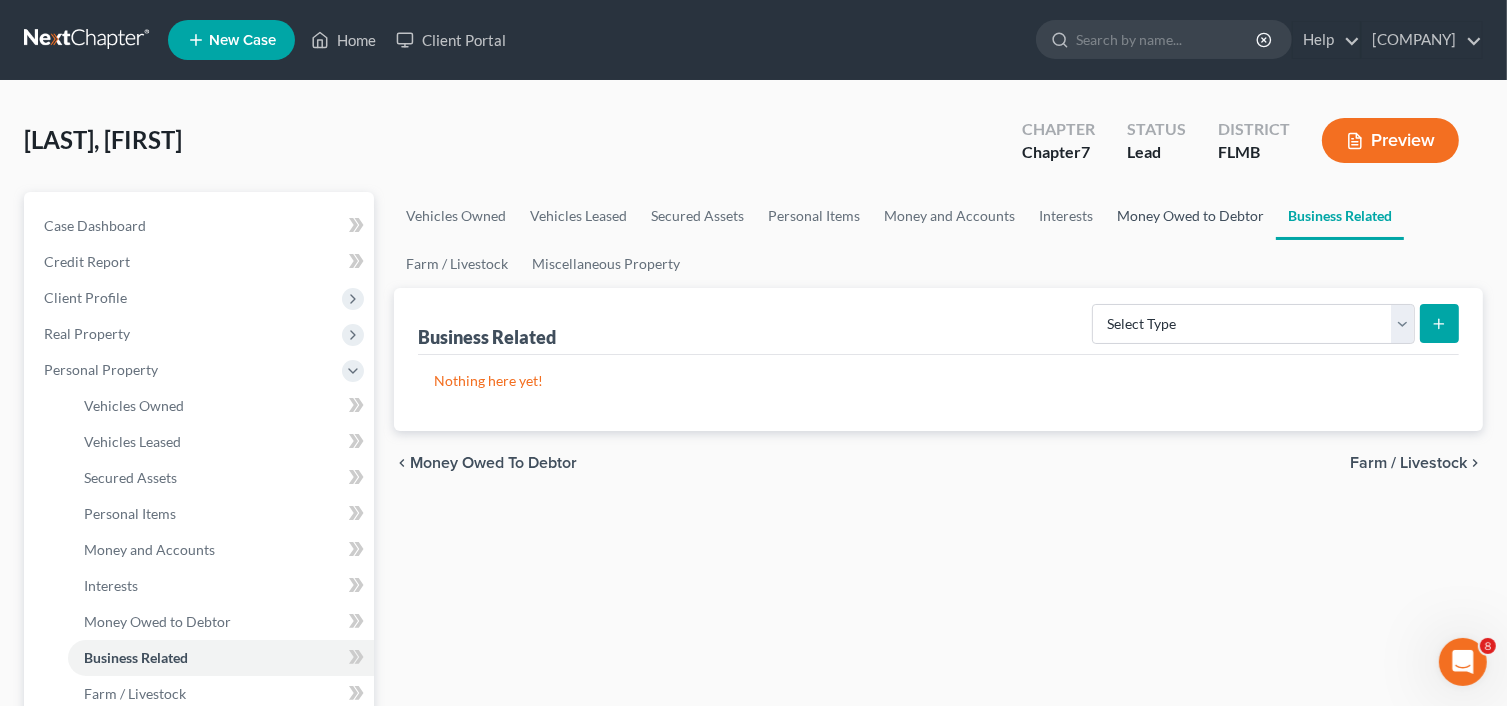 drag, startPoint x: 1212, startPoint y: 215, endPoint x: 1194, endPoint y: 220, distance: 18.681541 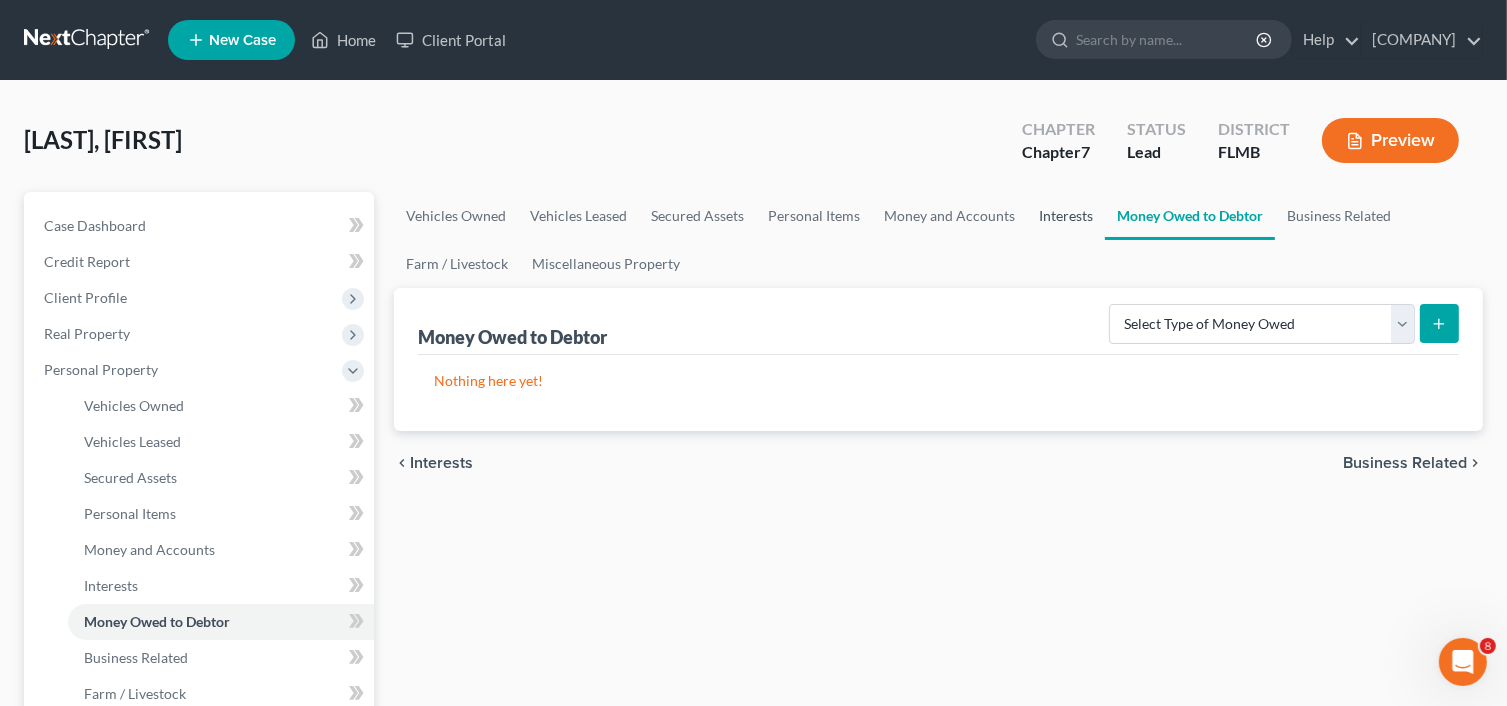 click on "Interests" at bounding box center [1066, 216] 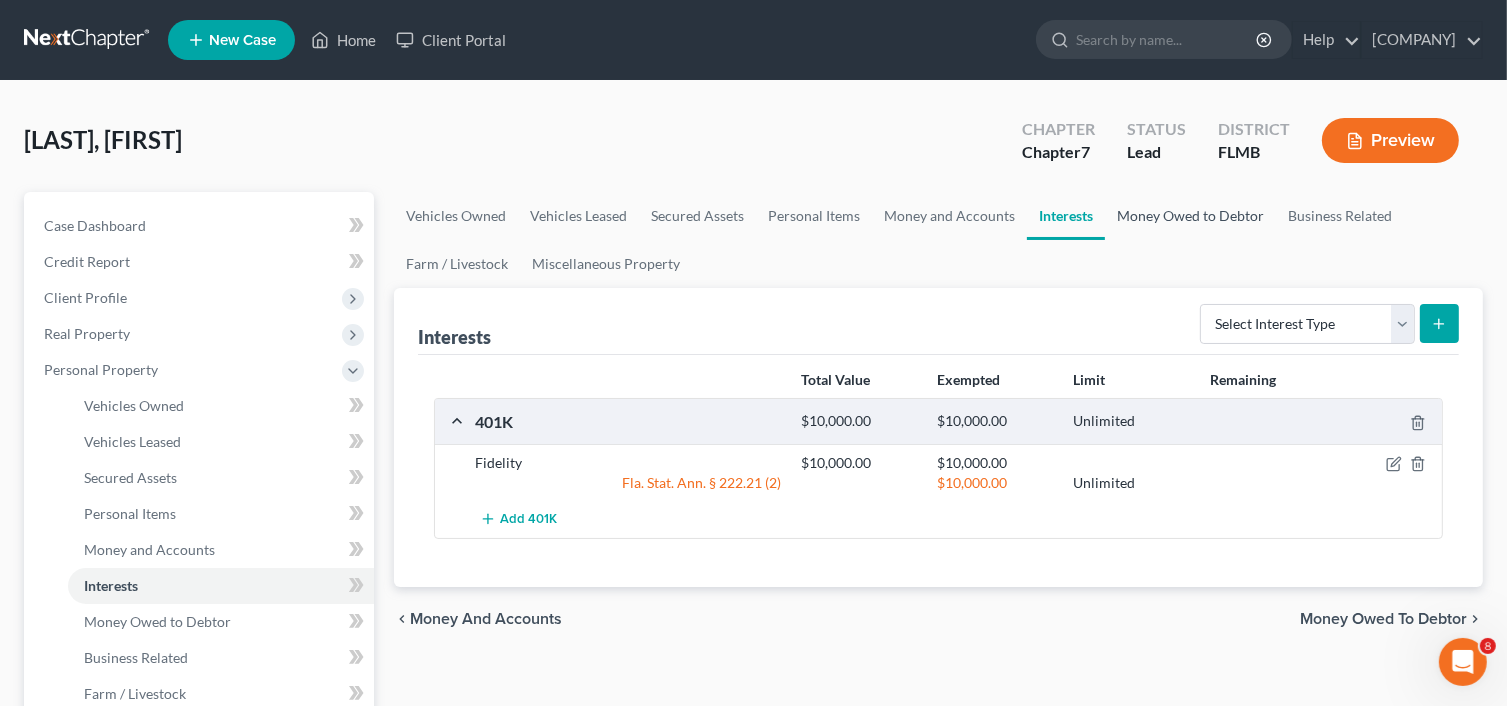 click on "Money Owed to Debtor" at bounding box center (1190, 216) 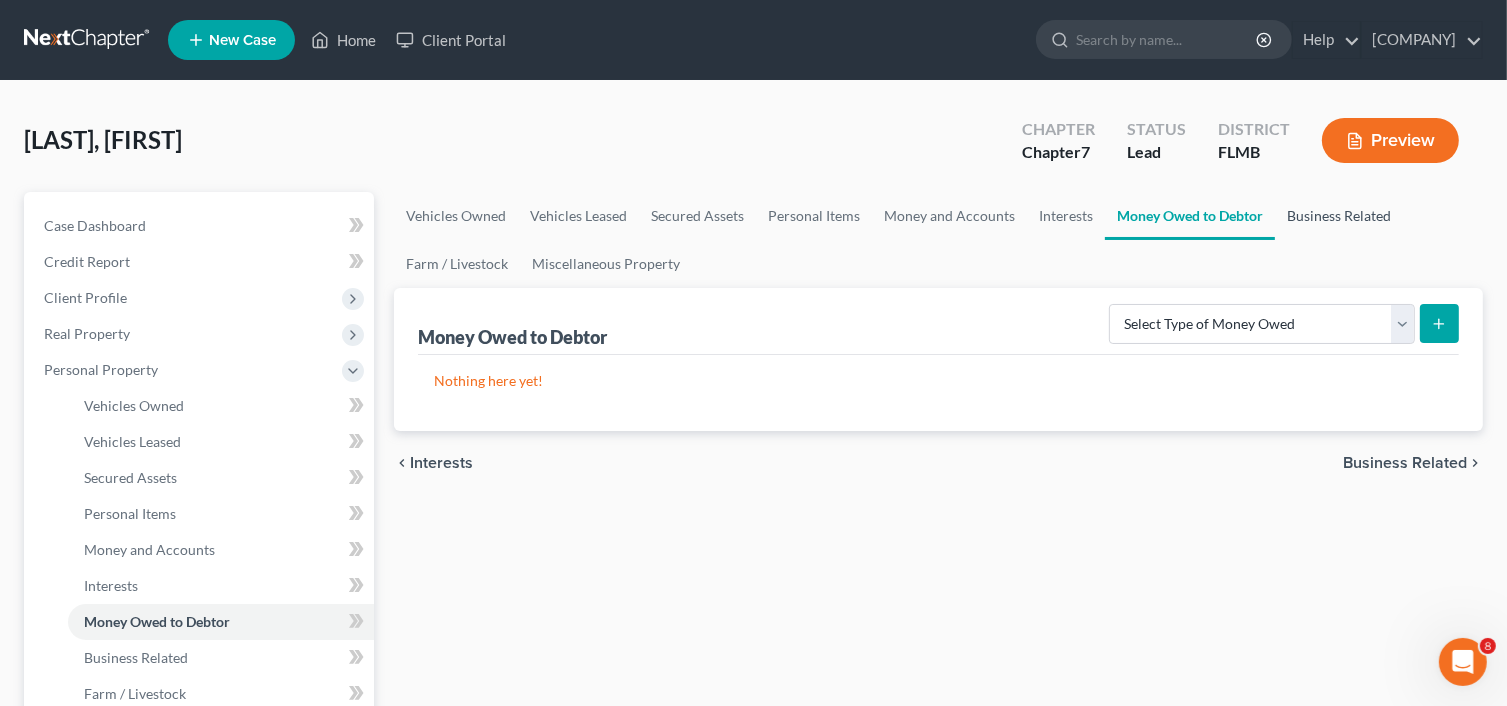 click on "Business Related" at bounding box center (1339, 216) 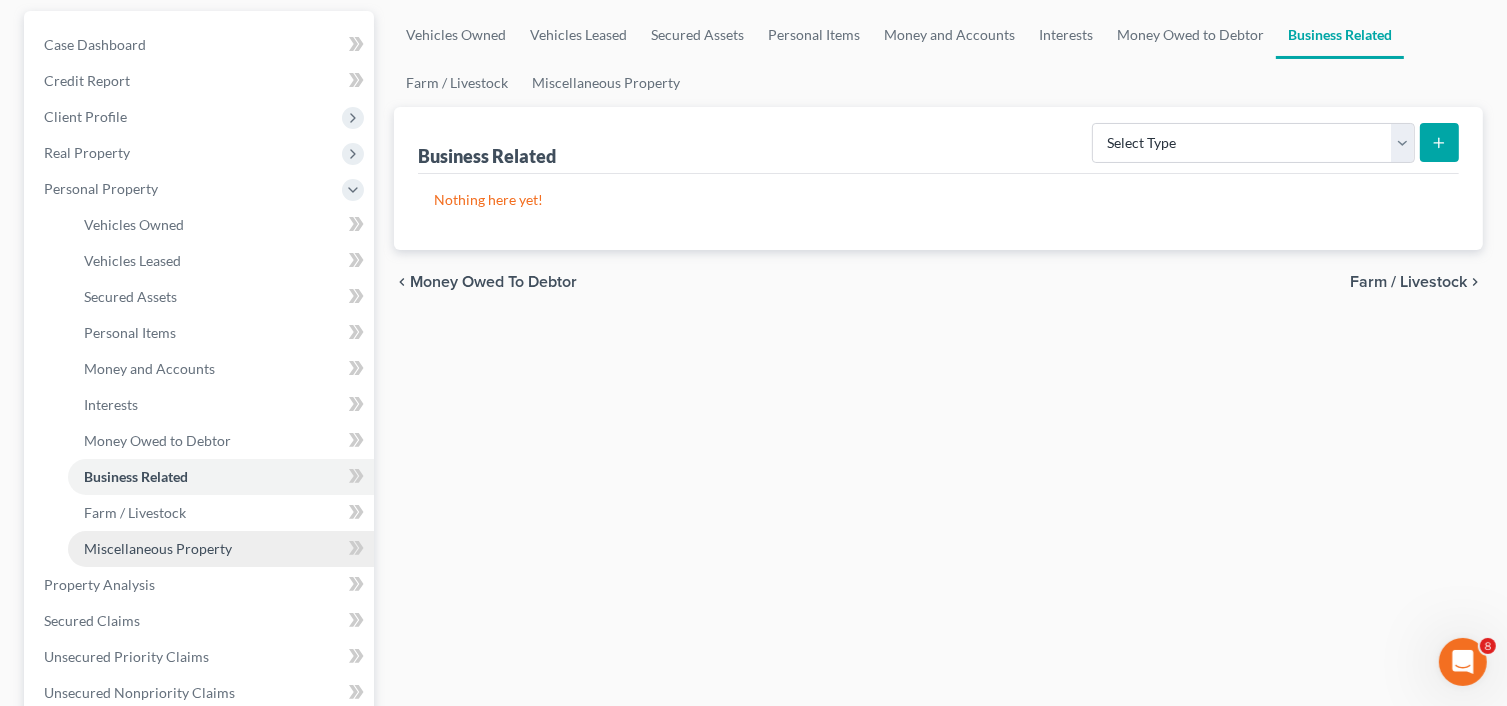scroll, scrollTop: 200, scrollLeft: 0, axis: vertical 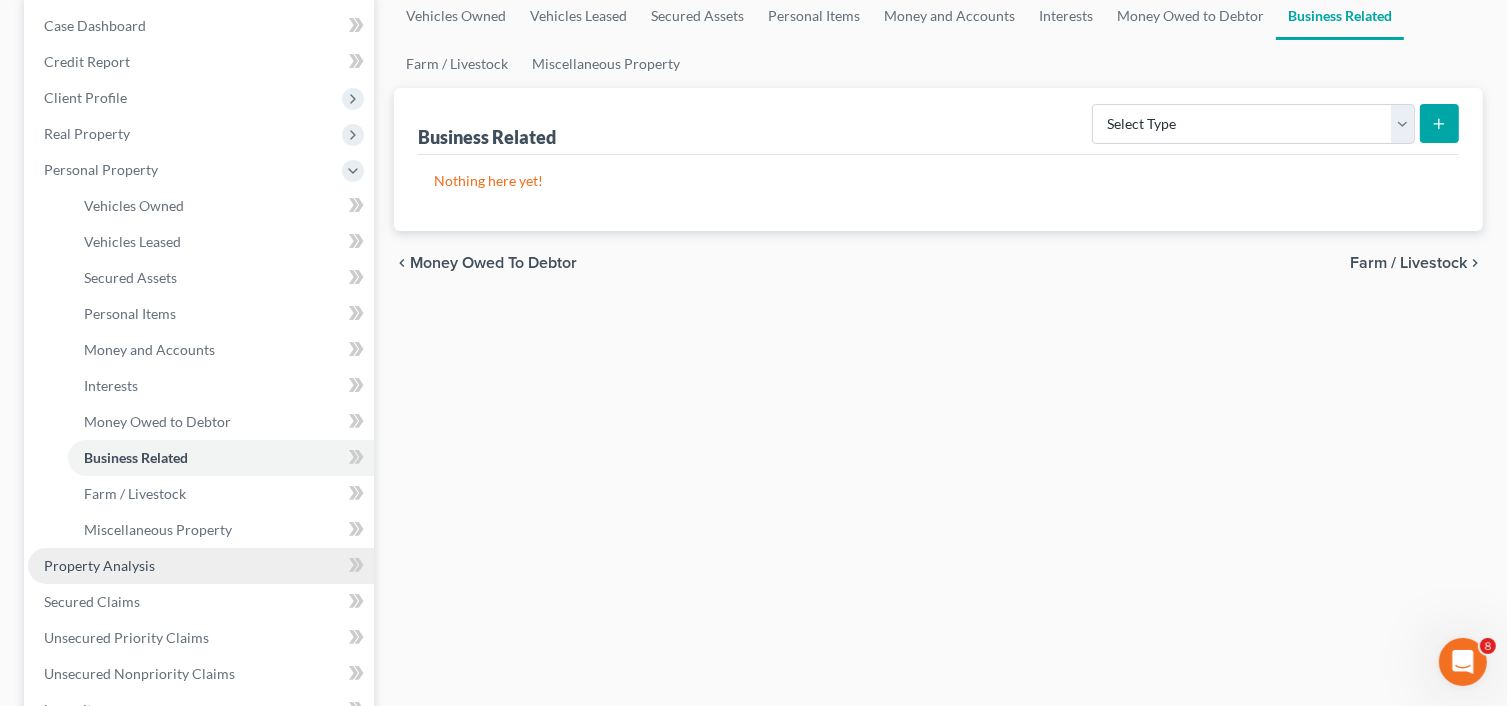 click on "Property Analysis" at bounding box center (201, 566) 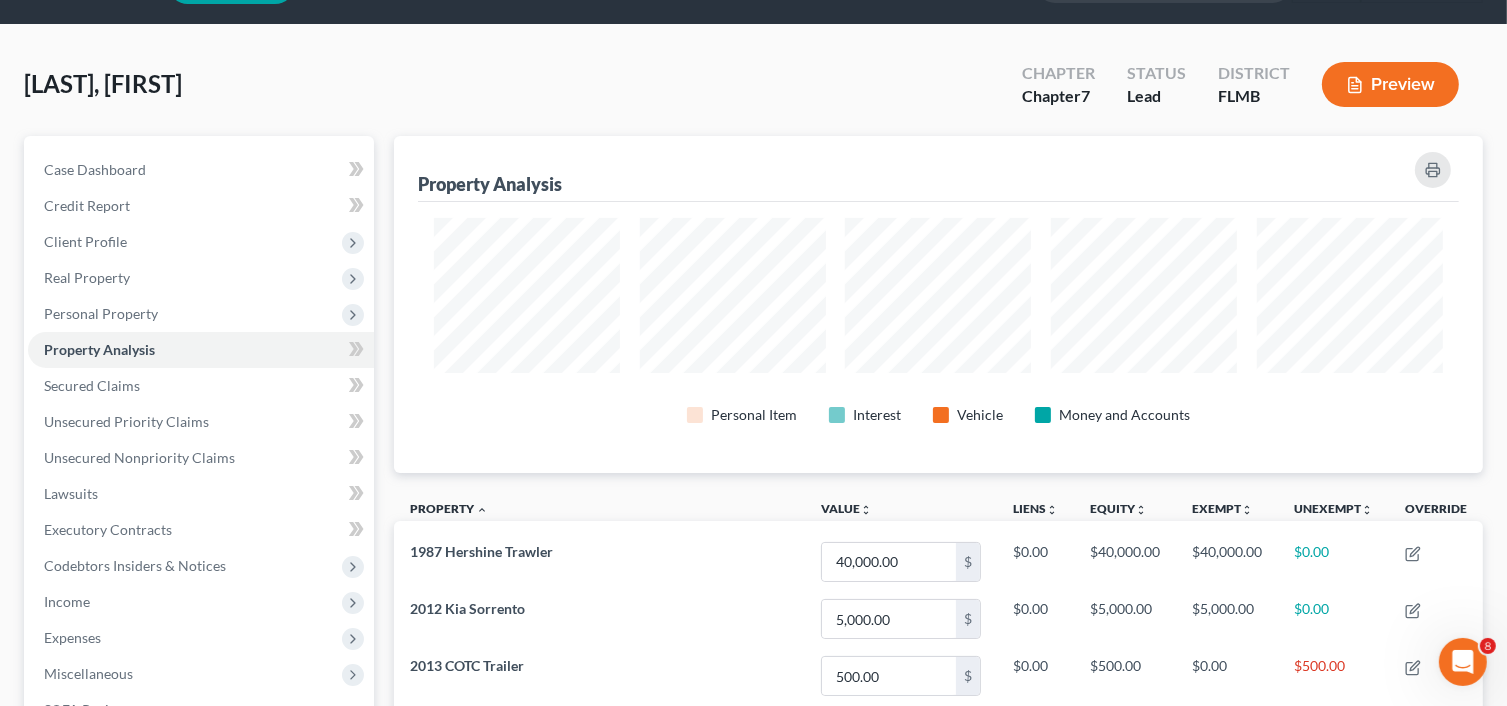 scroll, scrollTop: 0, scrollLeft: 0, axis: both 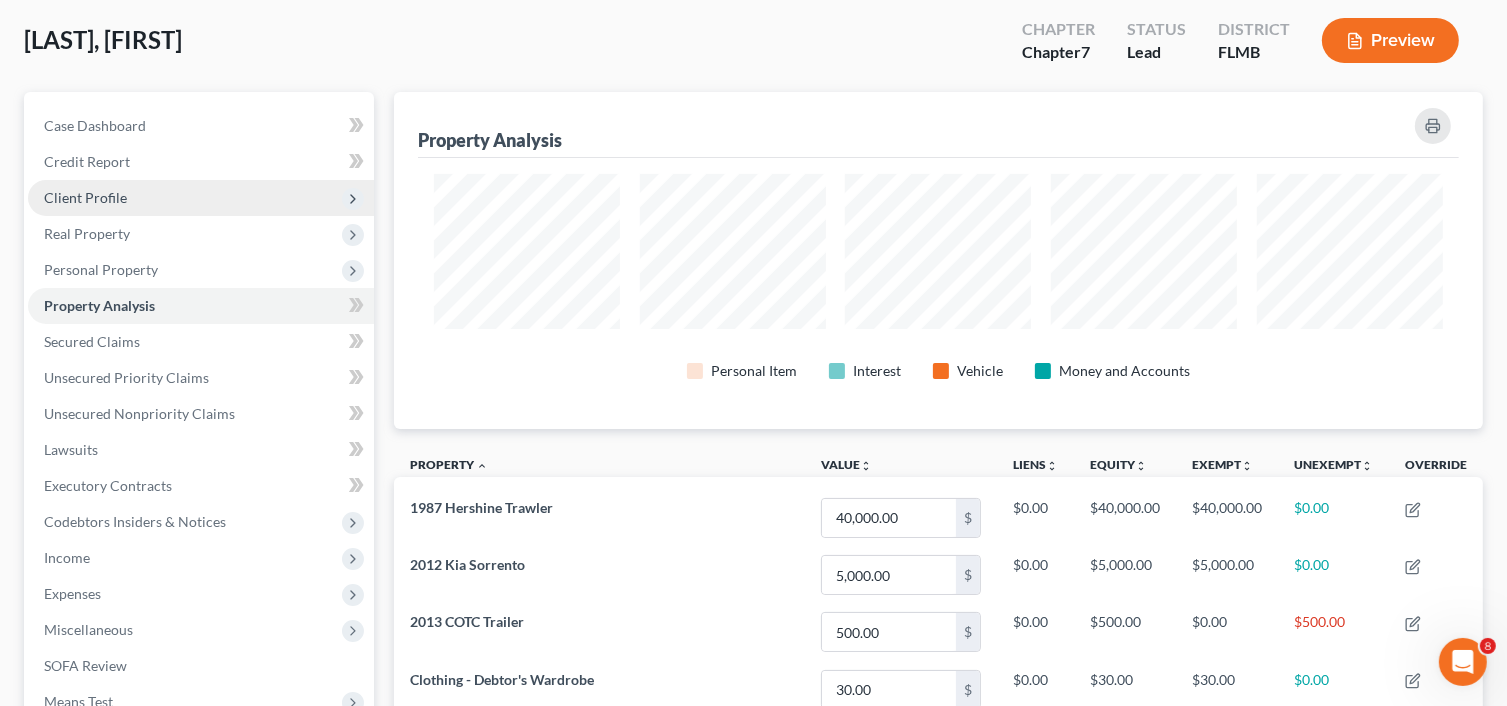 click on "Client Profile" at bounding box center (201, 198) 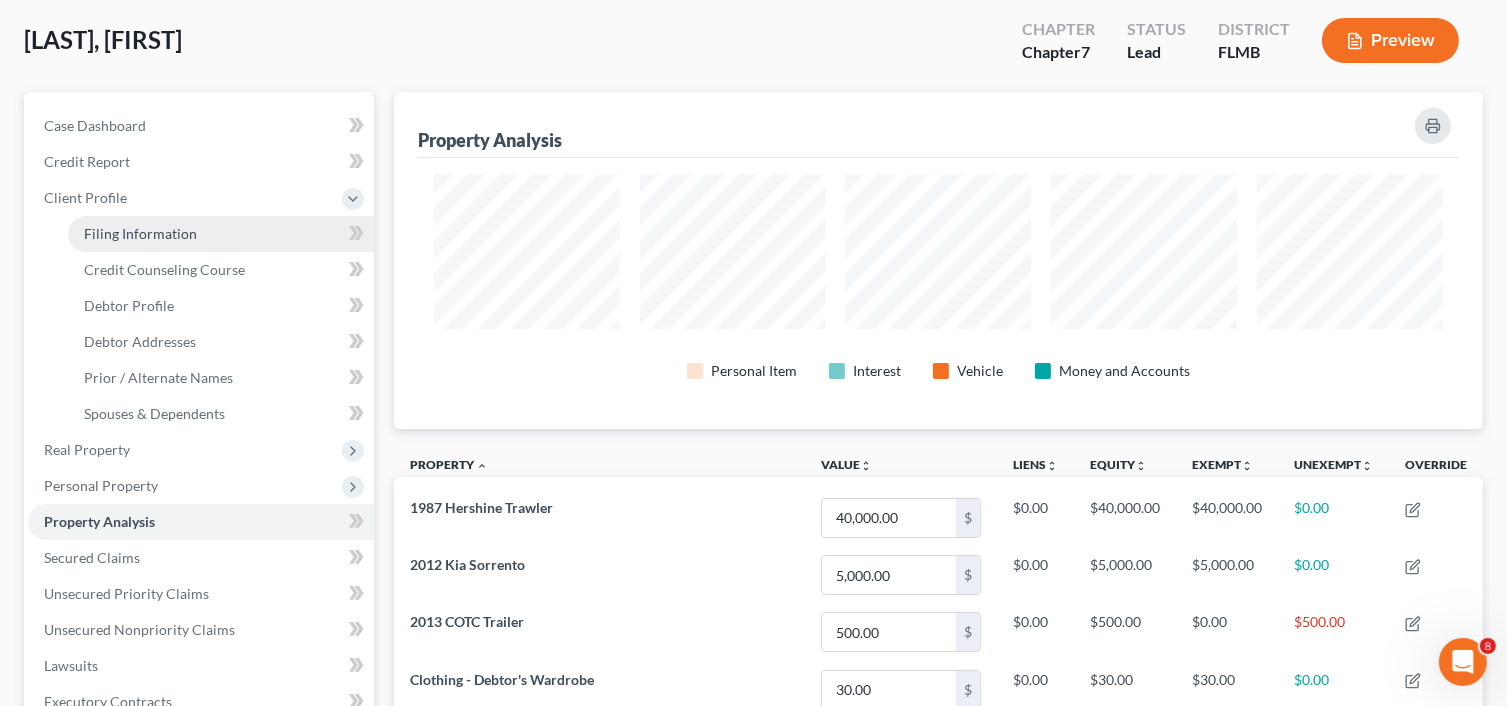 click on "Filing Information" at bounding box center [140, 233] 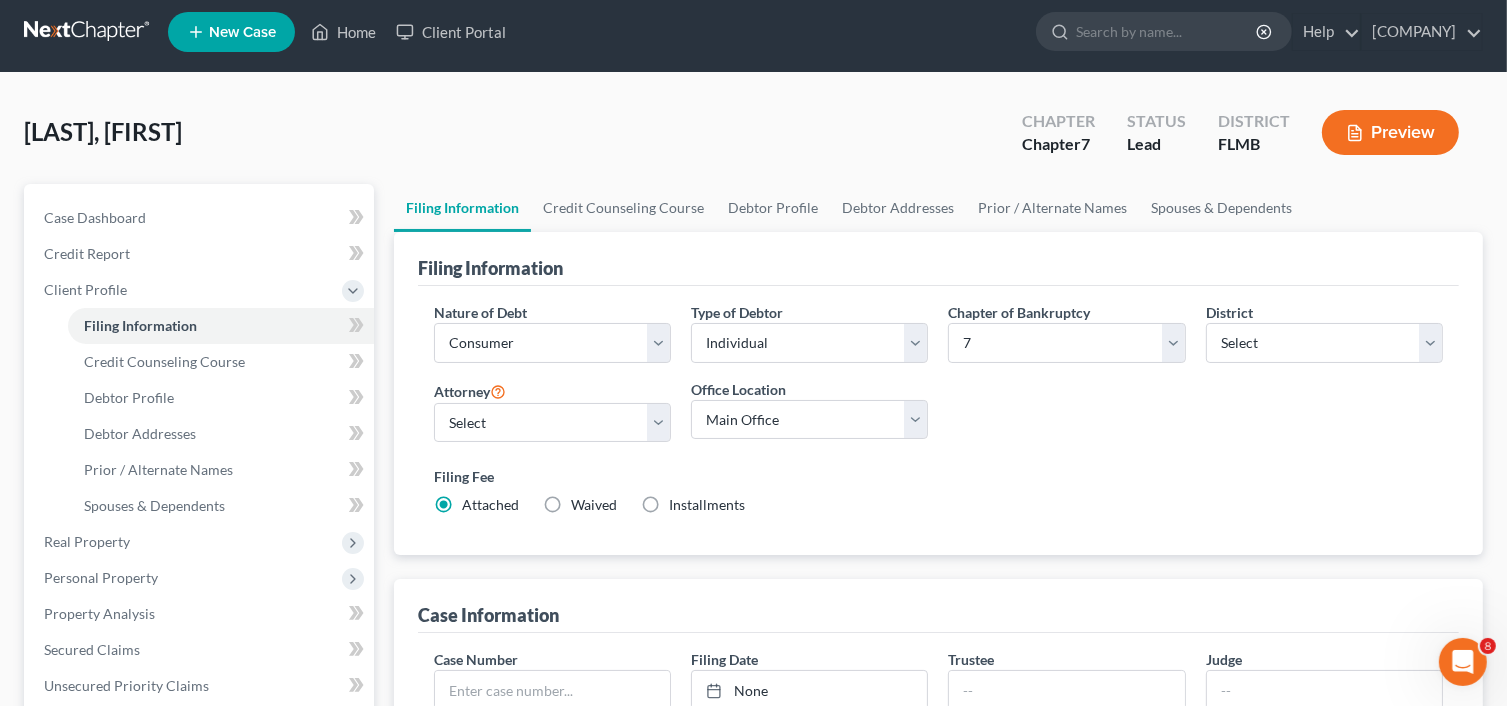 scroll, scrollTop: 0, scrollLeft: 0, axis: both 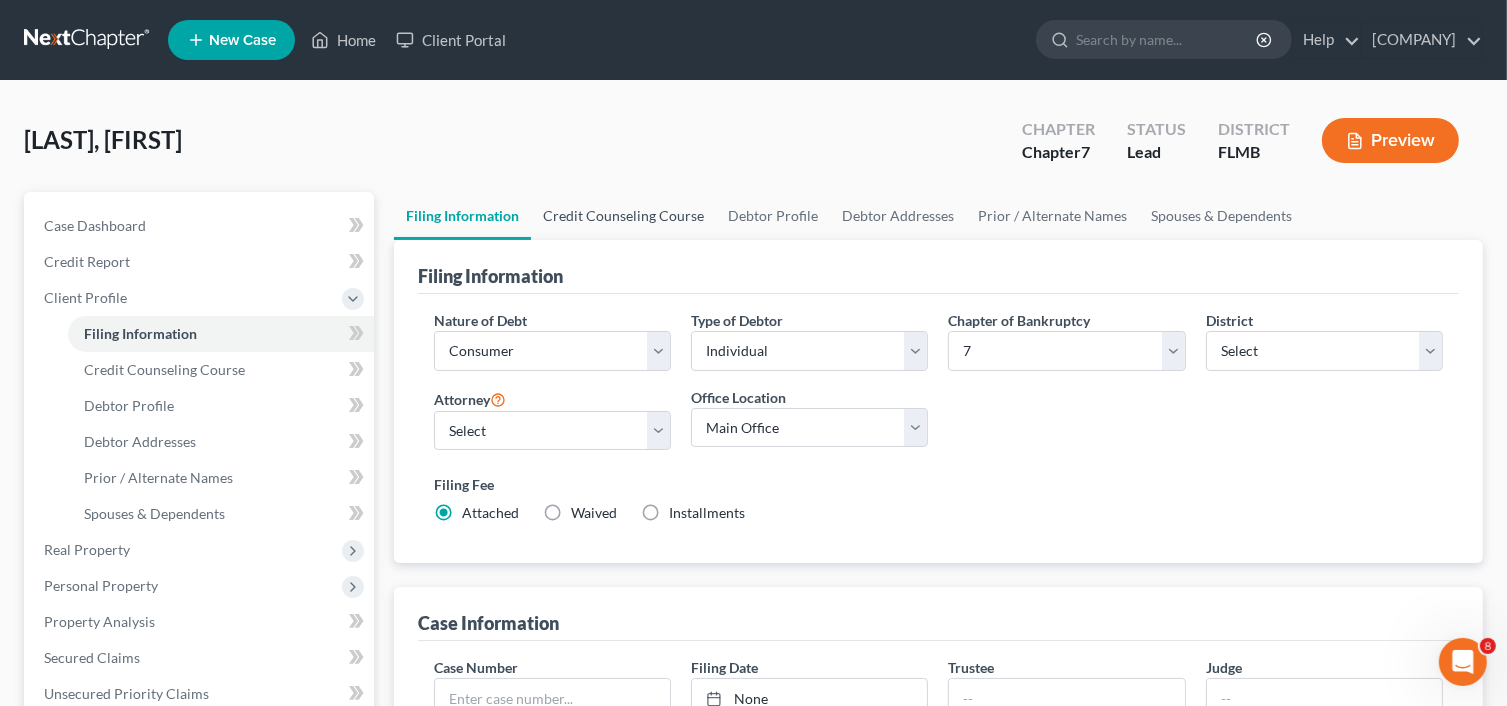 click on "Credit Counseling Course" at bounding box center [623, 216] 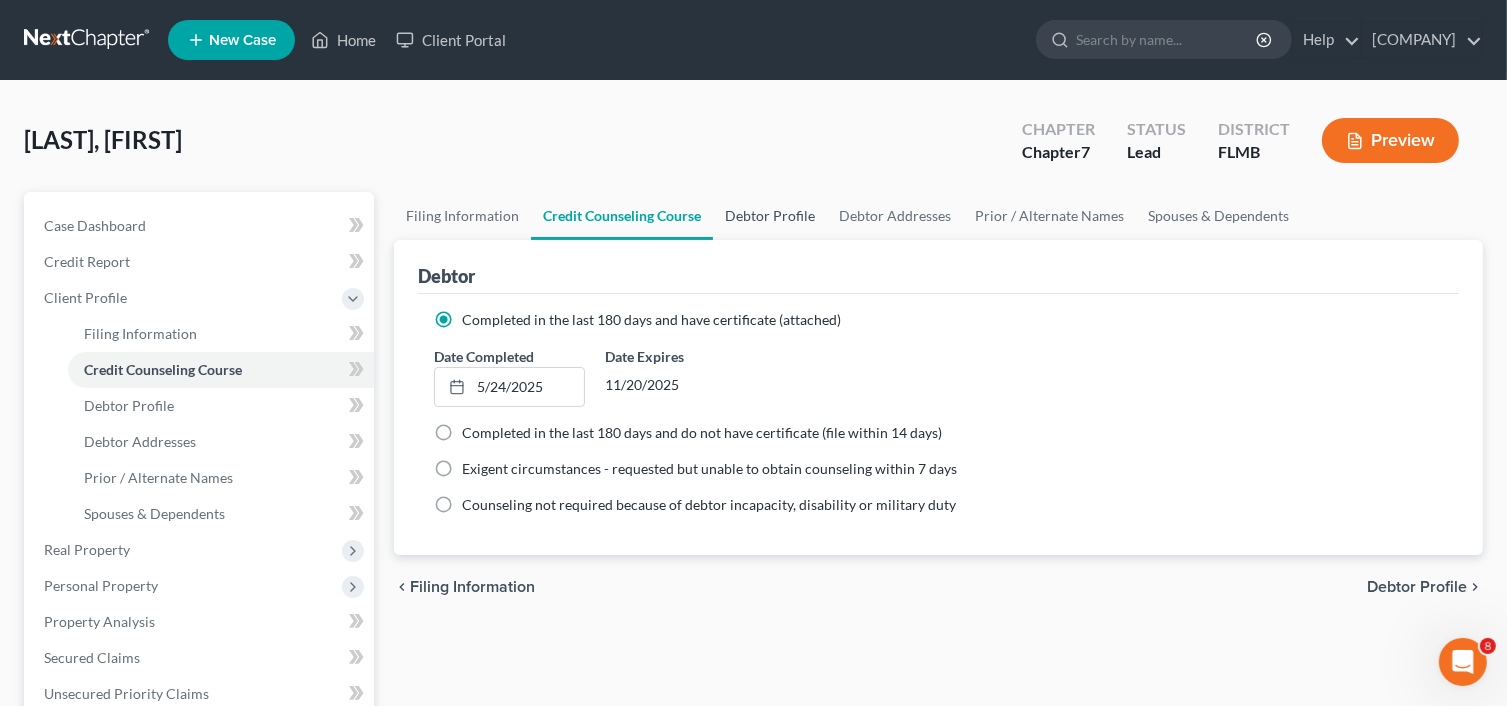 click on "Debtor Profile" at bounding box center (770, 216) 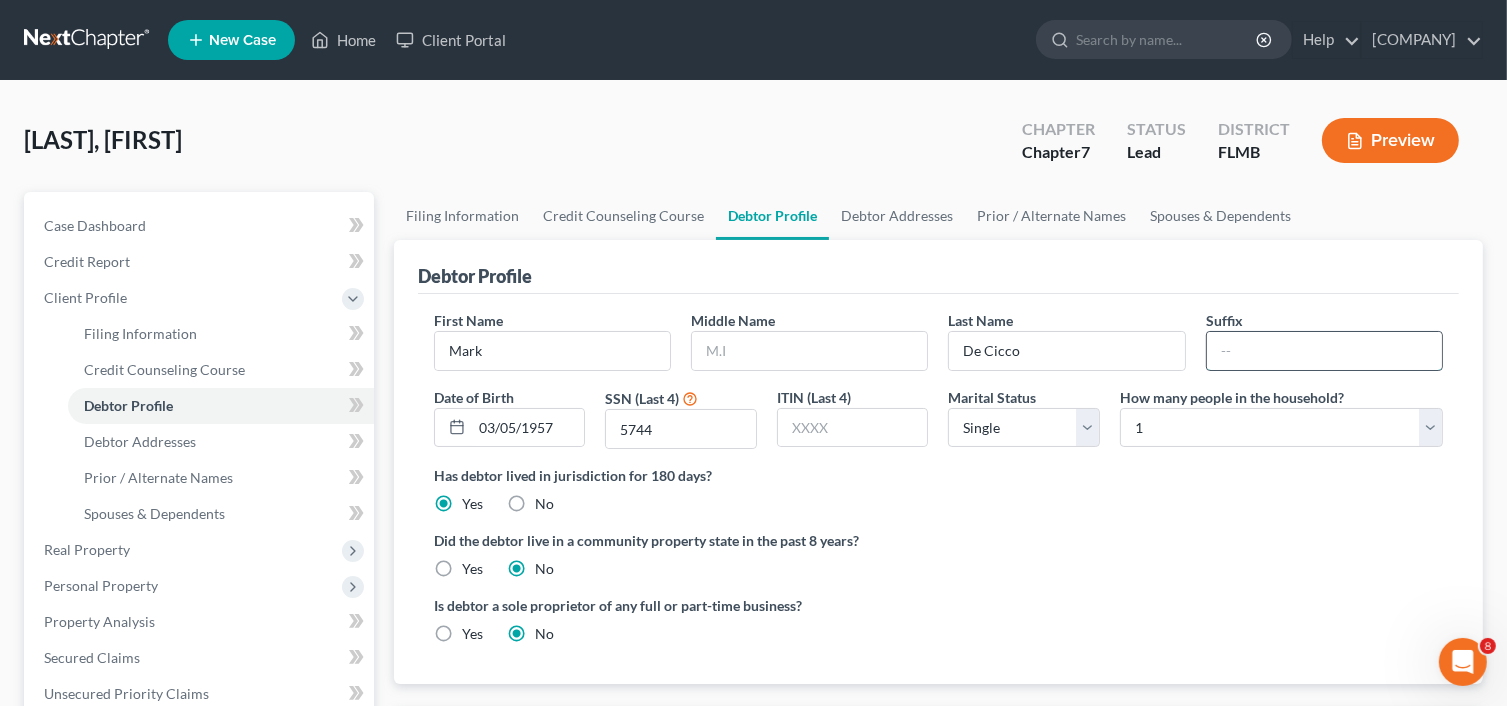 click at bounding box center [1324, 351] 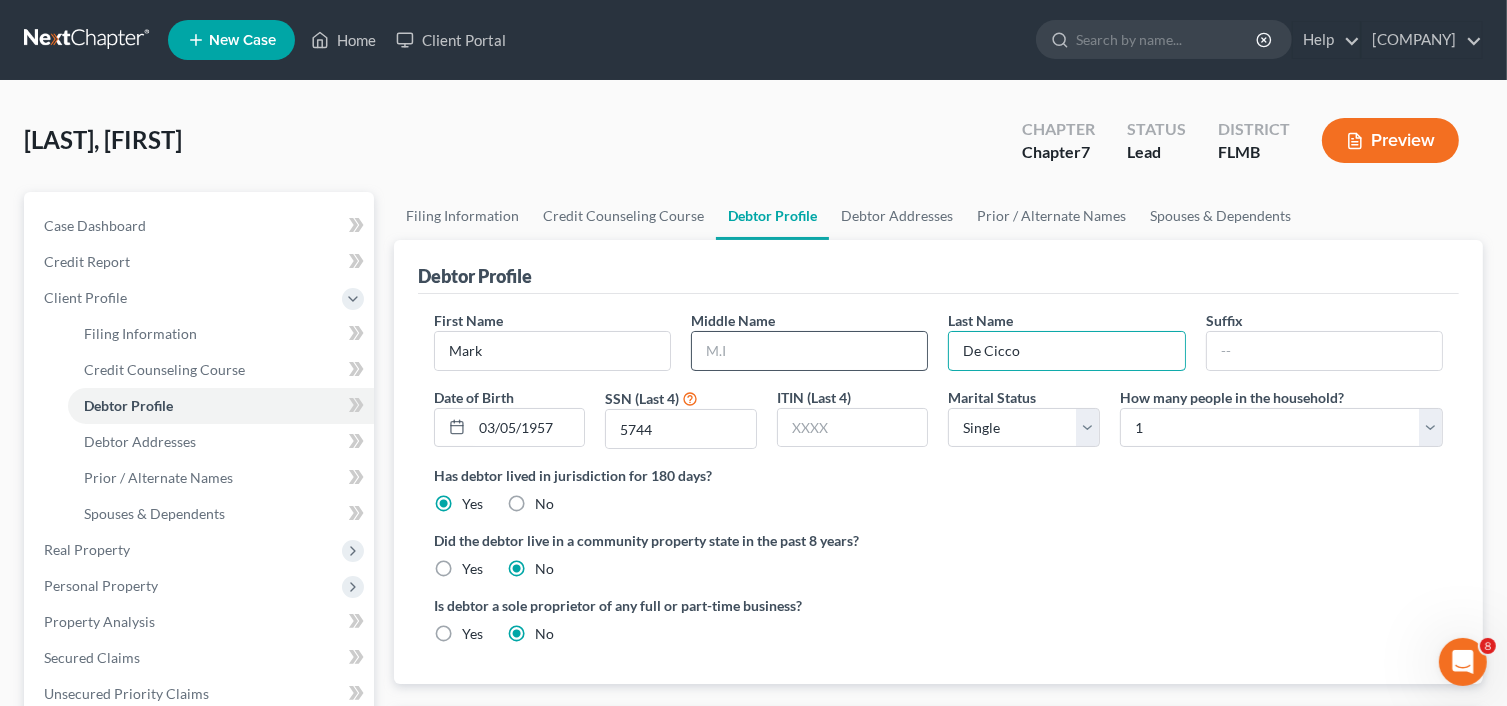 drag, startPoint x: 1054, startPoint y: 350, endPoint x: 923, endPoint y: 345, distance: 131.09538 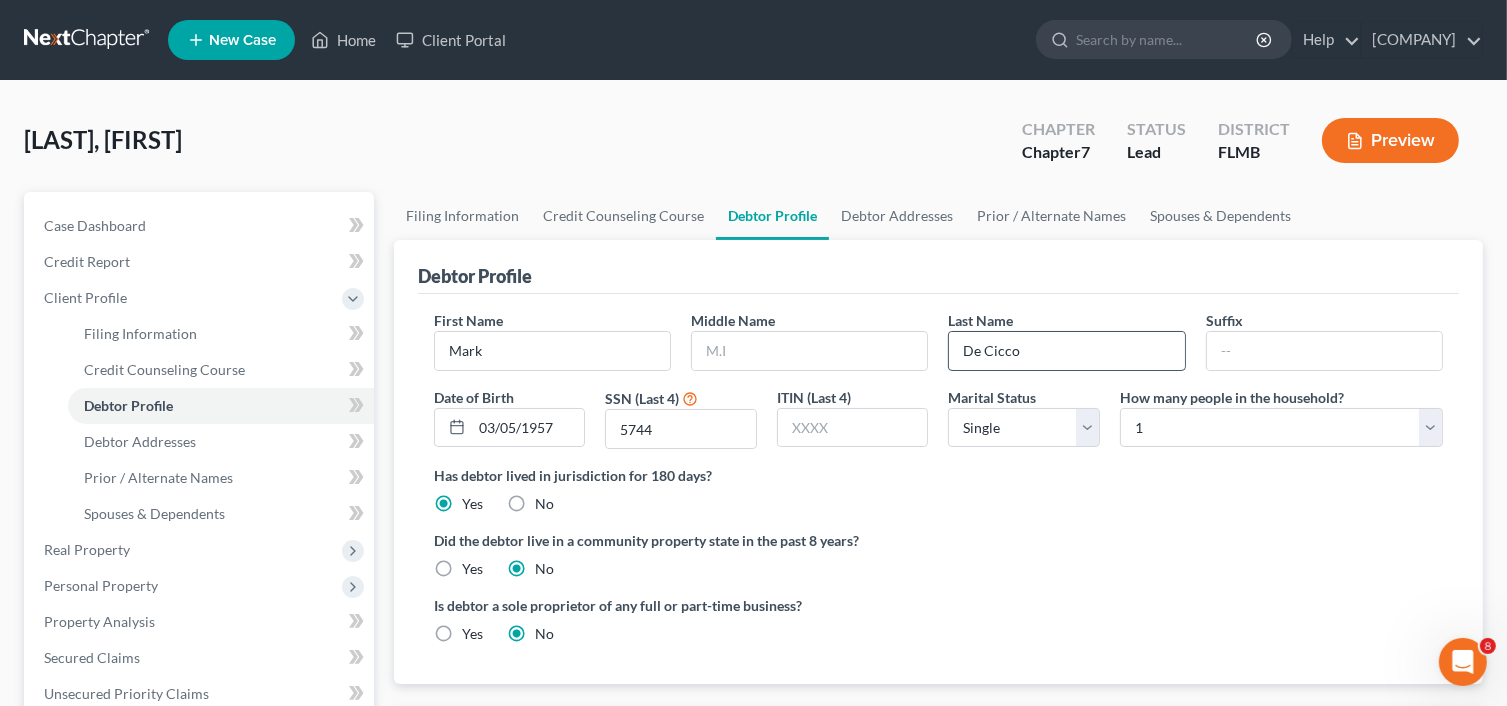 click on "De Cicco" at bounding box center (1066, 351) 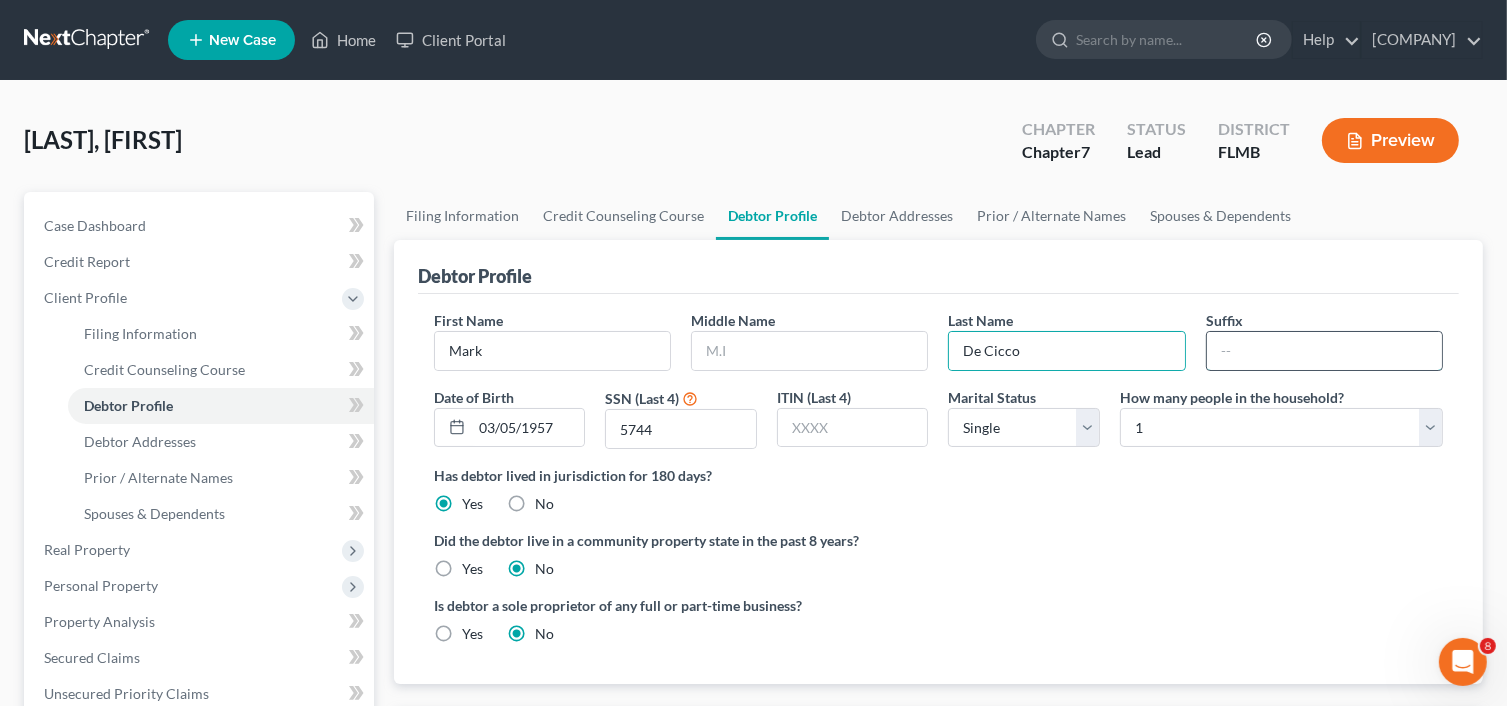 click at bounding box center [1324, 351] 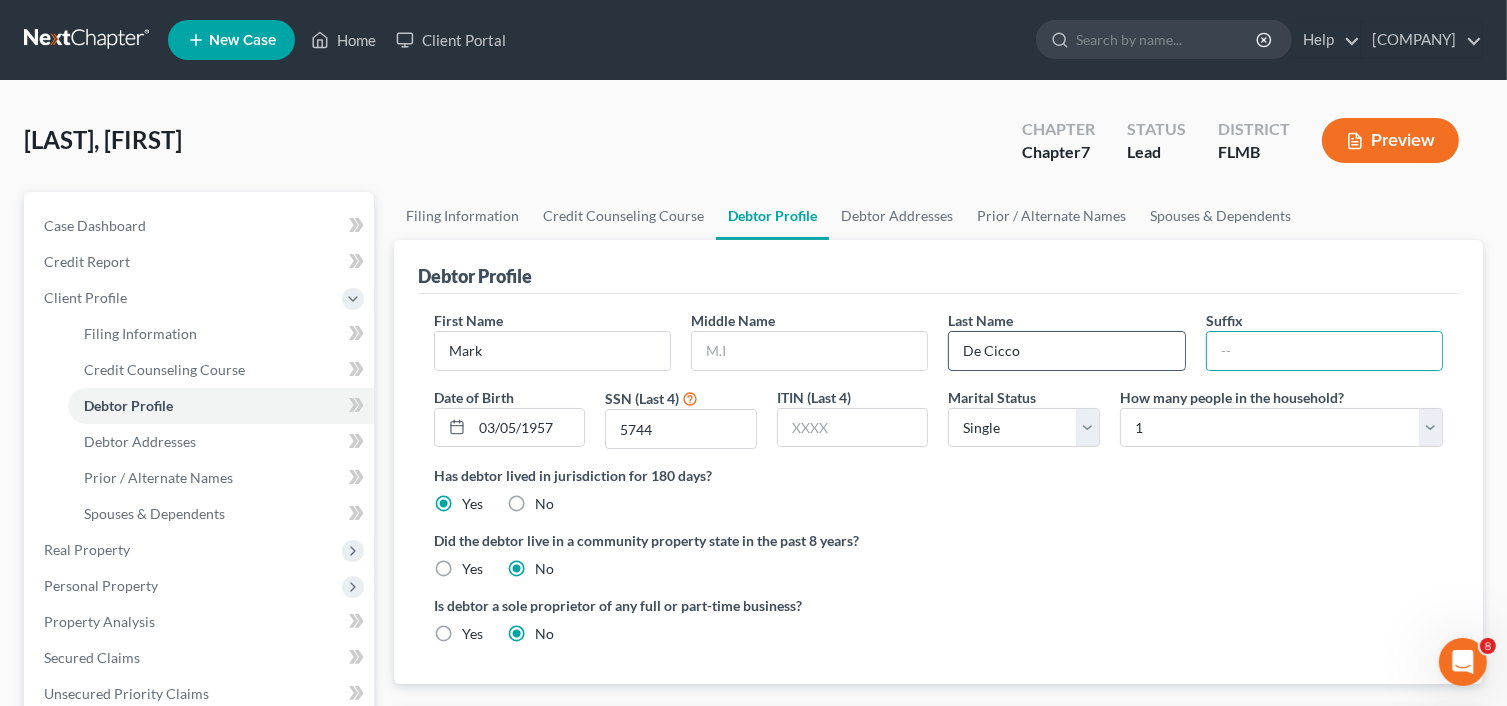 click on "De Cicco" at bounding box center [1066, 351] 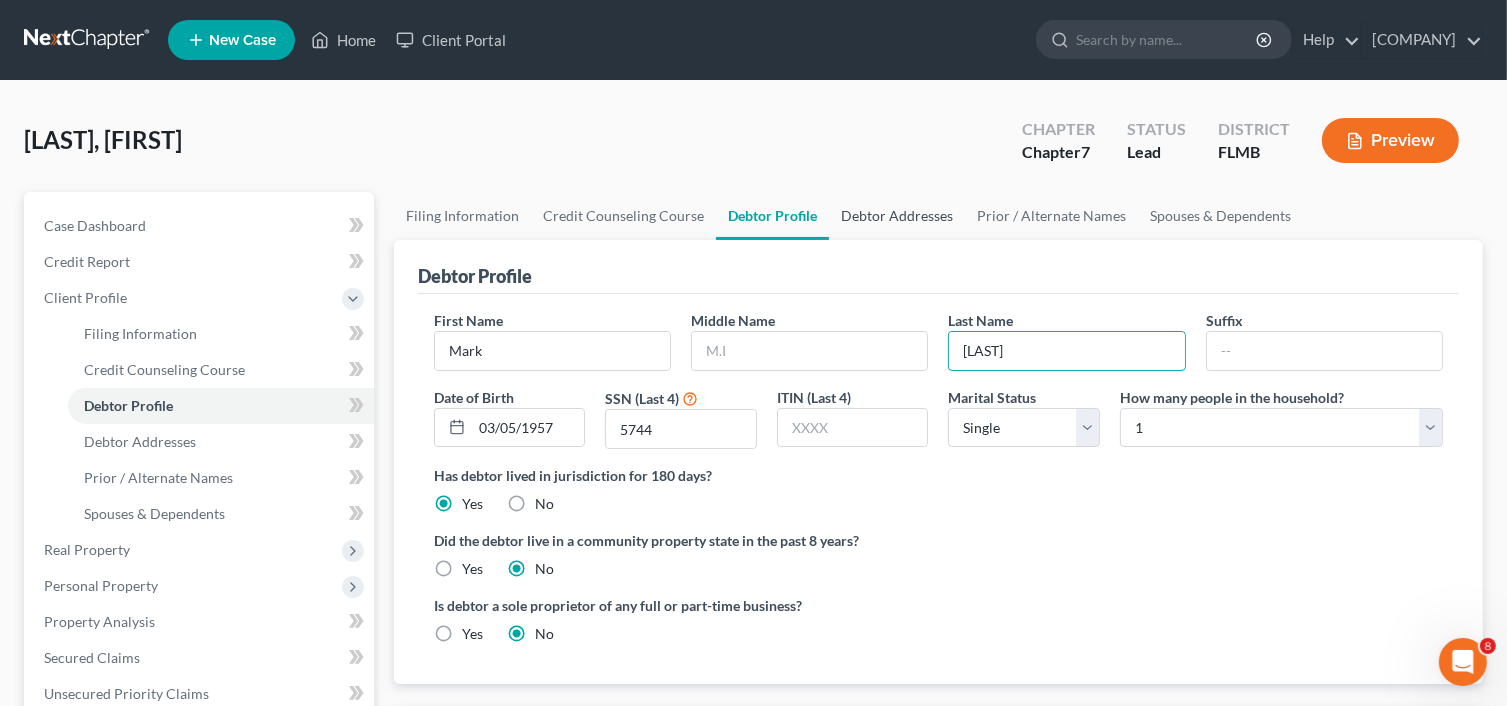 type on "[LAST]" 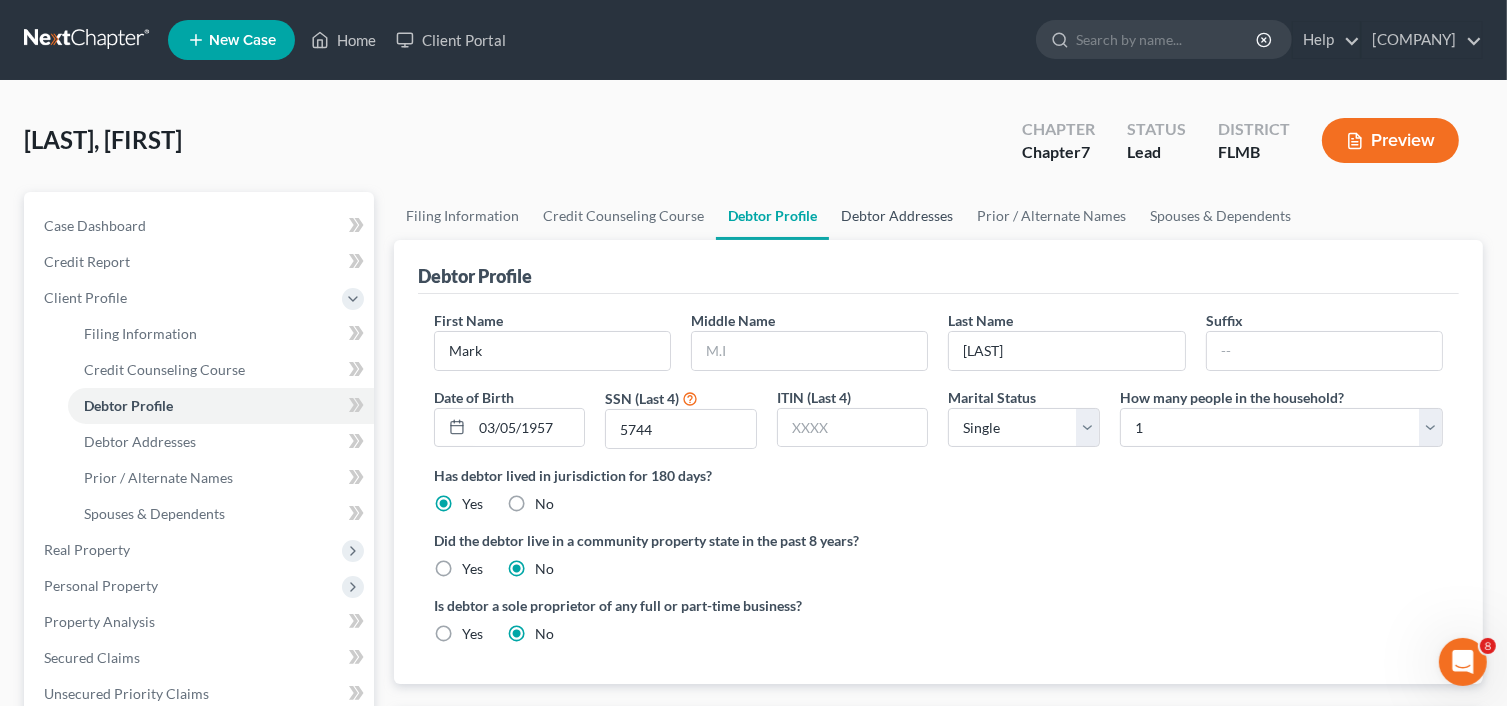 click on "Debtor Addresses" at bounding box center (897, 216) 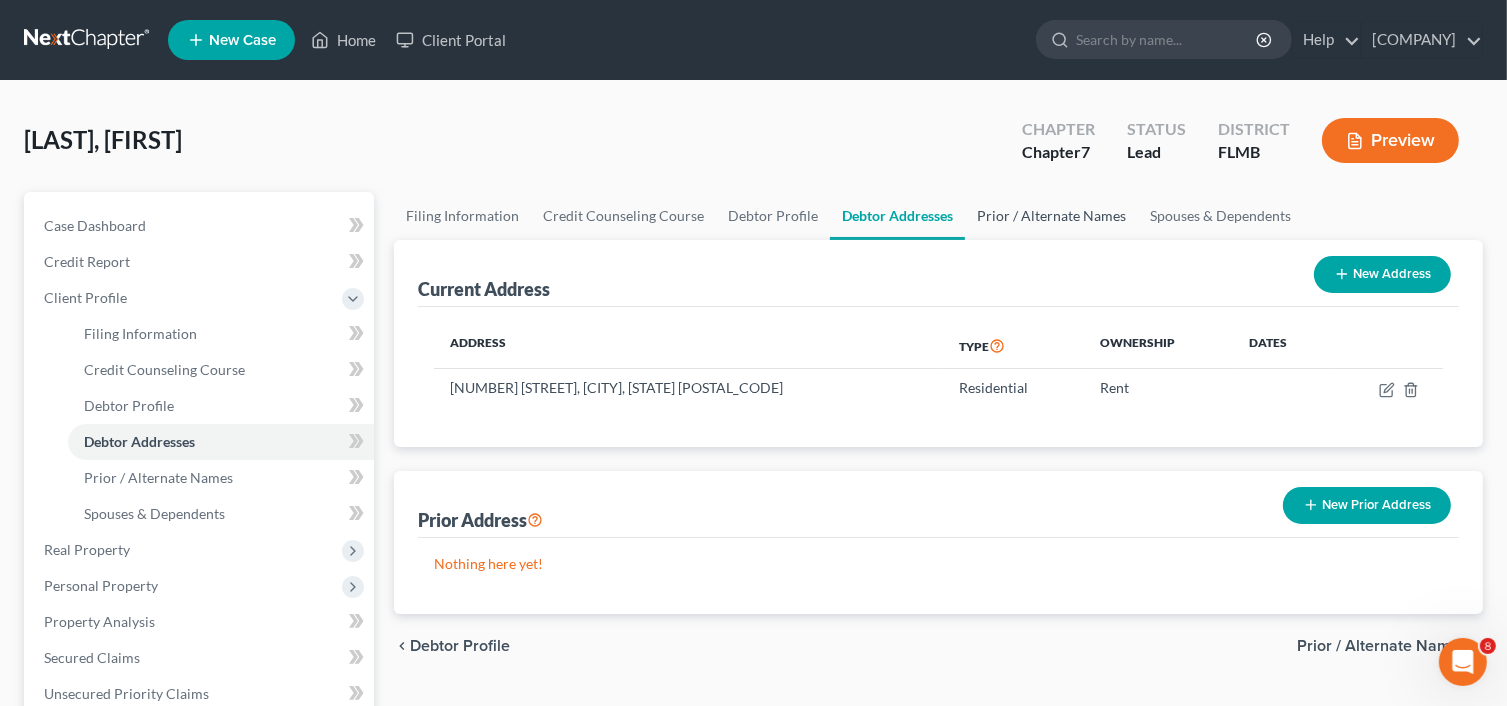 click on "Prior / Alternate Names" at bounding box center (1051, 216) 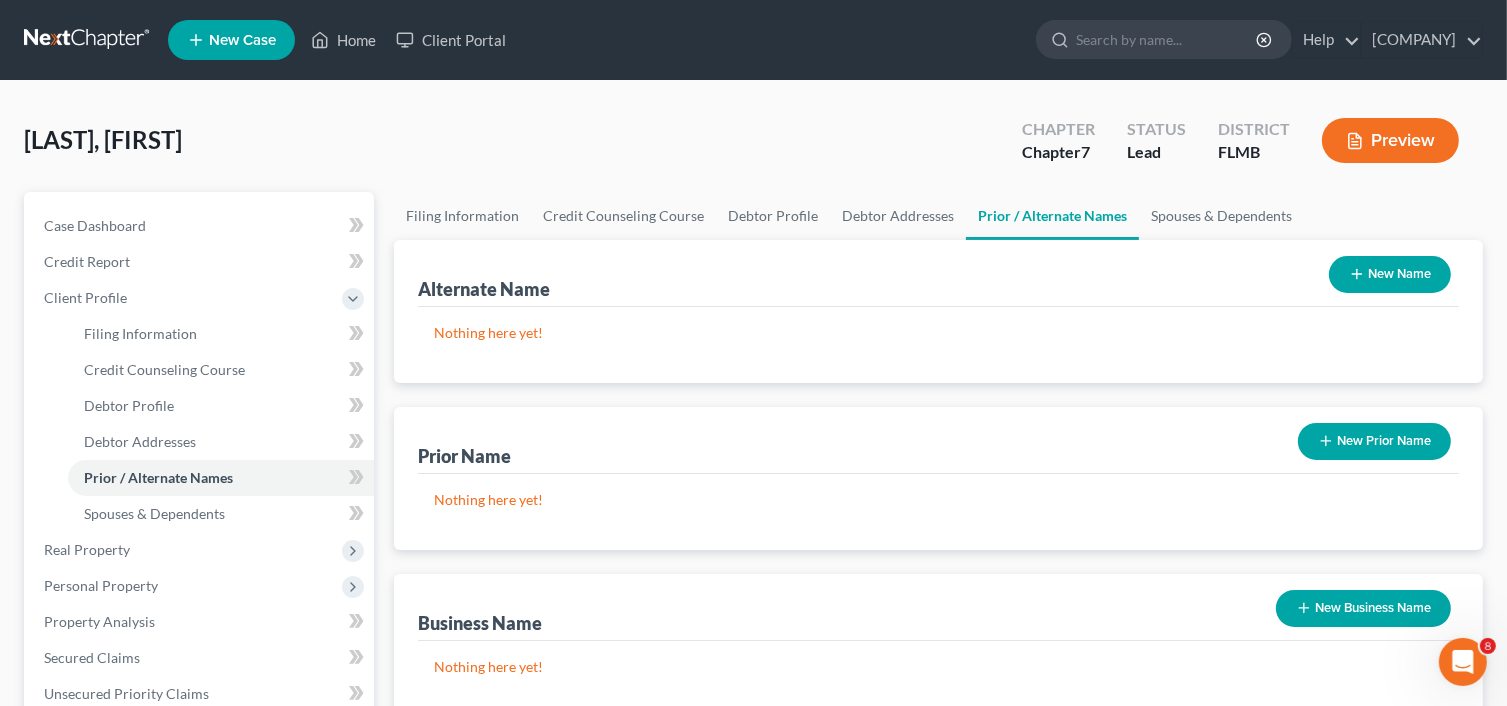 click on "New Name" at bounding box center (1390, 274) 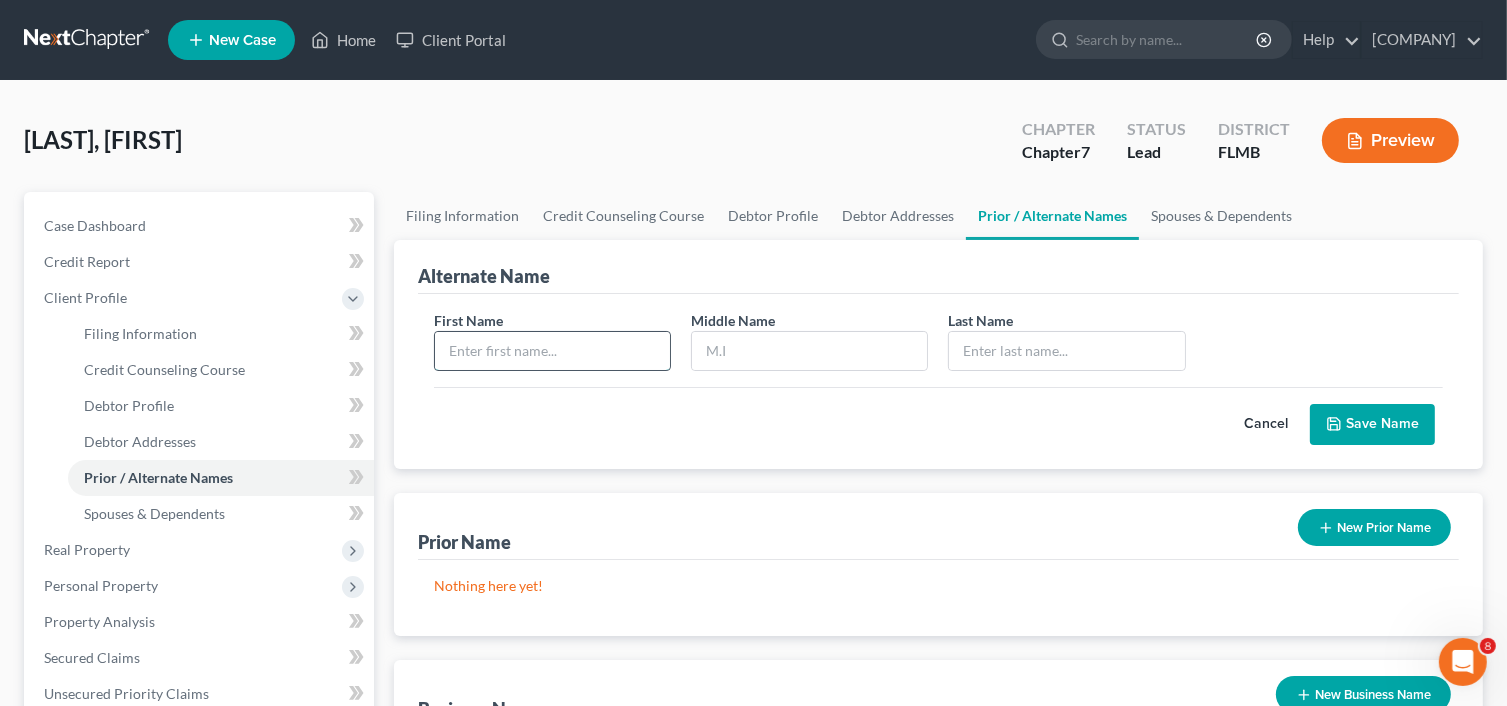 click at bounding box center [552, 351] 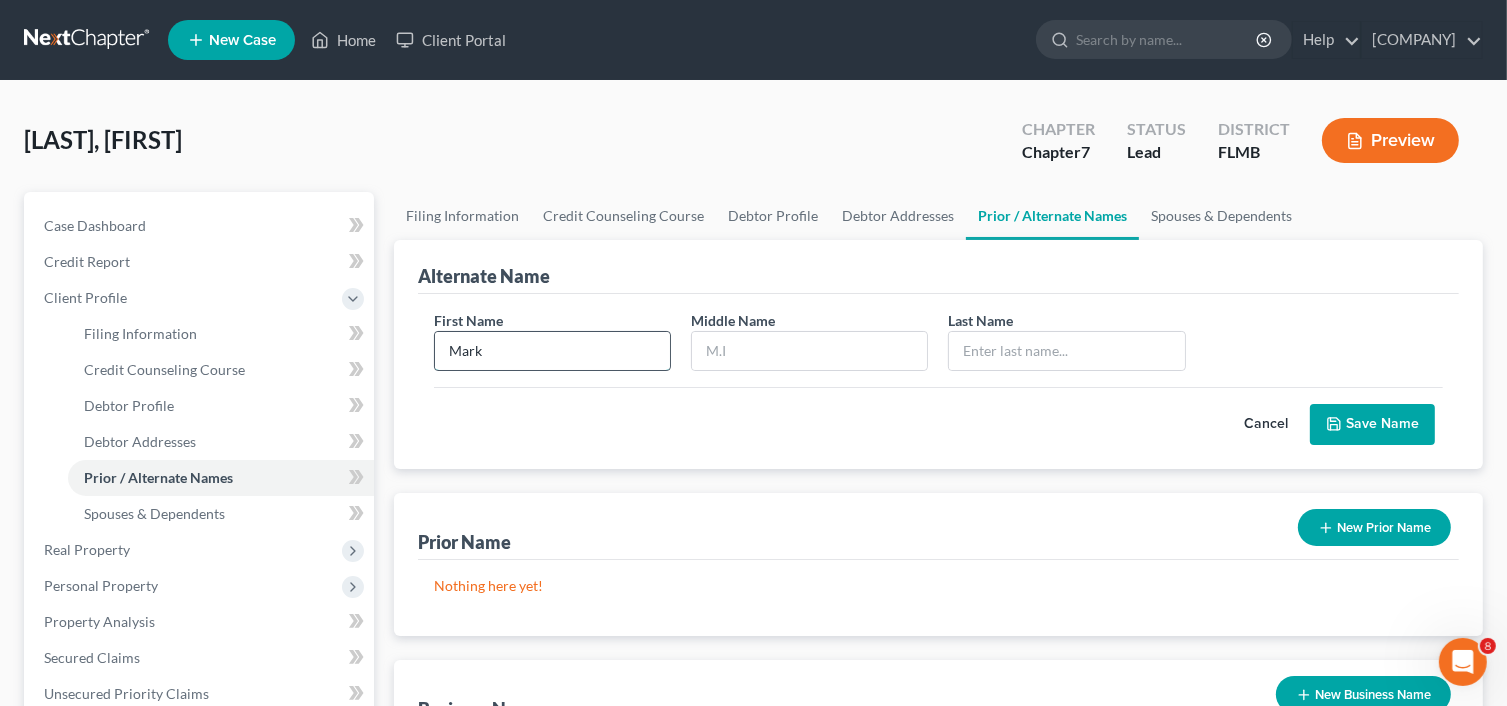 type on "Mark" 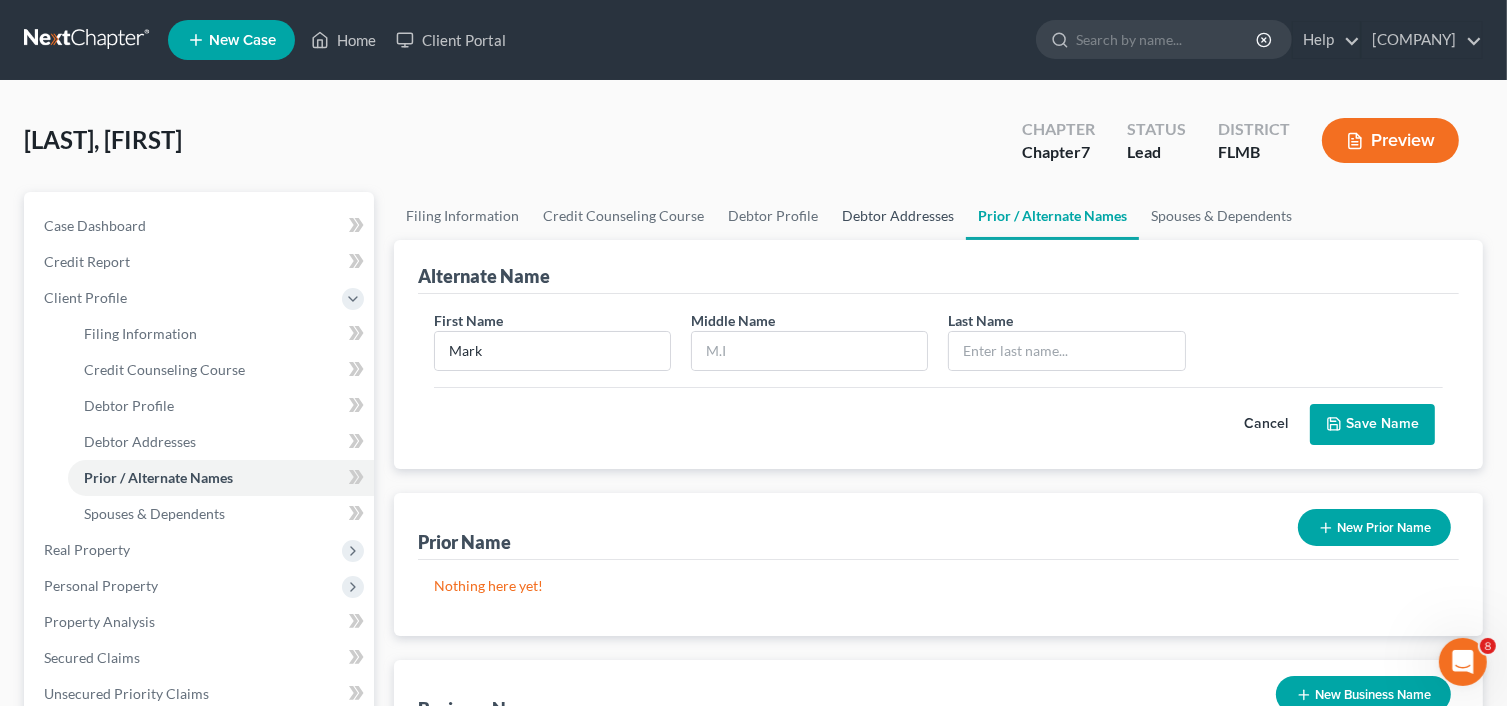 click on "Debtor Addresses" at bounding box center (898, 216) 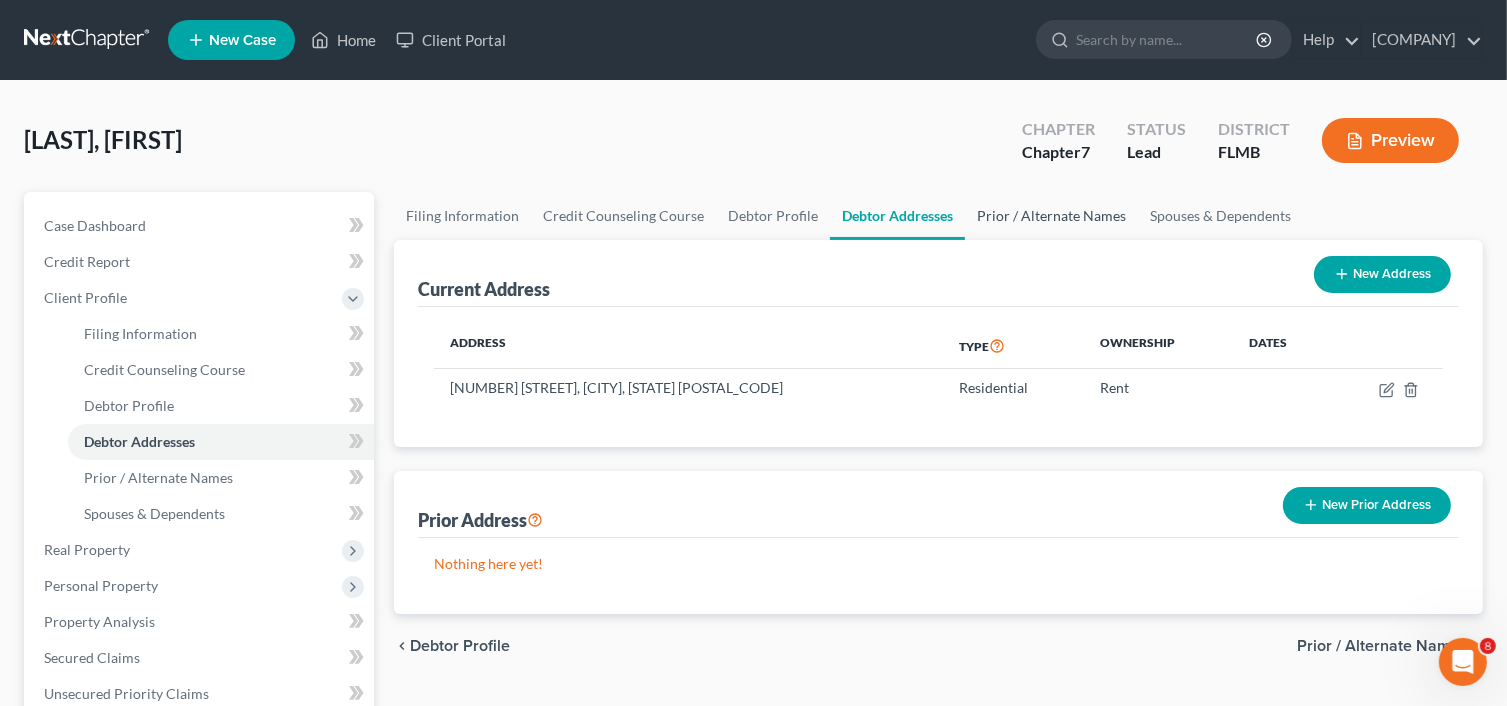 click on "Prior / Alternate Names" at bounding box center [1051, 216] 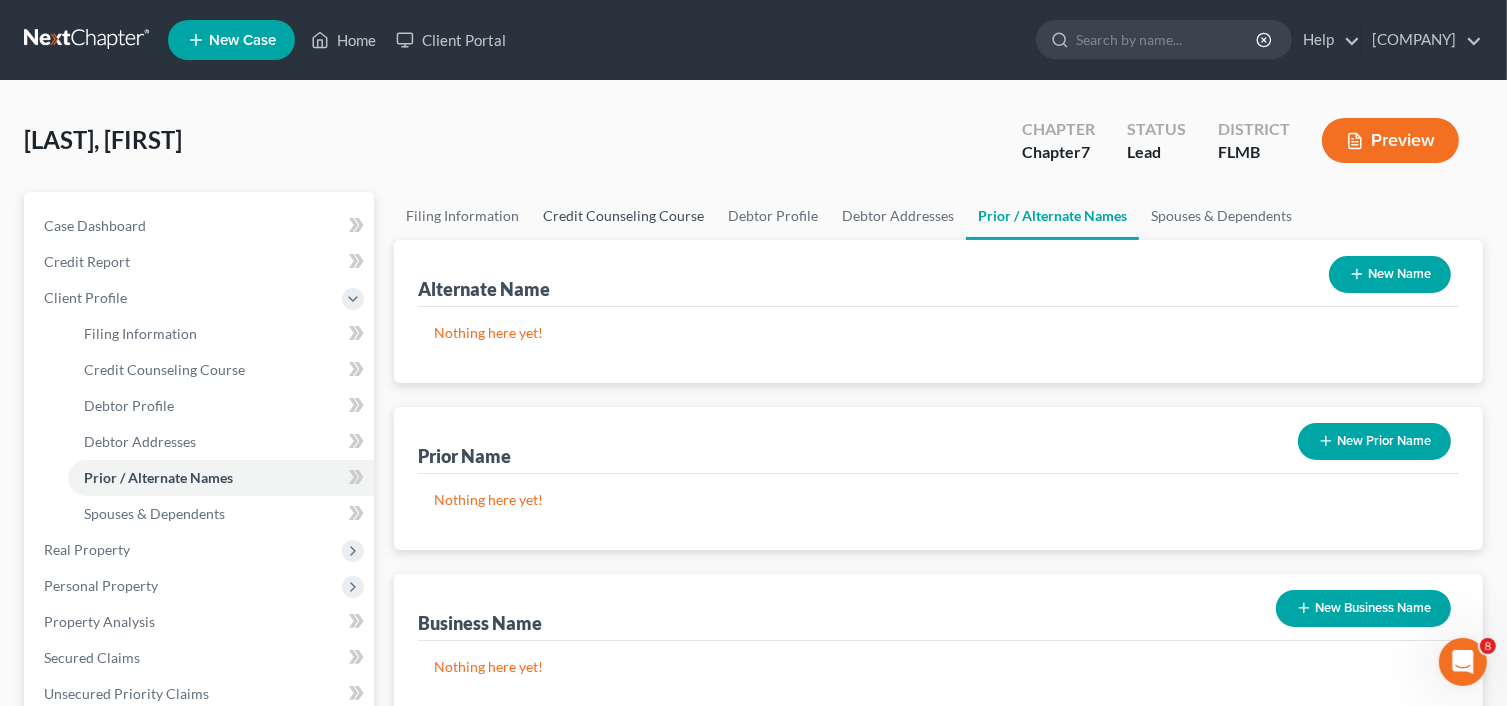 click on "Credit Counseling Course" at bounding box center (623, 216) 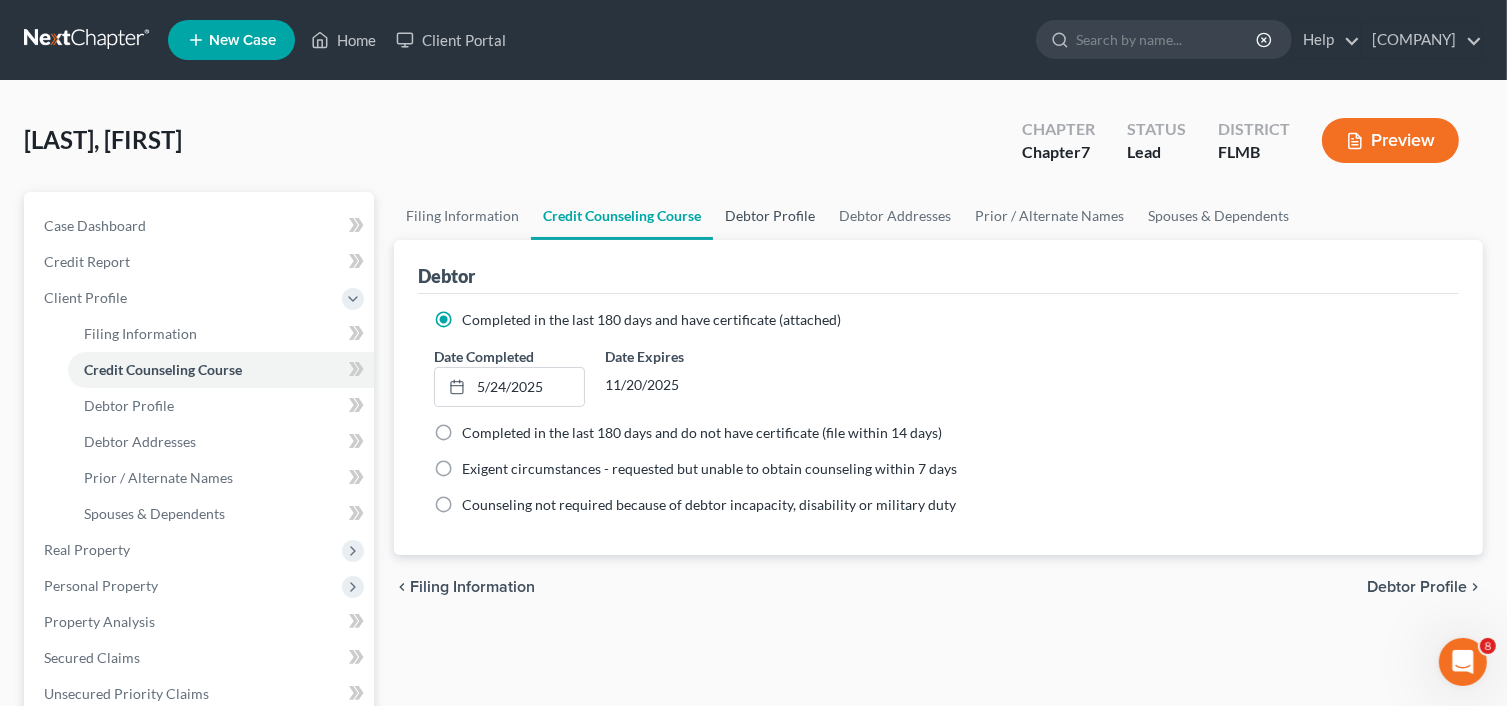 click on "Debtor Profile" at bounding box center [770, 216] 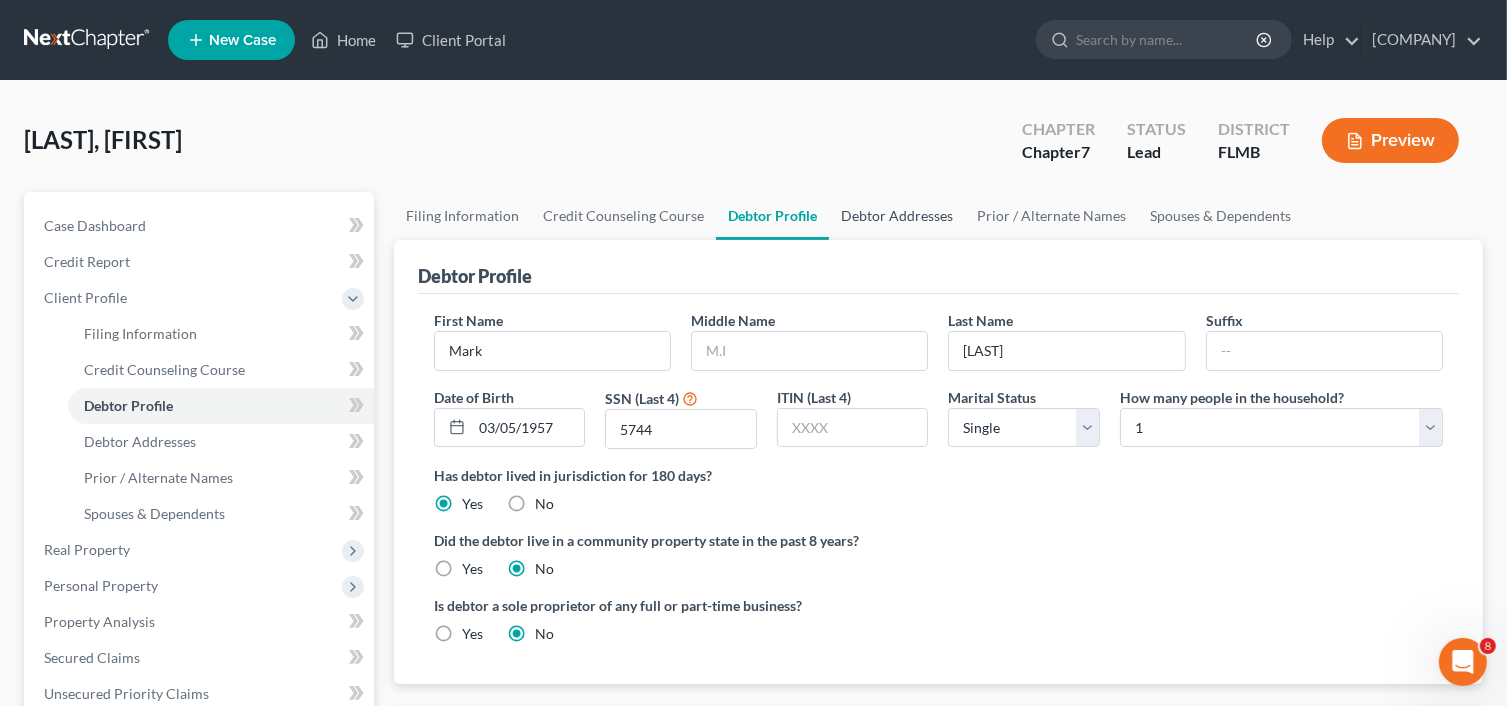 click on "Debtor Addresses" at bounding box center (897, 216) 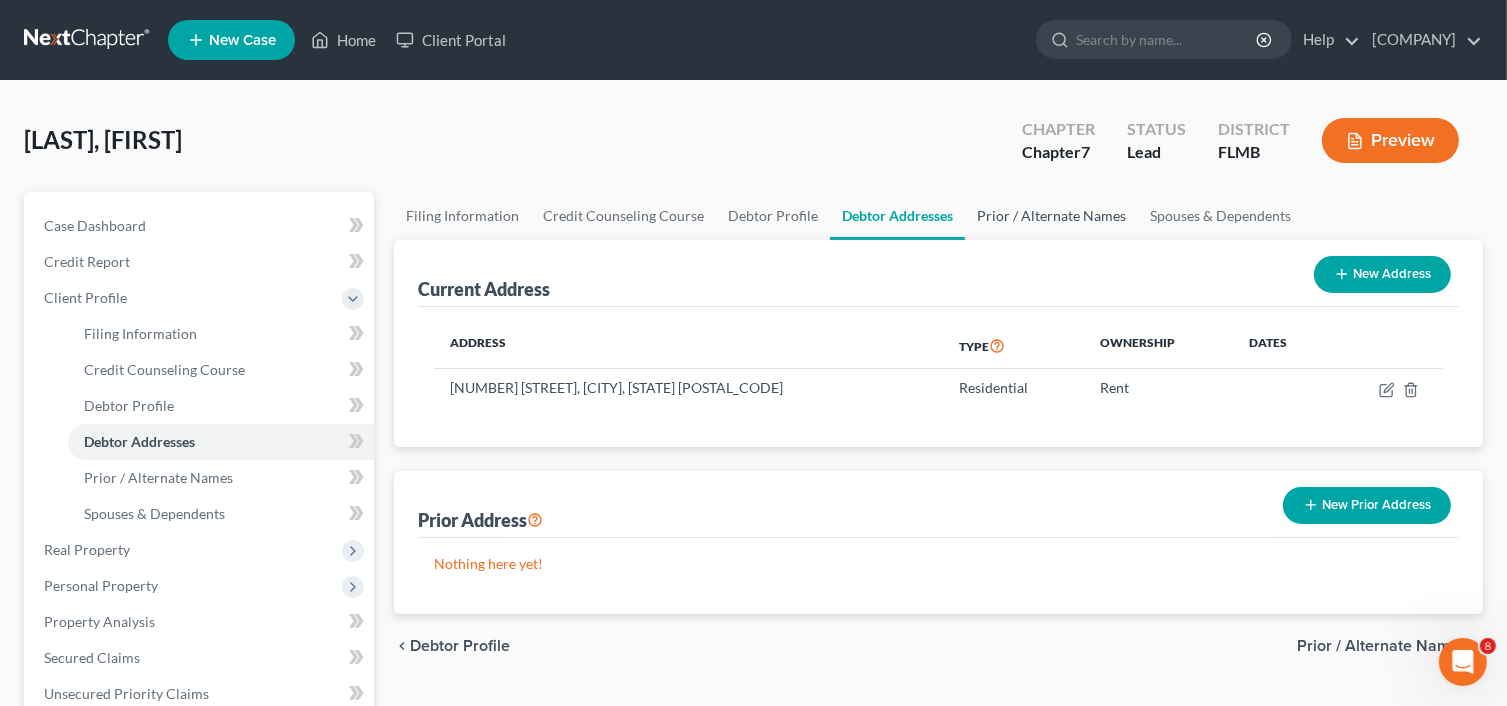 click on "Prior / Alternate Names" at bounding box center (1051, 216) 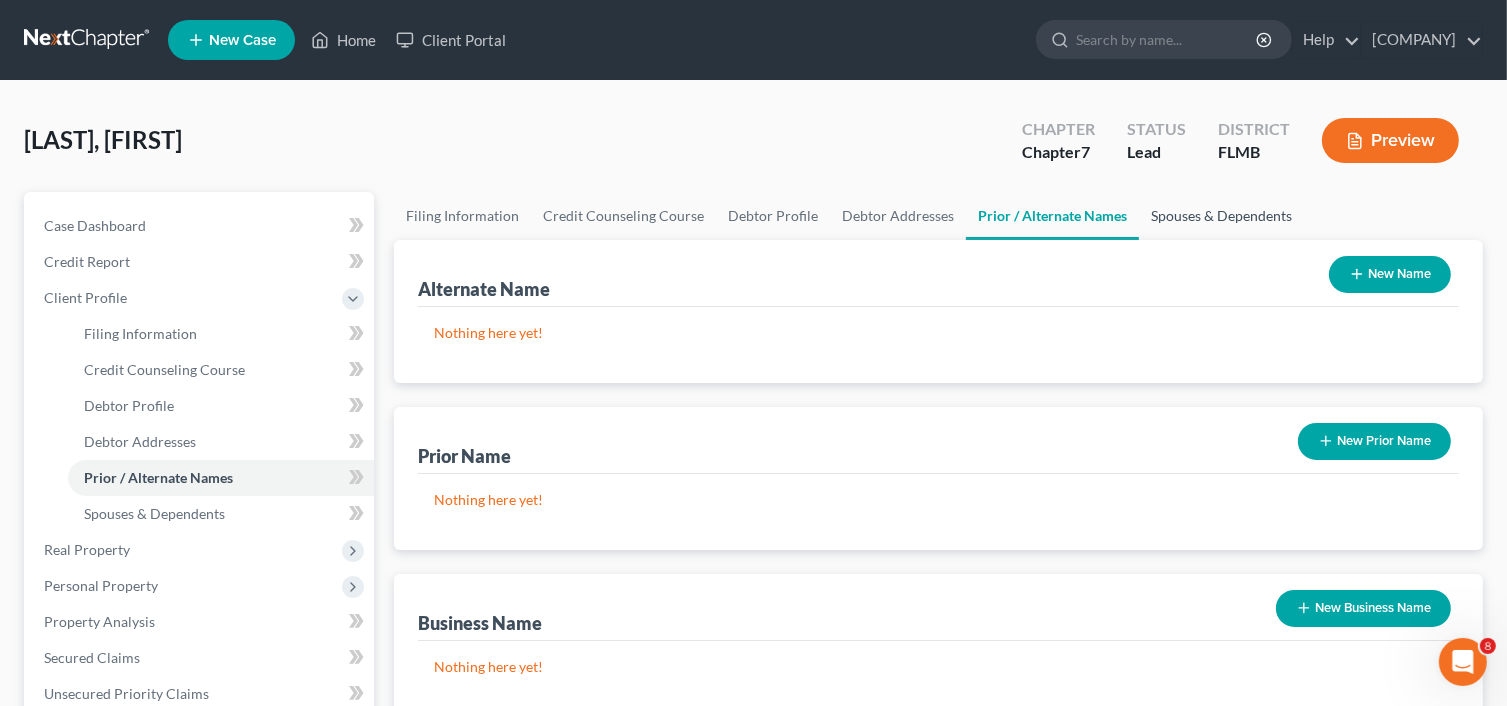 click on "Spouses & Dependents" at bounding box center (1221, 216) 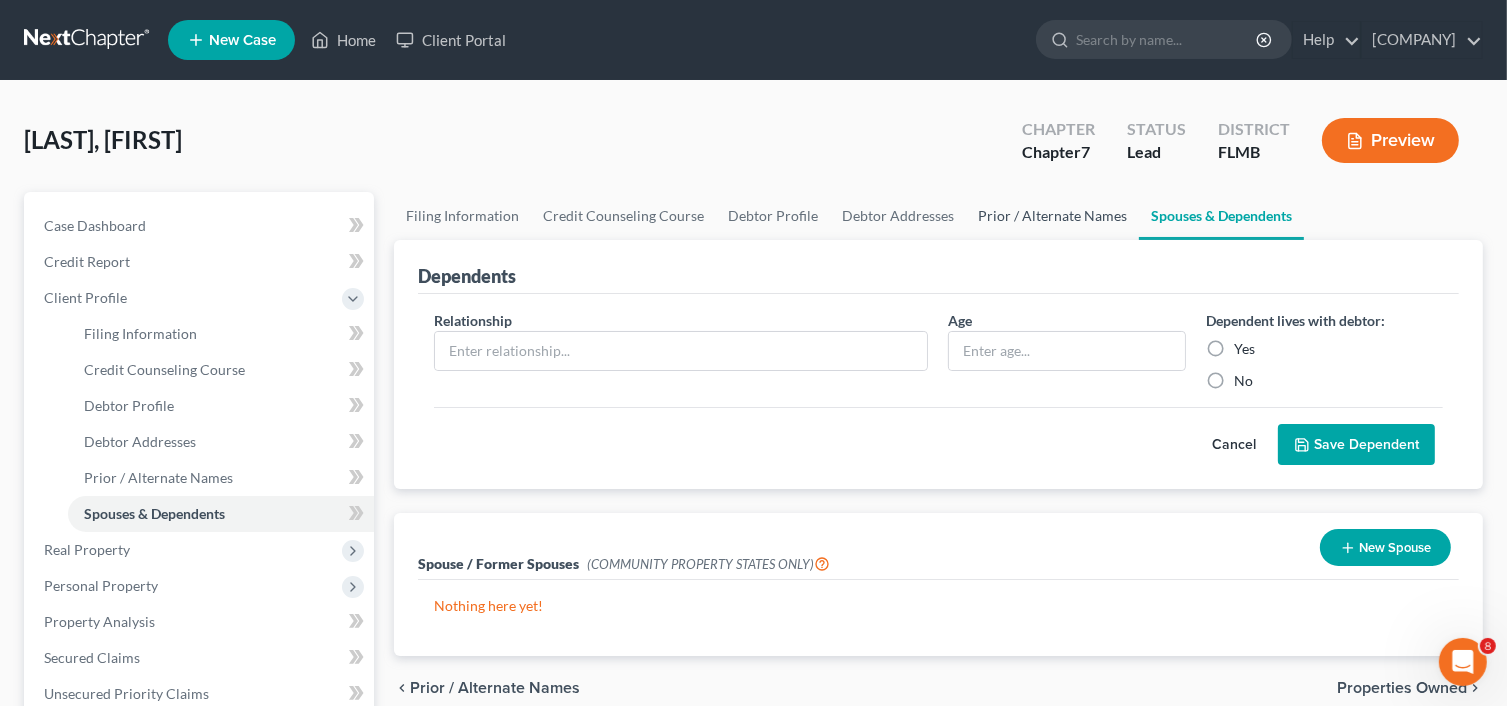 click on "Prior / Alternate Names" at bounding box center (1052, 216) 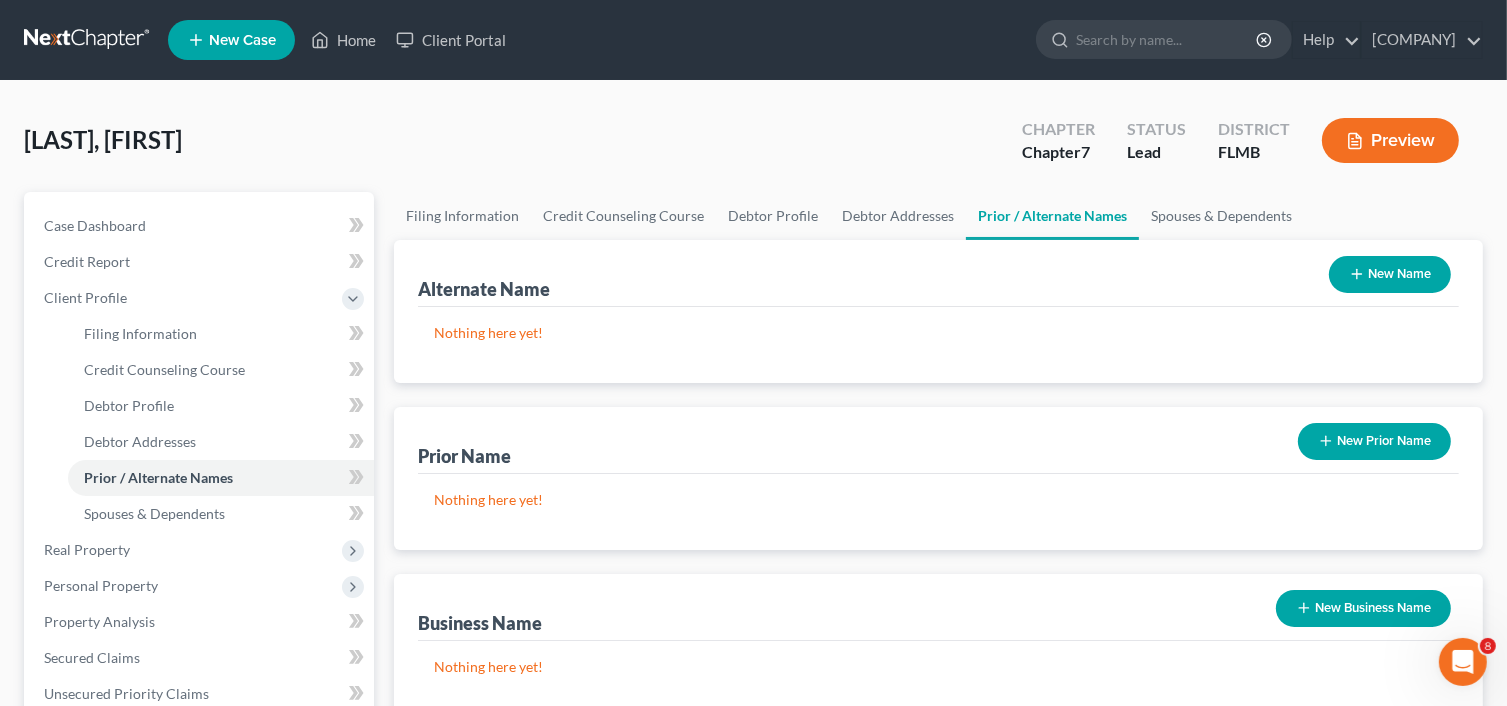 click on "New Name" at bounding box center [1390, 274] 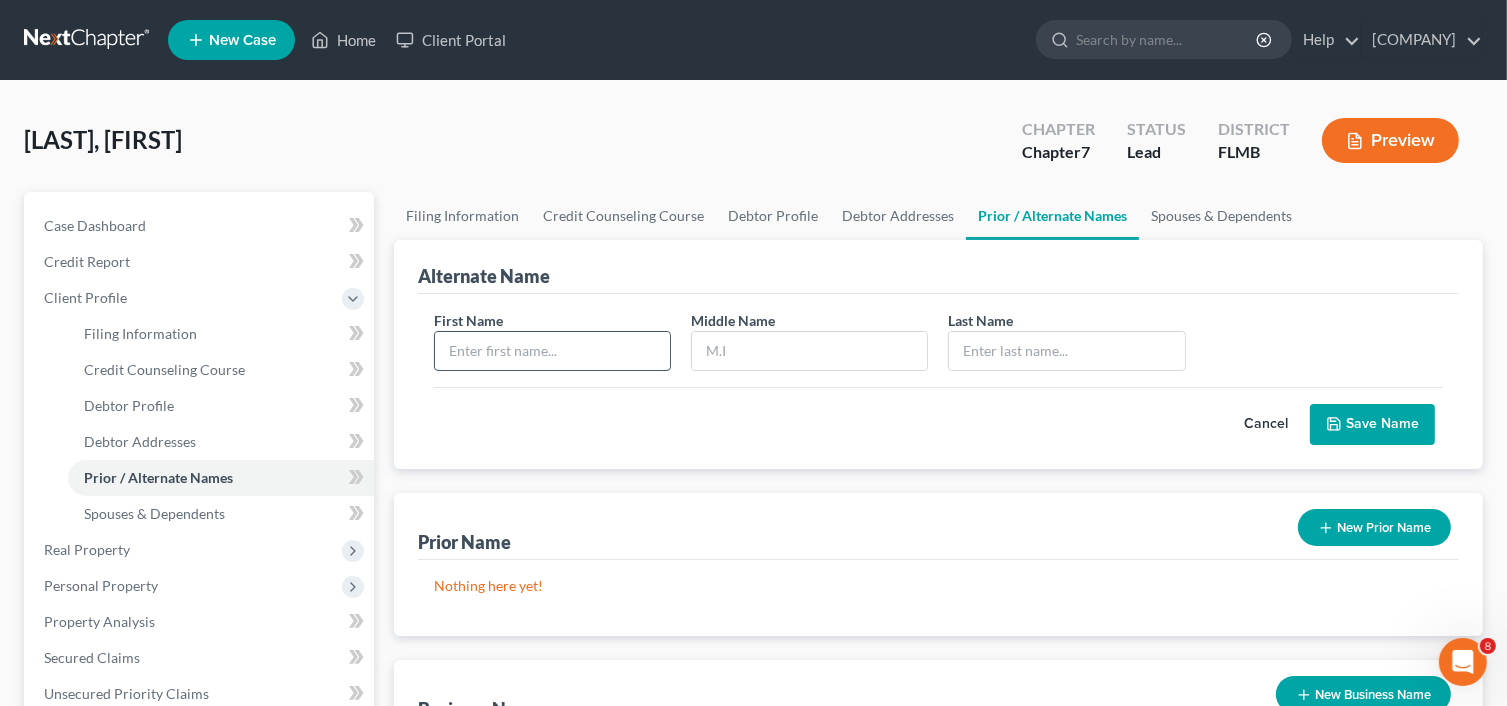 click at bounding box center [552, 351] 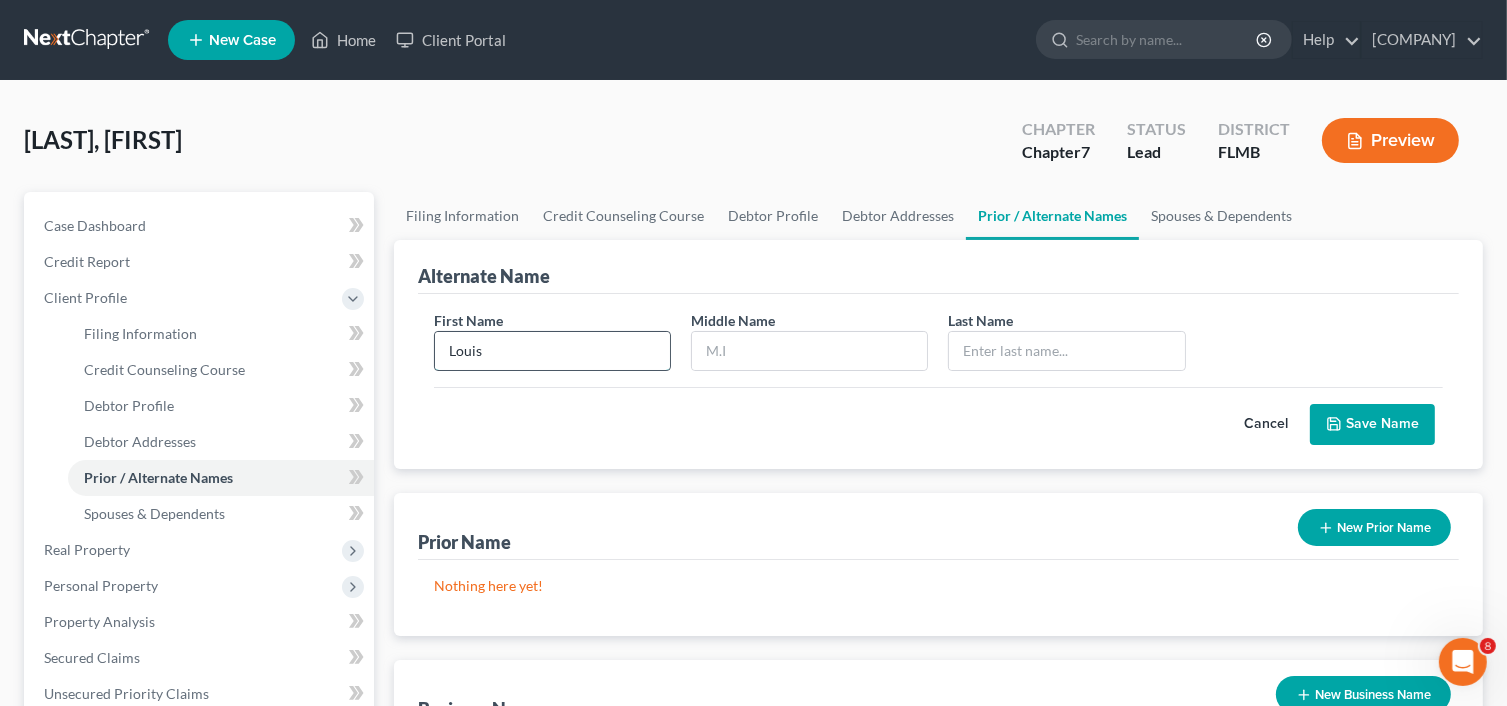 type on "Louis" 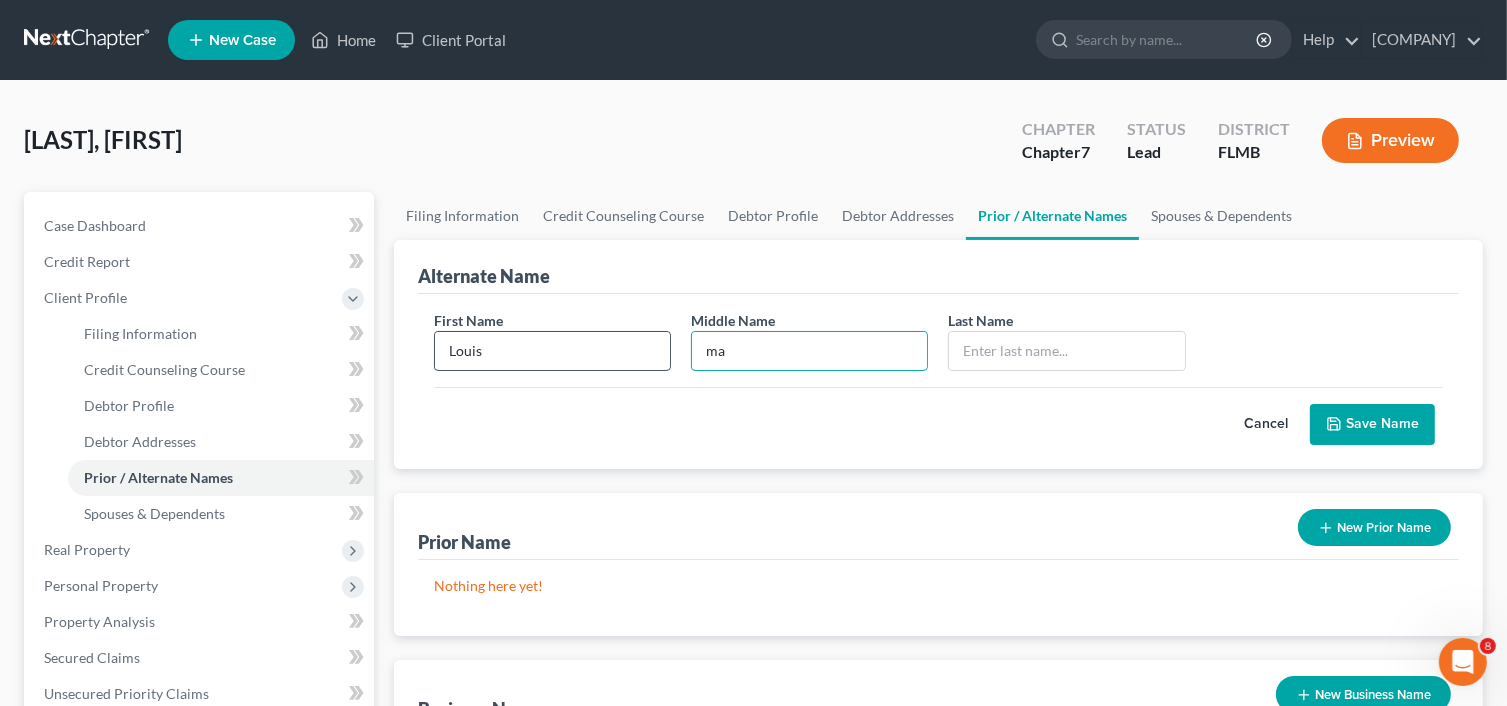 type on "m" 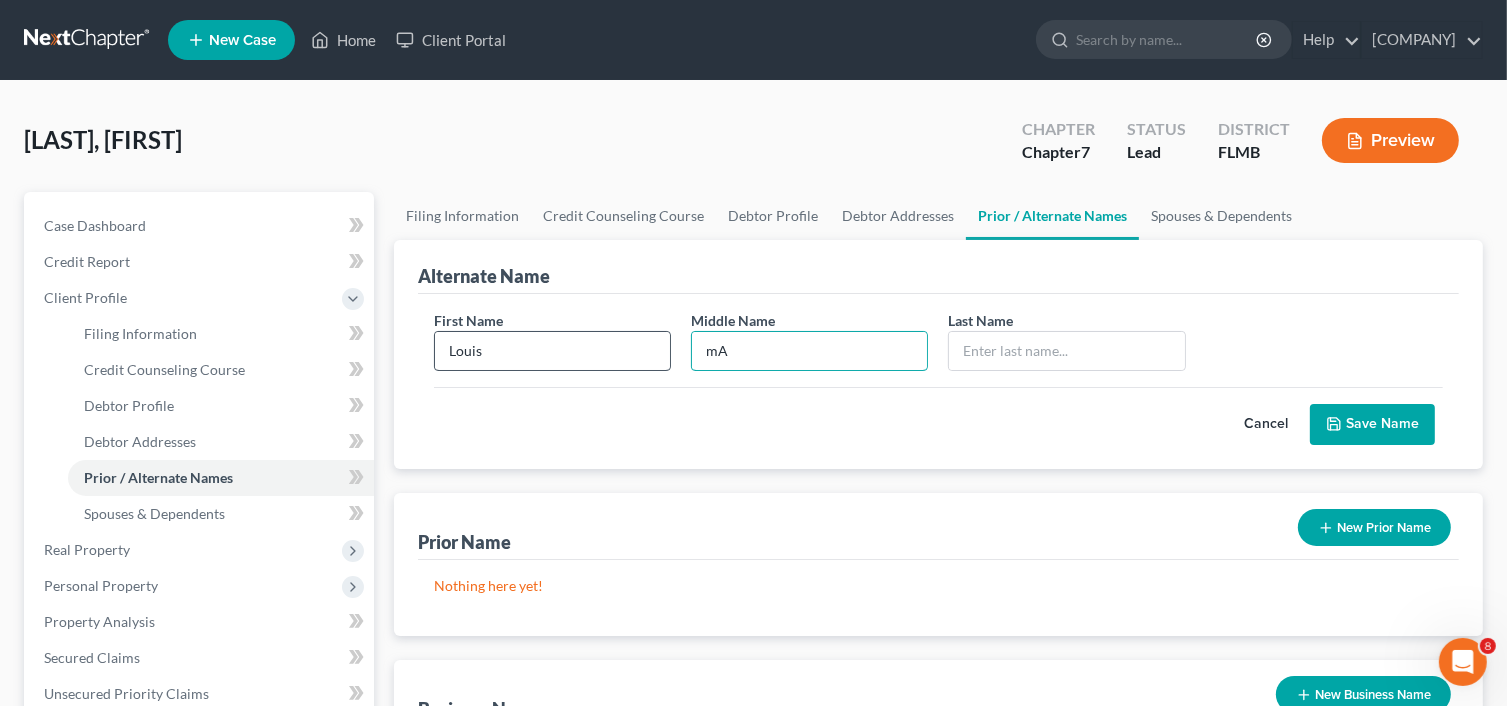 type on "m" 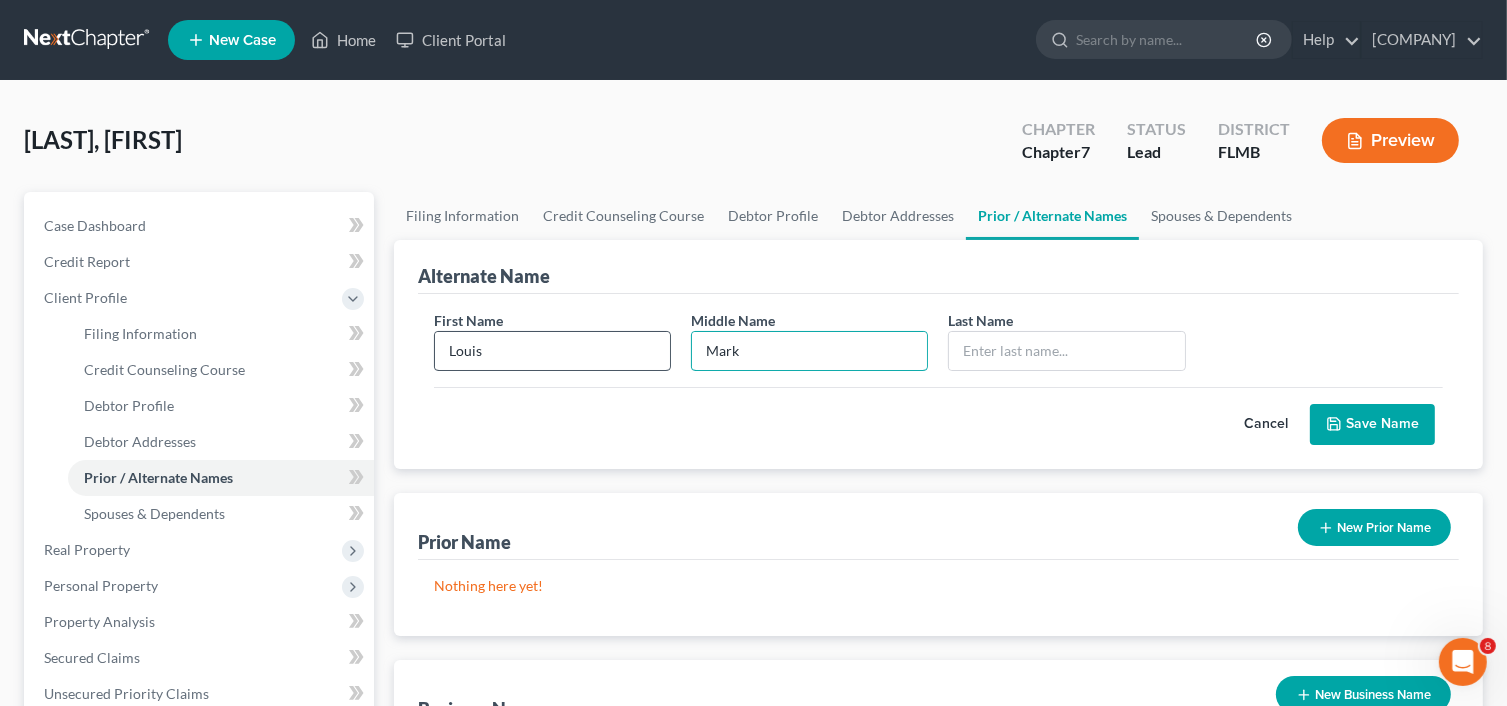 type on "Mark" 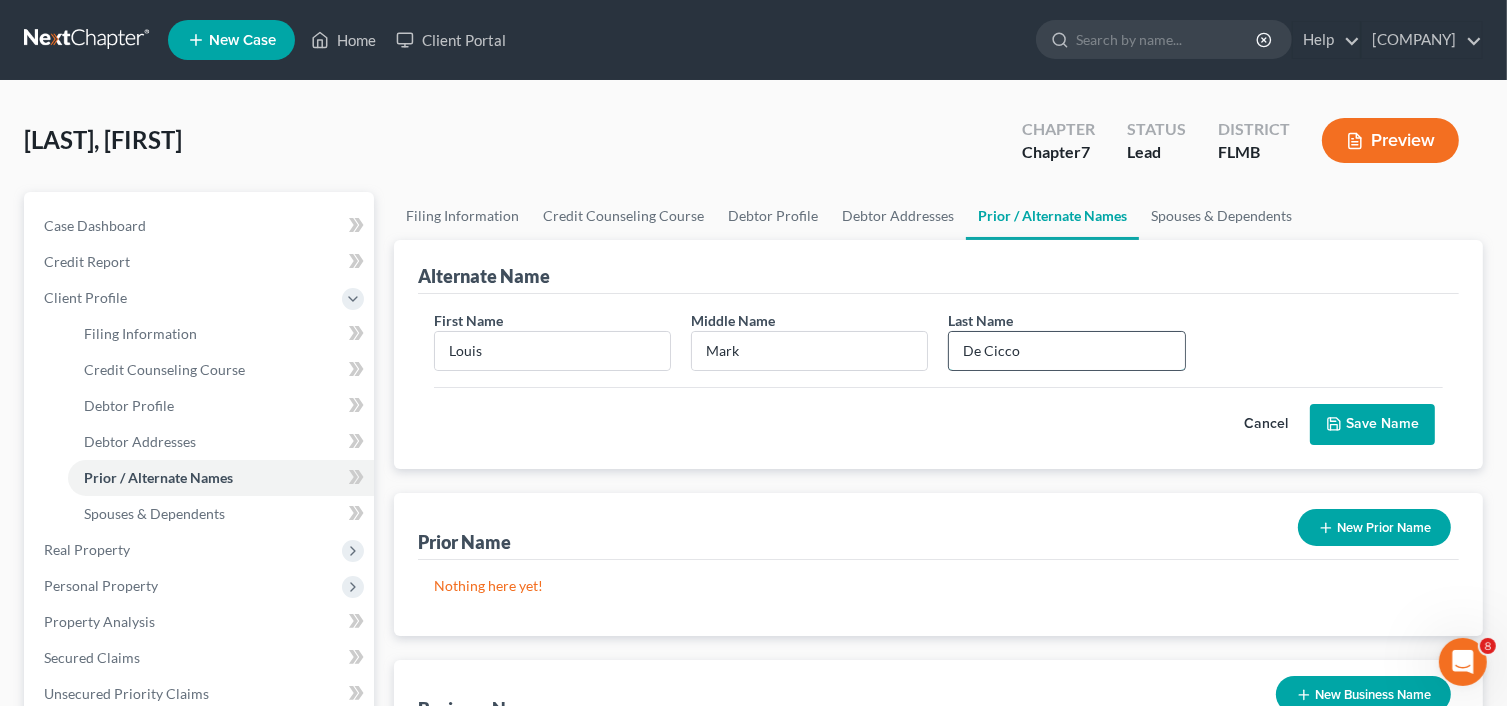 click on "De Cicco" at bounding box center (1066, 351) 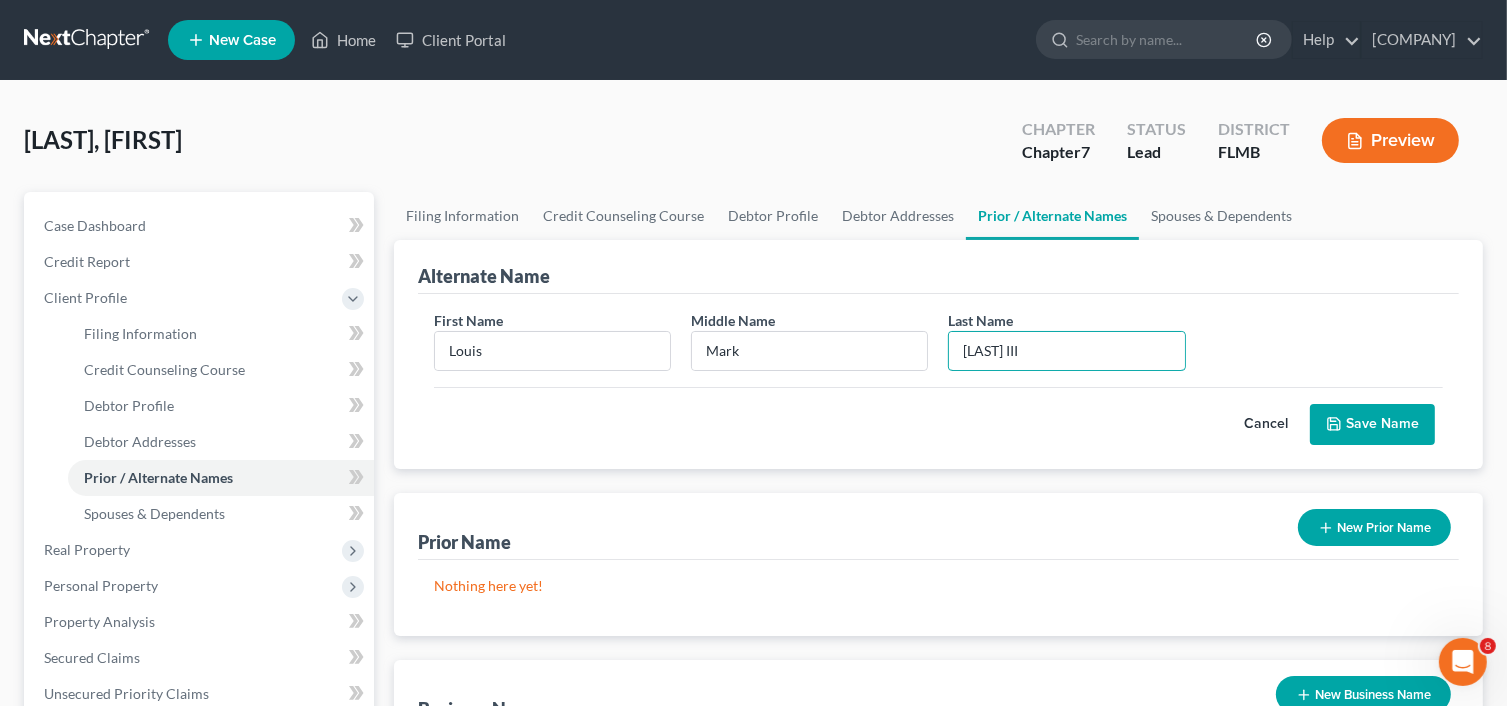 type on "[LAST] III" 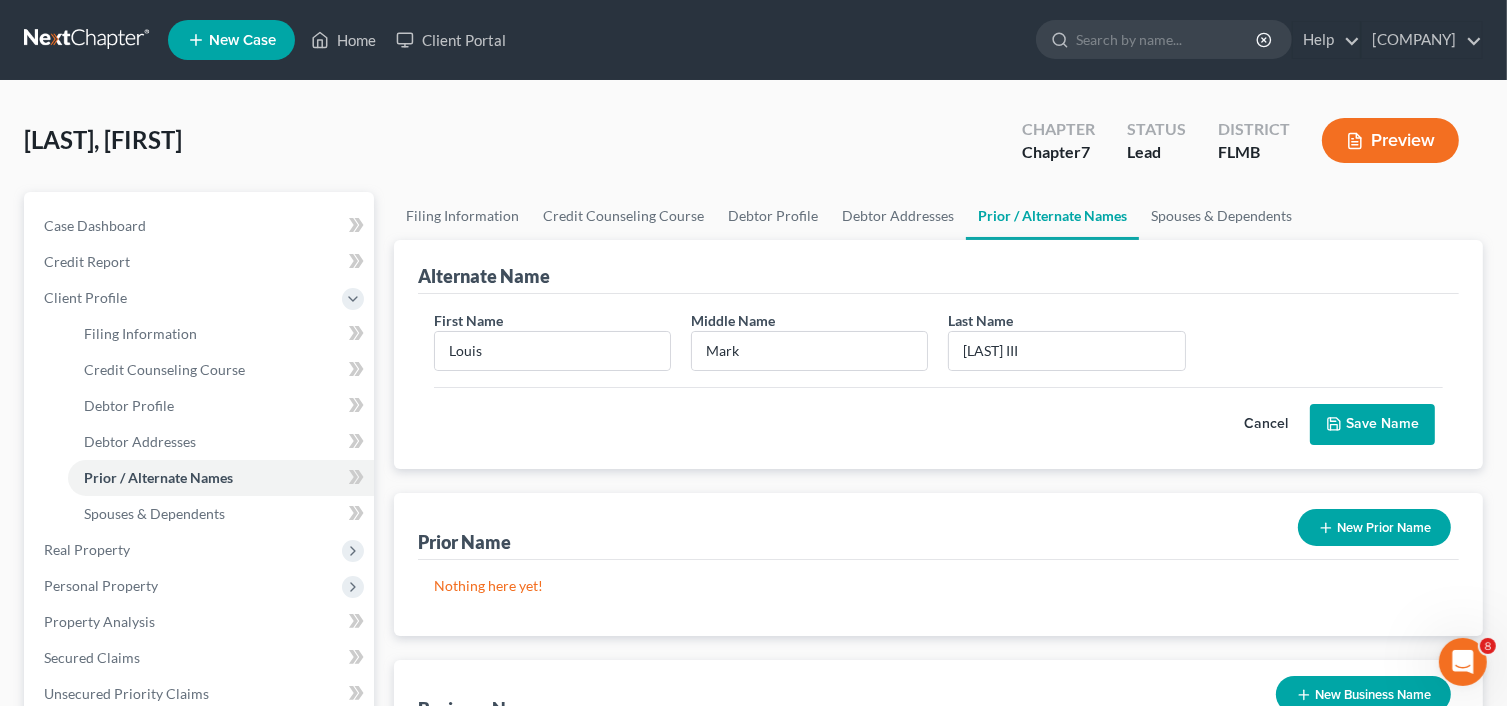 click on "Save Name" at bounding box center [1372, 425] 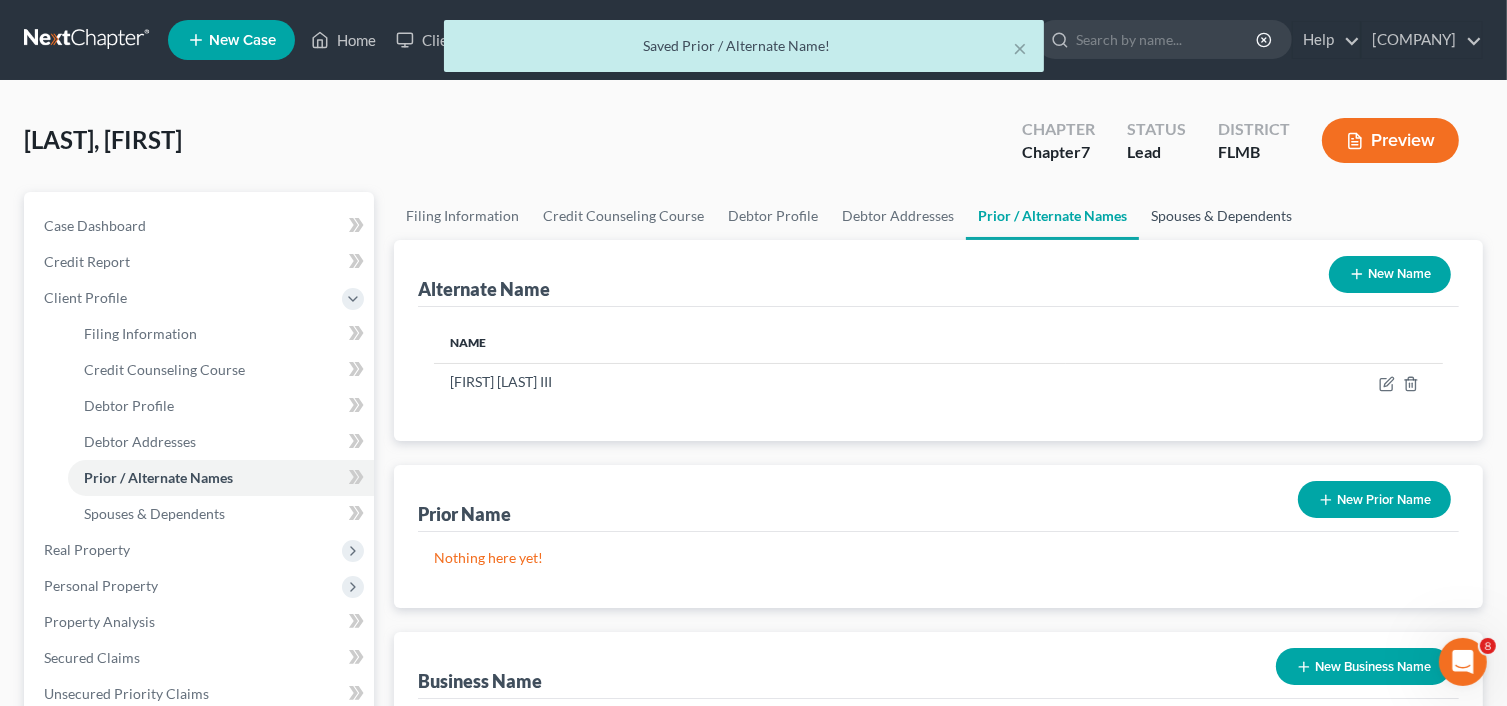 click on "Spouses & Dependents" at bounding box center [1221, 216] 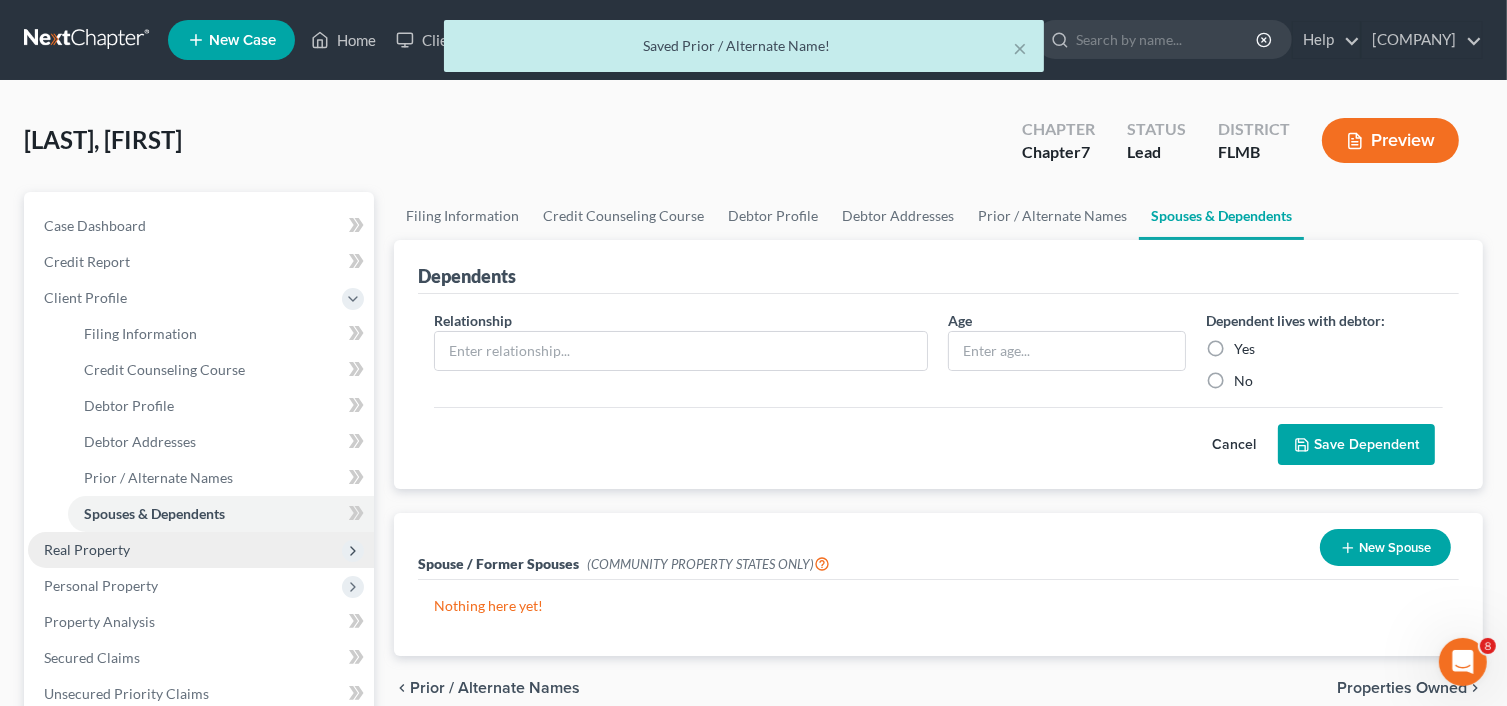 click on "Real Property" at bounding box center (201, 550) 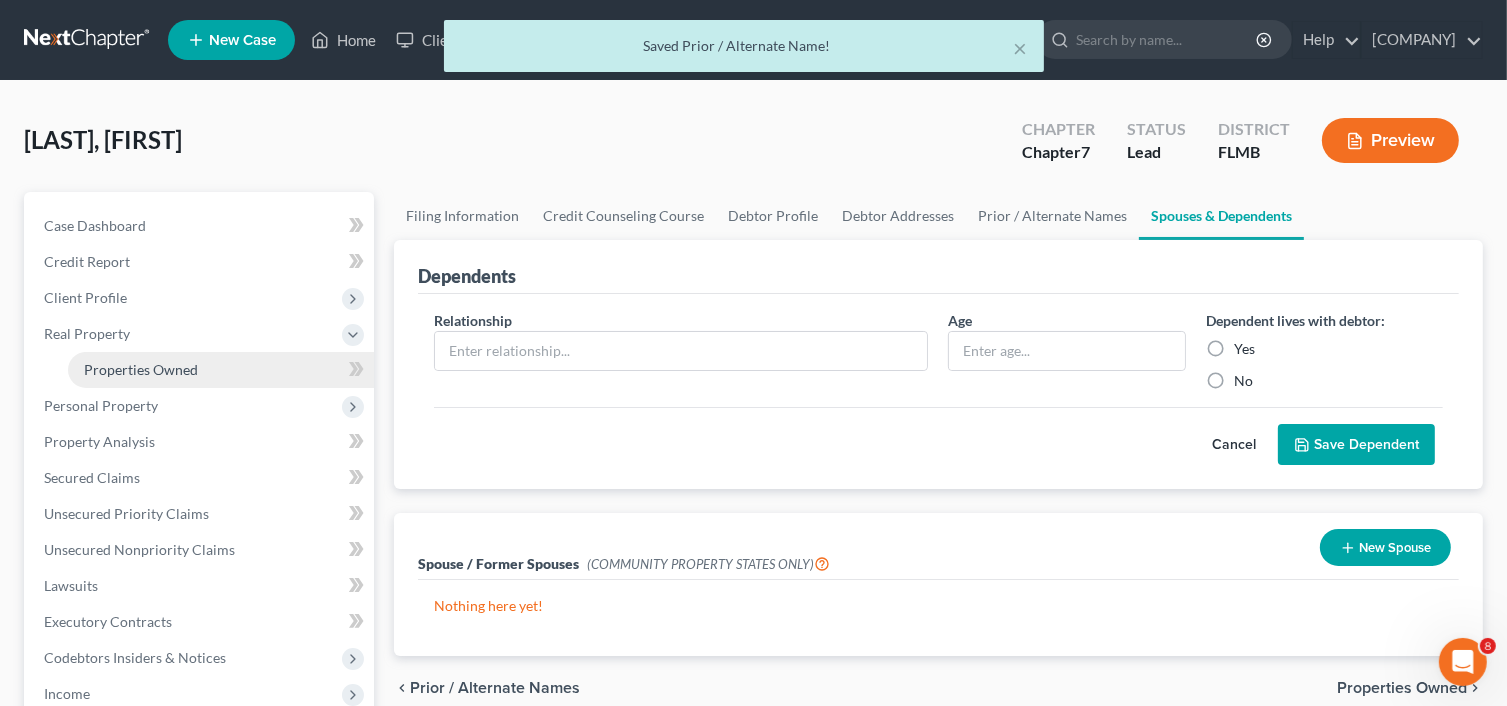 click on "Properties Owned" at bounding box center [141, 369] 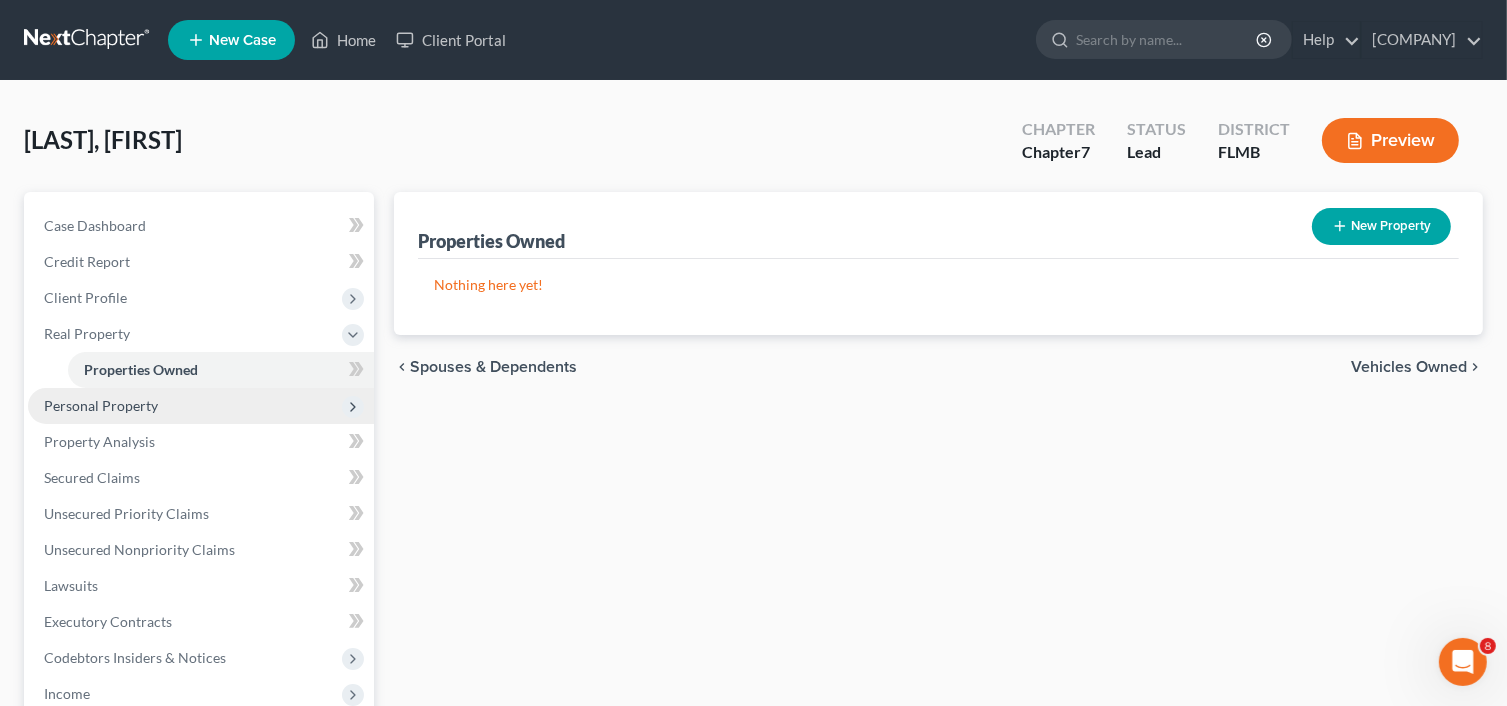 click on "Personal Property" at bounding box center [101, 405] 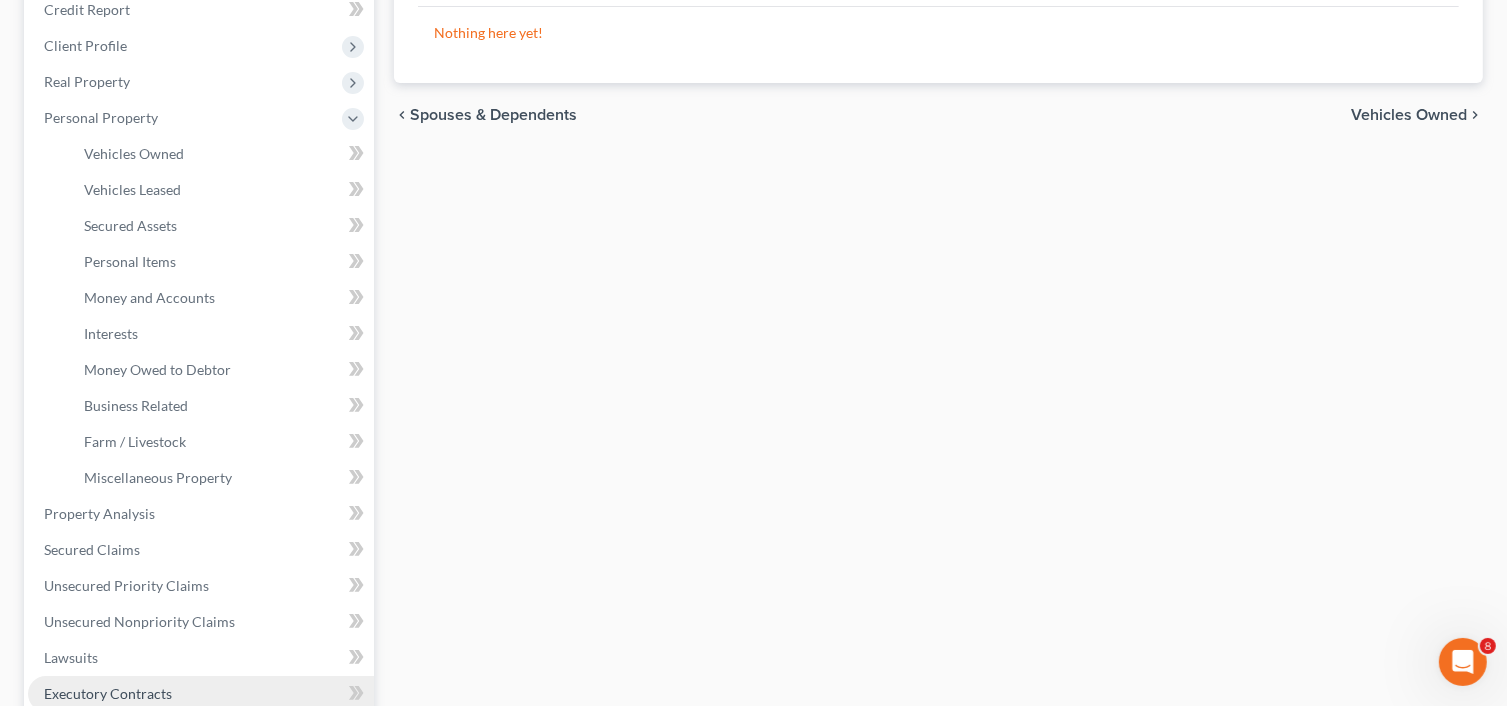 scroll, scrollTop: 400, scrollLeft: 0, axis: vertical 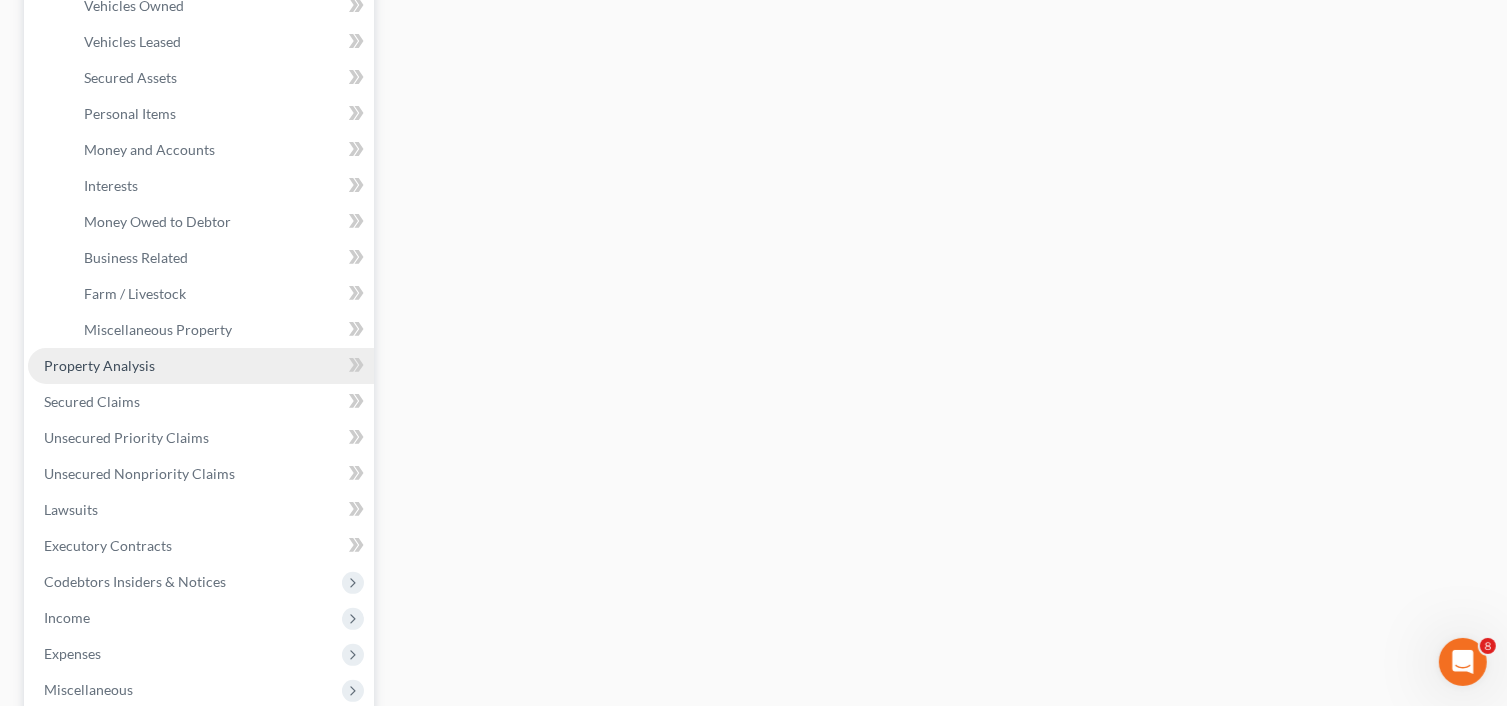 click on "Property Analysis" at bounding box center (201, 366) 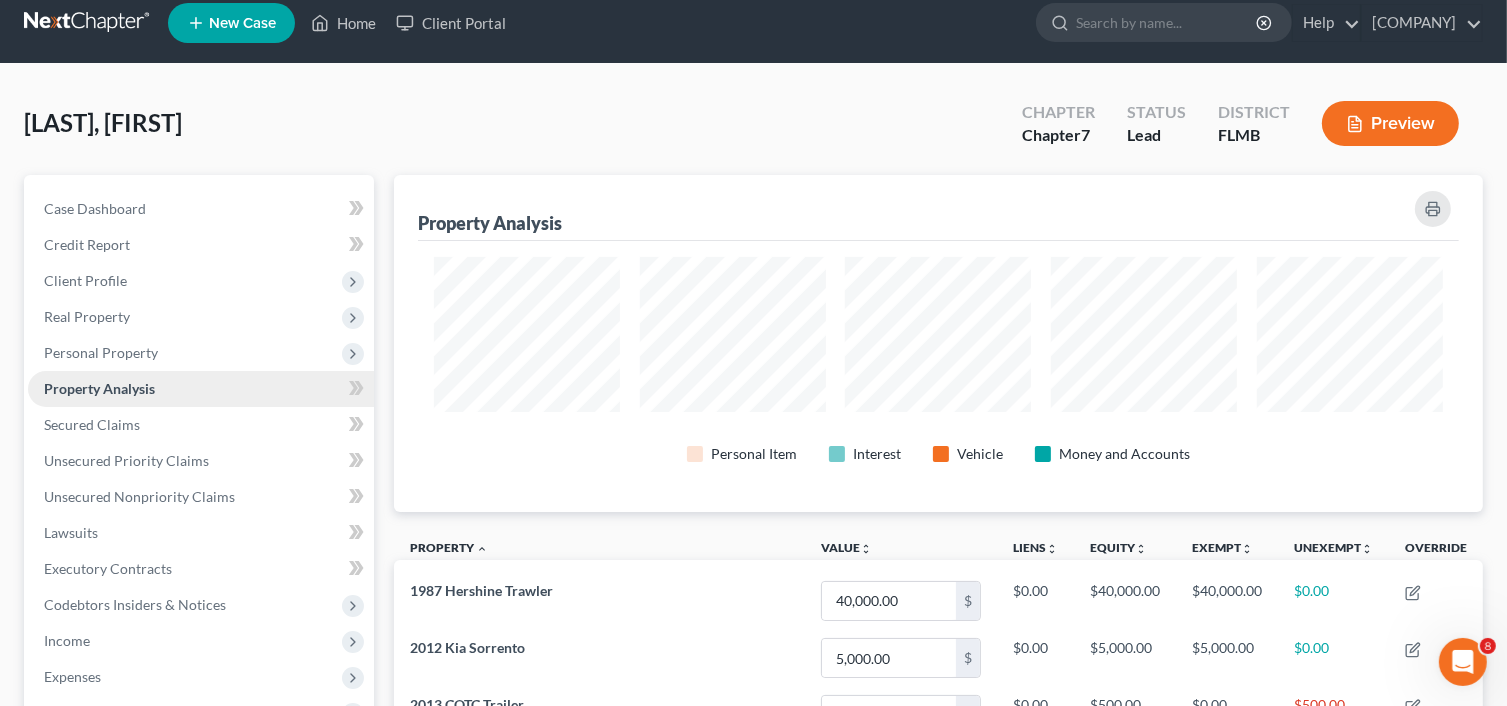 scroll, scrollTop: 0, scrollLeft: 0, axis: both 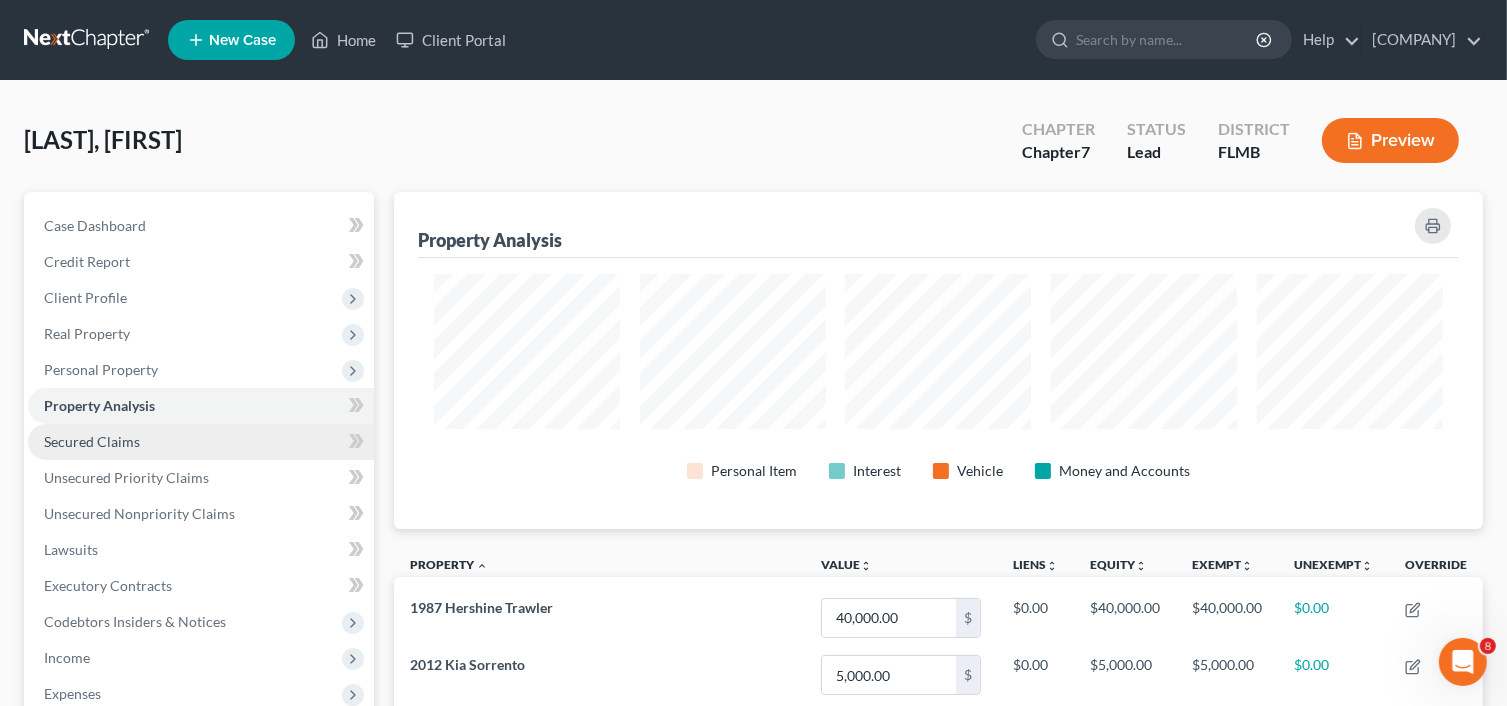 click on "Secured Claims" at bounding box center [201, 442] 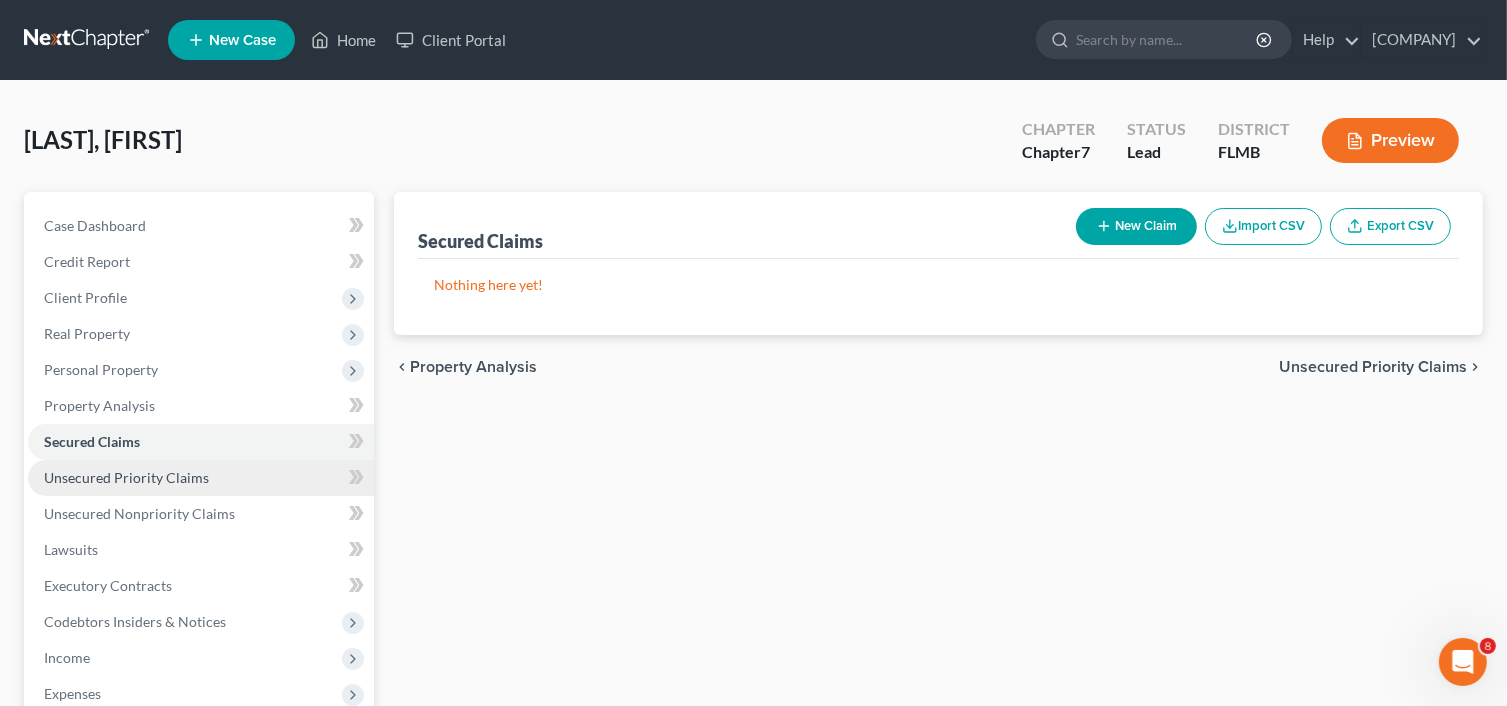click on "Unsecured Priority Claims" at bounding box center (126, 477) 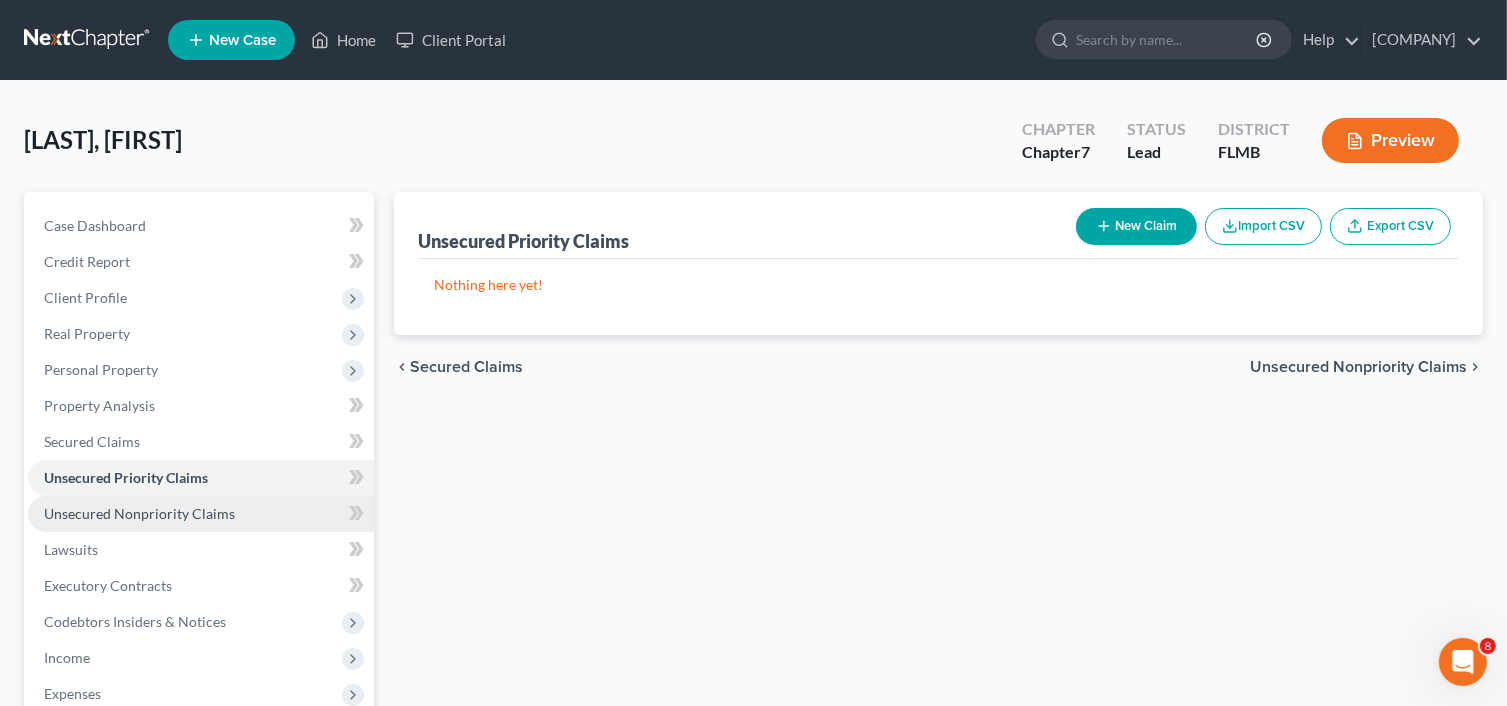 click on "Unsecured Nonpriority Claims" at bounding box center [139, 513] 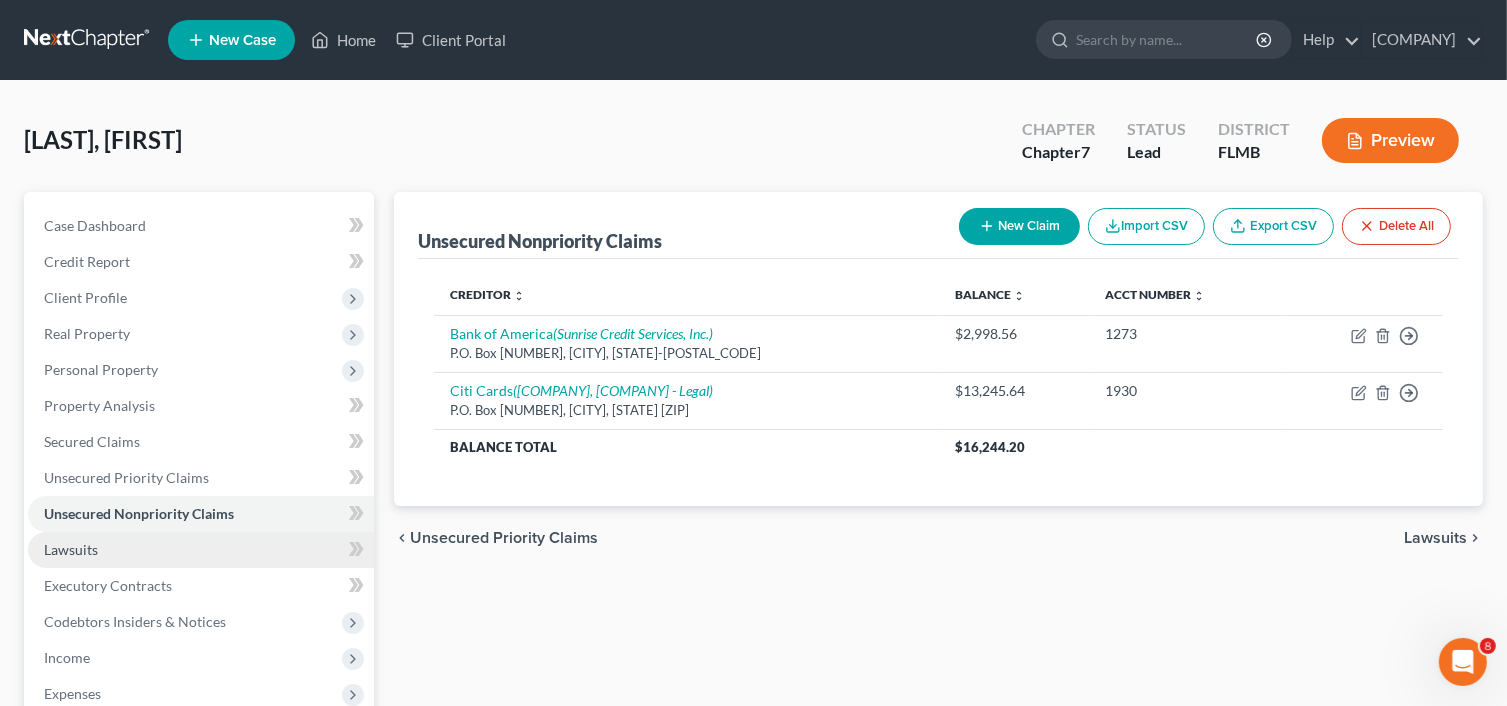 click on "Lawsuits" at bounding box center [201, 550] 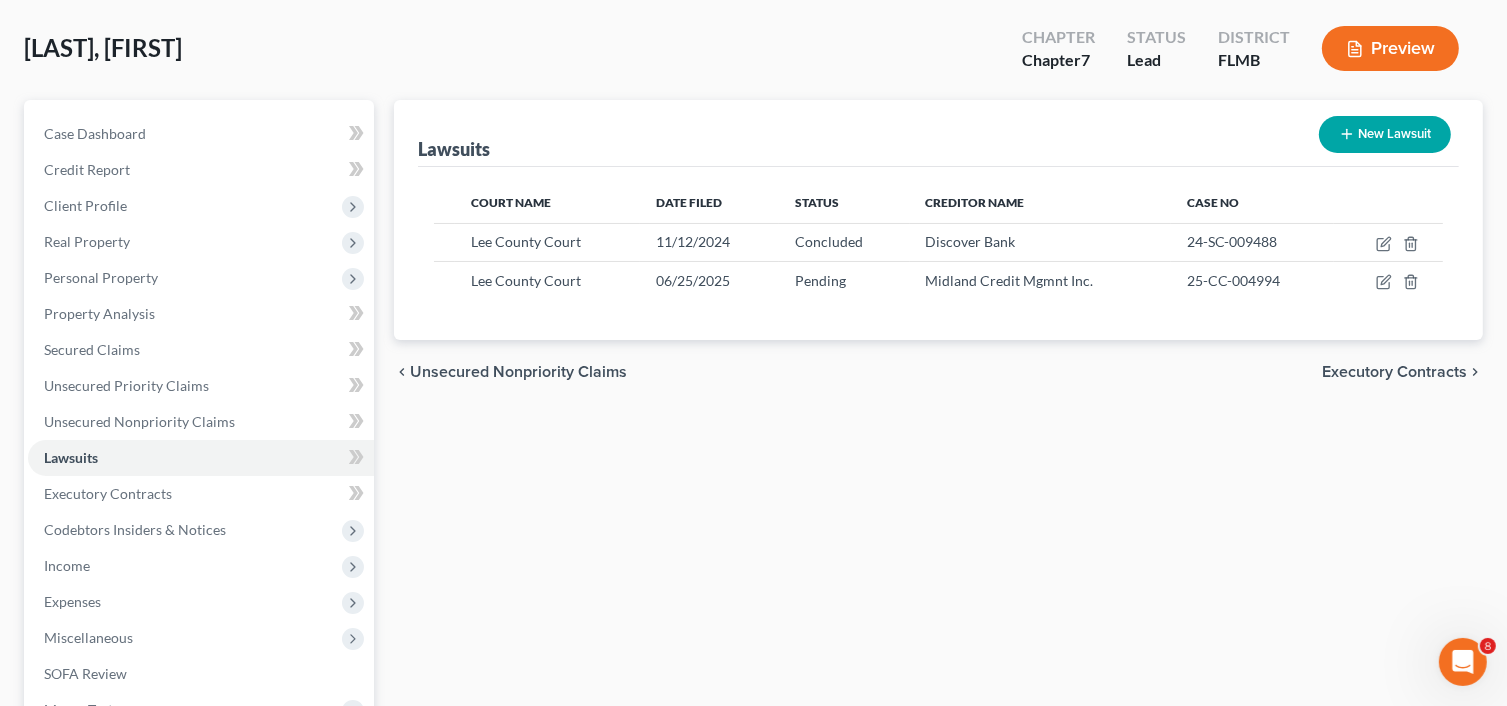 scroll, scrollTop: 300, scrollLeft: 0, axis: vertical 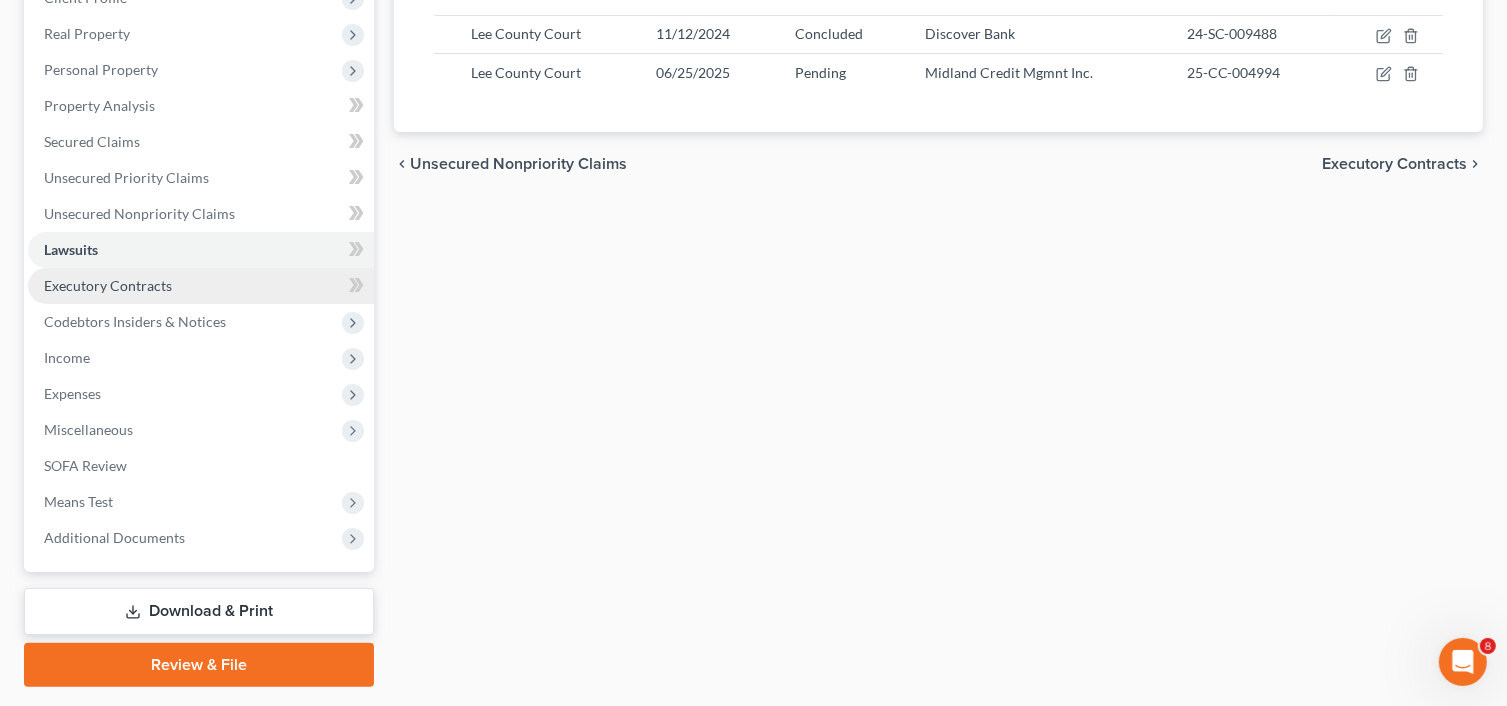 click on "Executory Contracts" at bounding box center (201, 286) 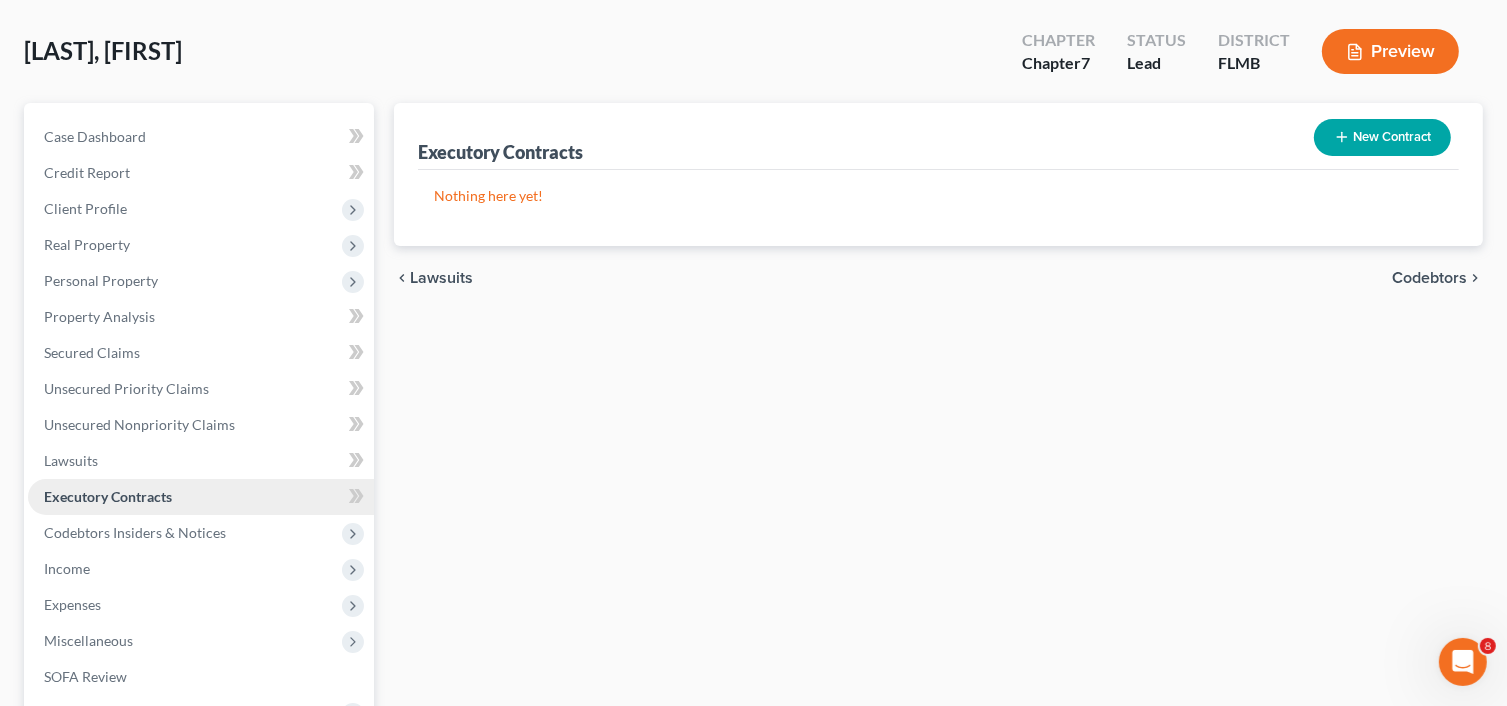scroll, scrollTop: 0, scrollLeft: 0, axis: both 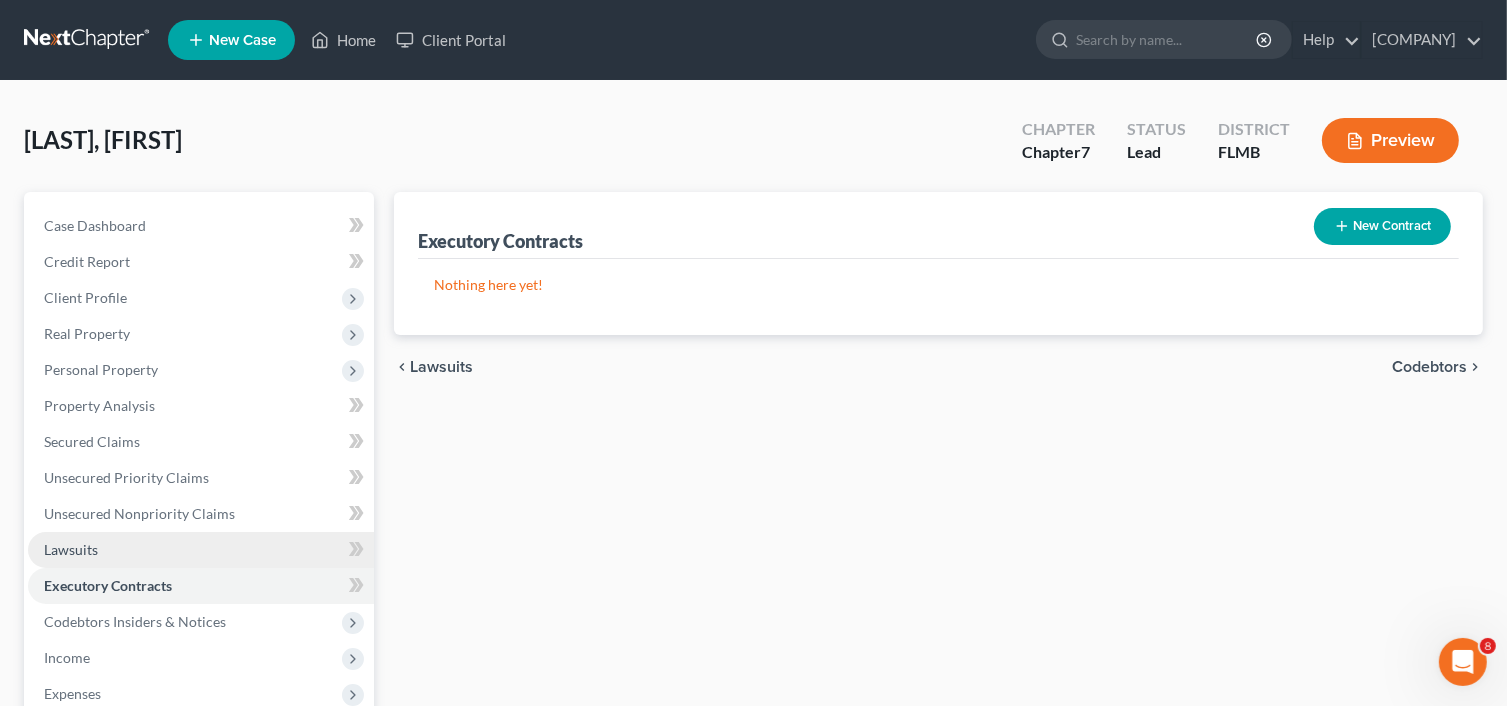 click on "Lawsuits" at bounding box center (201, 550) 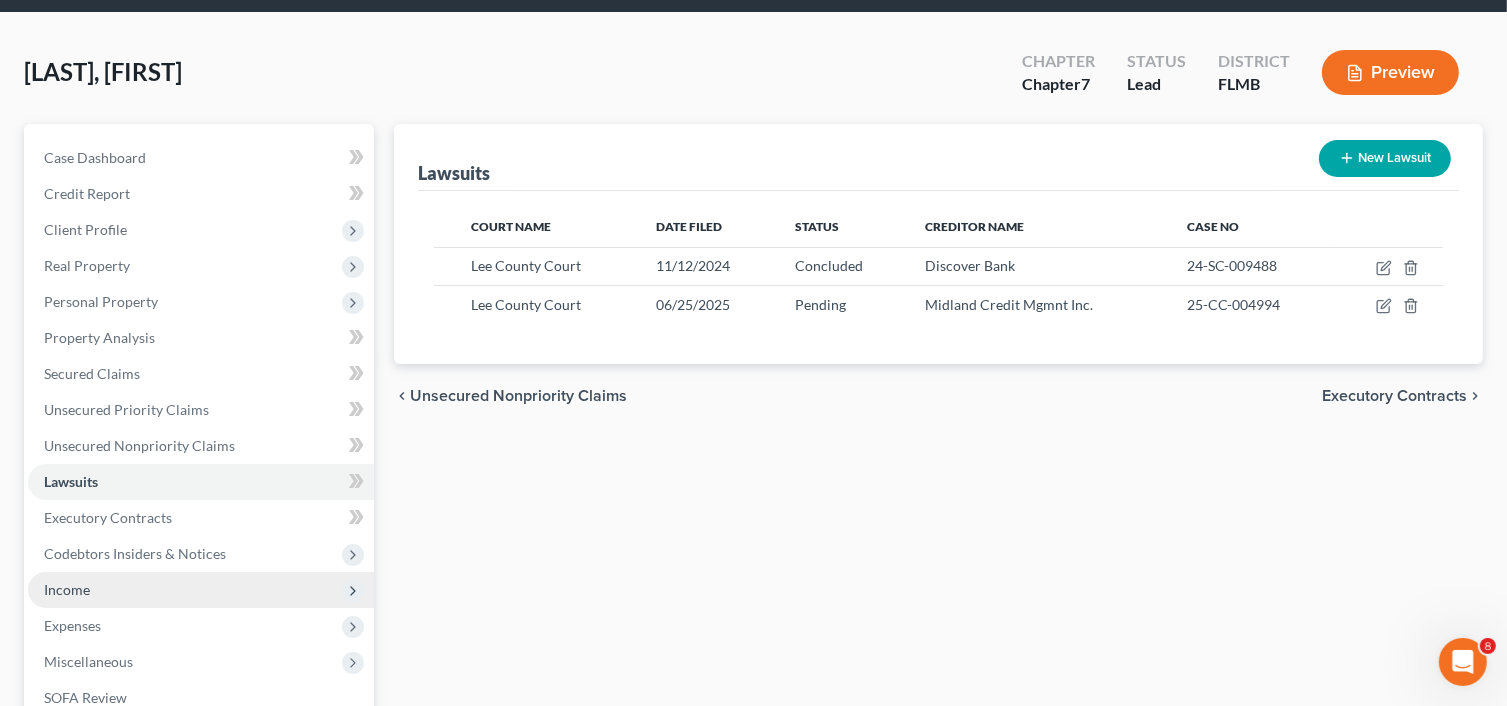 scroll, scrollTop: 200, scrollLeft: 0, axis: vertical 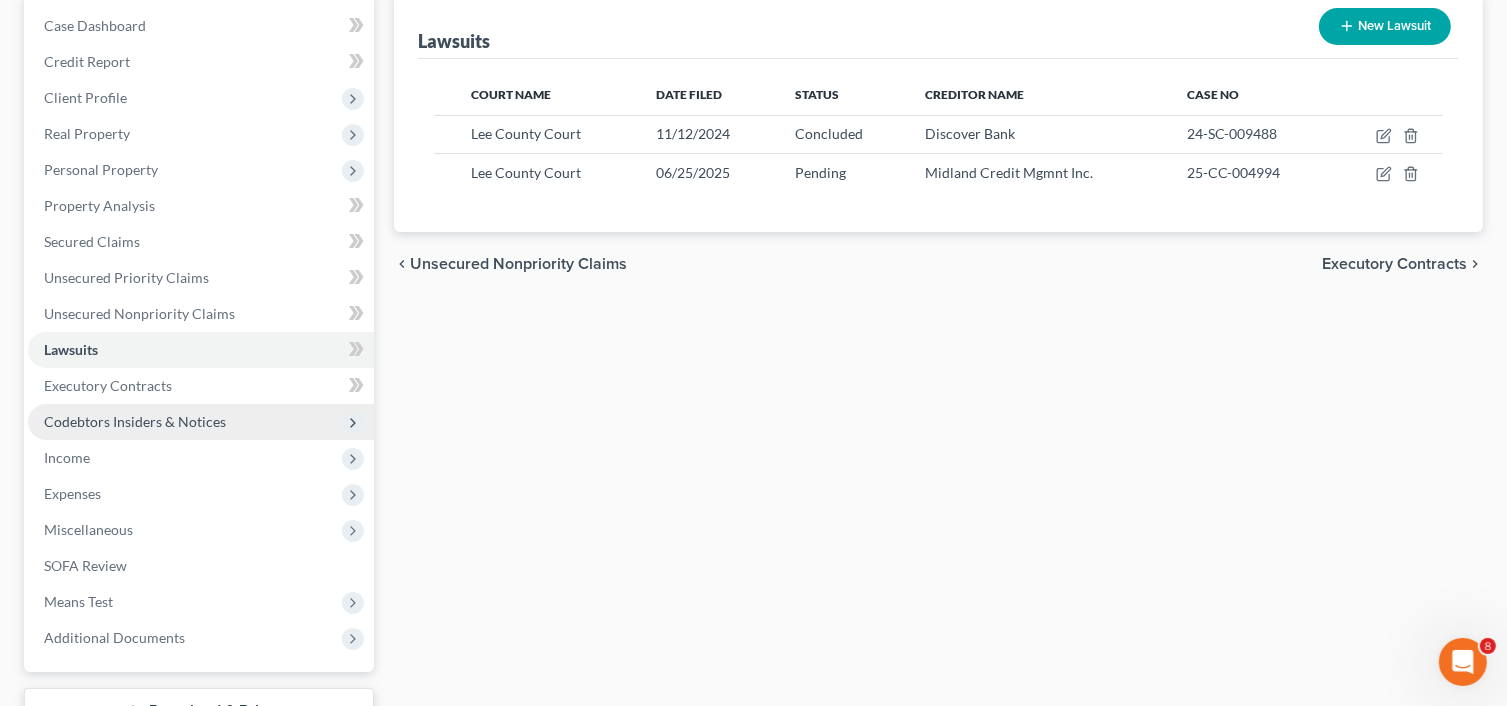 click on "Codebtors Insiders & Notices" at bounding box center (135, 421) 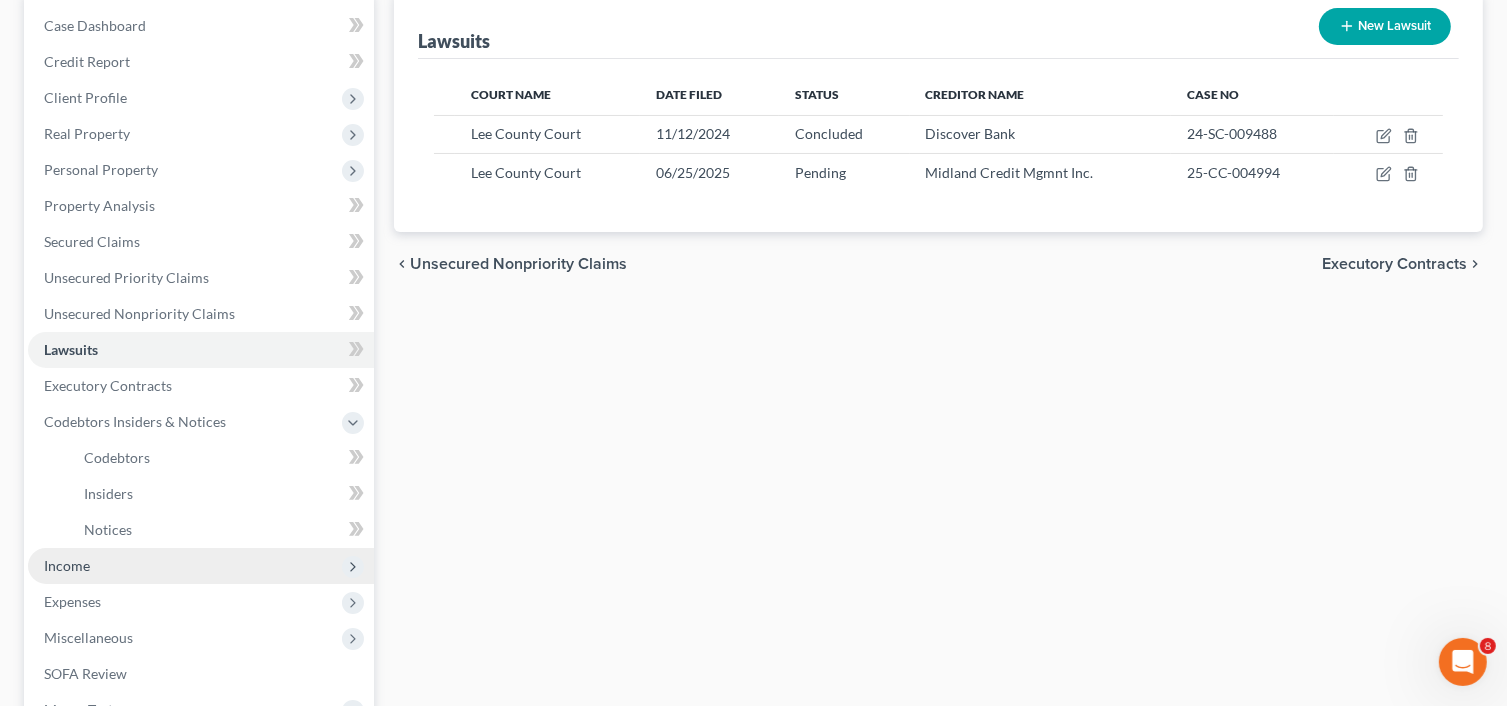 click on "Income" at bounding box center (201, 566) 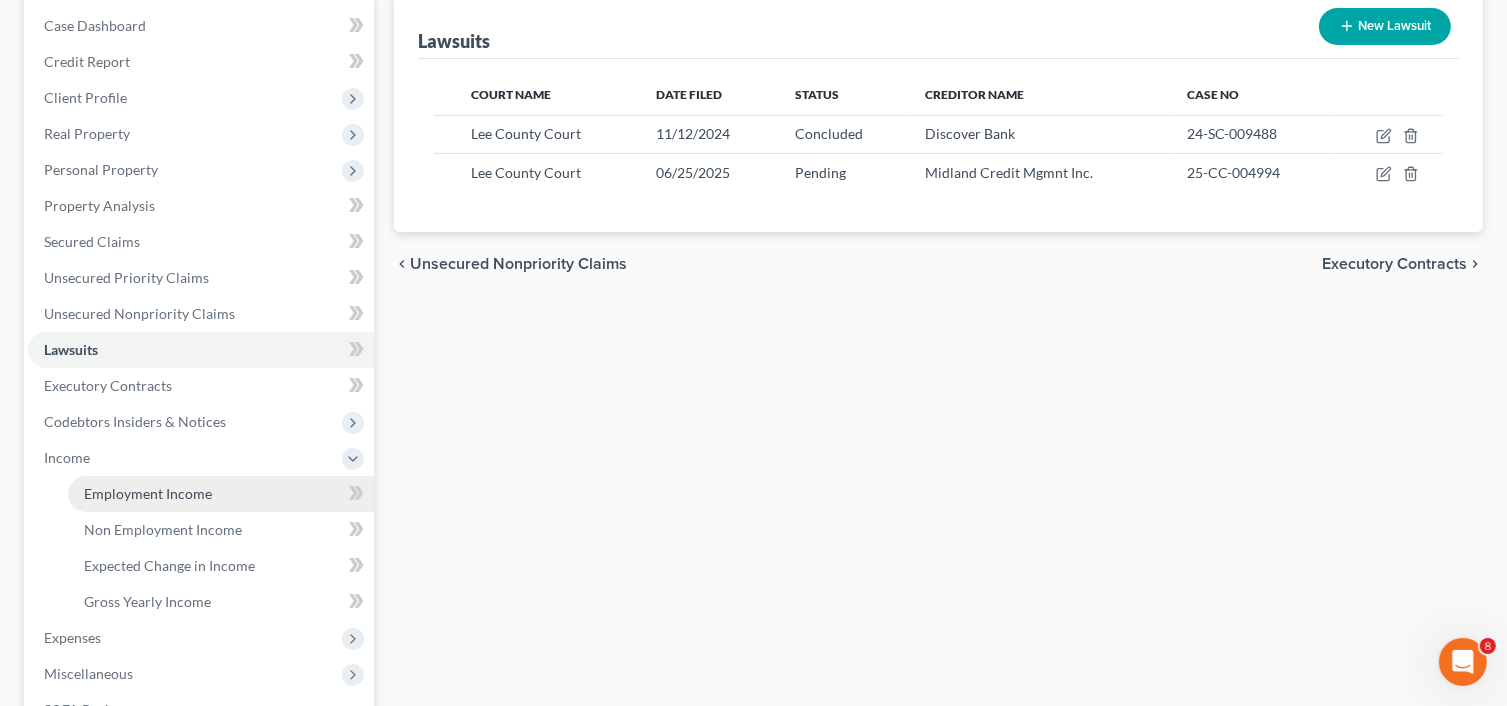 click on "Employment Income" at bounding box center (148, 493) 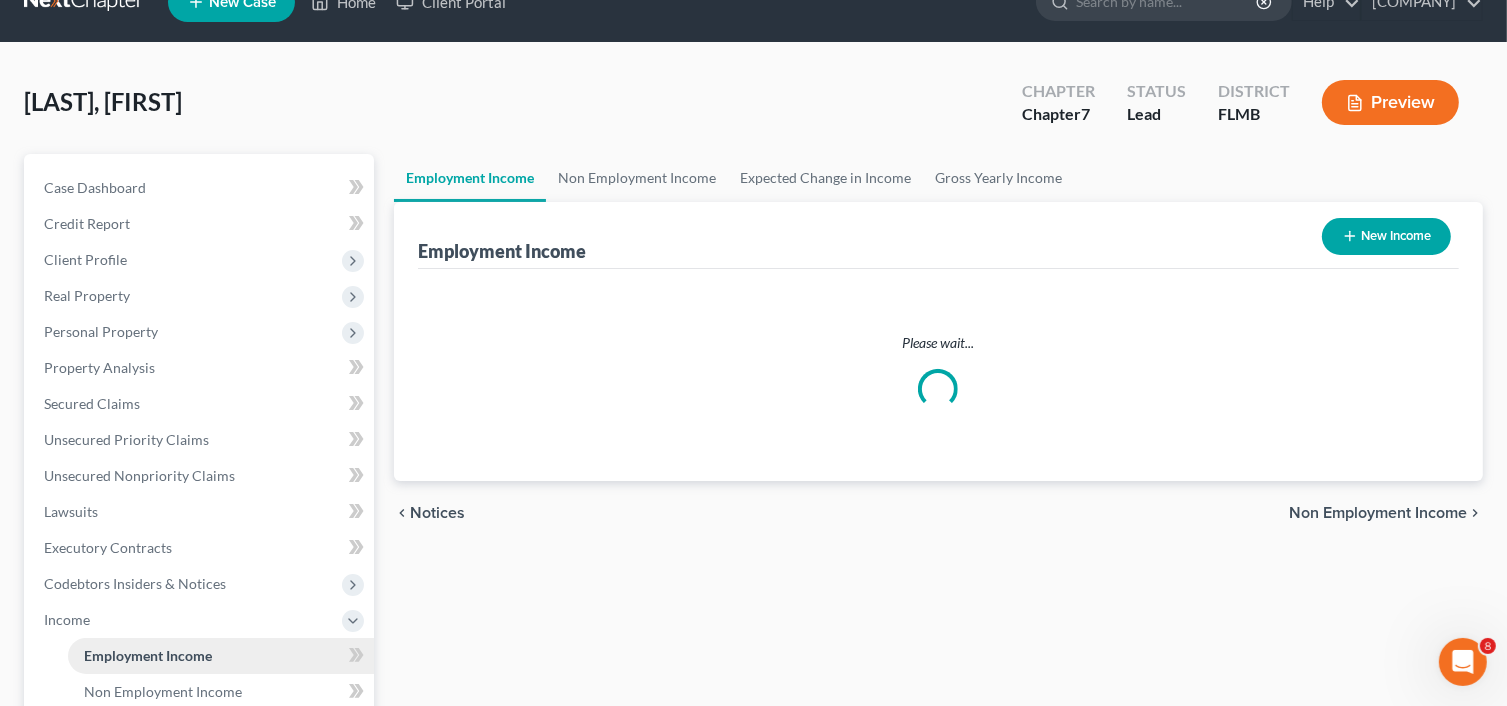 scroll, scrollTop: 0, scrollLeft: 0, axis: both 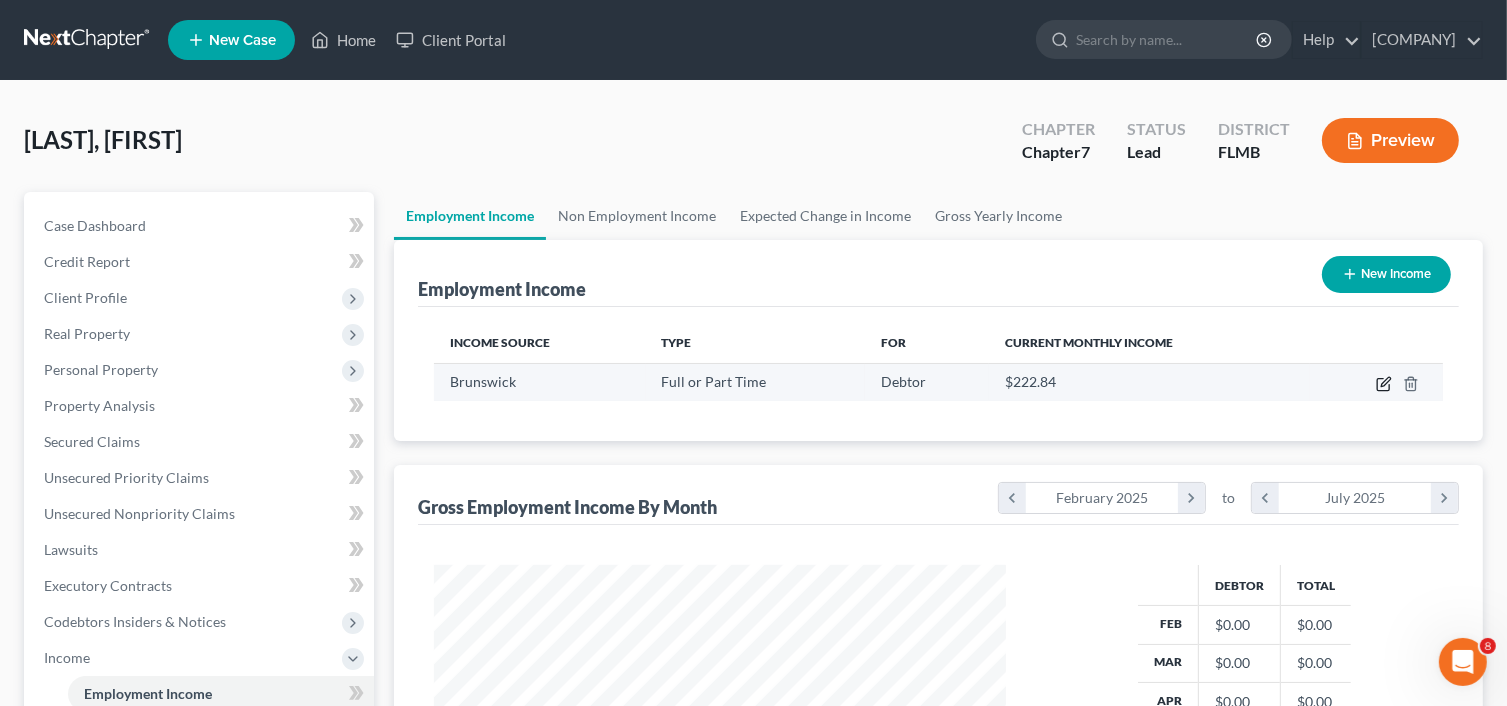 click 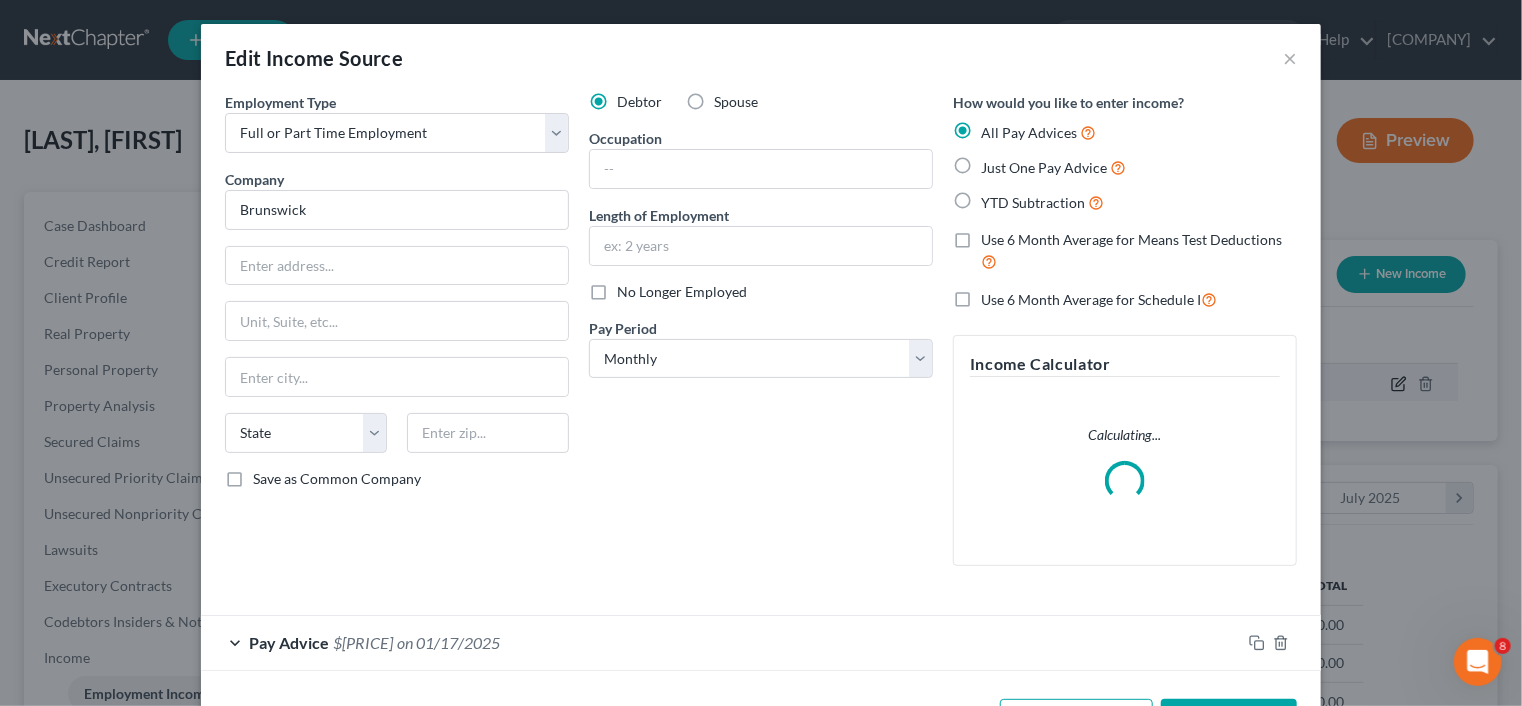 scroll, scrollTop: 999643, scrollLeft: 999380, axis: both 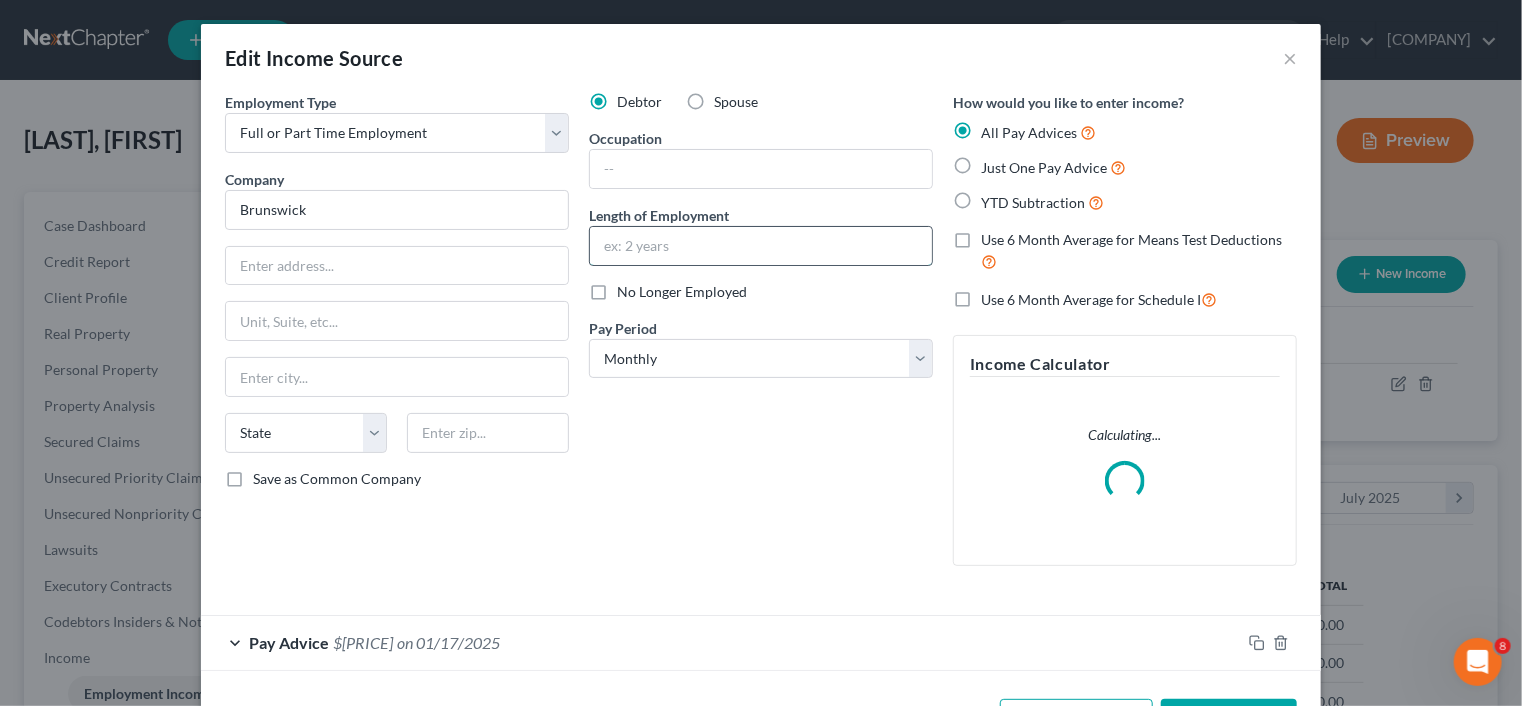 click at bounding box center (761, 246) 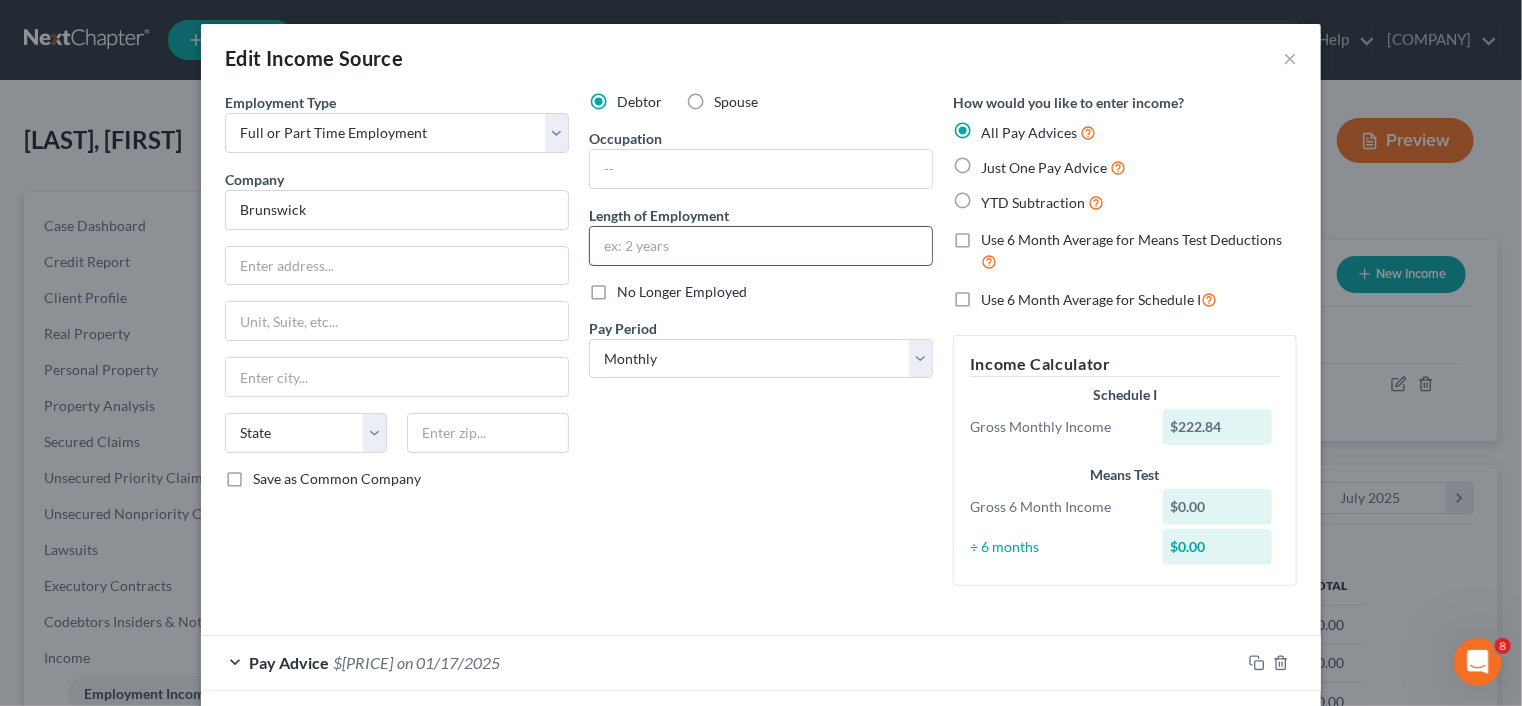 click at bounding box center [761, 246] 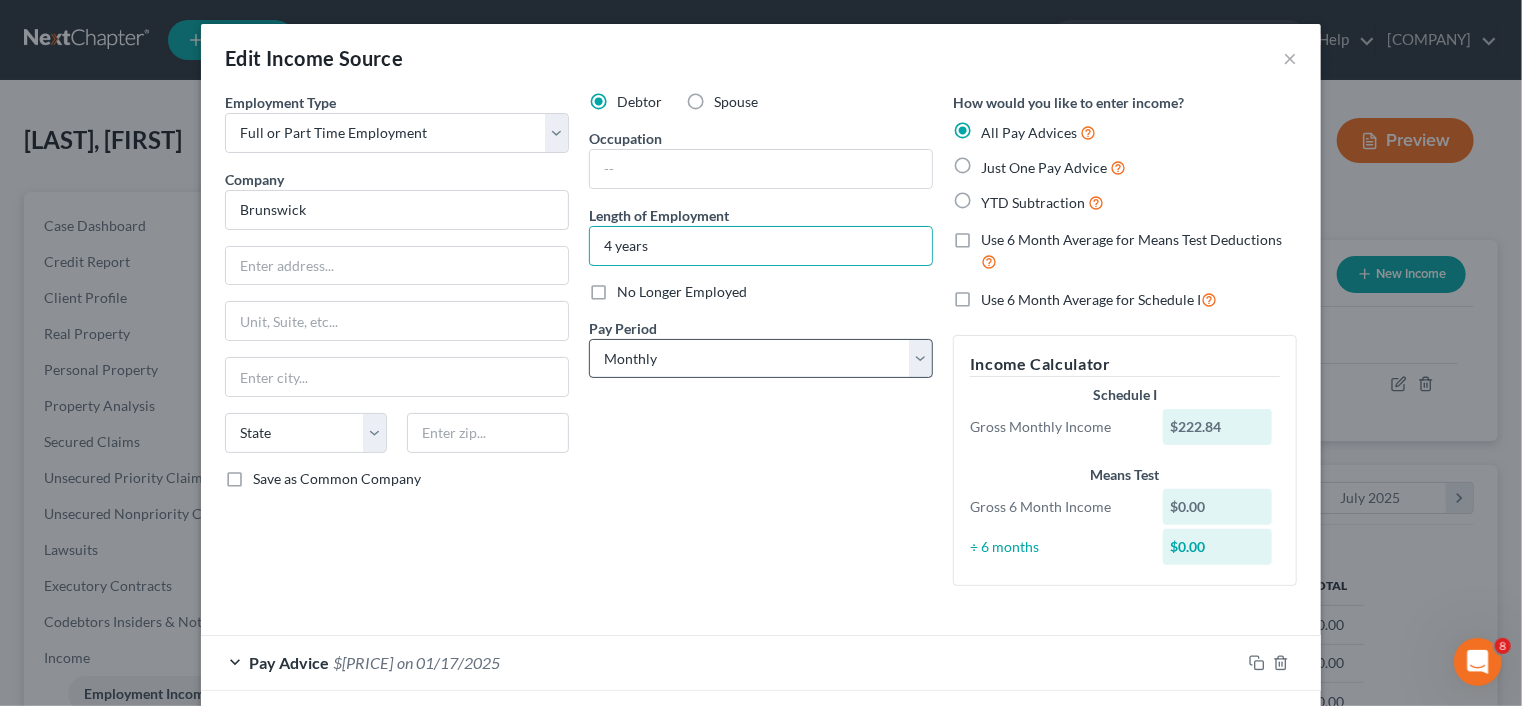 type on "4 years" 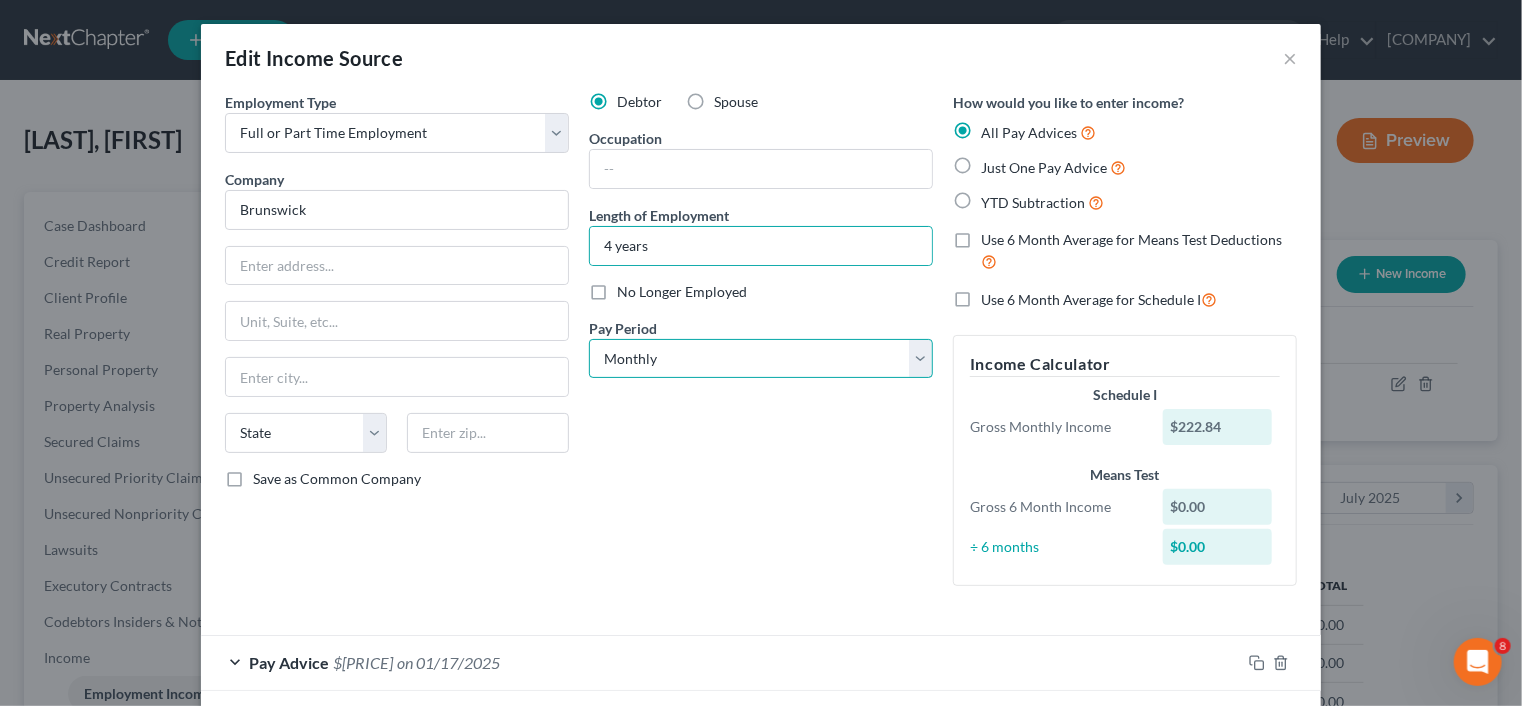 click on "Select Monthly Twice Monthly Every Other Week Weekly" at bounding box center (761, 359) 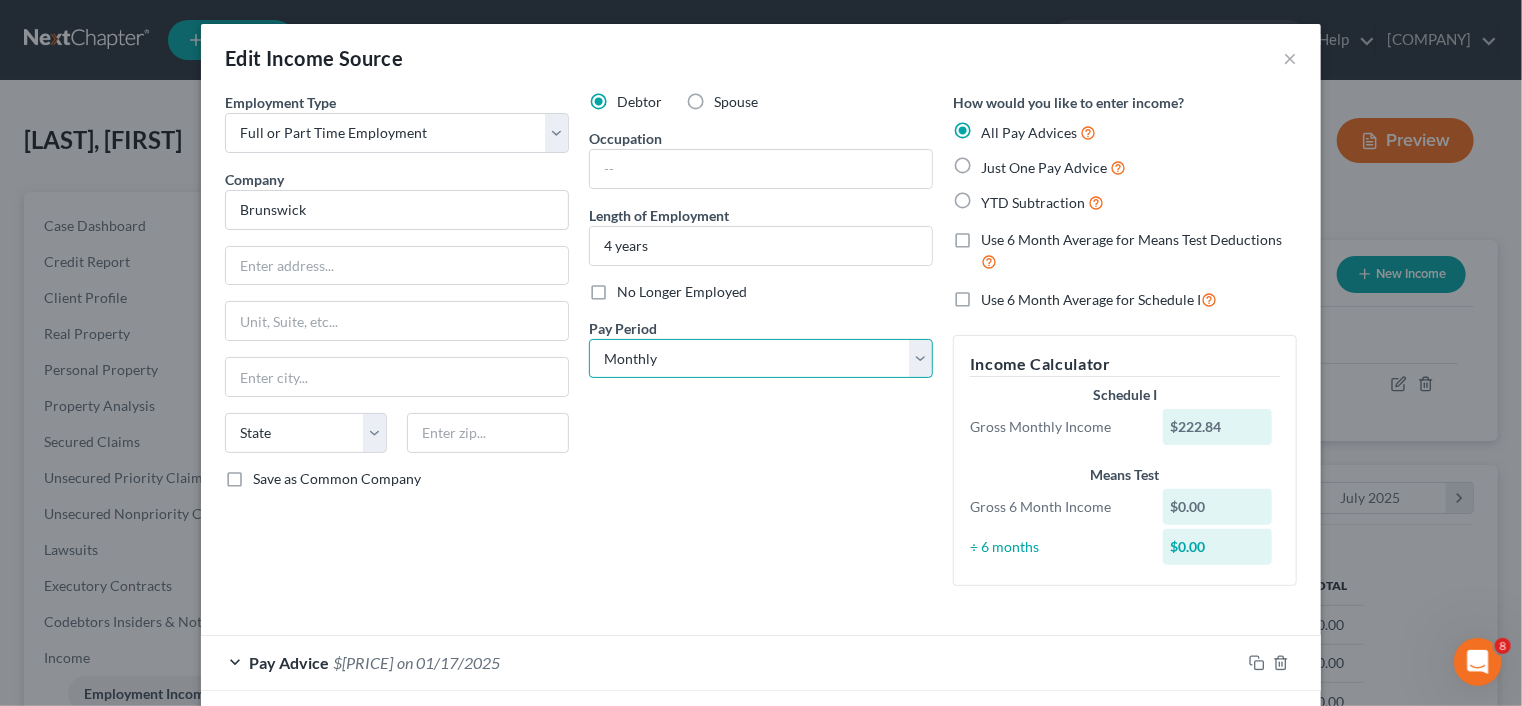 select on "2" 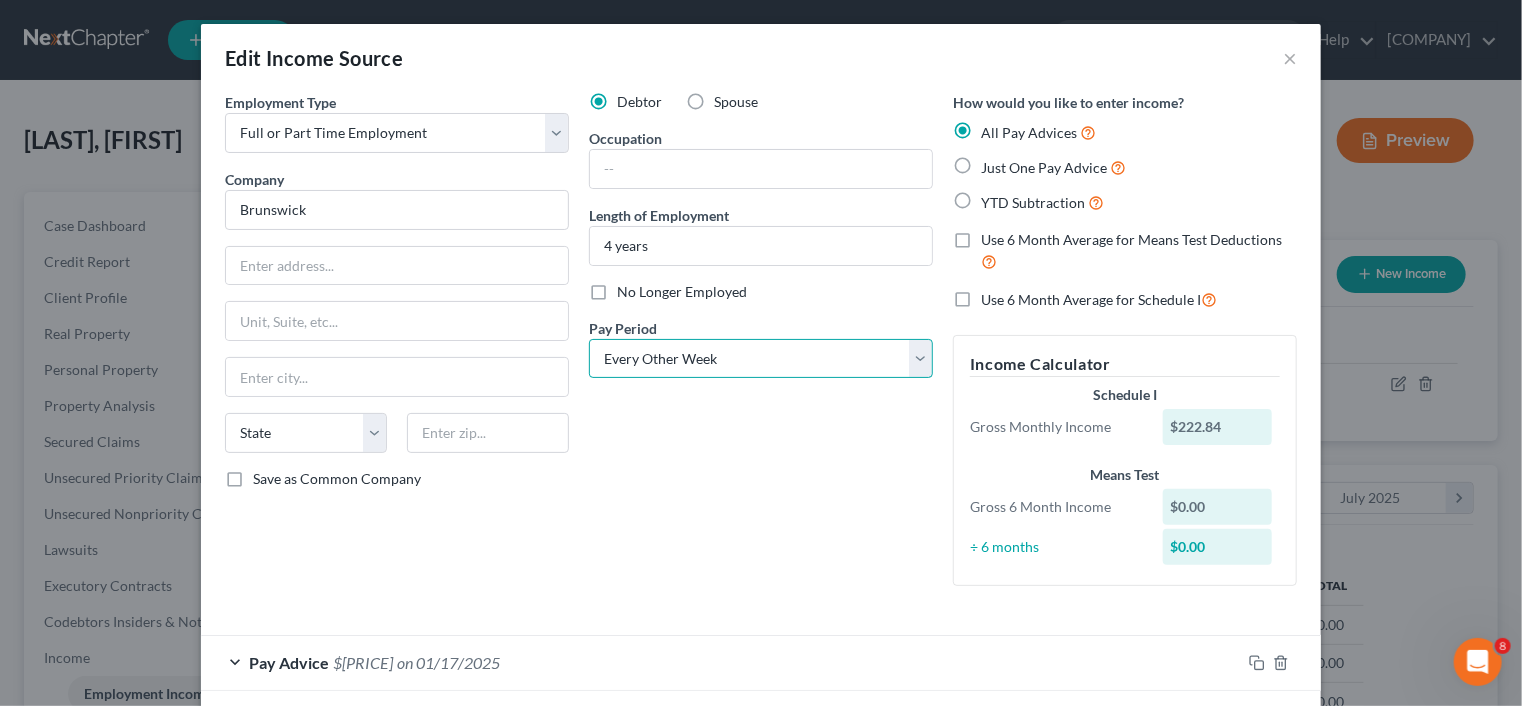 click on "Select Monthly Twice Monthly Every Other Week Weekly" at bounding box center [761, 359] 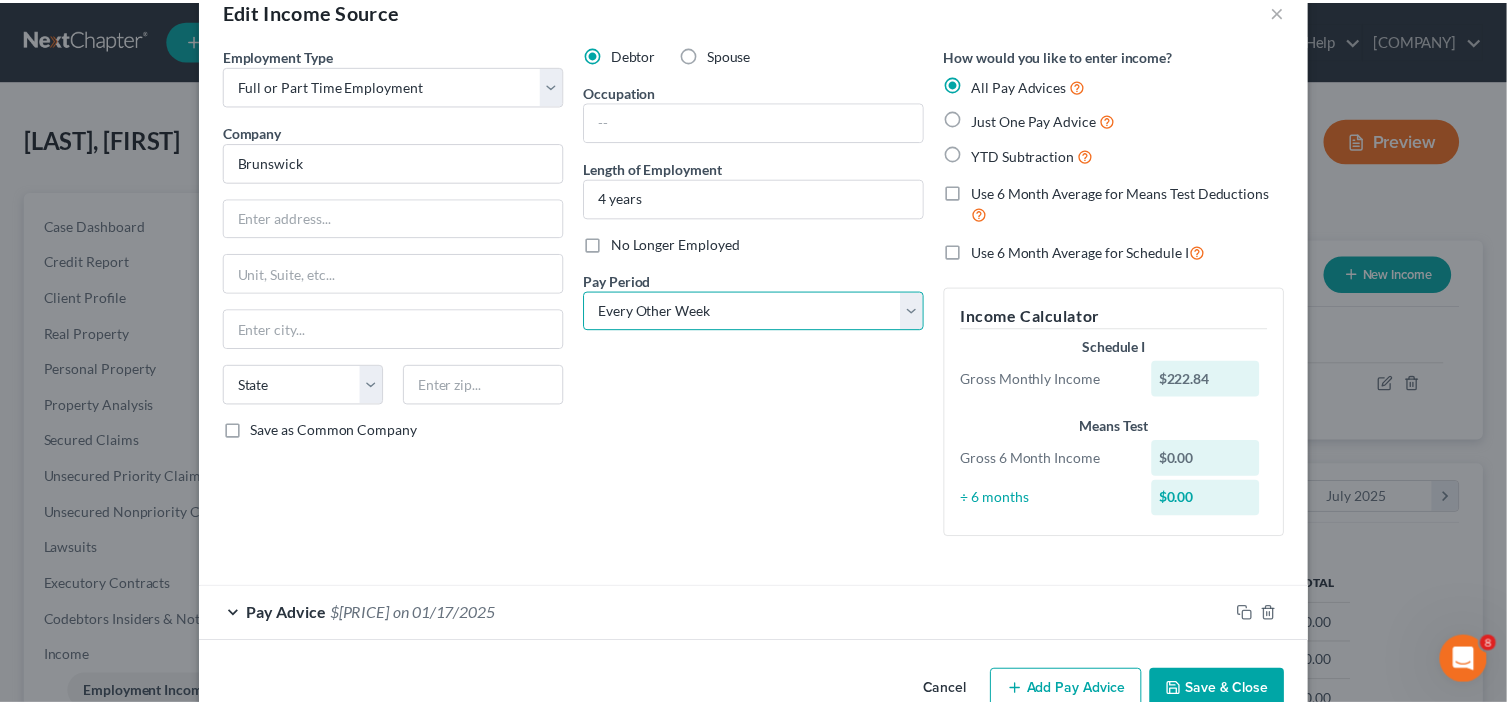 scroll, scrollTop: 92, scrollLeft: 0, axis: vertical 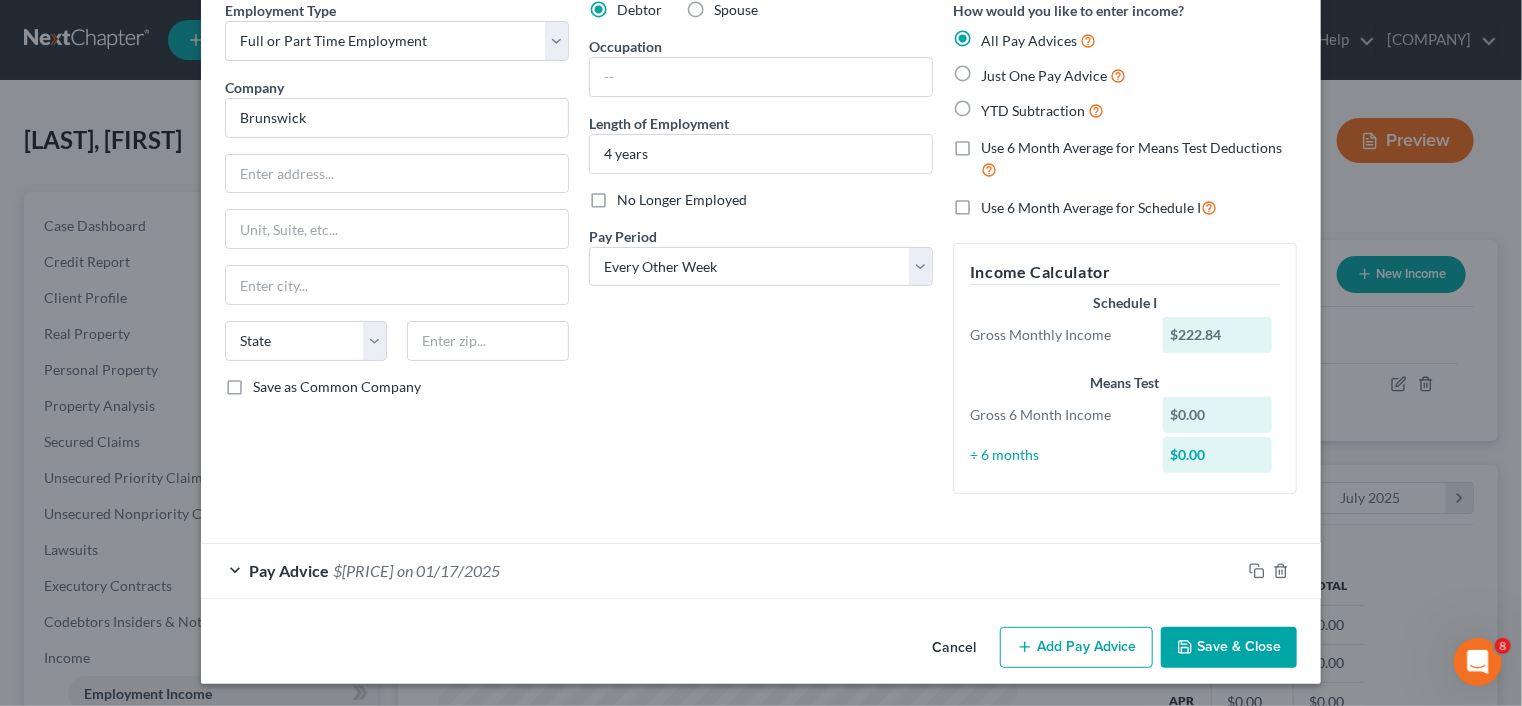 click on "Save & Close" at bounding box center (1229, 648) 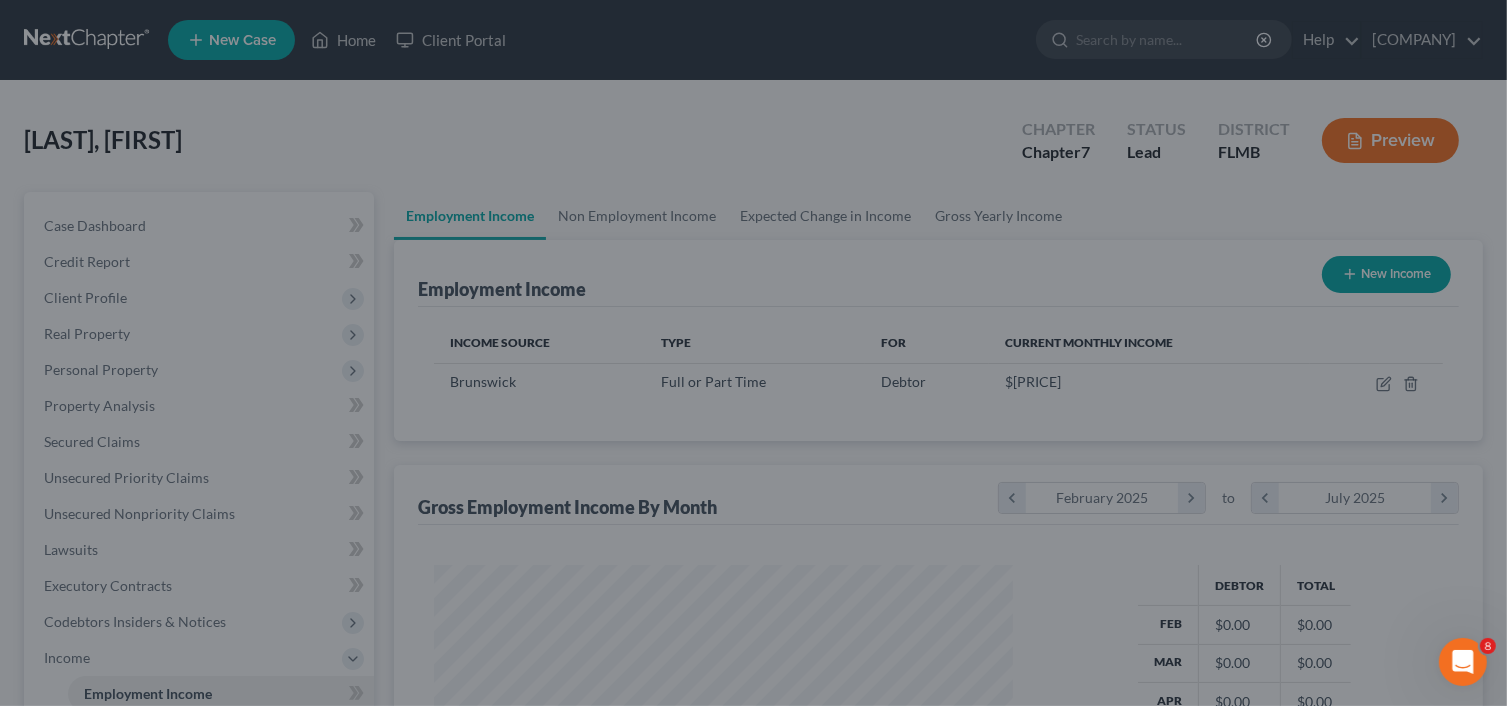 scroll, scrollTop: 356, scrollLeft: 612, axis: both 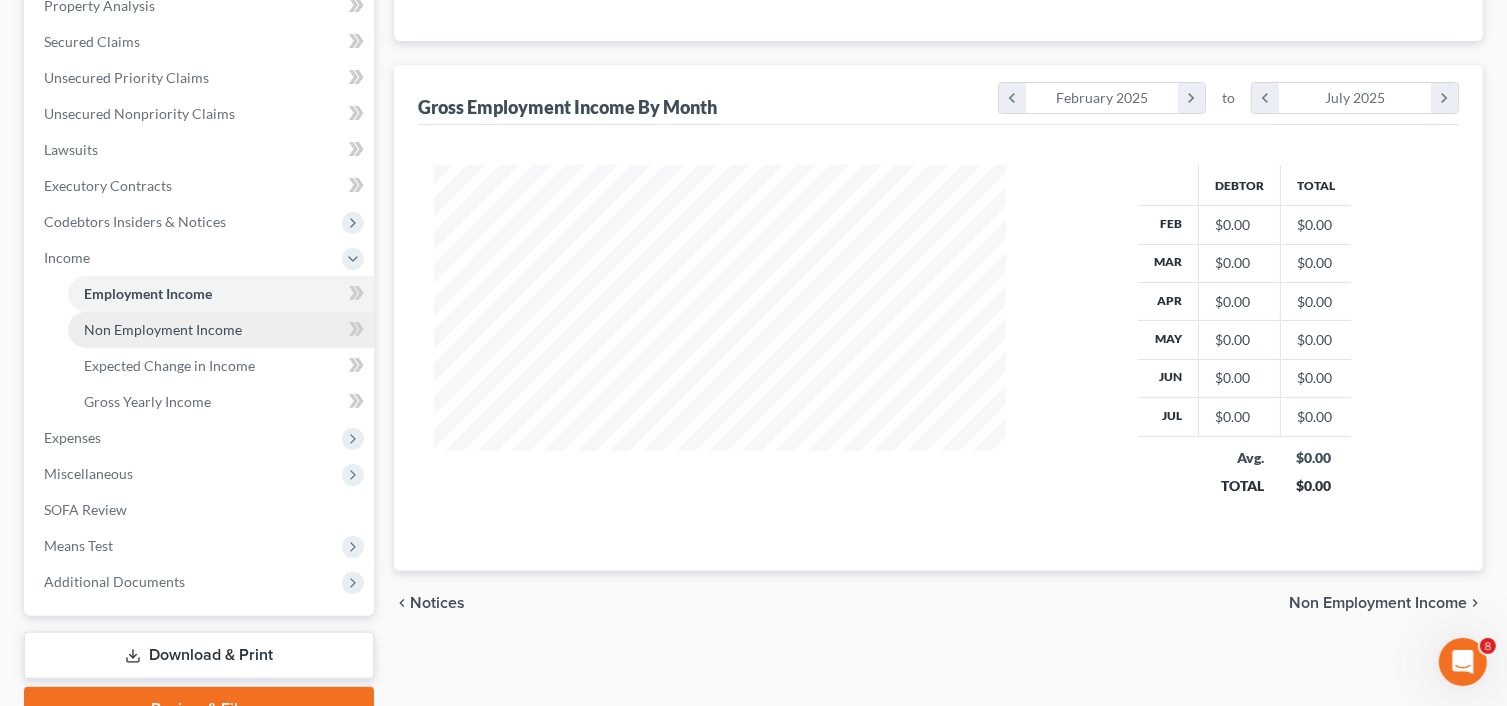 click on "Non Employment Income" at bounding box center (163, 329) 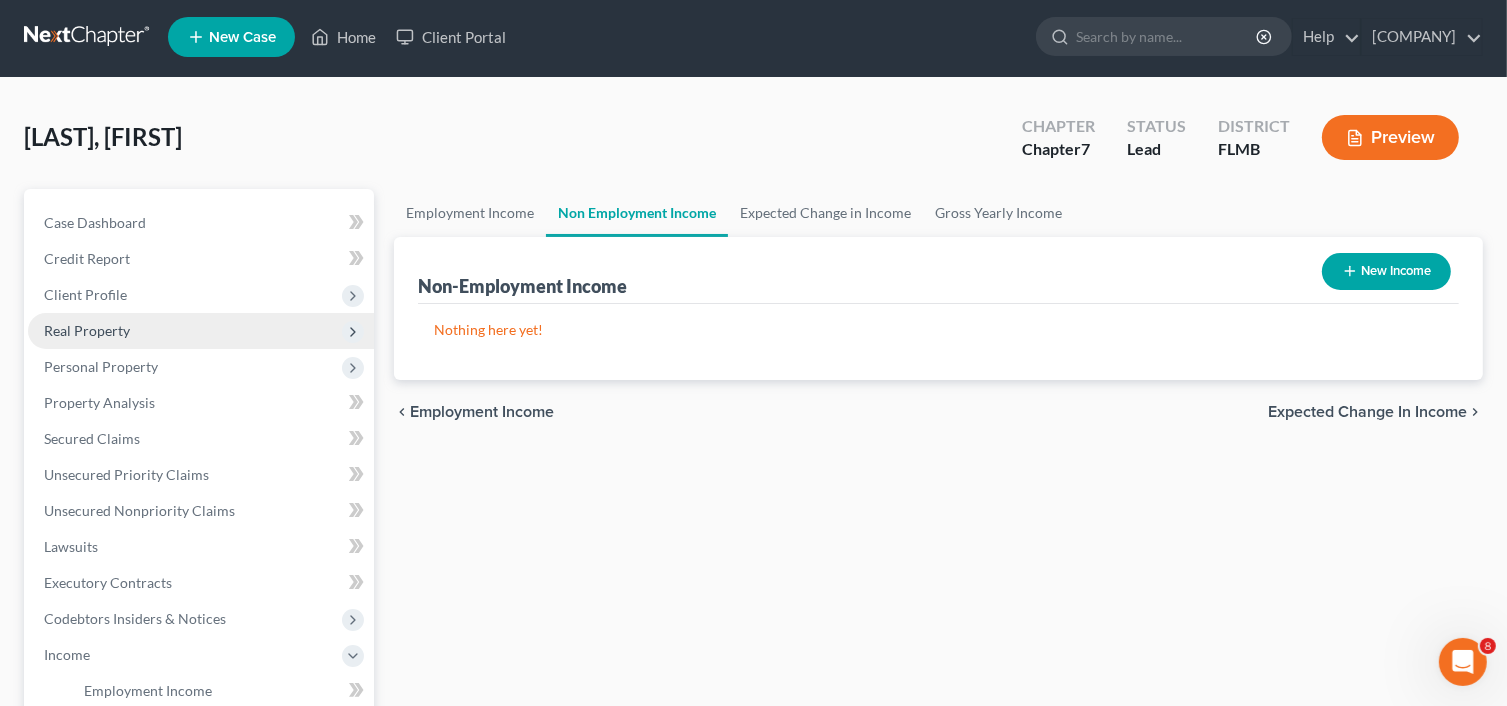 scroll, scrollTop: 0, scrollLeft: 0, axis: both 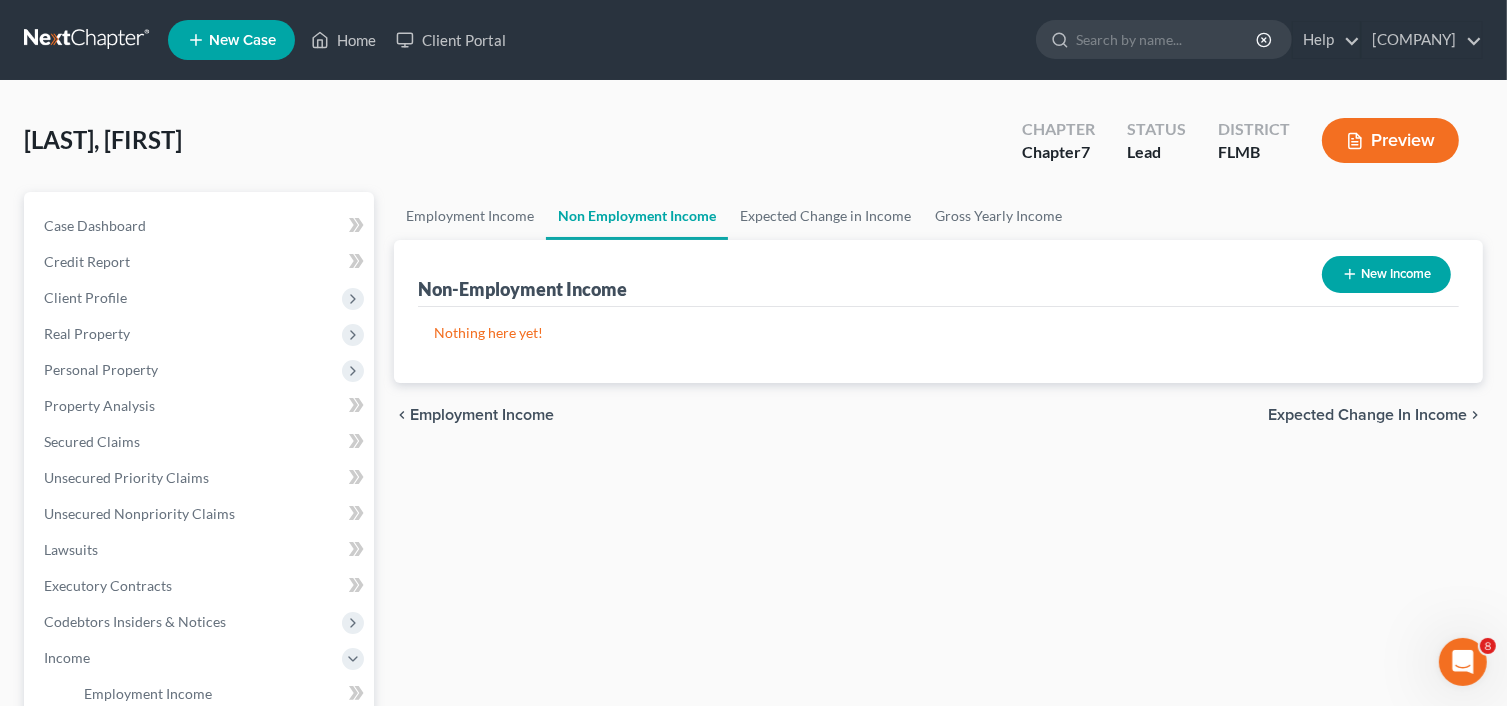 click on "New Income" at bounding box center (1386, 274) 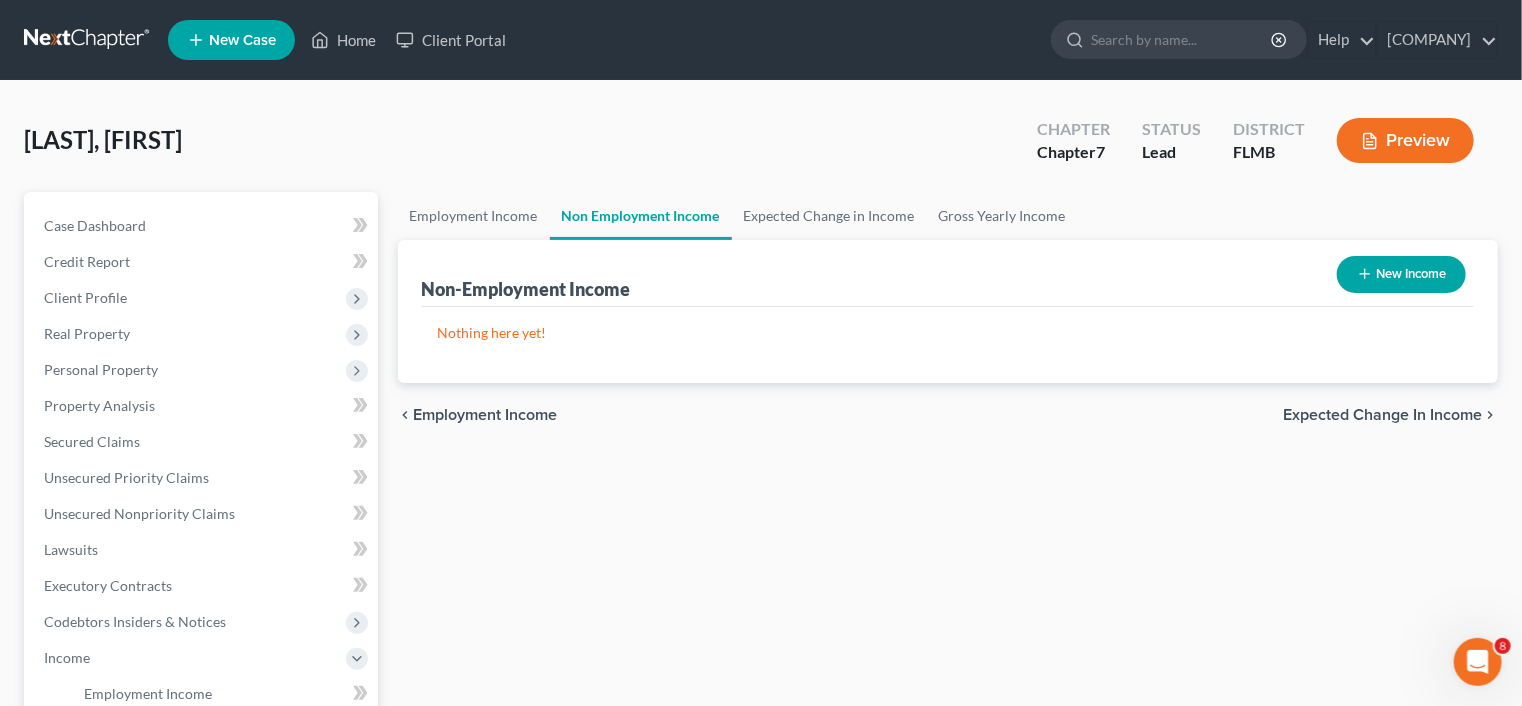 select on "0" 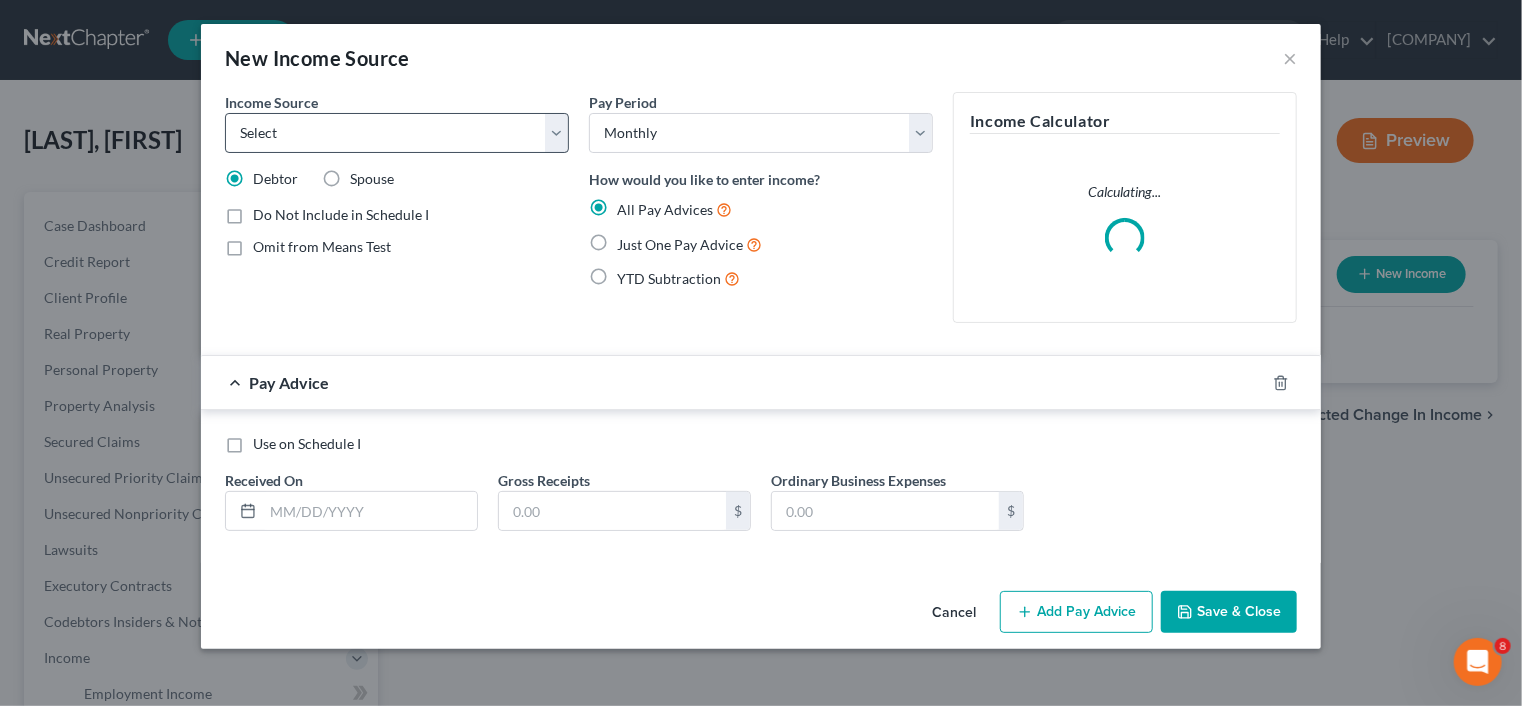 drag, startPoint x: 317, startPoint y: 111, endPoint x: 328, endPoint y: 131, distance: 22.825424 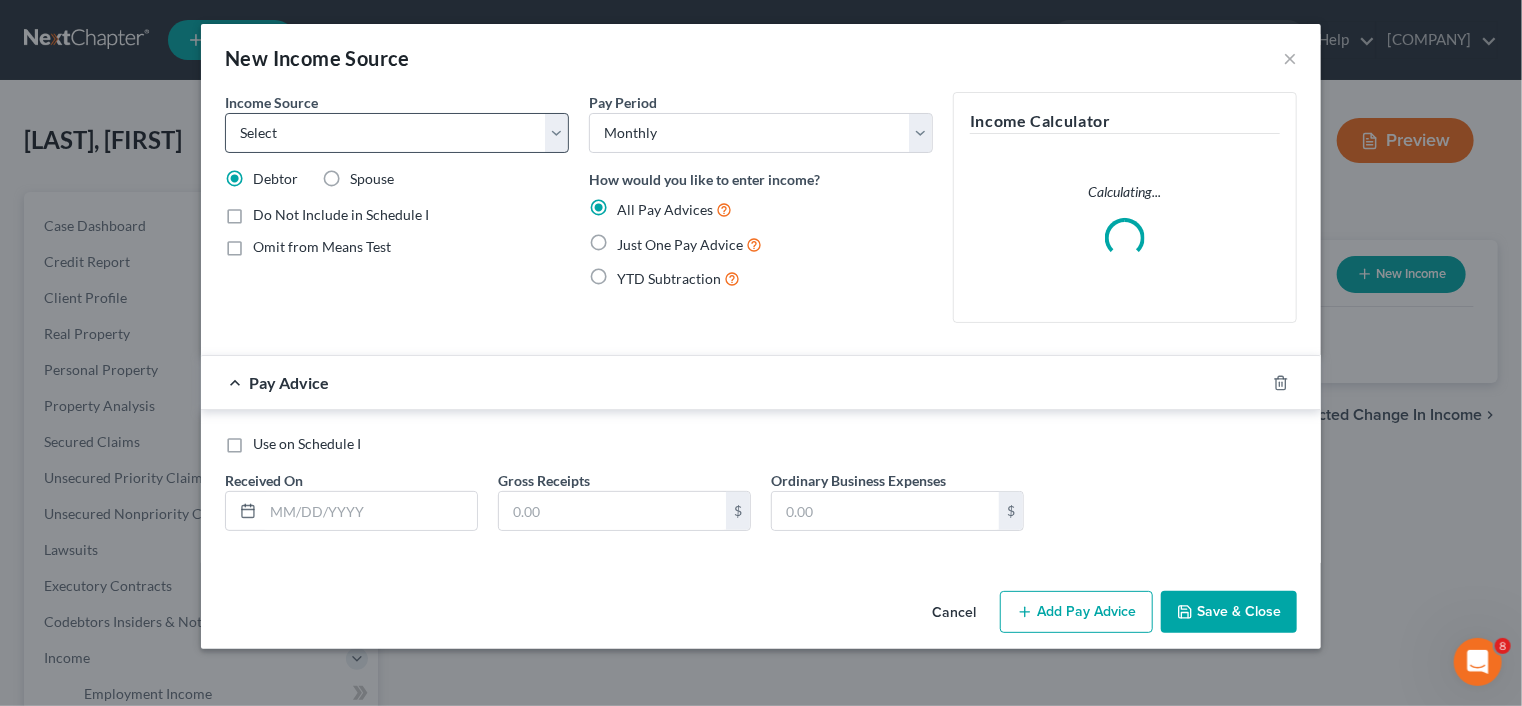 click on "Income Source
*
Select Unemployment Disability (from employer) Pension Retirement Social Security / Social Security Disability Other Government Assistance Interests, Dividends or Royalties Child / Family Support Contributions to Household Property / Rental Business, Professional or Farm Alimony / Maintenance Payments Military Disability Benefits Other Monthly Income" at bounding box center [397, 122] 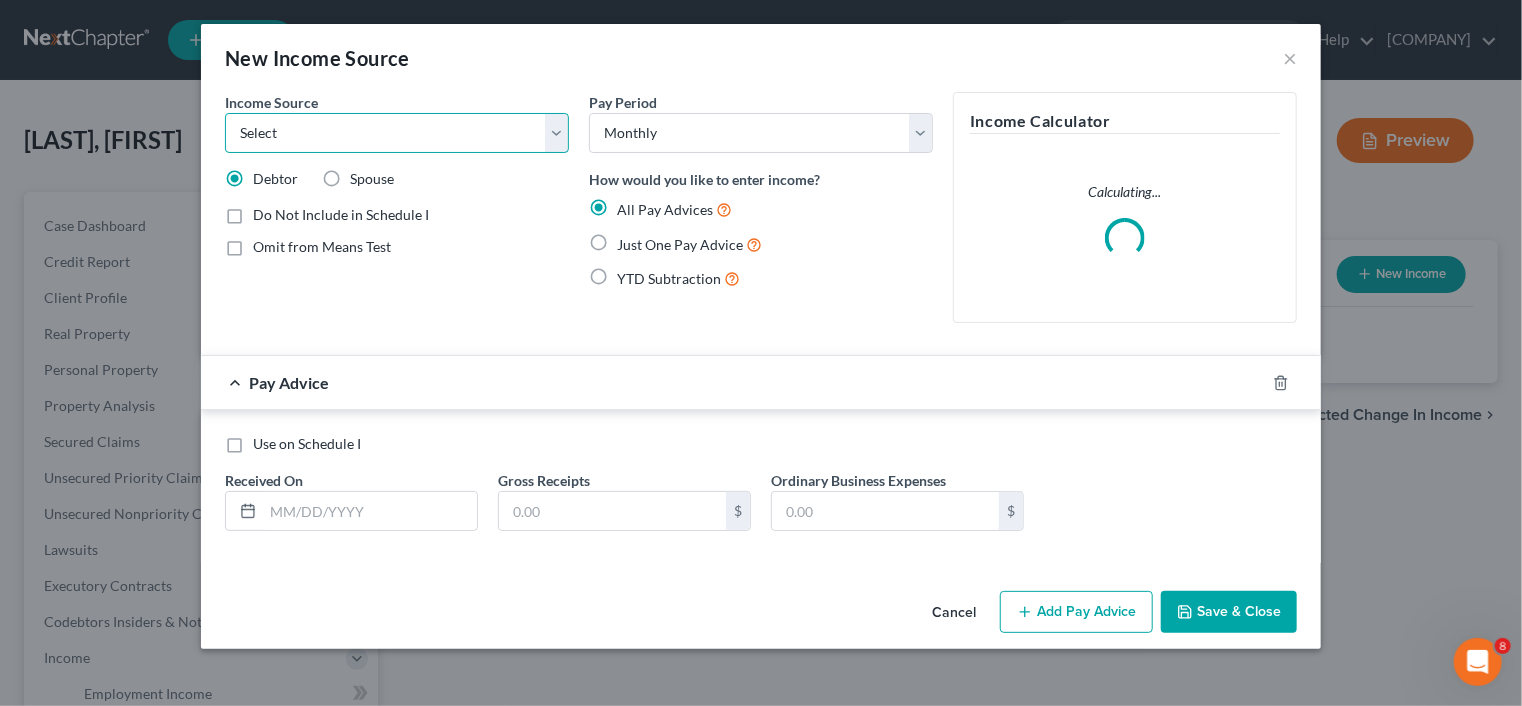 click on "Select Unemployment Disability (from employer) Pension Retirement Social Security / Social Security Disability Other Government Assistance Interests, Dividends or Royalties Child / Family Support Contributions to Household Property / Rental Business, Professional or Farm Alimony / Maintenance Payments Military Disability Benefits Other Monthly Income" at bounding box center (397, 133) 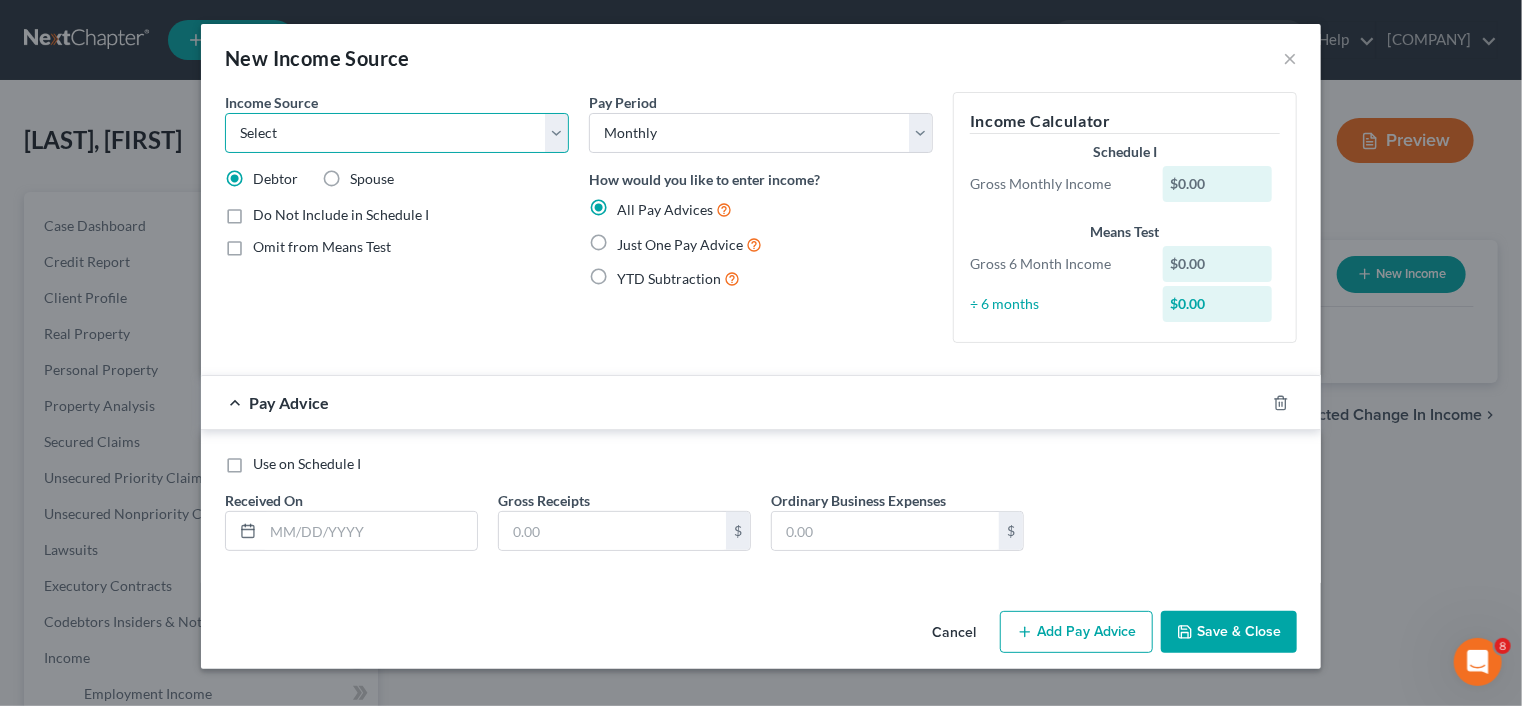 select on "4" 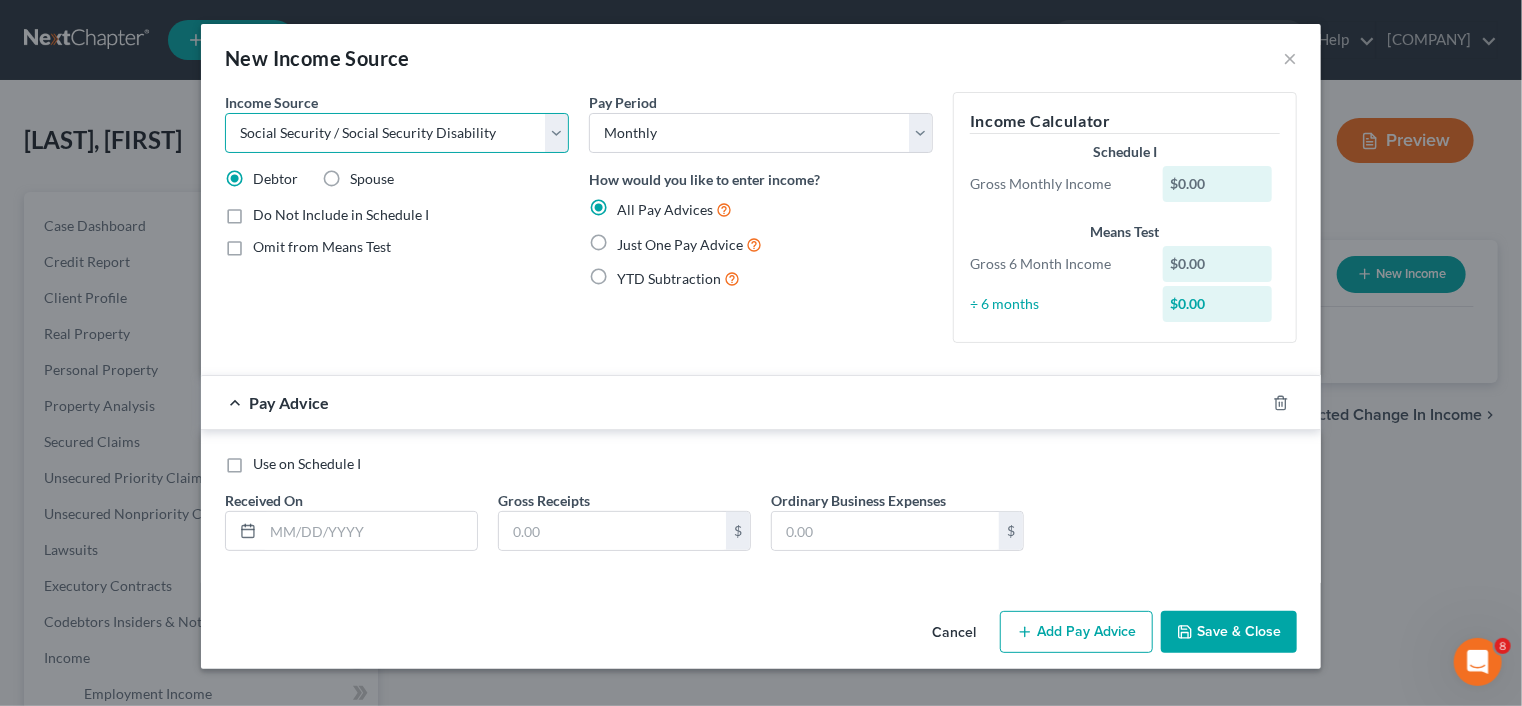 click on "Select Unemployment Disability (from employer) Pension Retirement Social Security / Social Security Disability Other Government Assistance Interests, Dividends or Royalties Child / Family Support Contributions to Household Property / Rental Business, Professional or Farm Alimony / Maintenance Payments Military Disability Benefits Other Monthly Income" at bounding box center (397, 133) 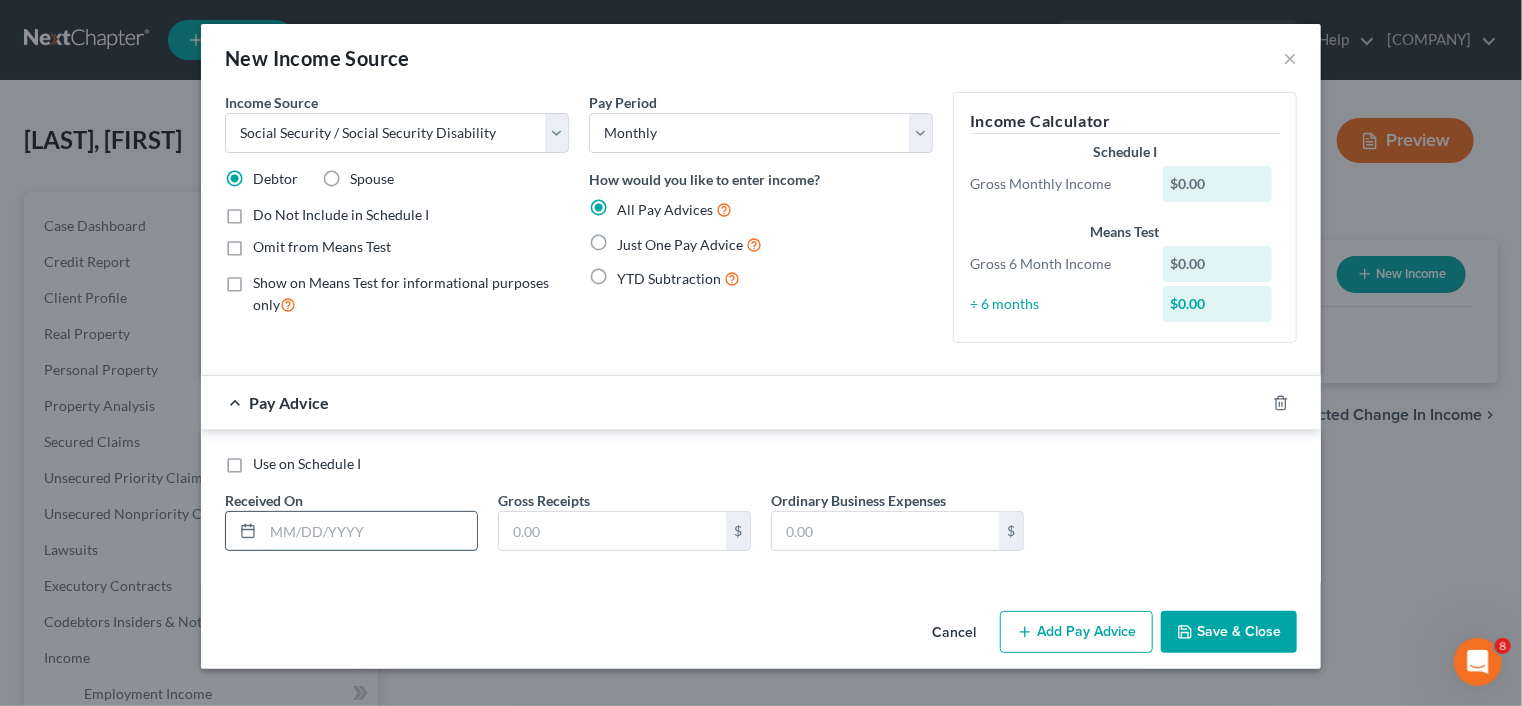 click at bounding box center [370, 531] 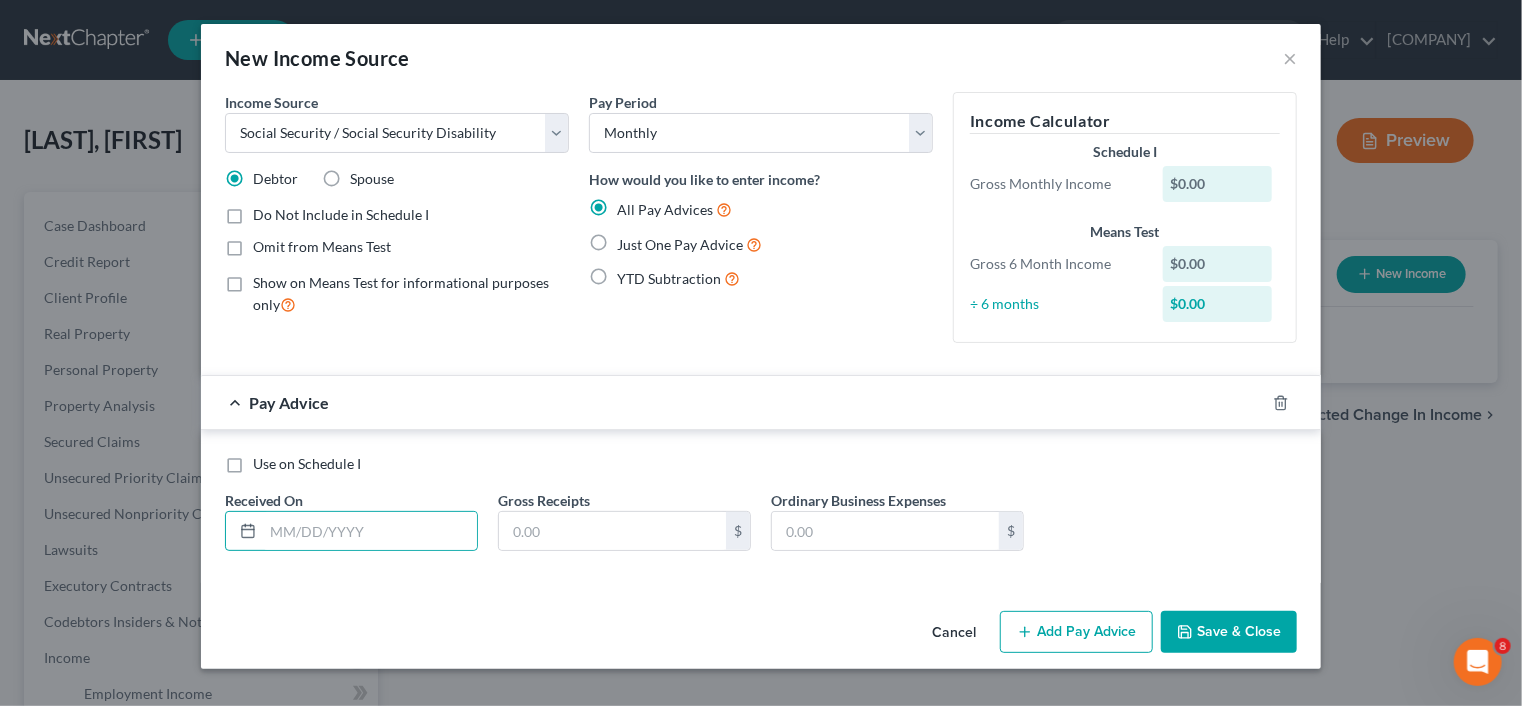 click on "Just One Pay Advice" at bounding box center [680, 244] 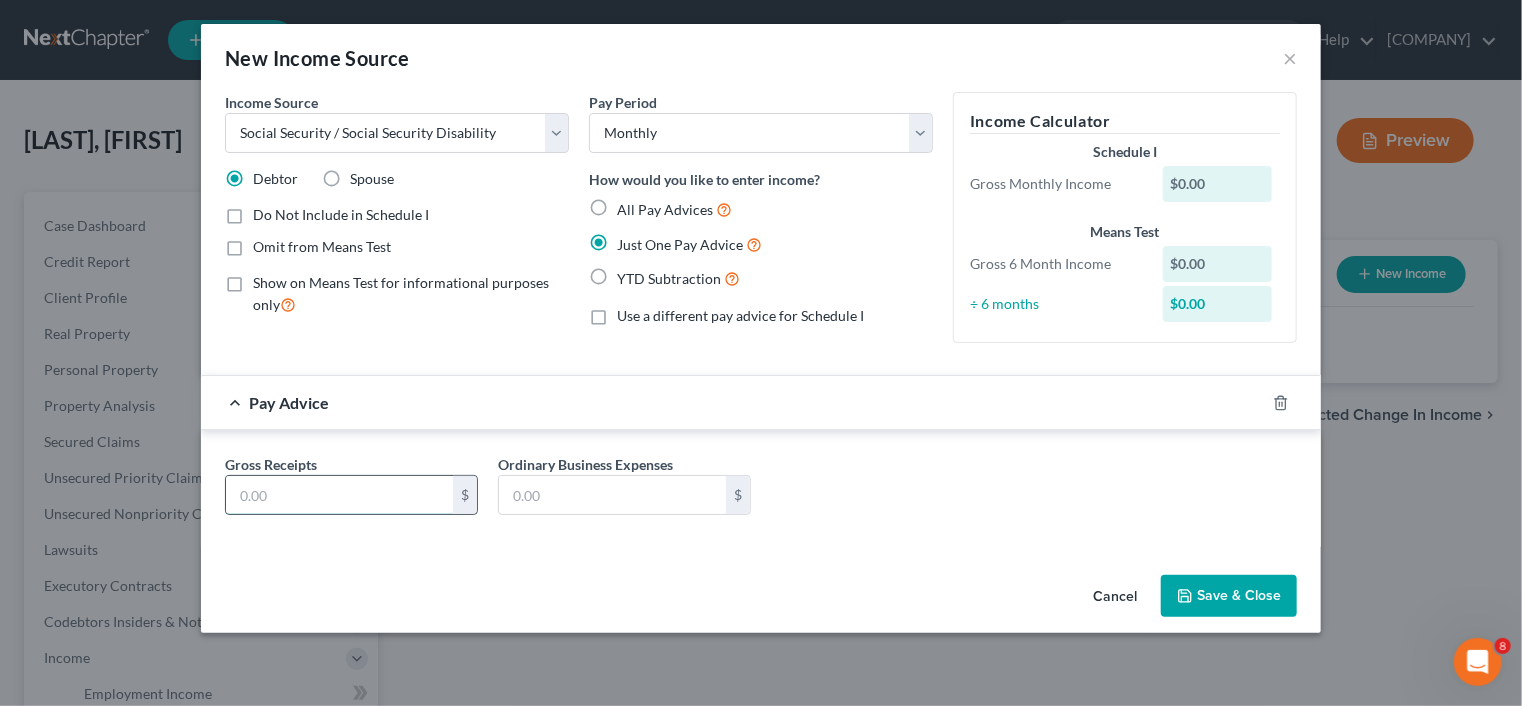 click at bounding box center [339, 495] 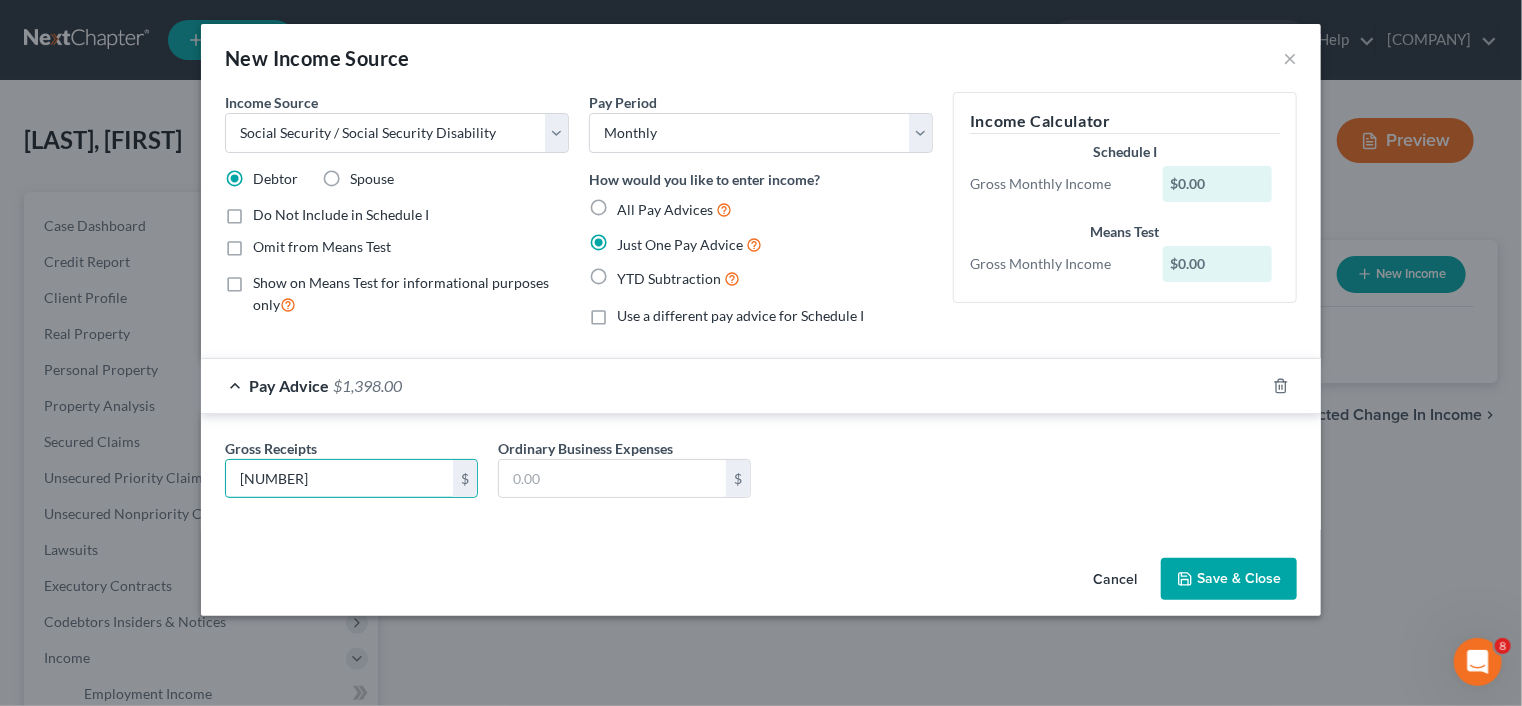 type on "[NUMBER]" 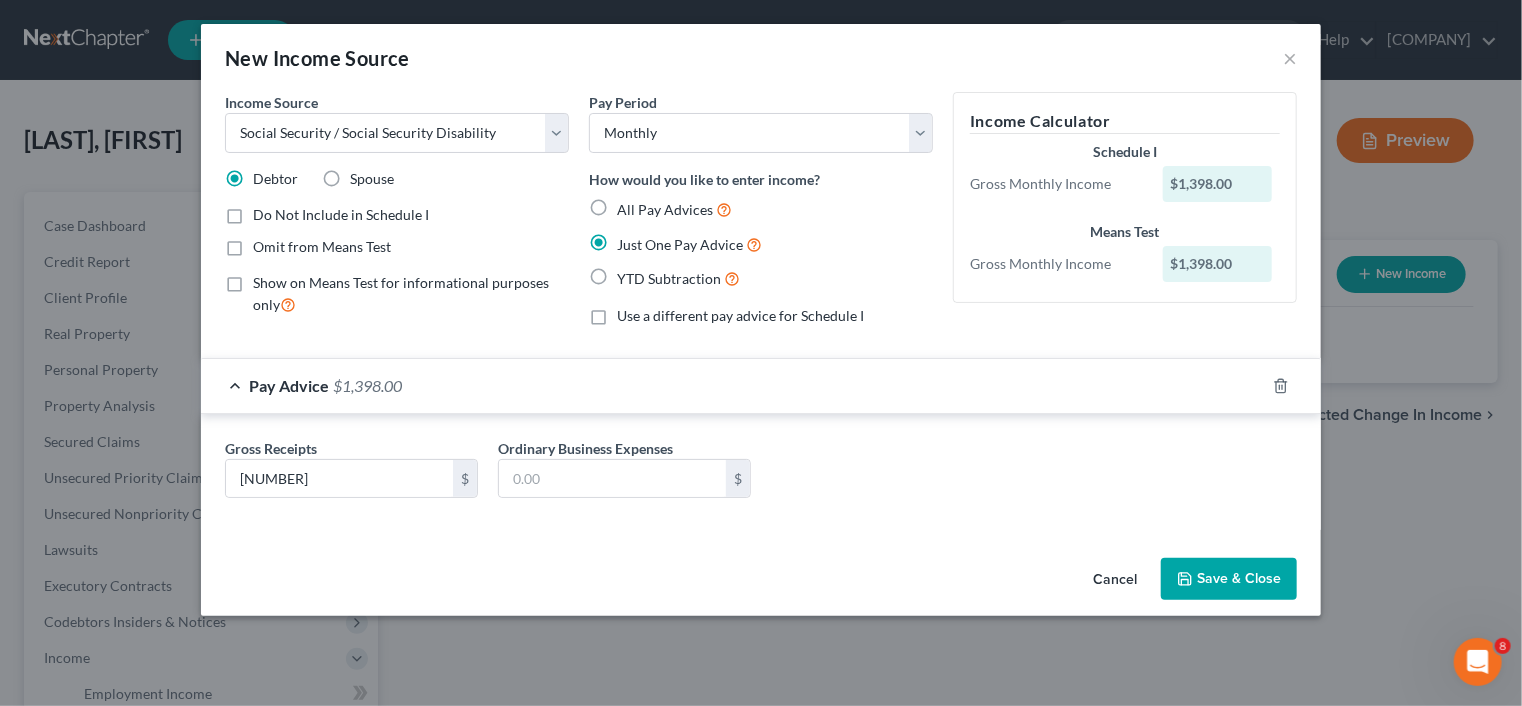 click on "Save & Close" at bounding box center (1229, 579) 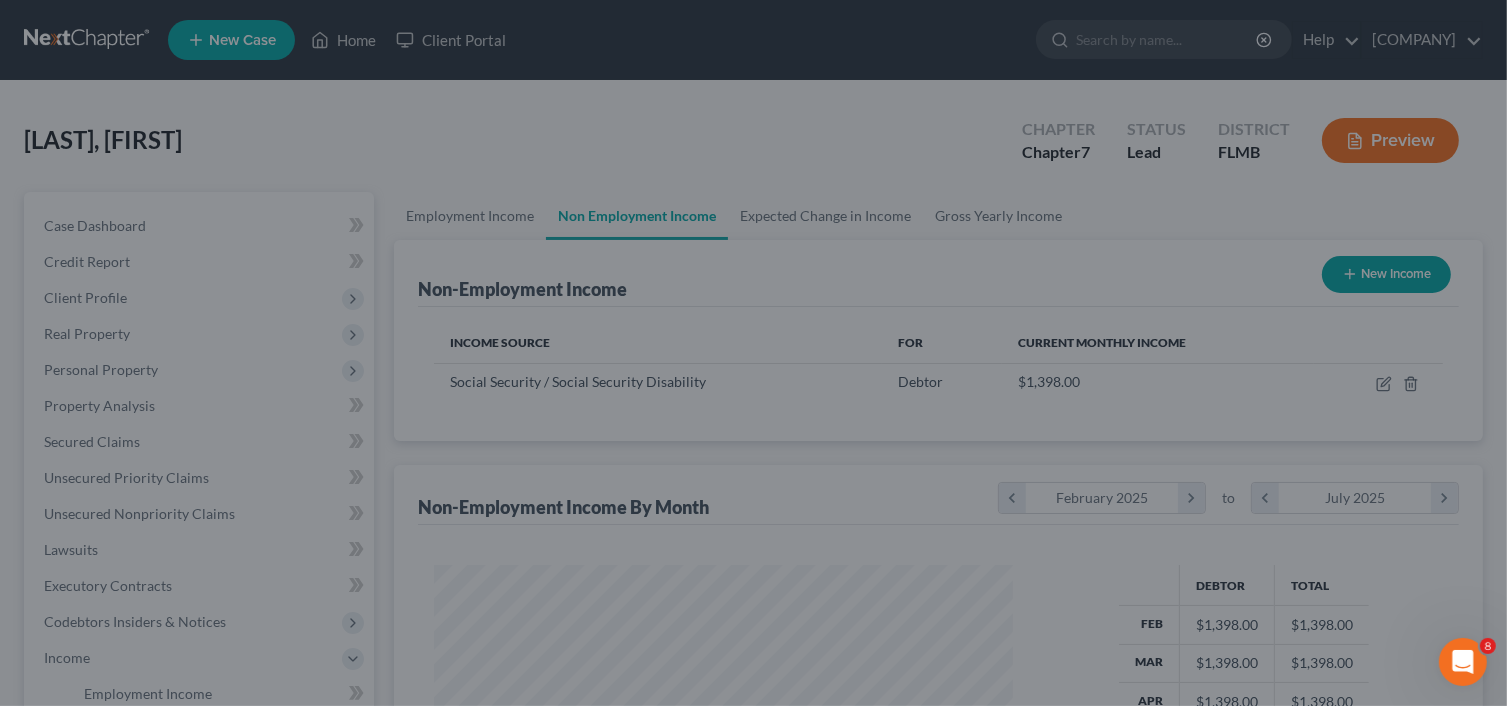 scroll, scrollTop: 356, scrollLeft: 612, axis: both 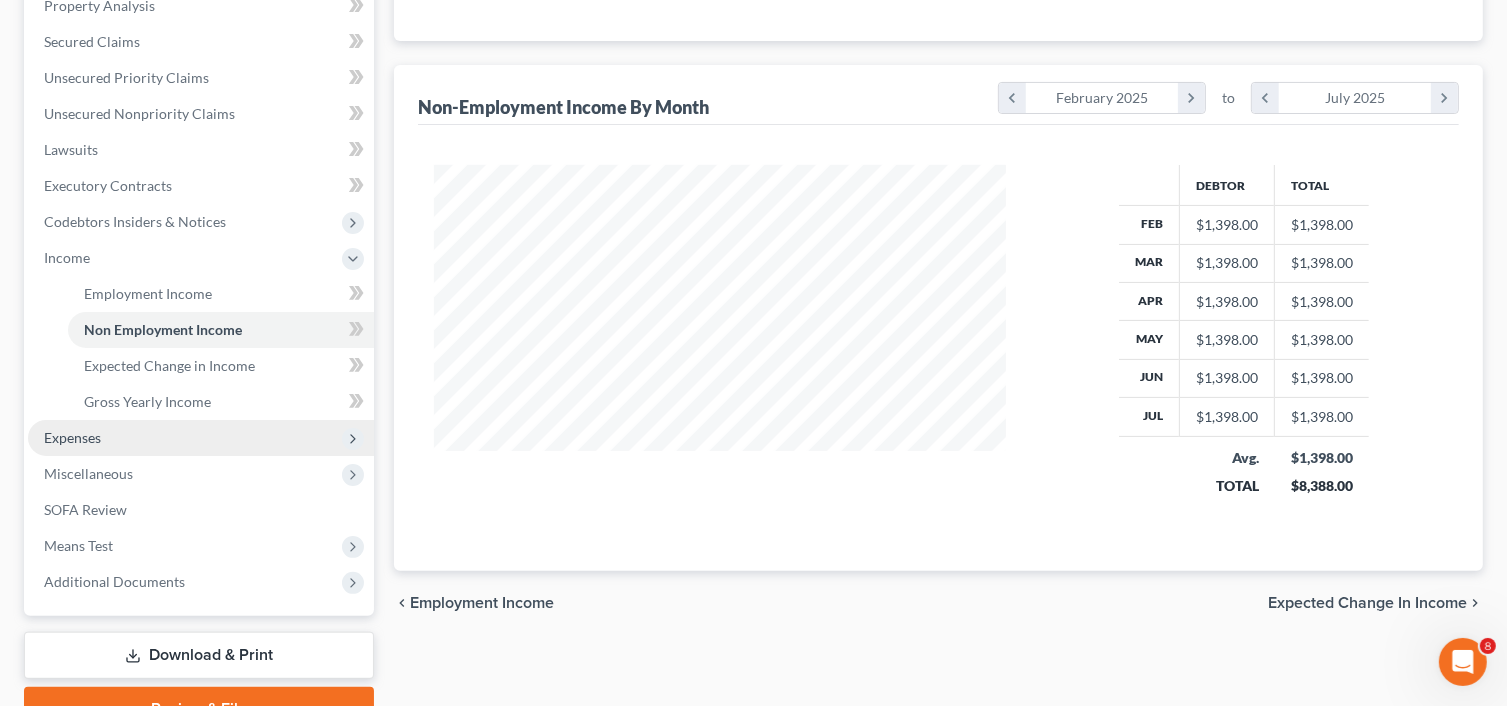click on "Expenses" at bounding box center (201, 438) 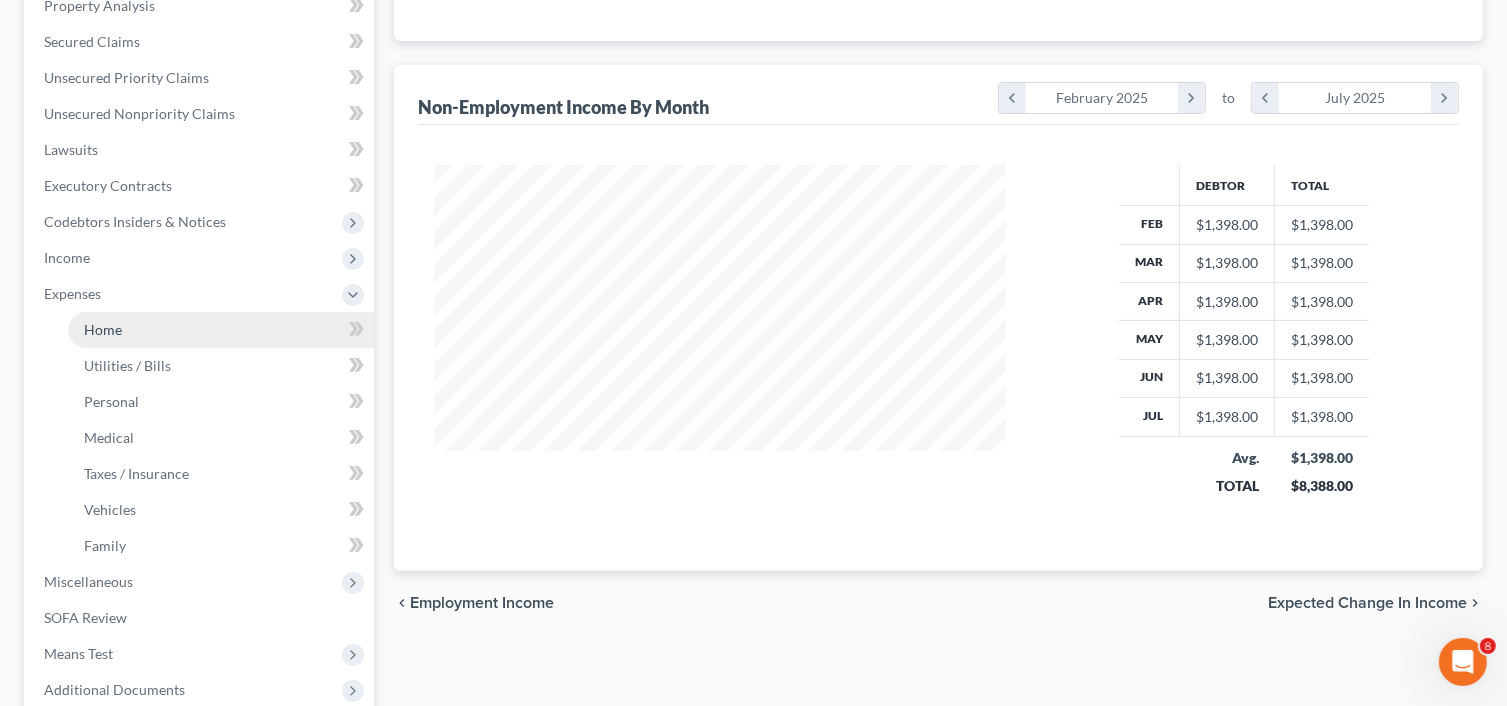 click on "Home" at bounding box center [221, 330] 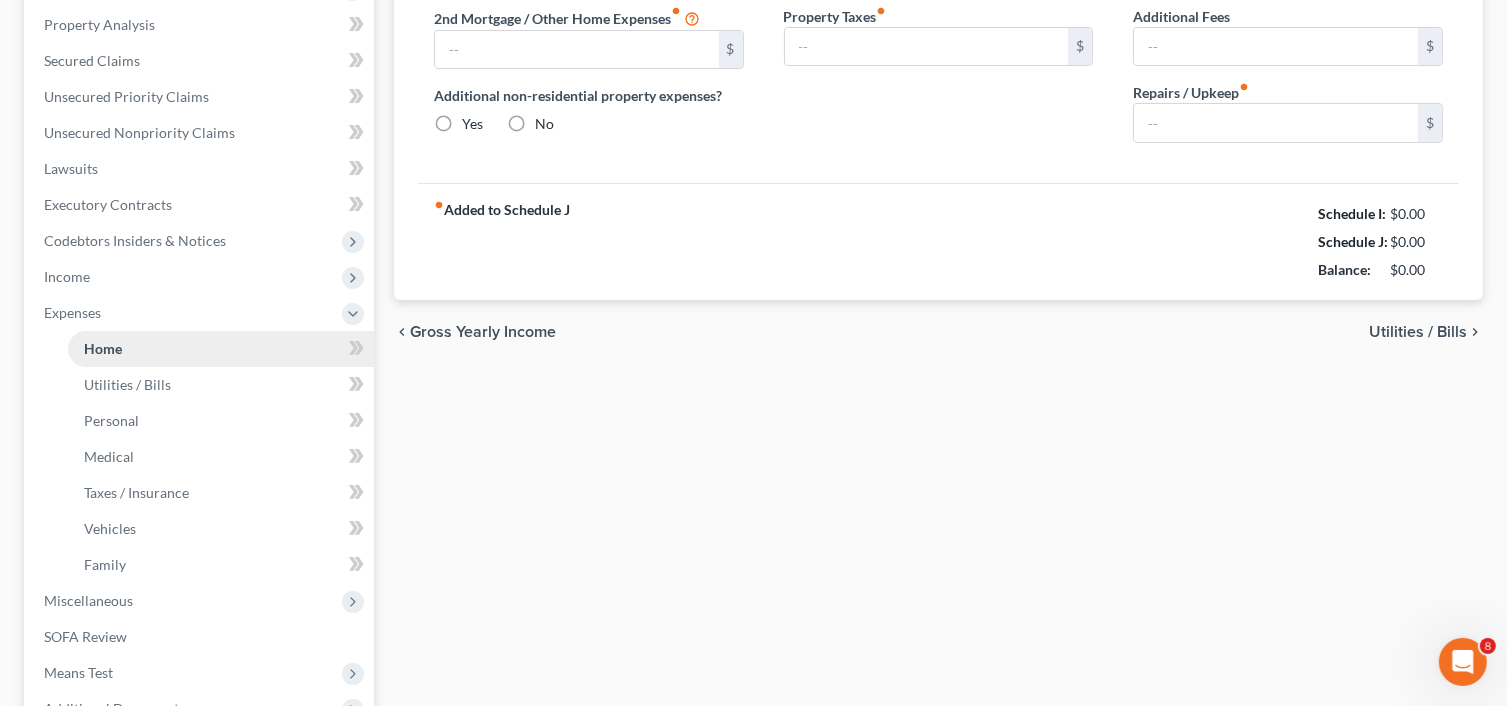 type on "0.00" 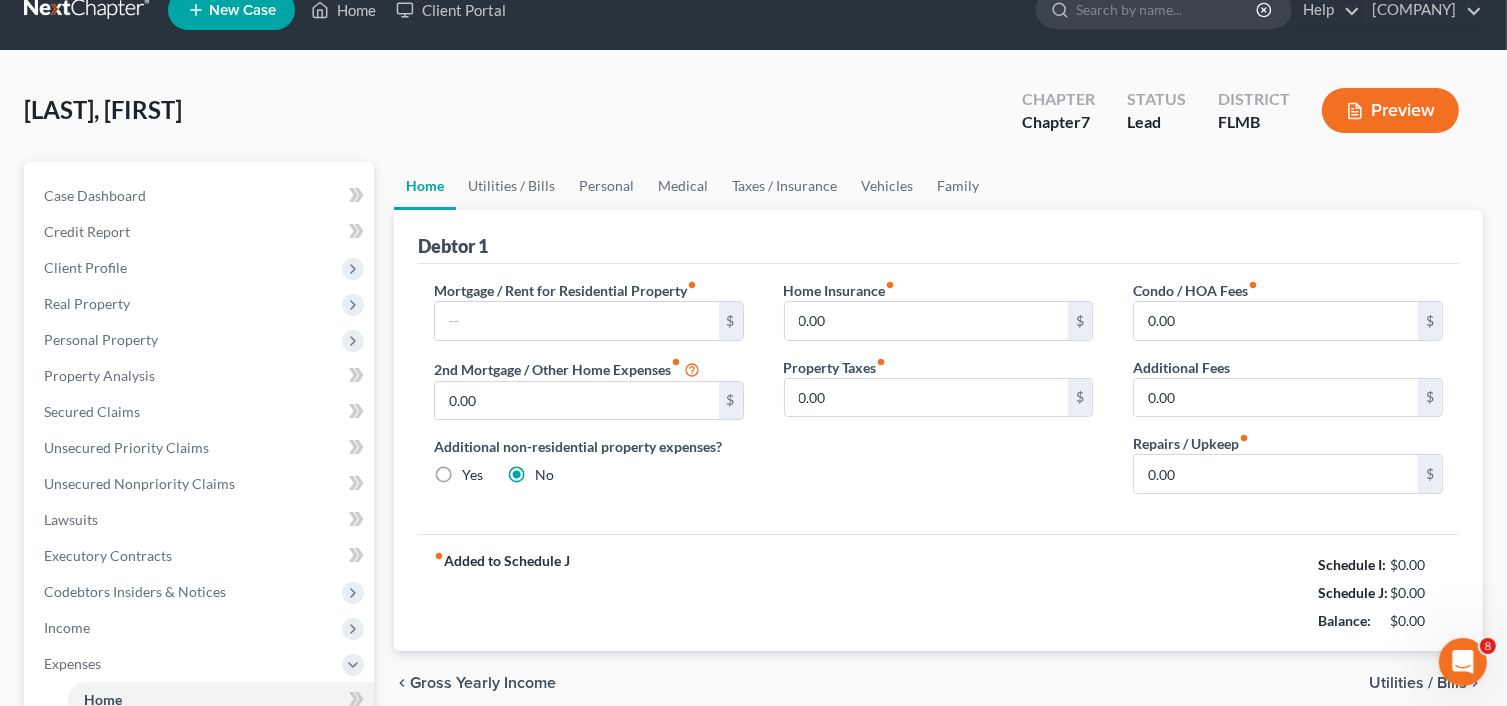scroll, scrollTop: 0, scrollLeft: 0, axis: both 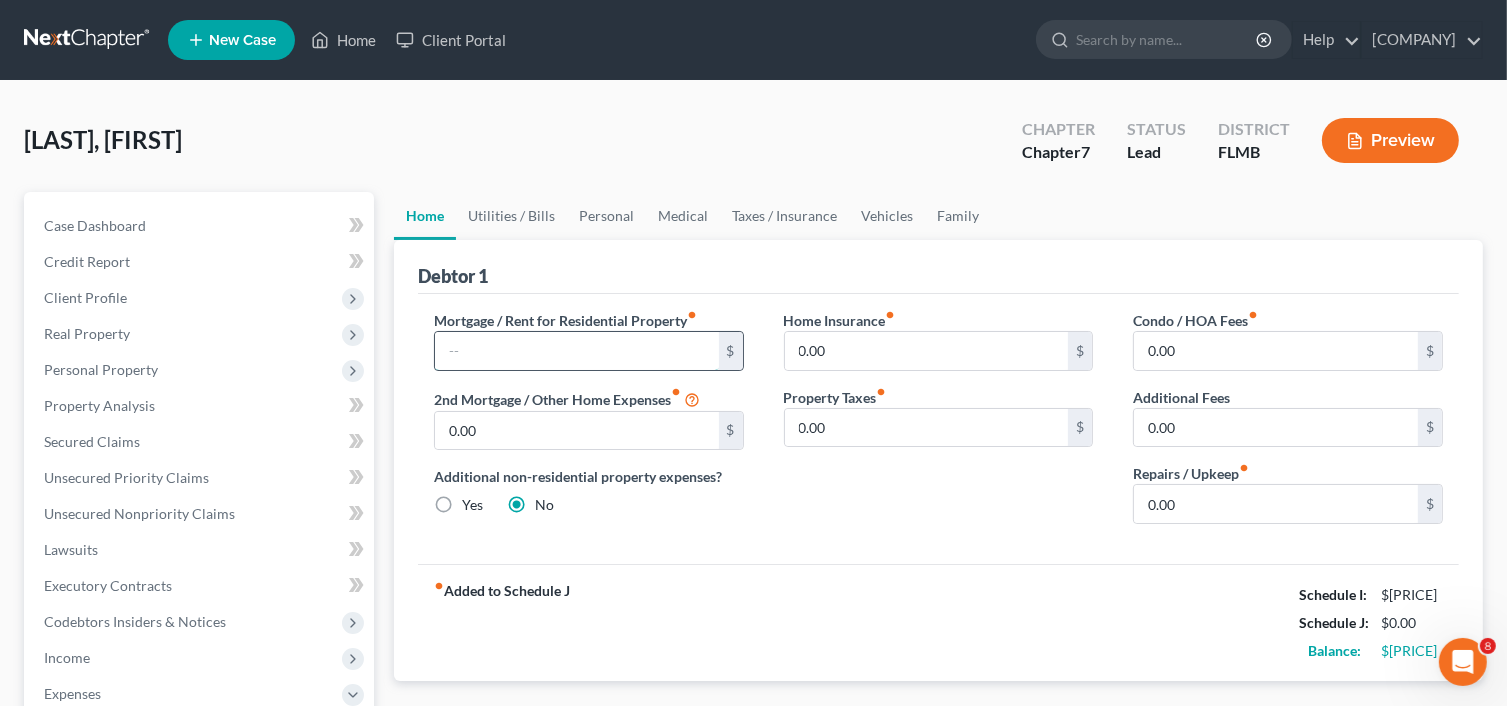 click at bounding box center (577, 351) 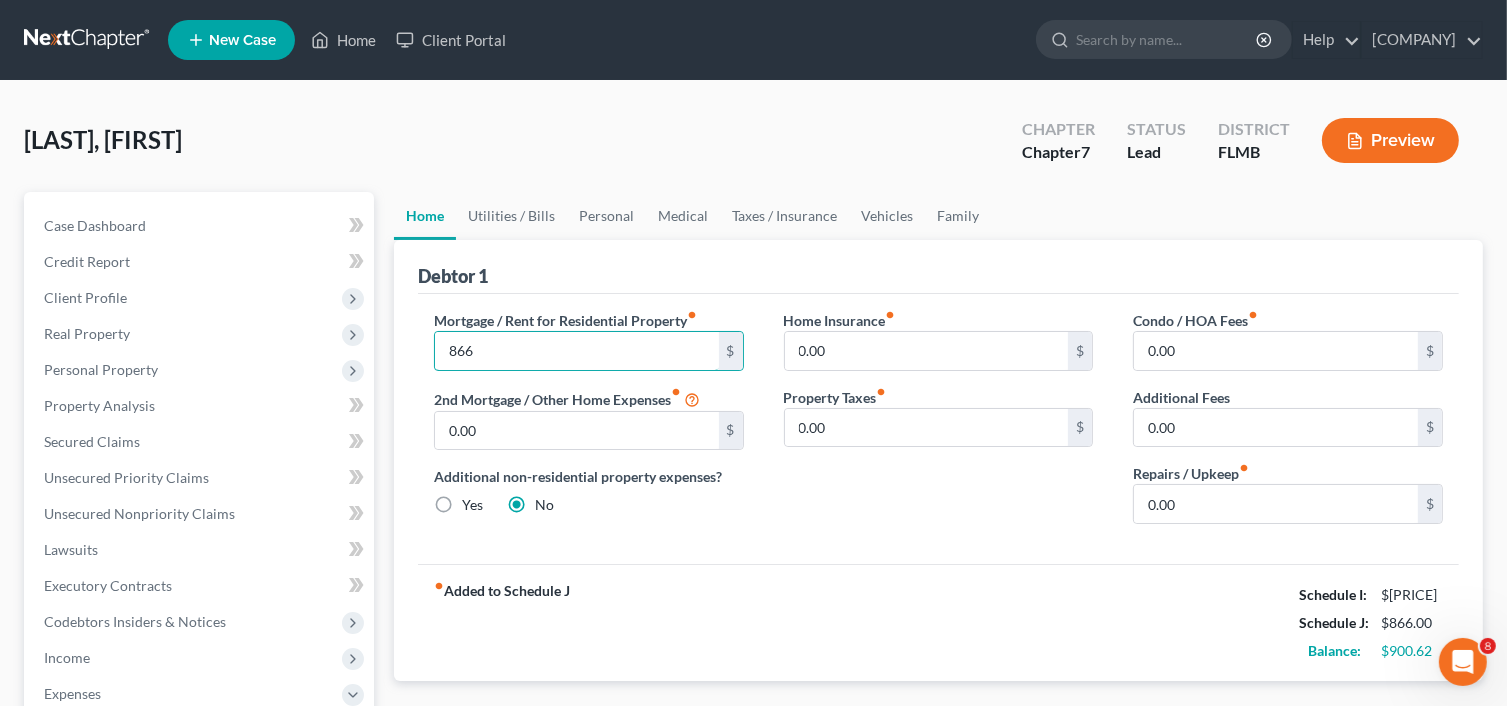 type on "866" 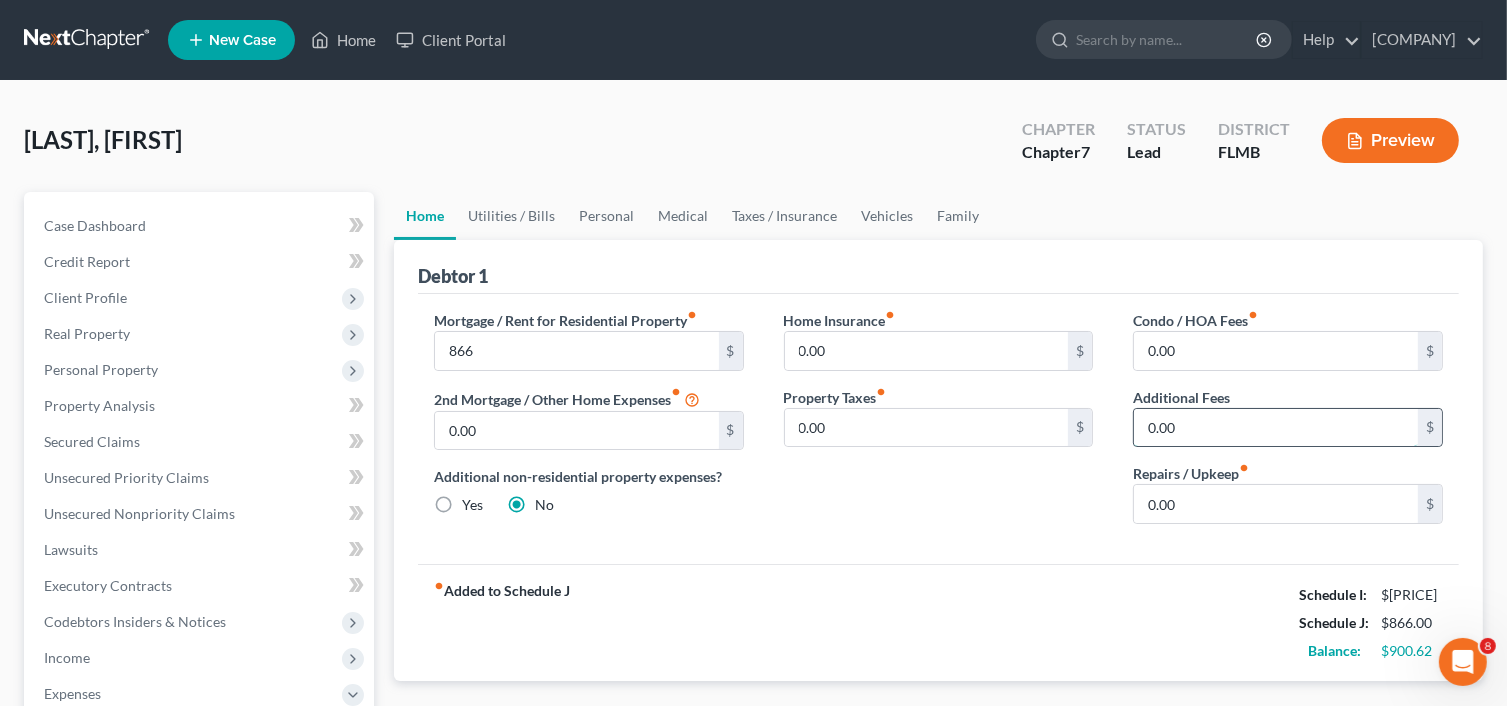 click on "0.00" at bounding box center [1276, 428] 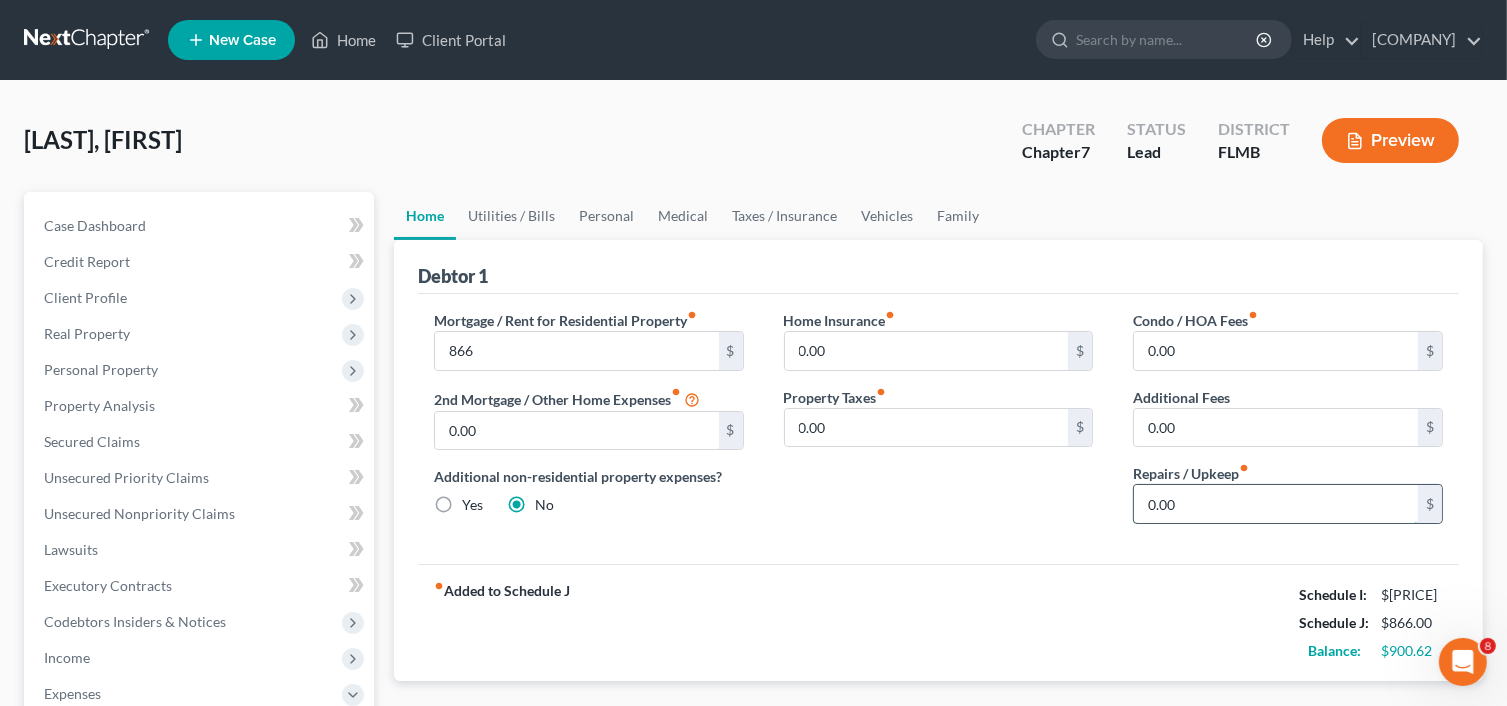 click on "0.00" at bounding box center (1276, 504) 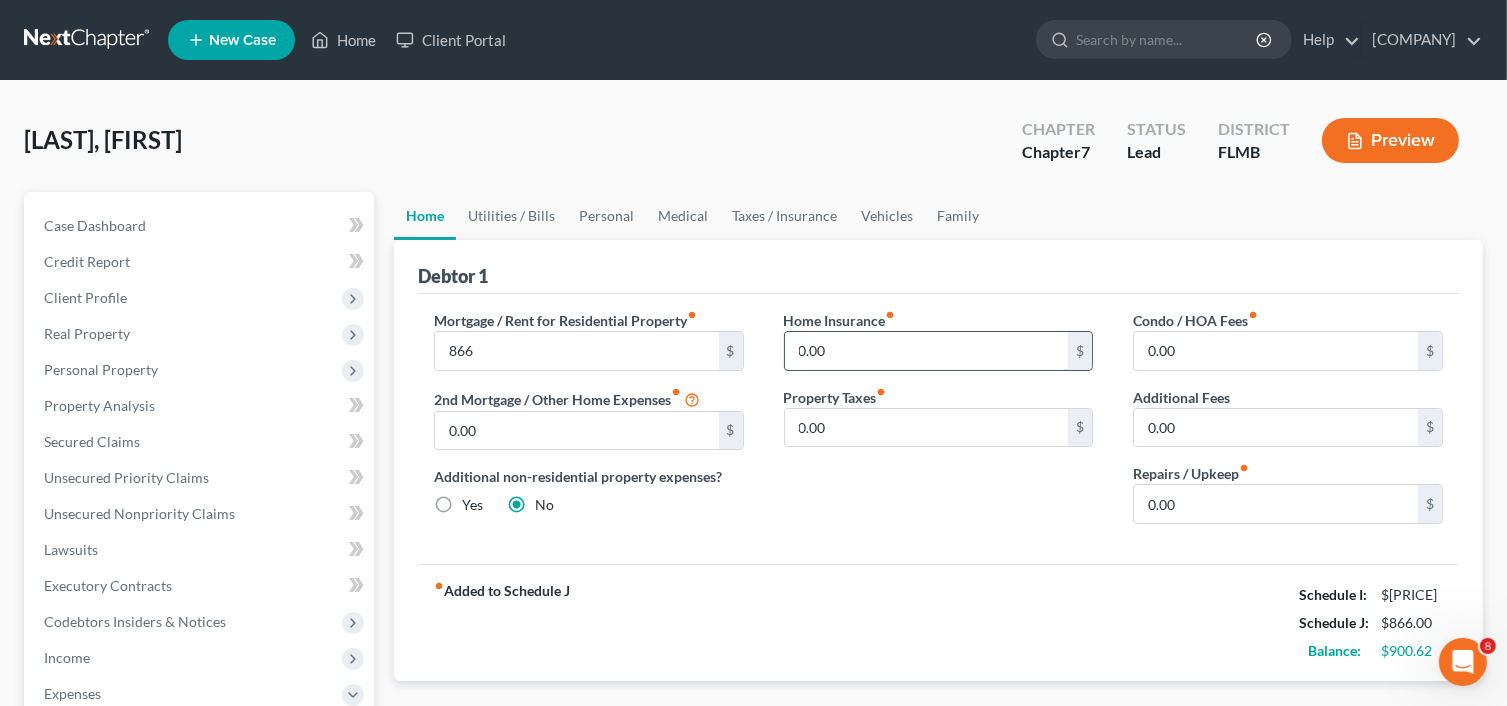 click on "0.00" at bounding box center [927, 351] 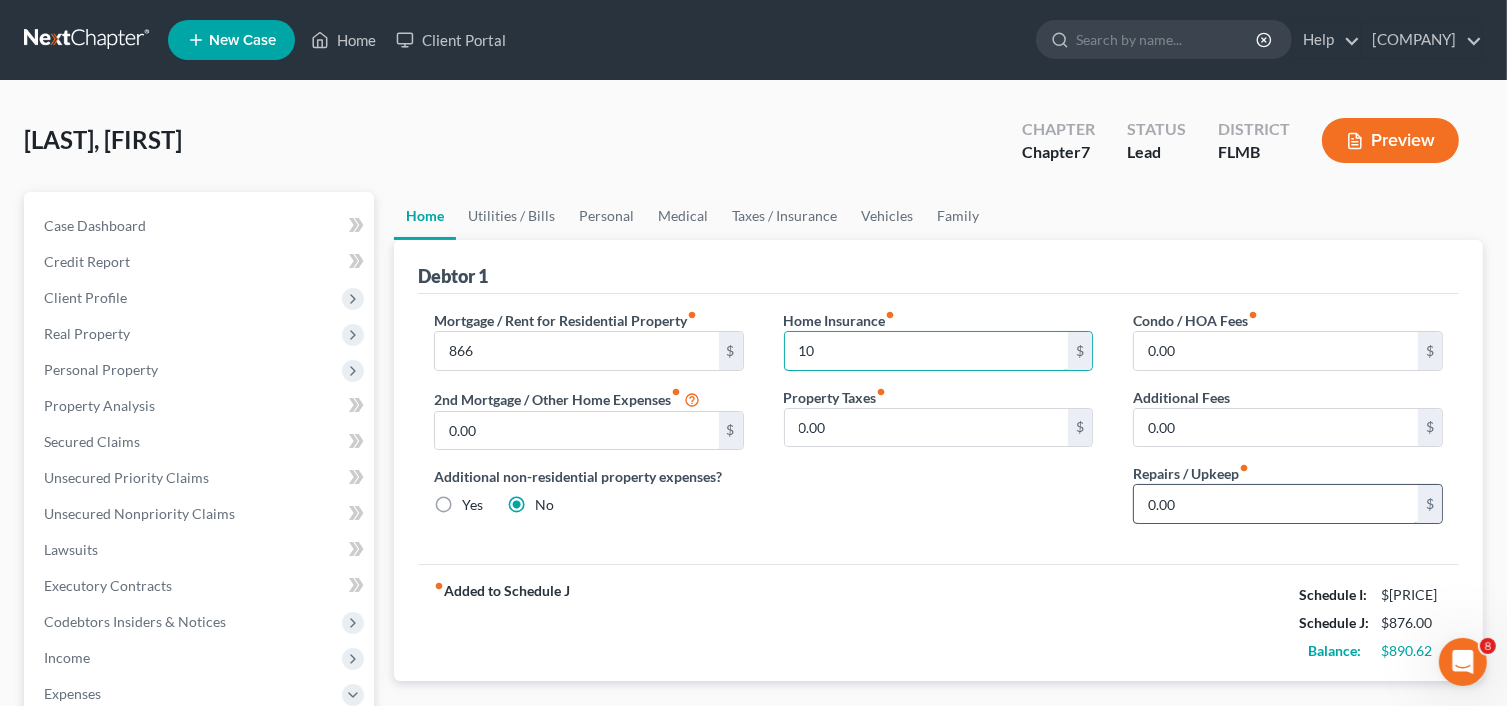 type on "10" 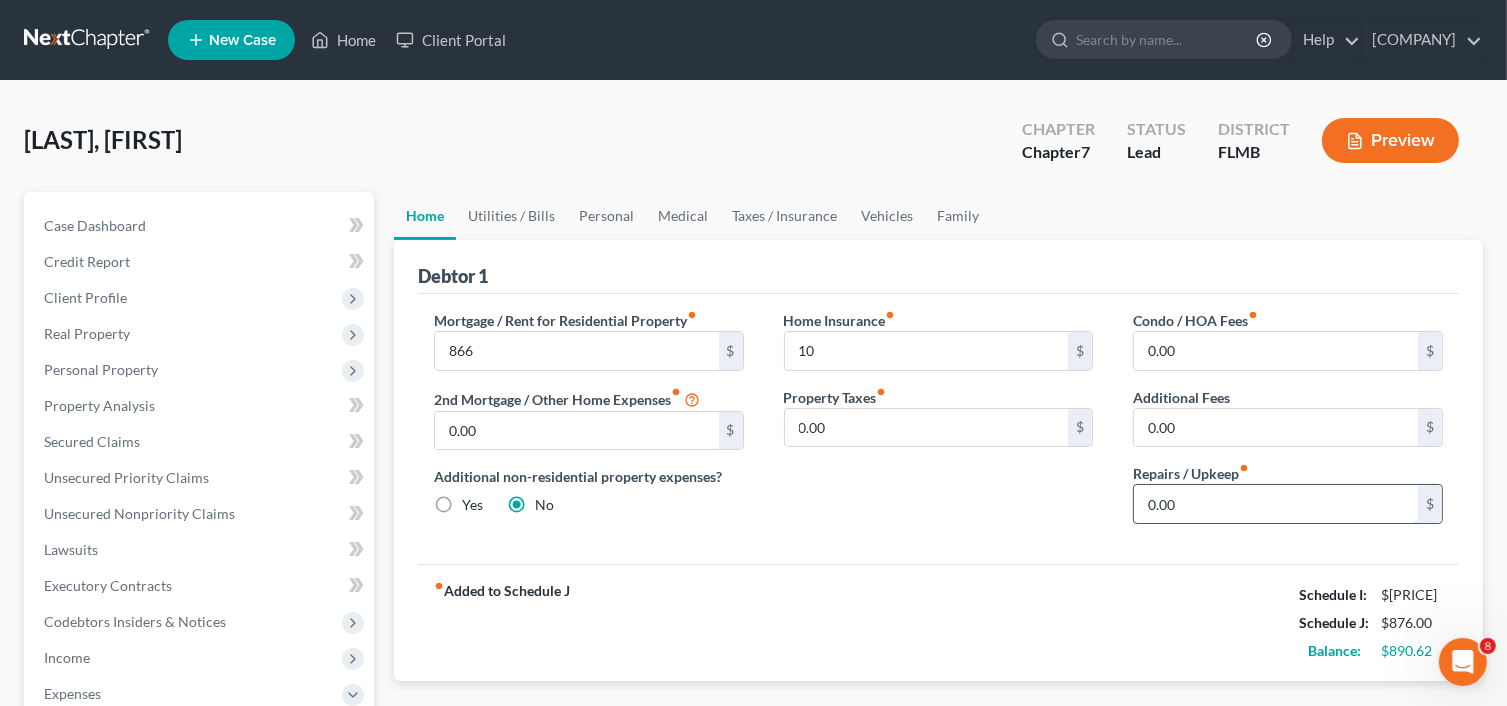 click on "0.00" at bounding box center (1276, 504) 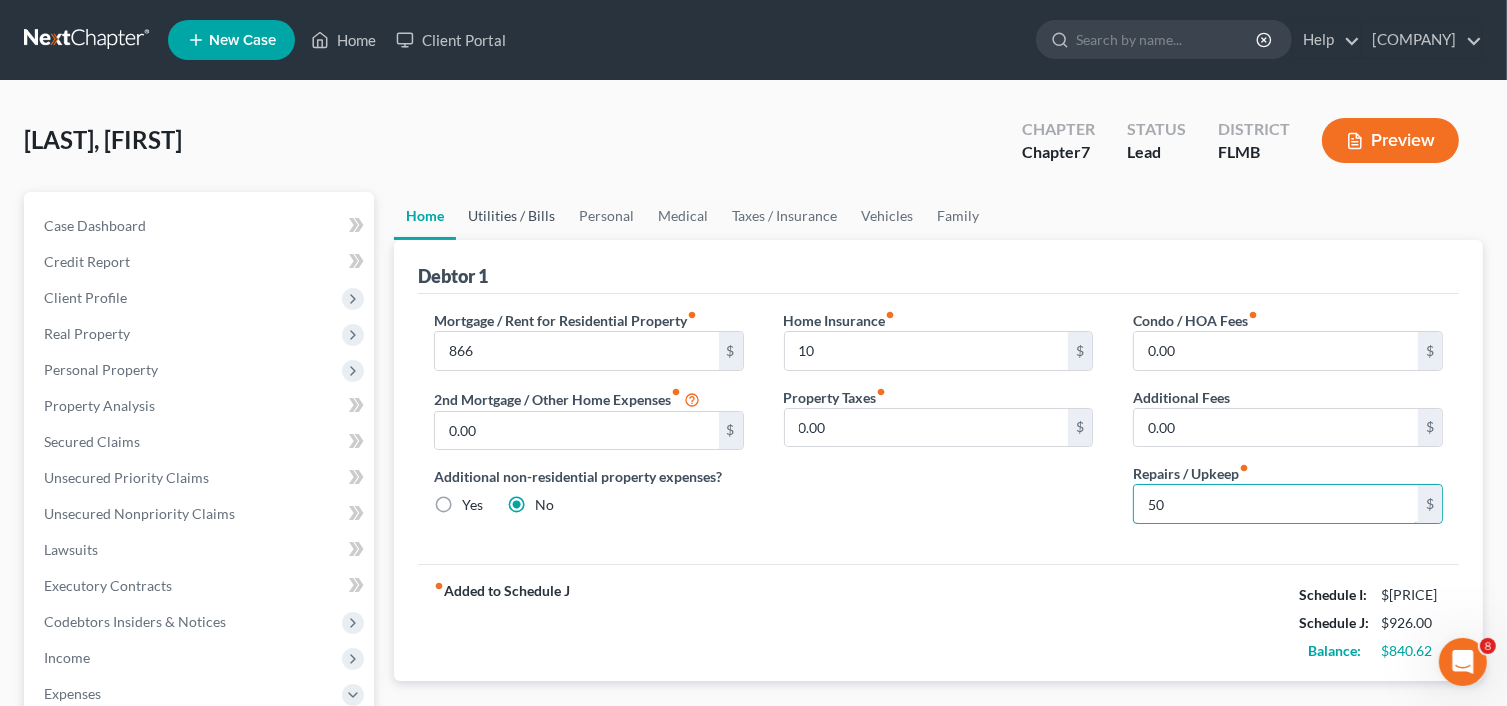 type on "50" 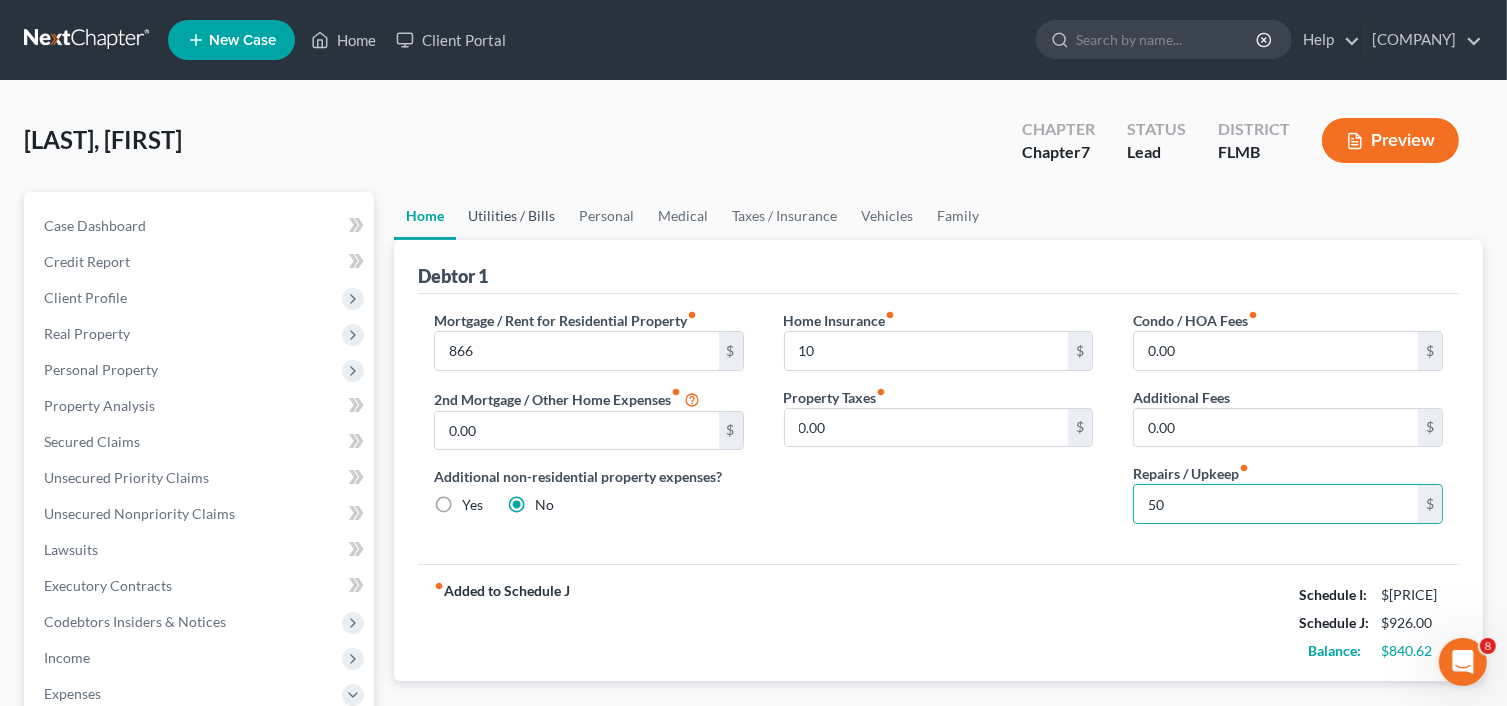 click on "Utilities / Bills" at bounding box center (511, 216) 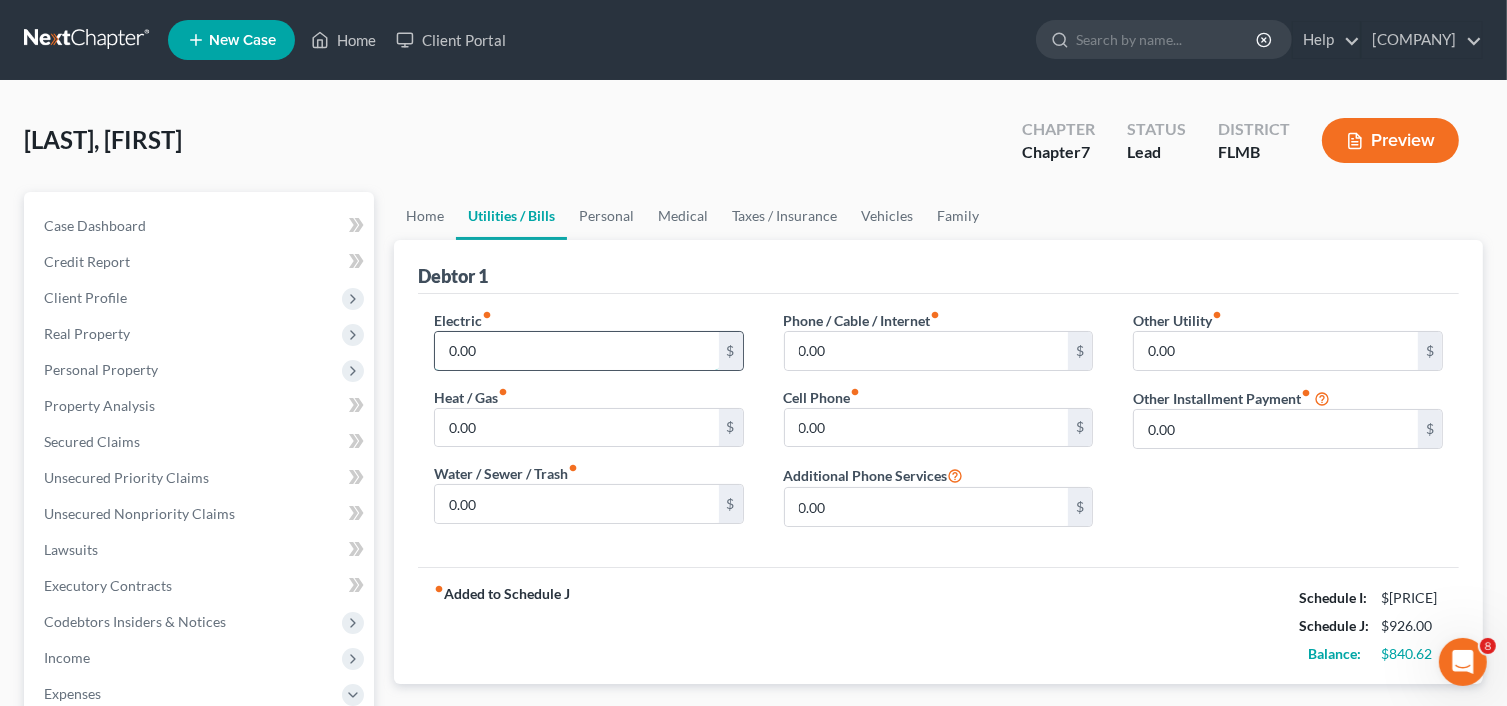 click on "0.00" at bounding box center [577, 351] 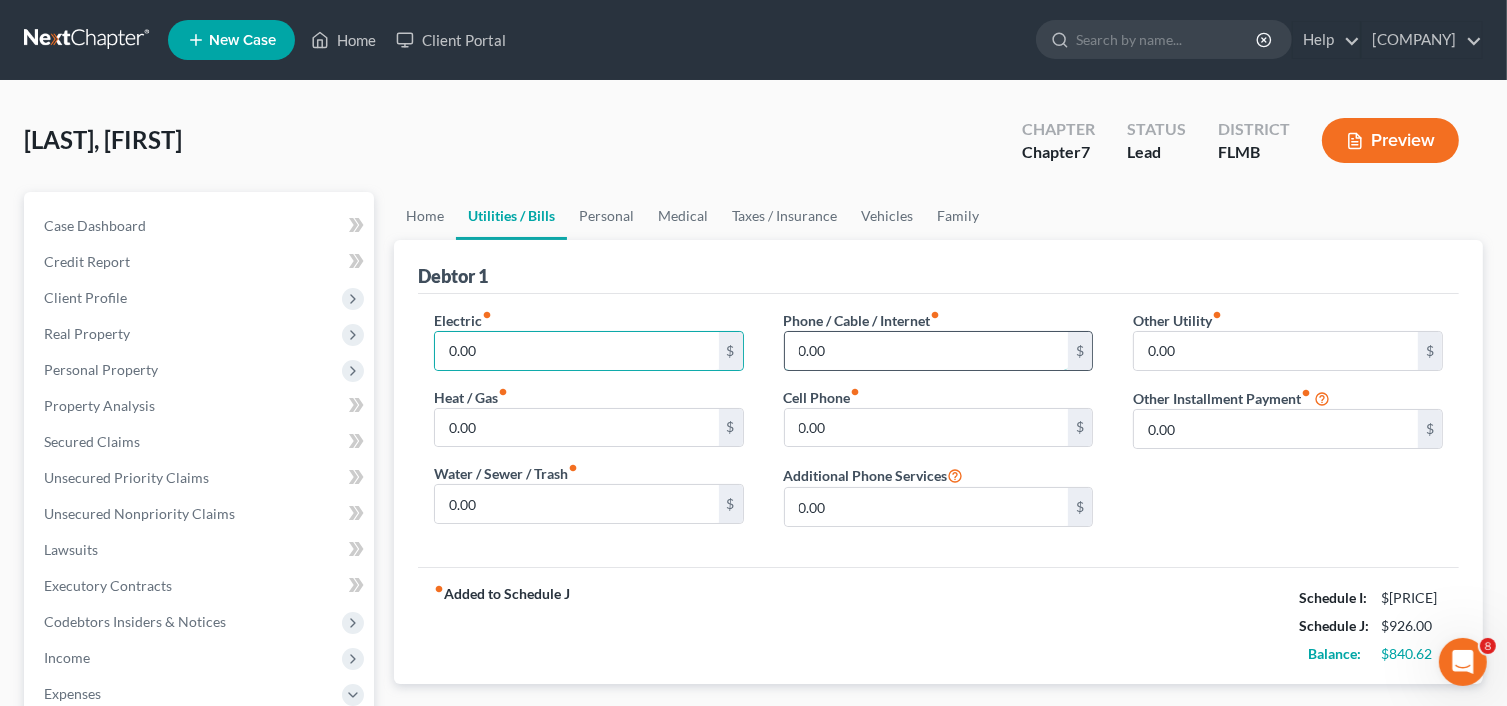 click on "0.00" at bounding box center (927, 351) 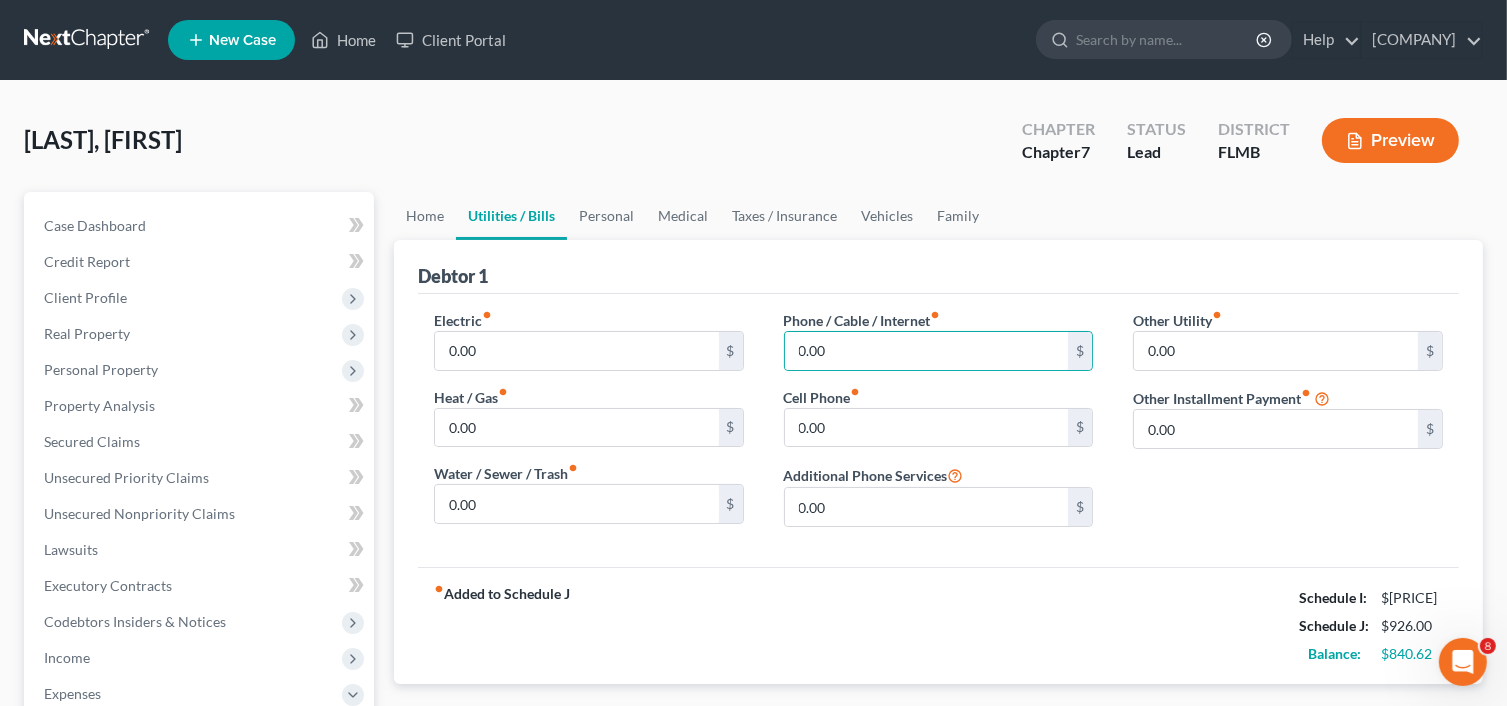 click on "Other Utility  fiber_manual_record 0.00 $" at bounding box center [1288, 340] 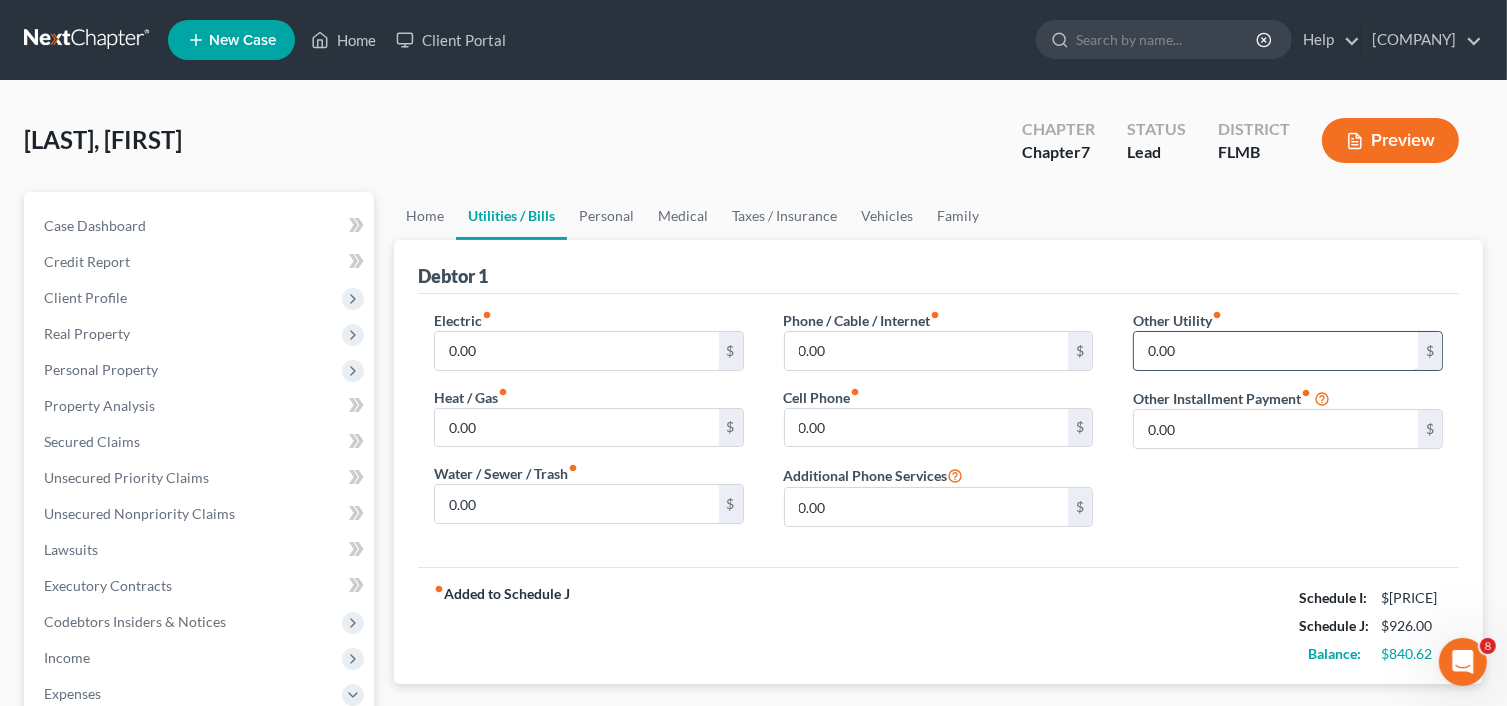 click on "0.00" at bounding box center (1276, 351) 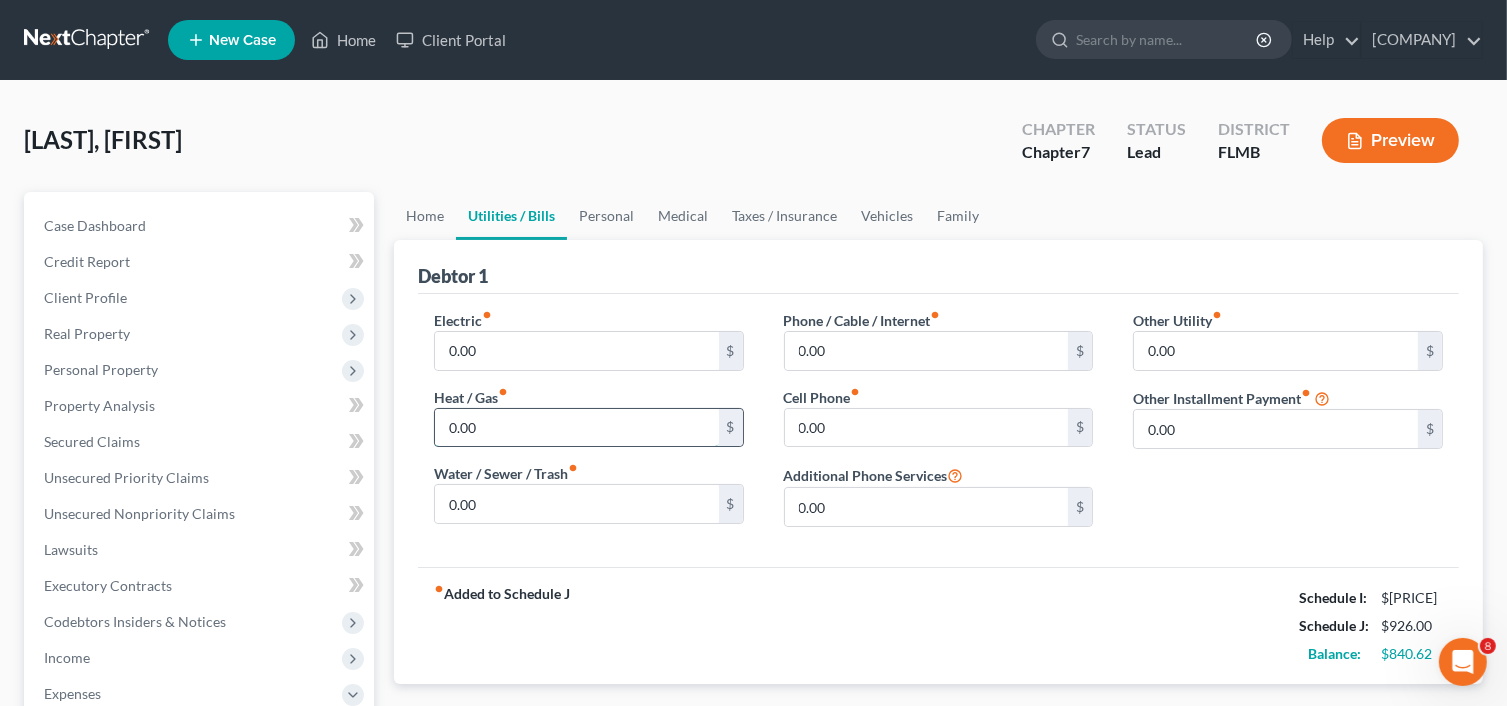 click on "0.00" at bounding box center (577, 428) 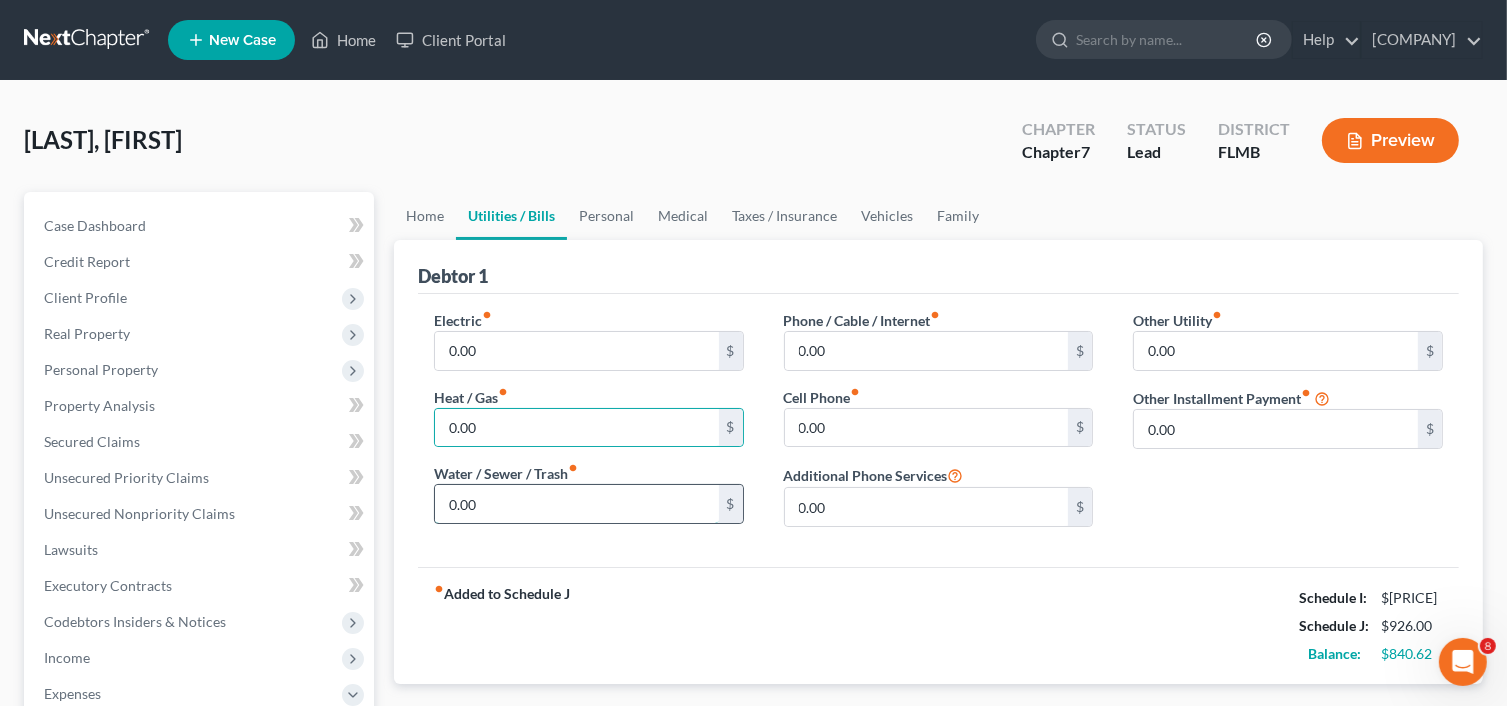 click on "0.00" at bounding box center (577, 504) 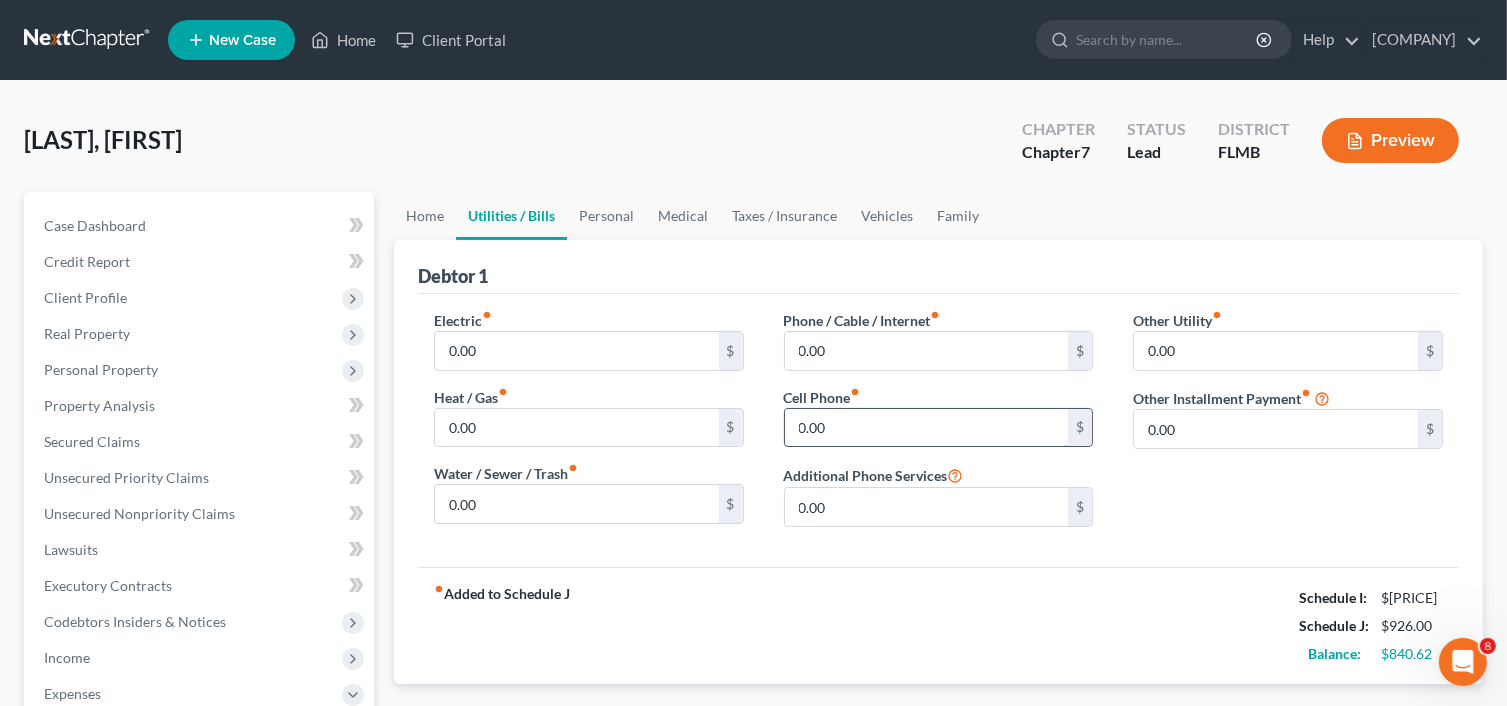 click on "0.00" at bounding box center (927, 428) 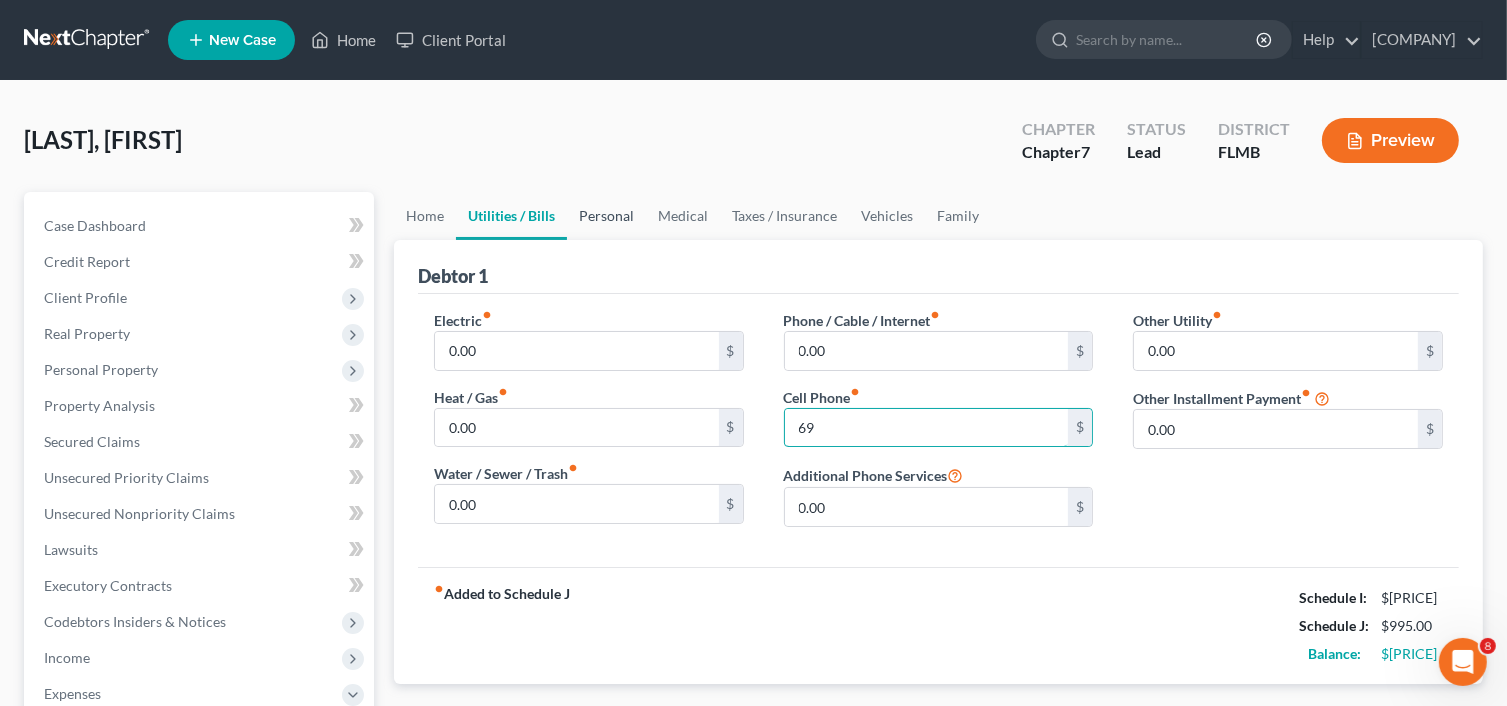 type on "69" 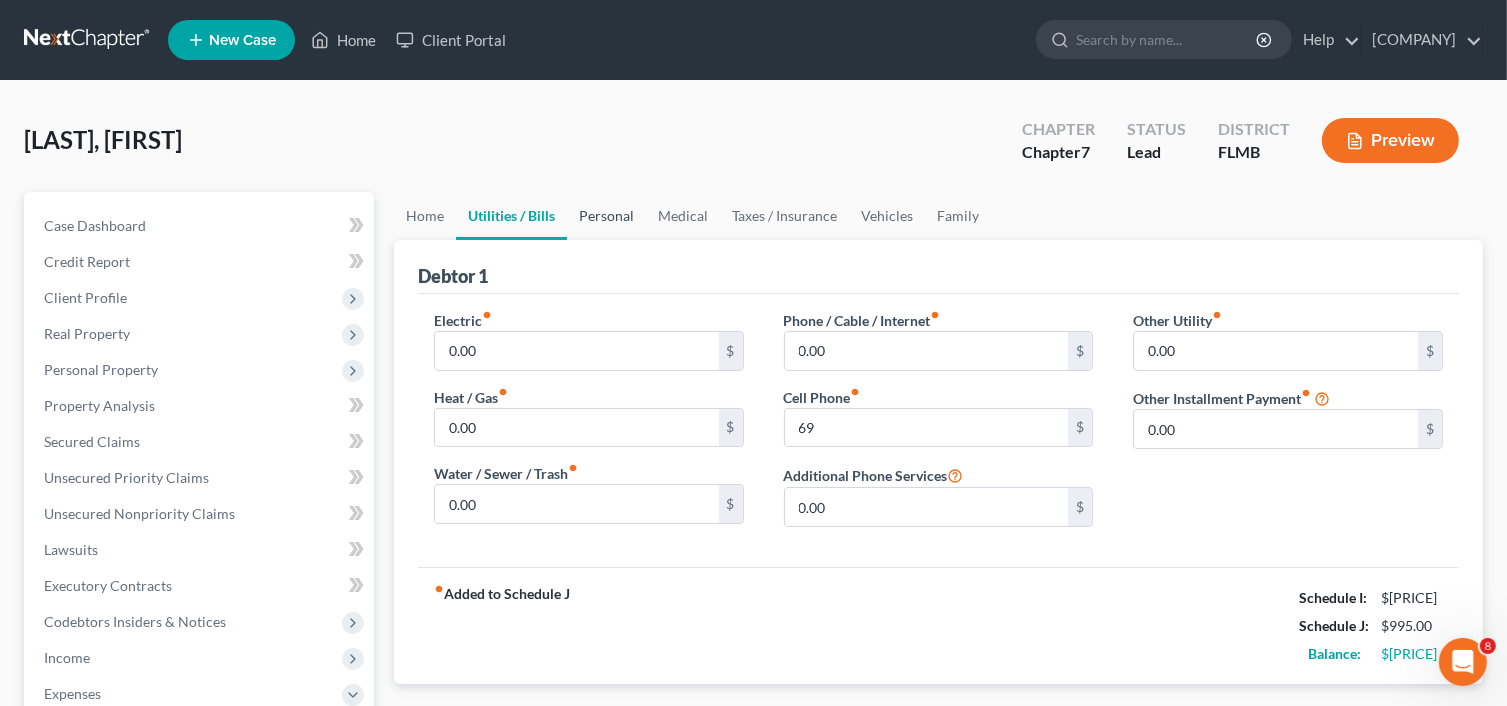 click on "Personal" at bounding box center [606, 216] 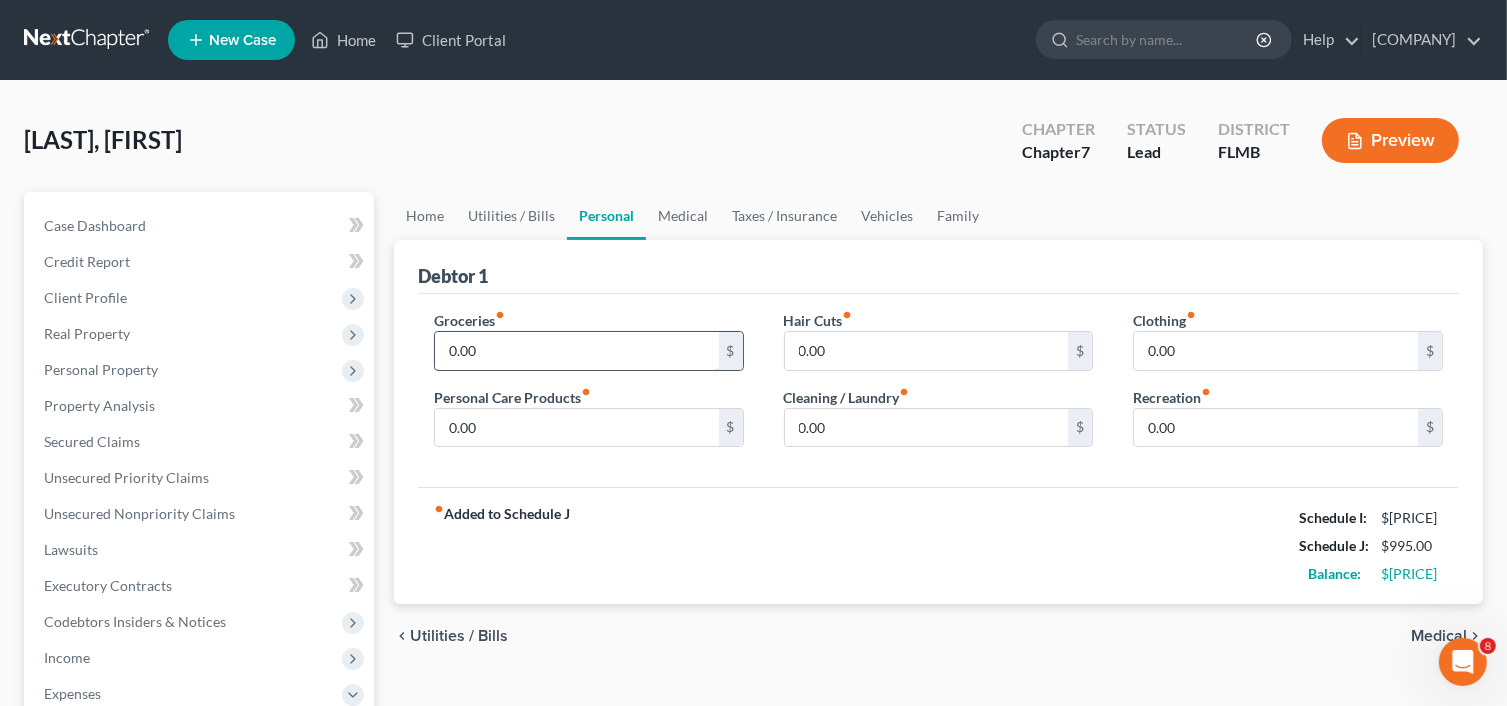 click on "0.00" at bounding box center (577, 351) 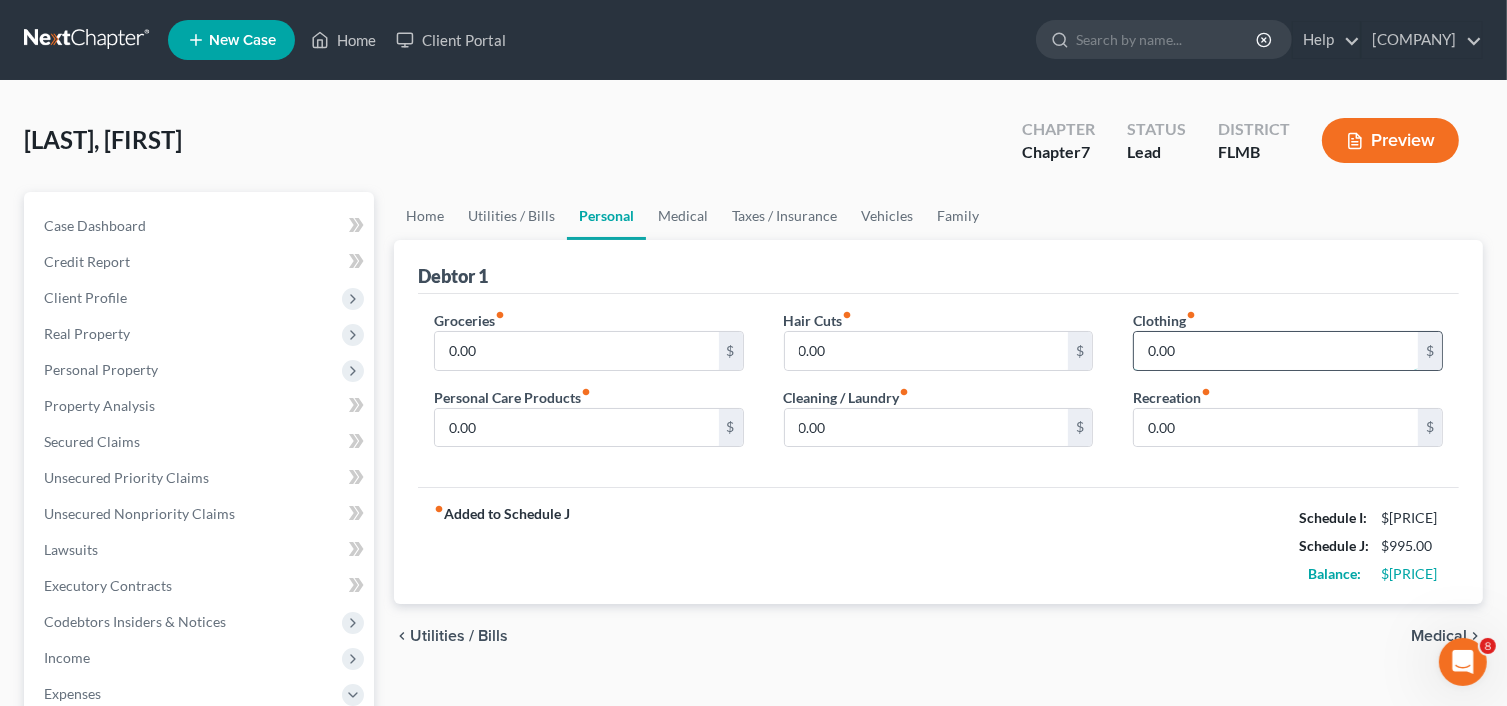 click on "0.00" at bounding box center [1276, 351] 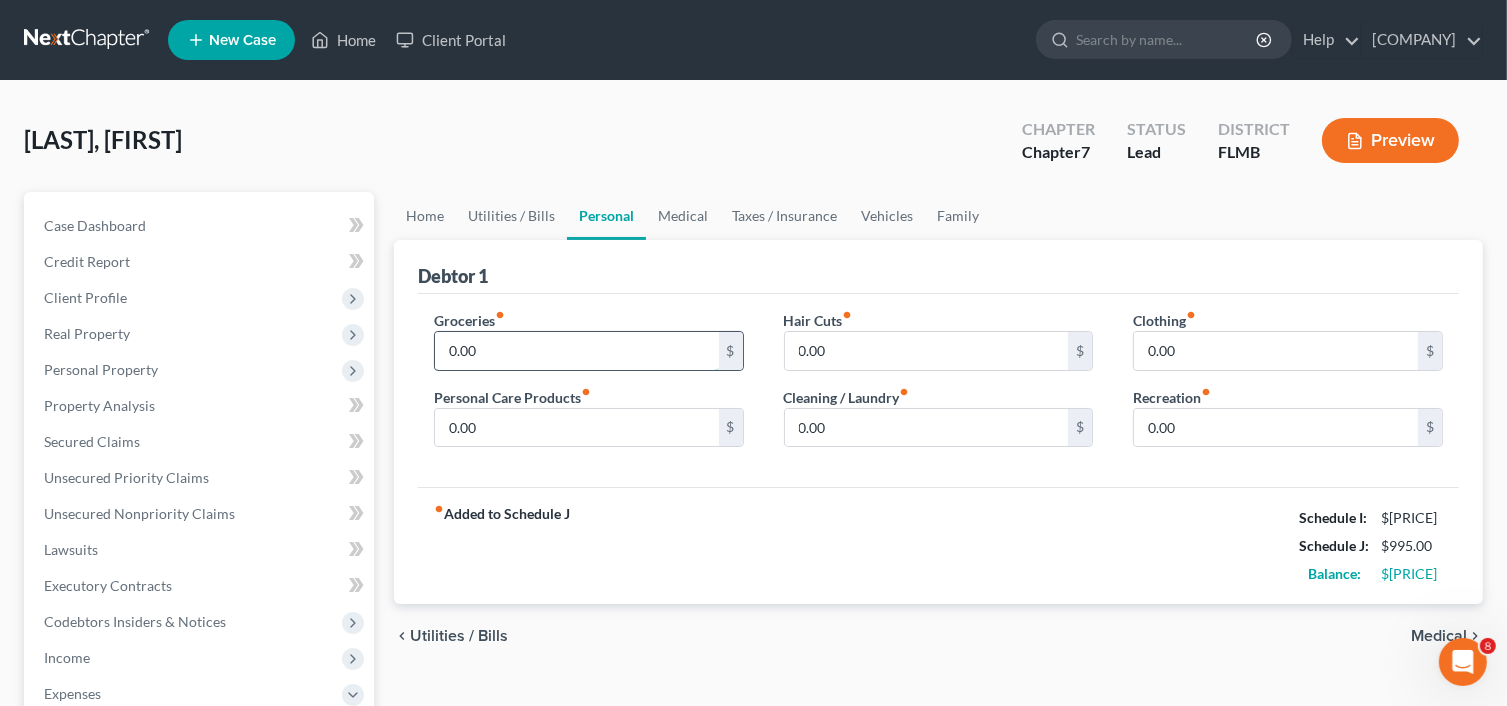 click on "0.00" at bounding box center [577, 351] 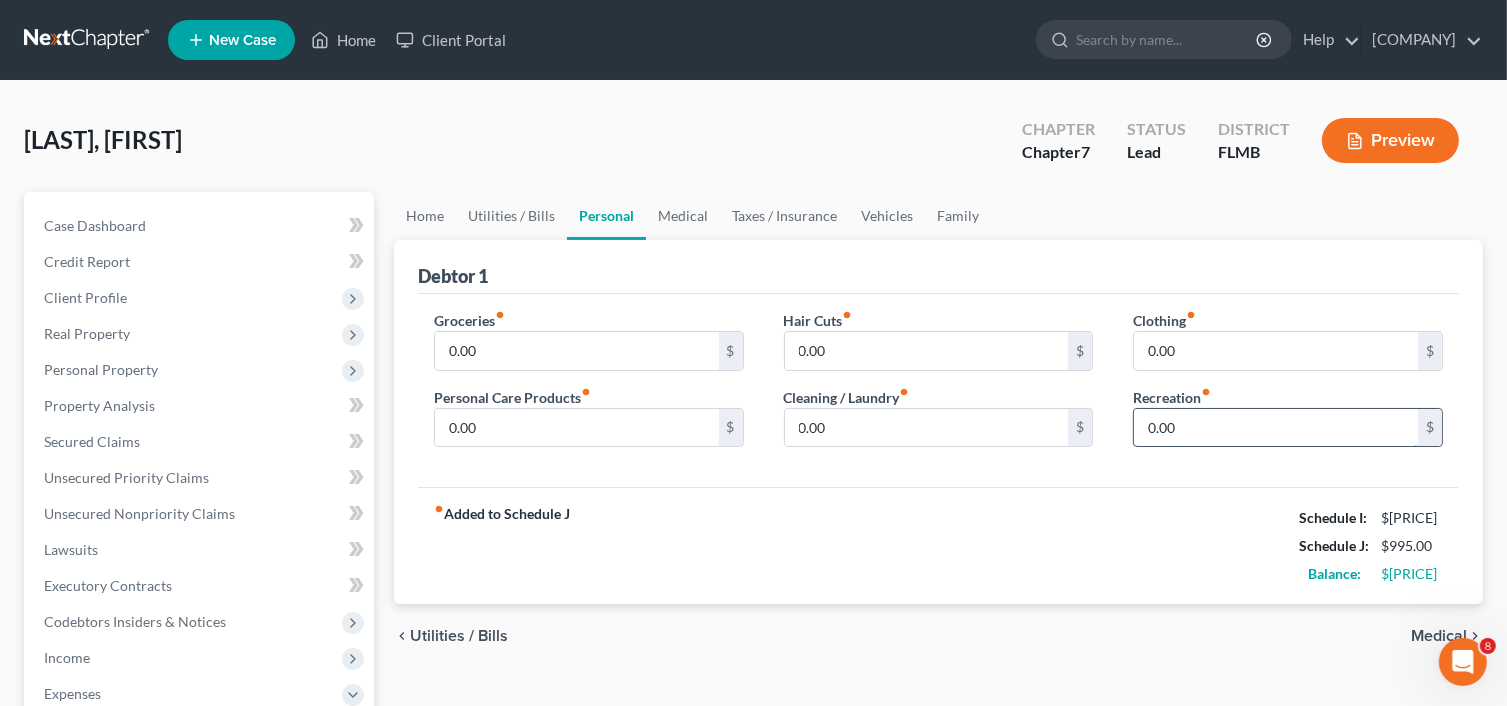 click on "0.00" at bounding box center [1276, 428] 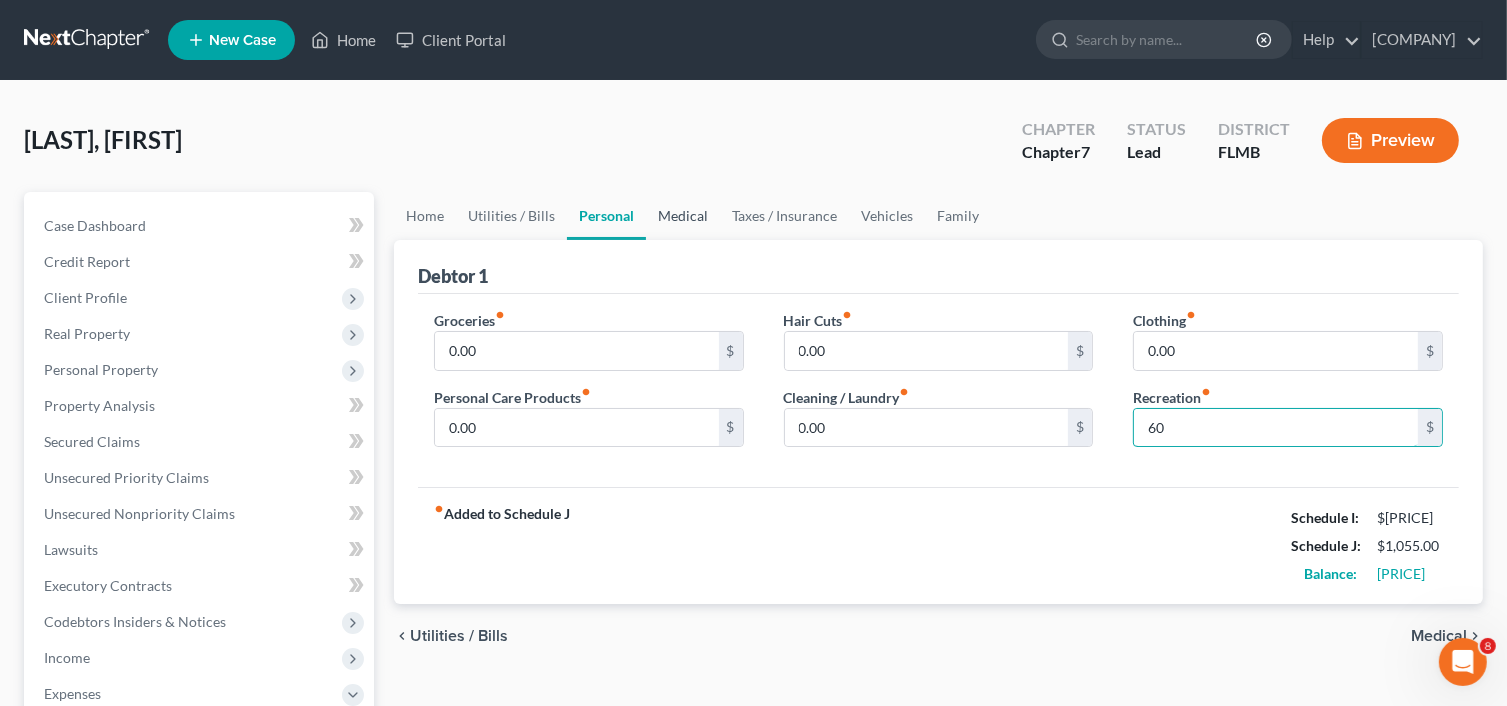 type on "60" 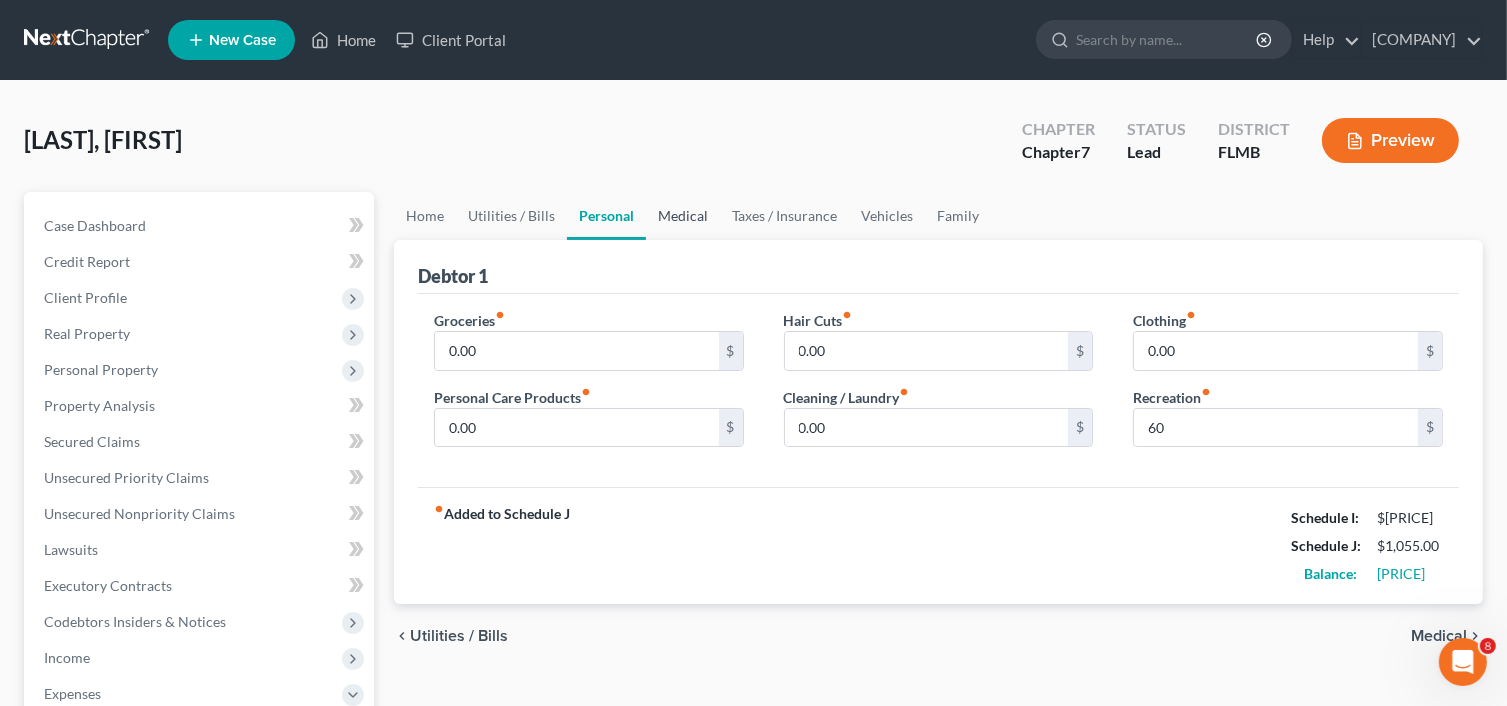 click on "Medical" at bounding box center [683, 216] 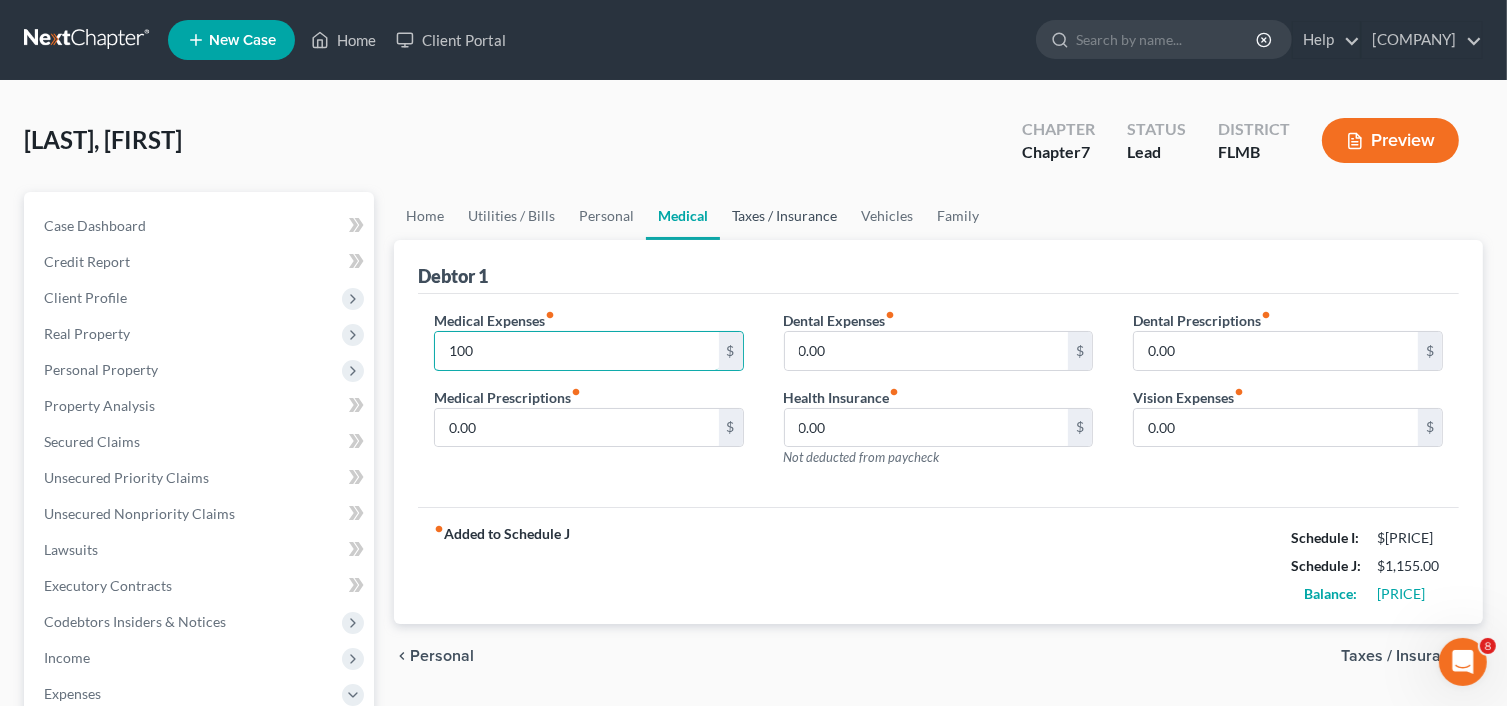 type on "100" 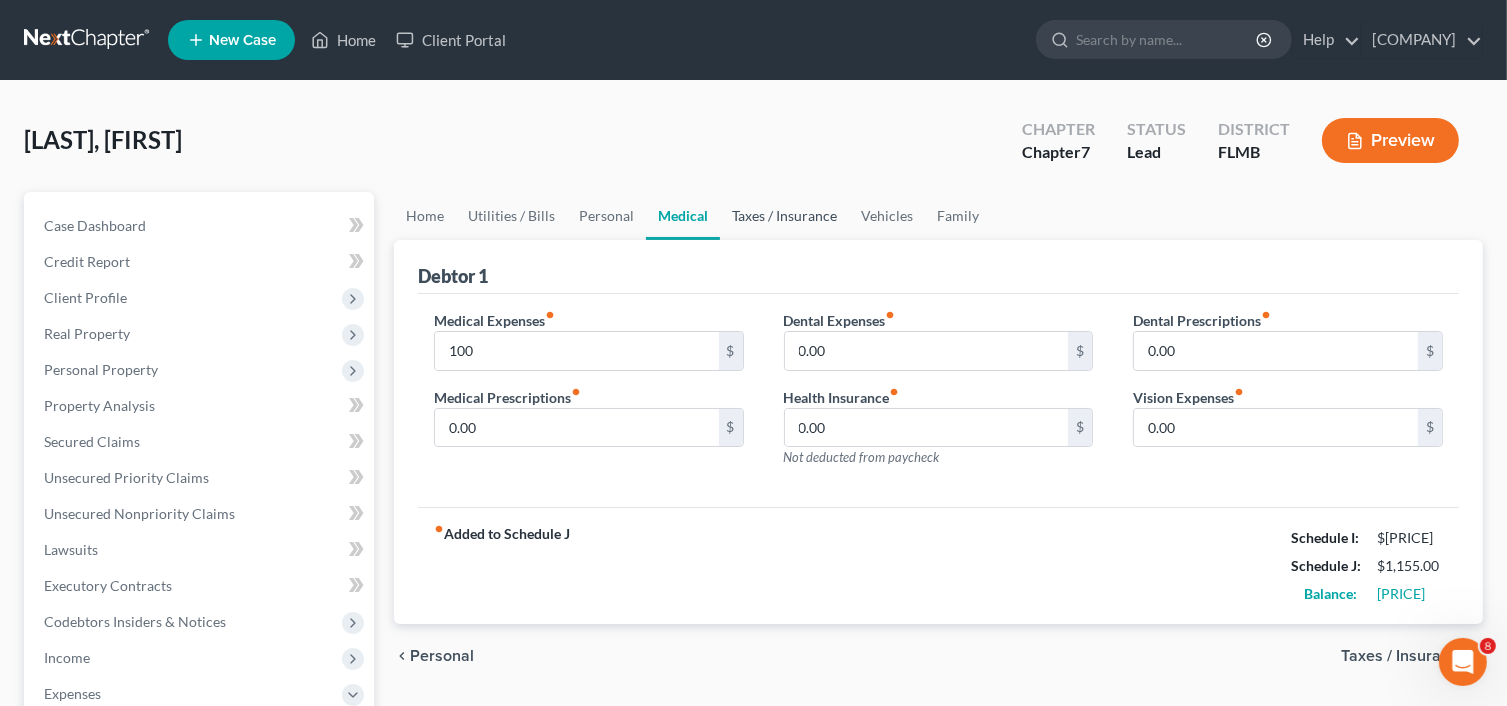 click on "Taxes / Insurance" at bounding box center (784, 216) 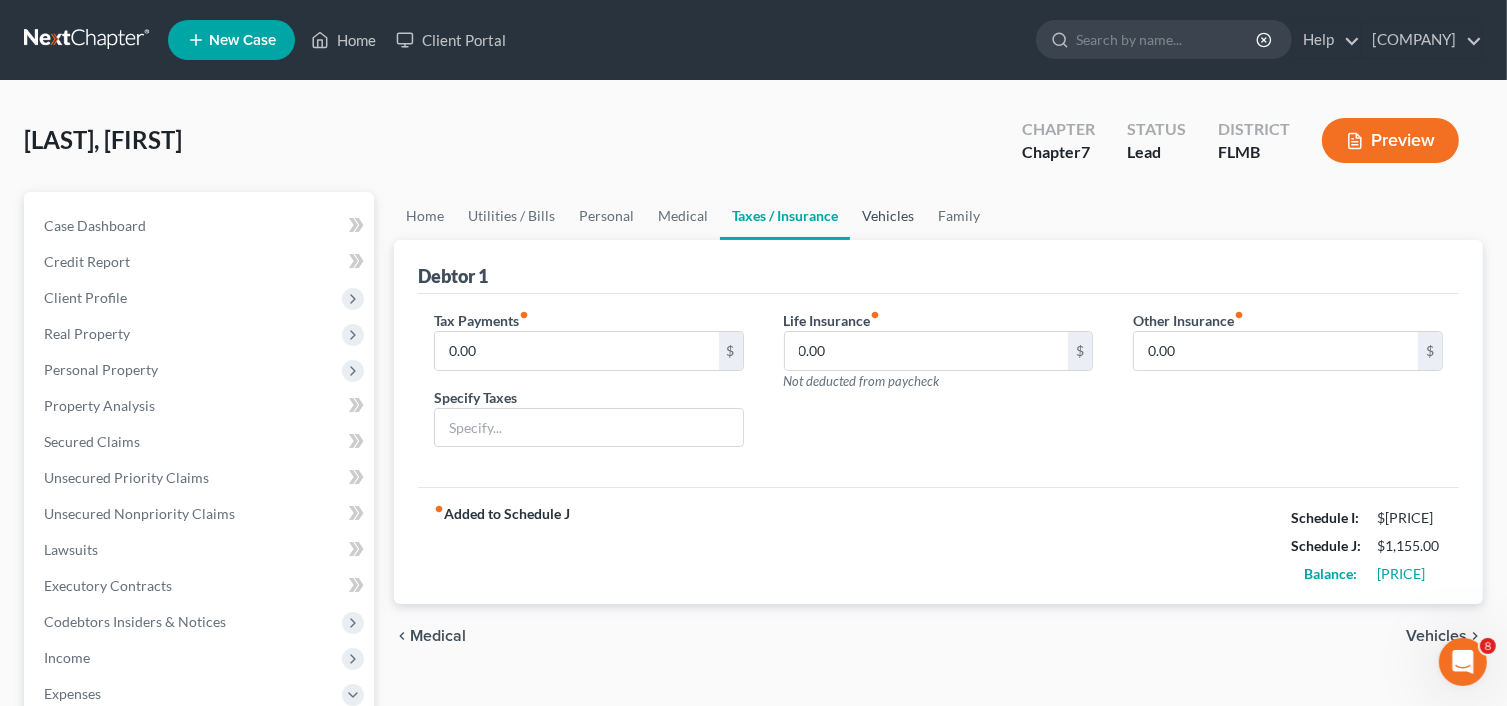 click on "Vehicles" at bounding box center [888, 216] 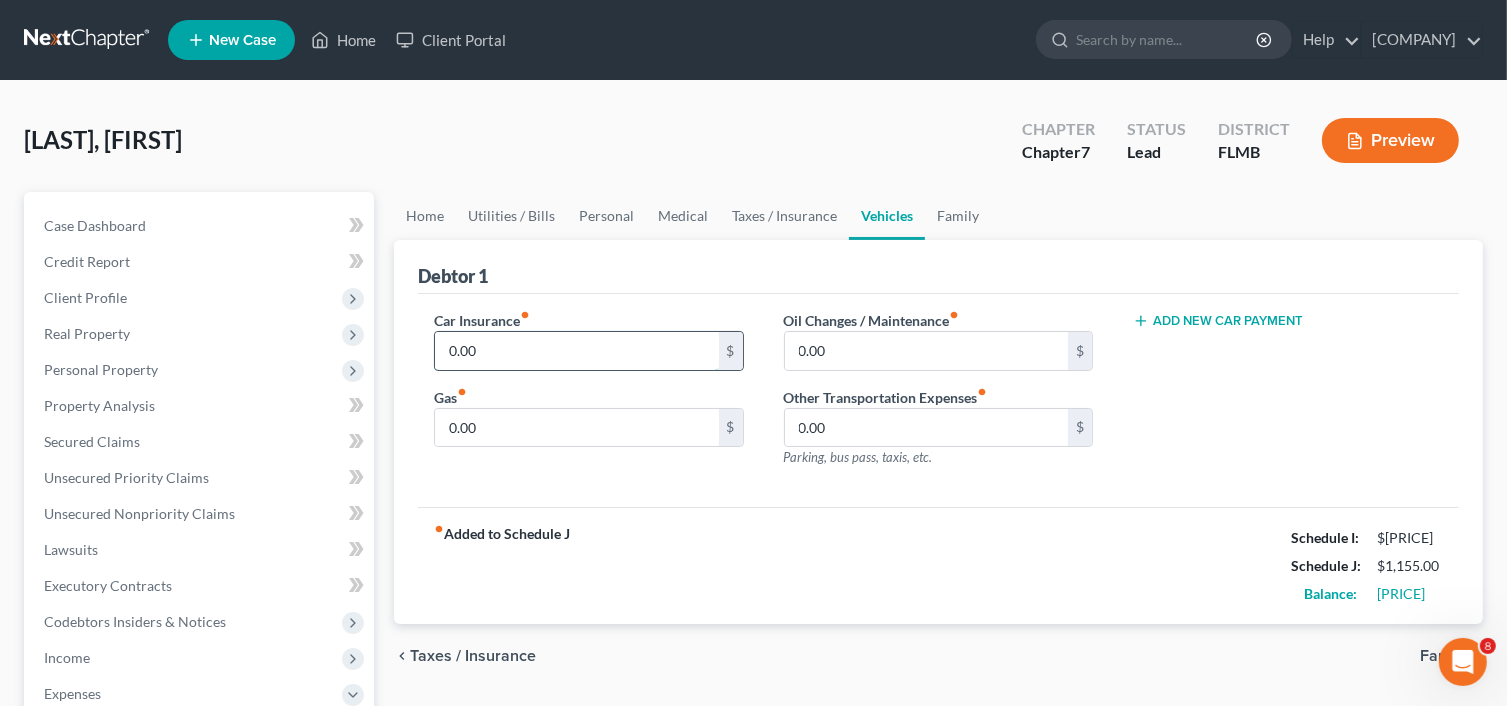 click on "0.00" at bounding box center [577, 351] 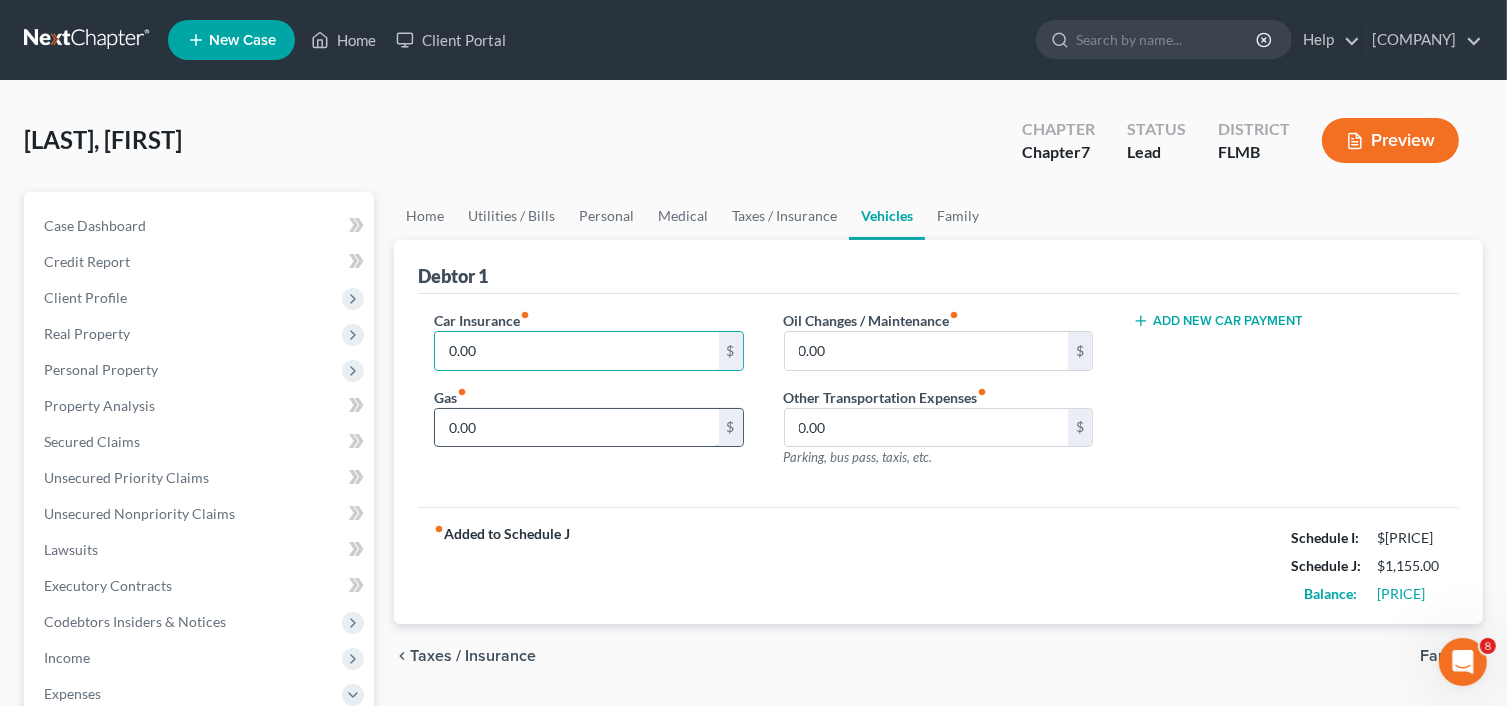 click on "0.00" at bounding box center (577, 428) 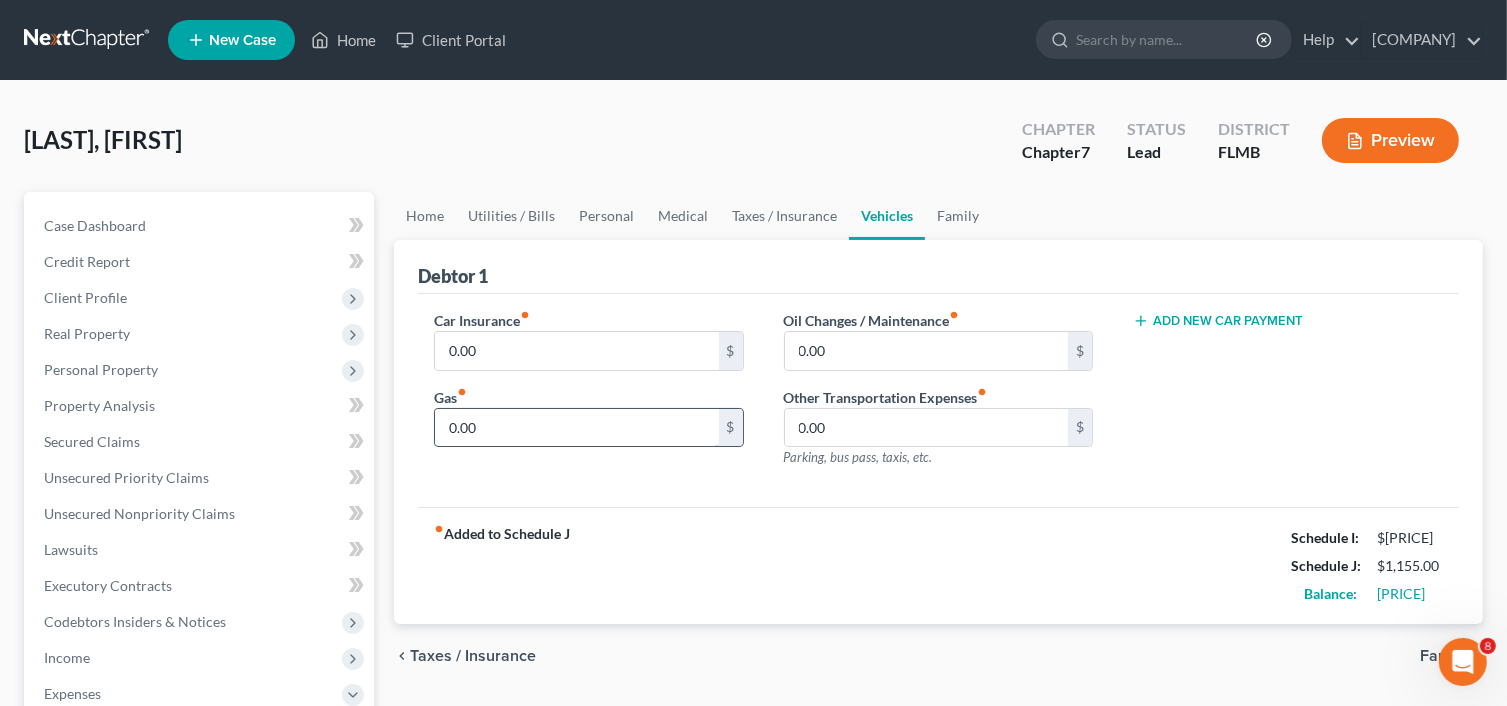 click on "0.00" at bounding box center [577, 428] 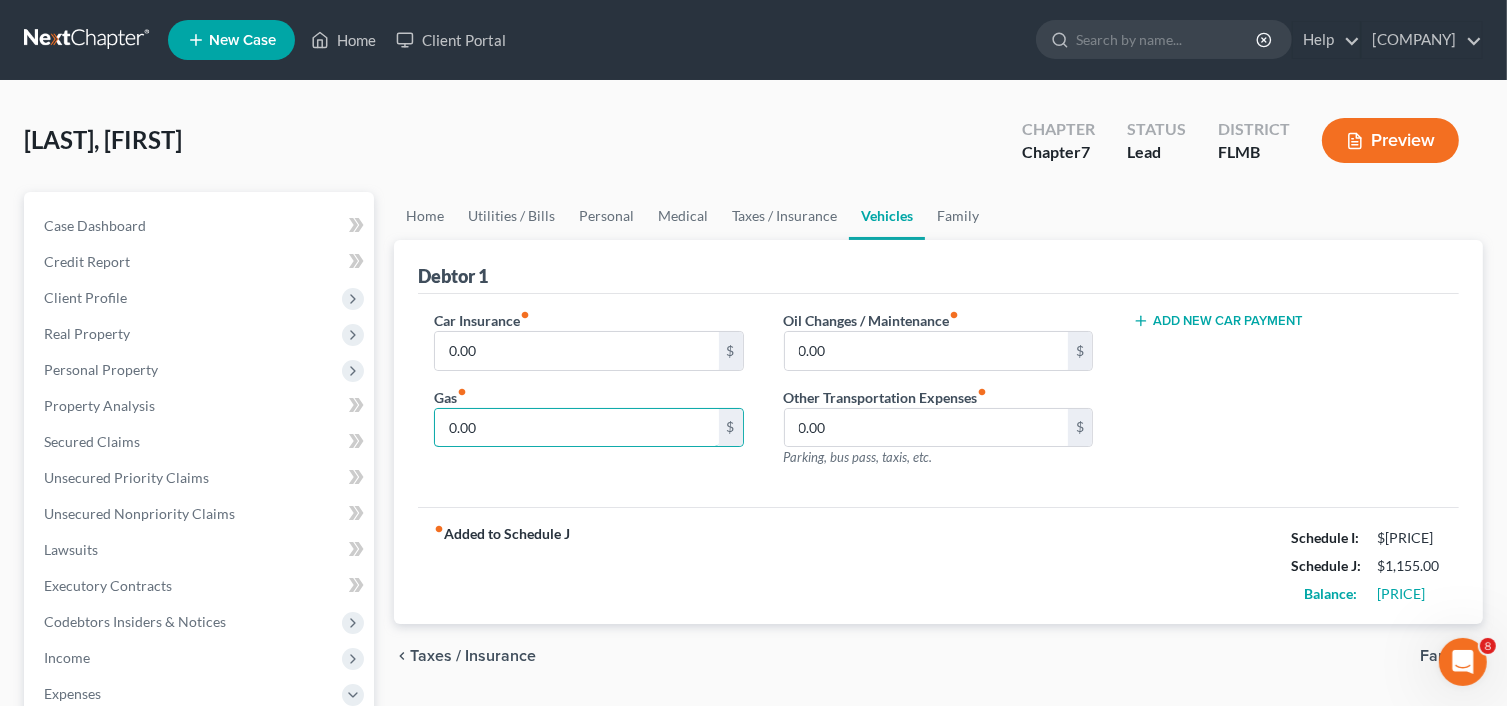 drag, startPoint x: 624, startPoint y: 420, endPoint x: 416, endPoint y: 403, distance: 208.69356 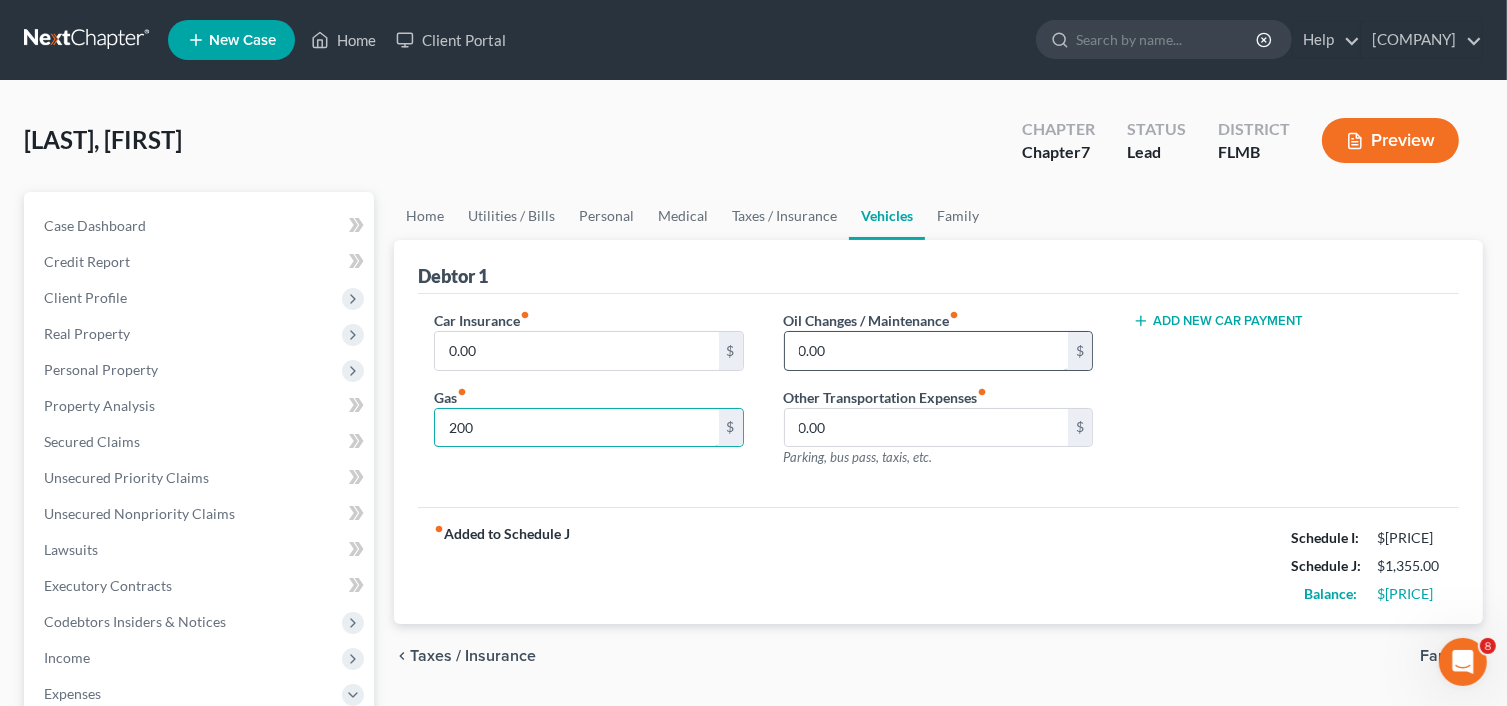 type on "200" 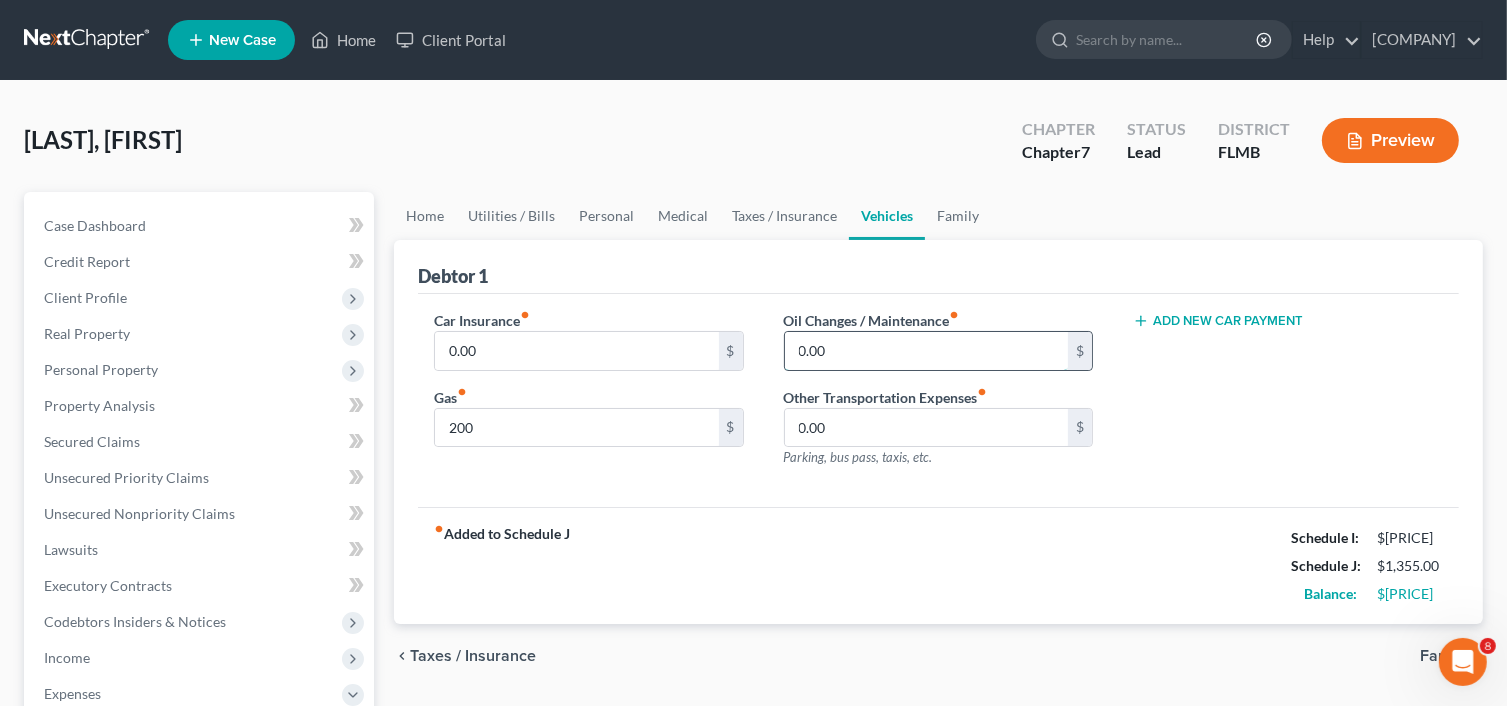 click on "0.00" at bounding box center (927, 351) 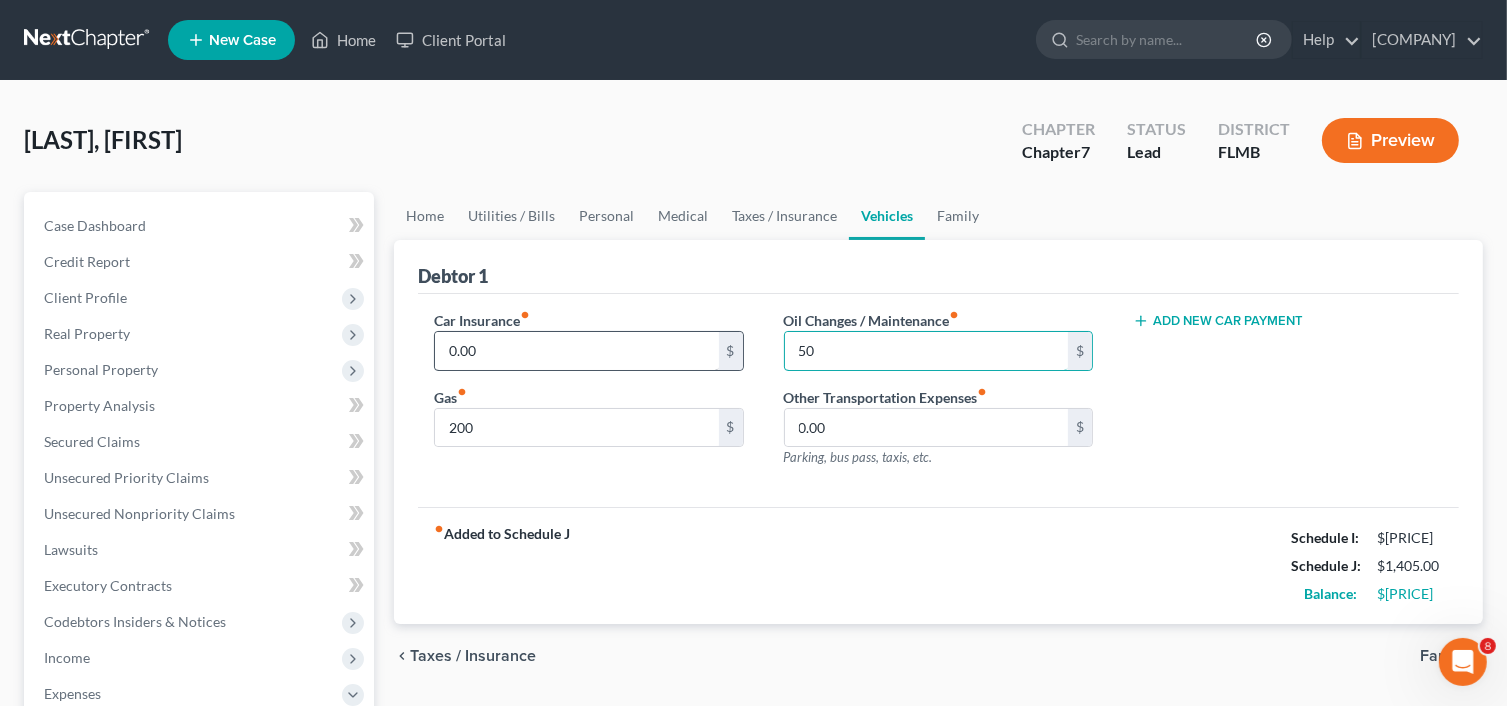 type on "50" 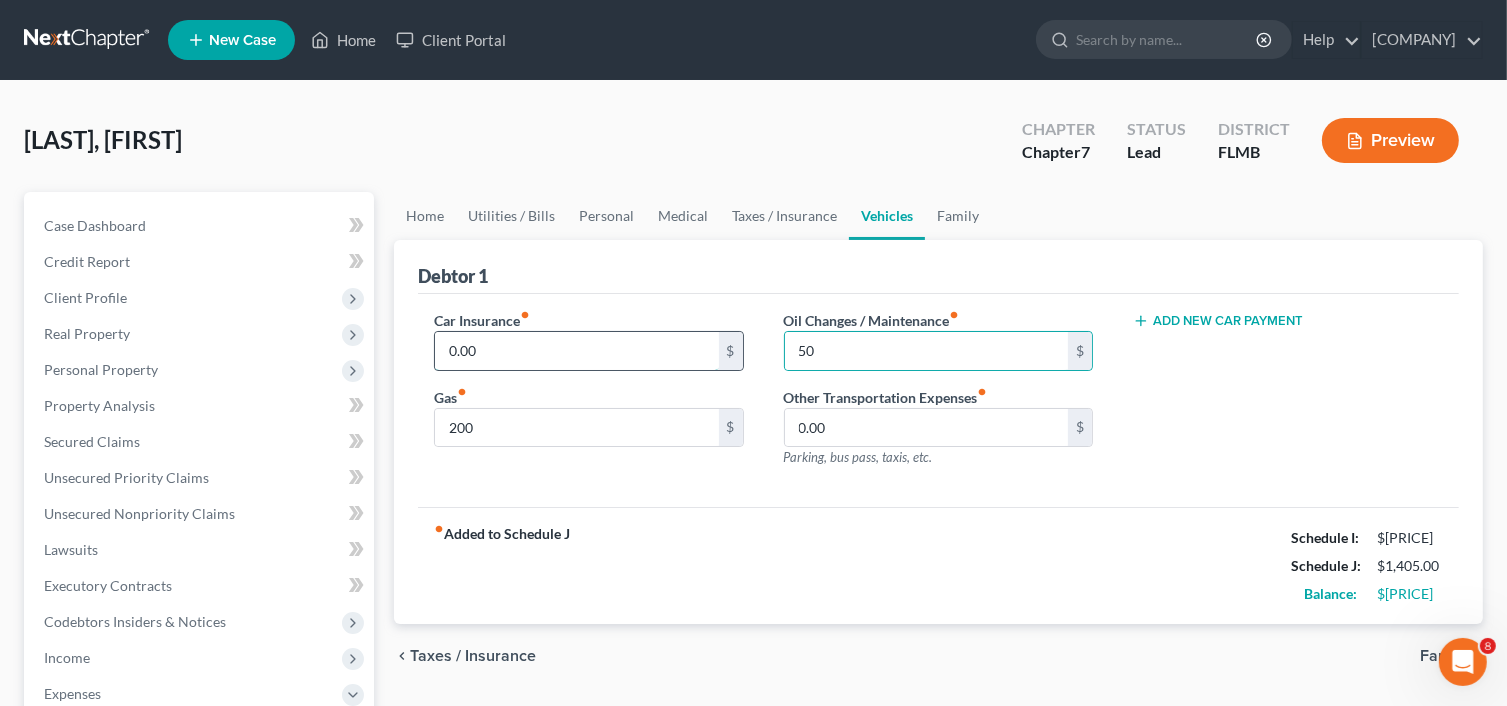 click on "0.00" at bounding box center (577, 351) 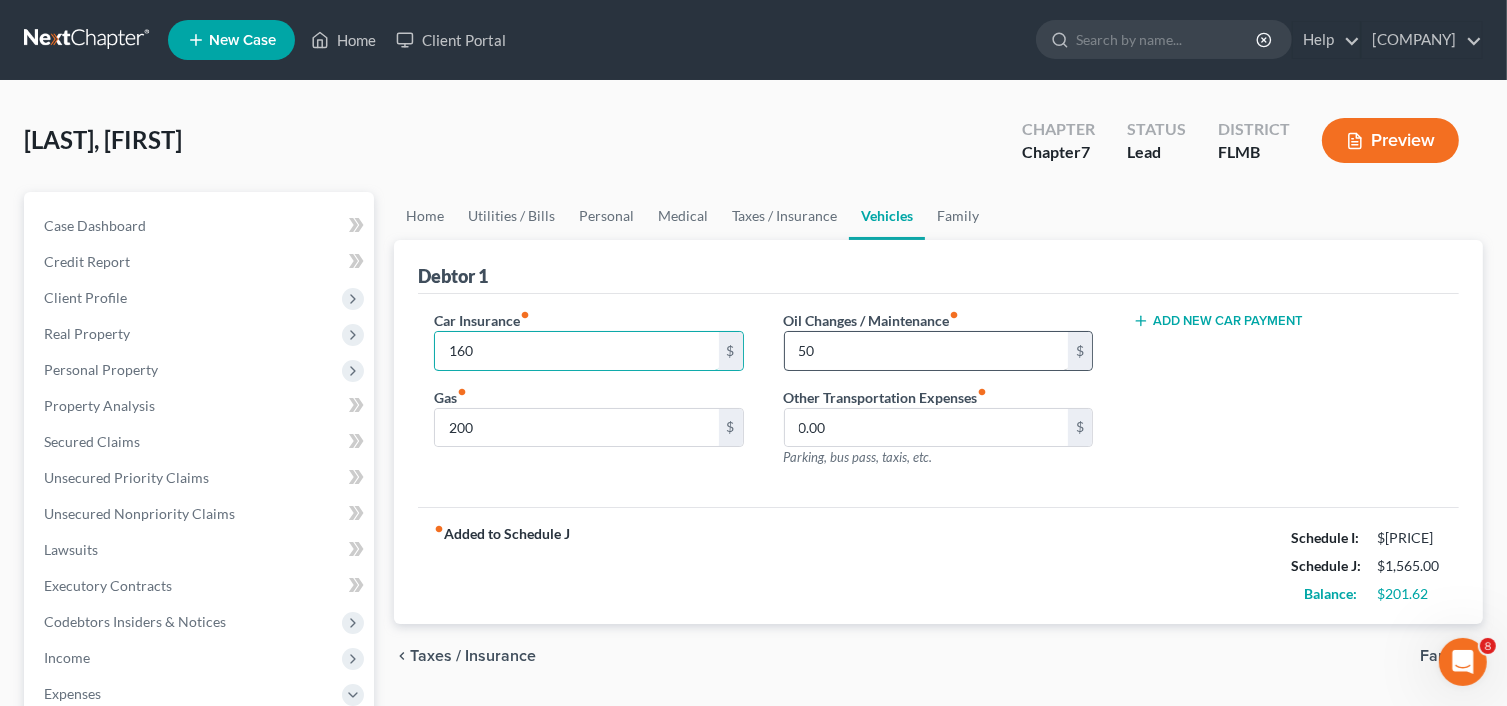 type on "160" 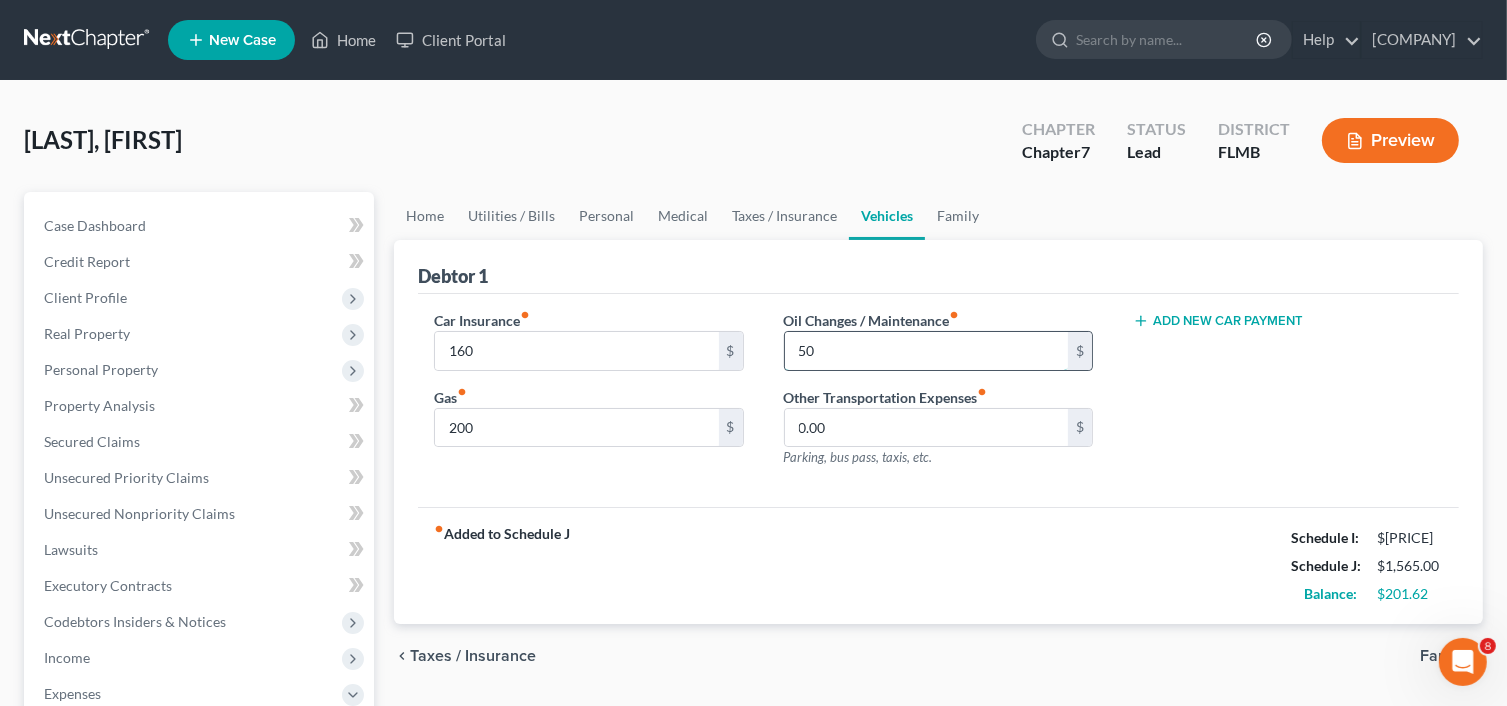 click on "50" at bounding box center (927, 351) 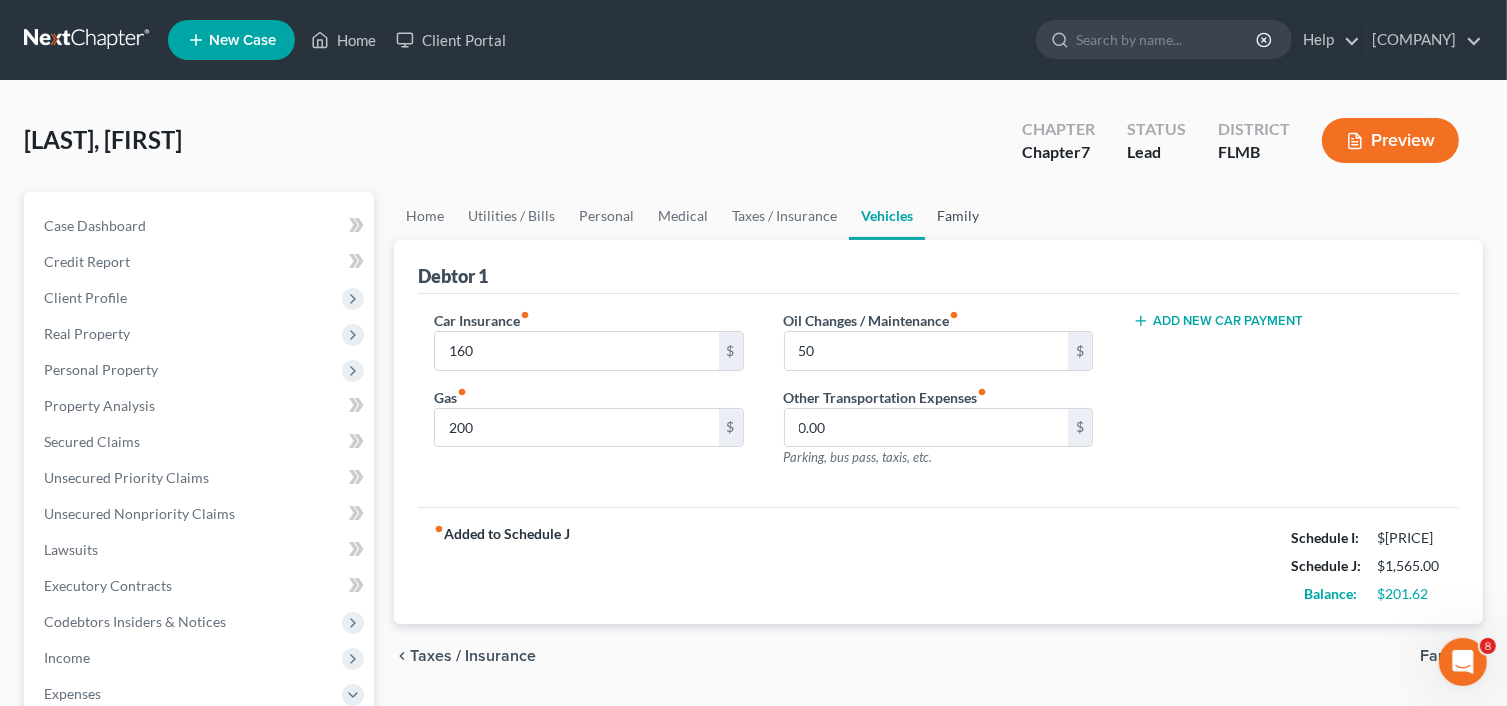click on "Family" at bounding box center (958, 216) 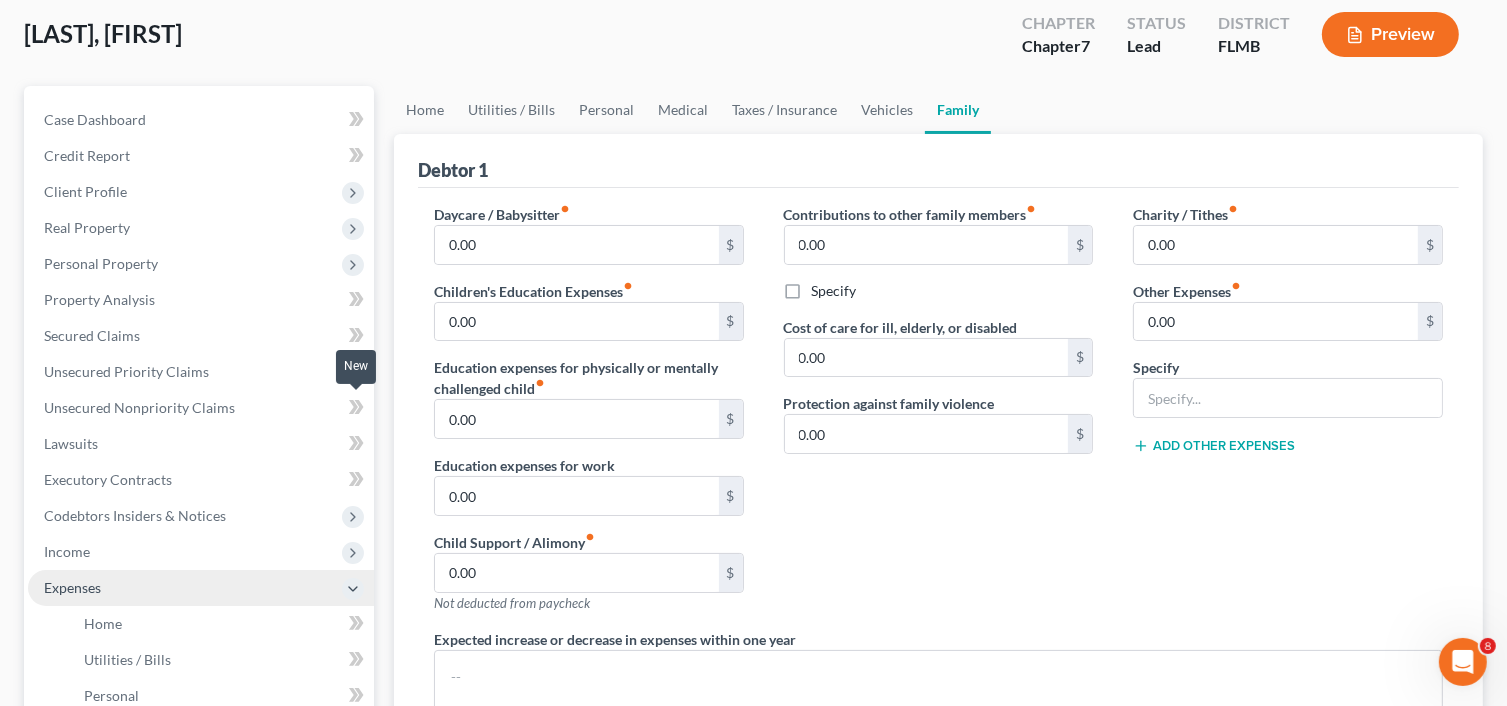scroll, scrollTop: 400, scrollLeft: 0, axis: vertical 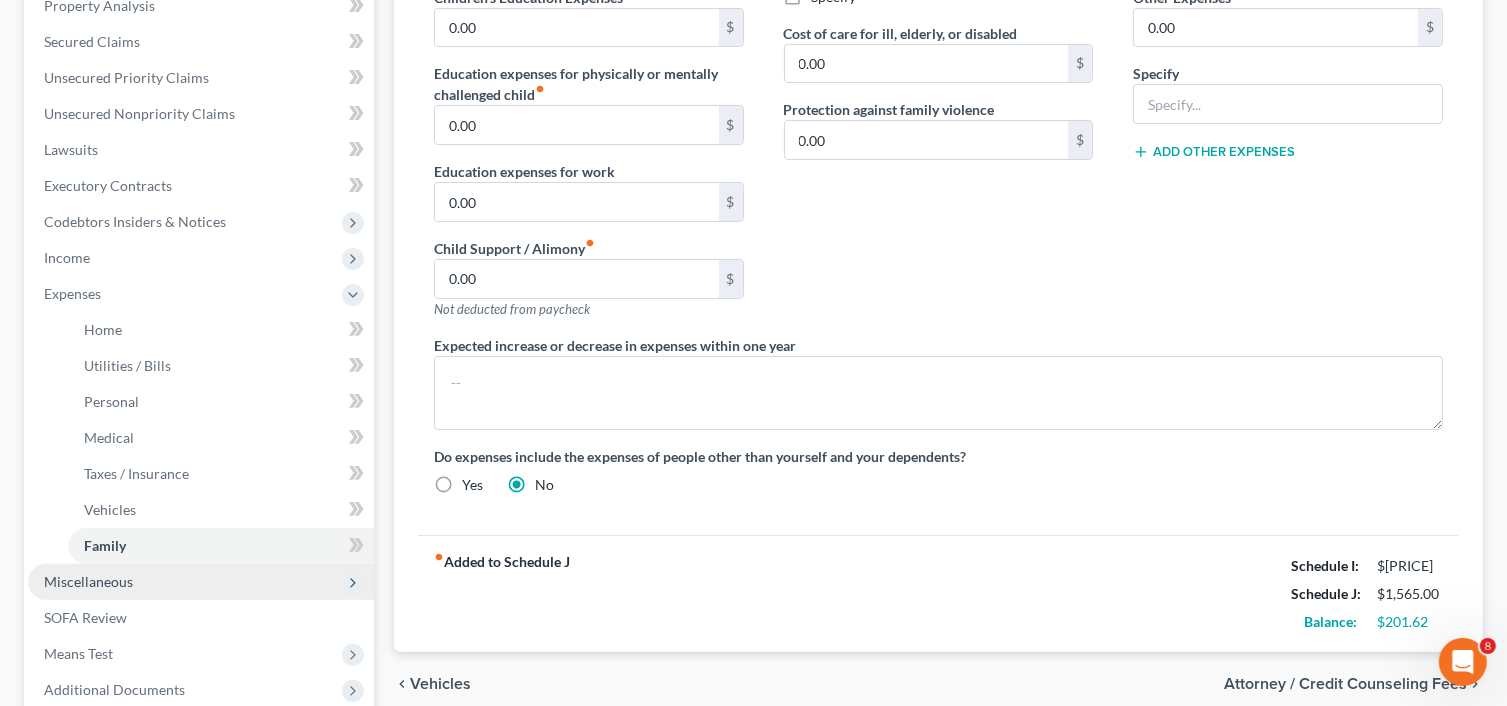 click on "Miscellaneous" at bounding box center (201, 582) 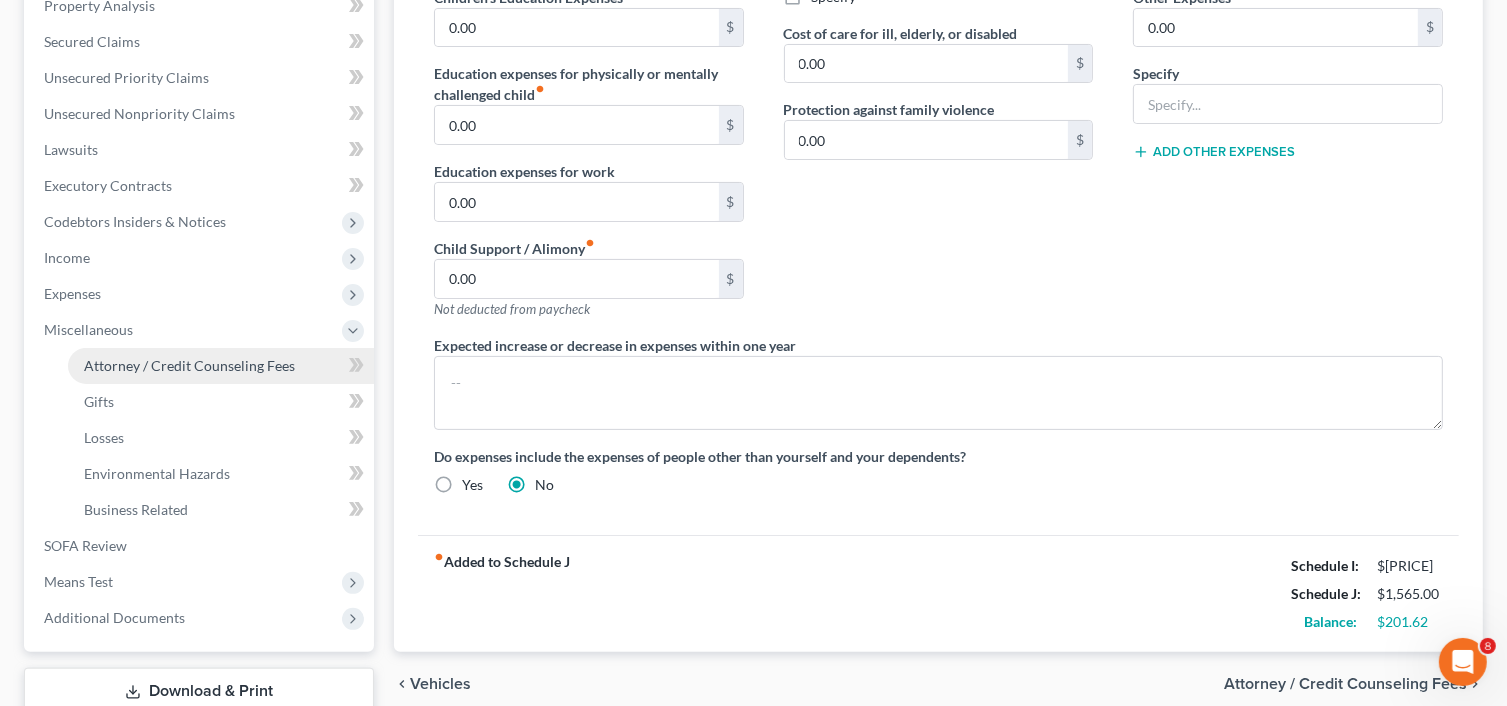 click on "Attorney / Credit Counseling Fees" at bounding box center (221, 366) 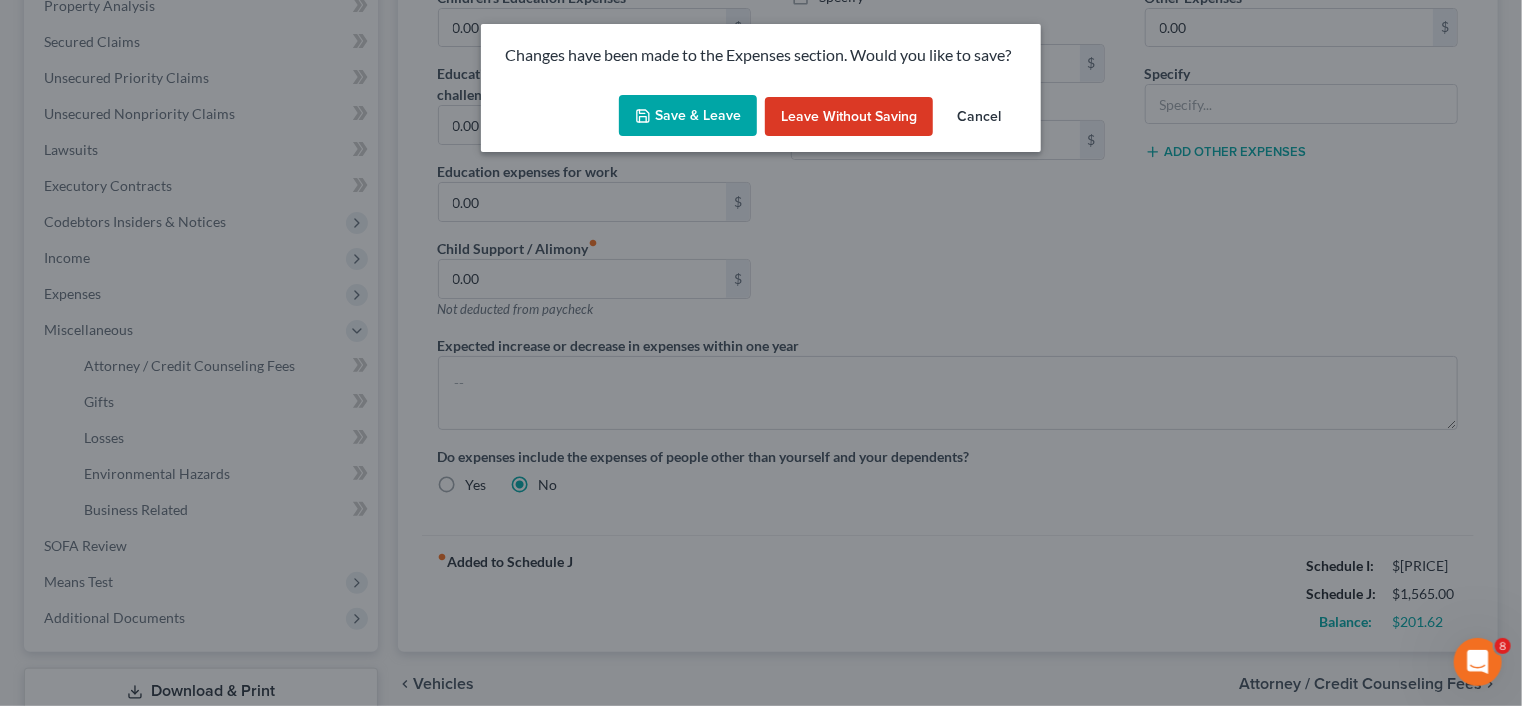 click on "Save & Leave" at bounding box center [688, 116] 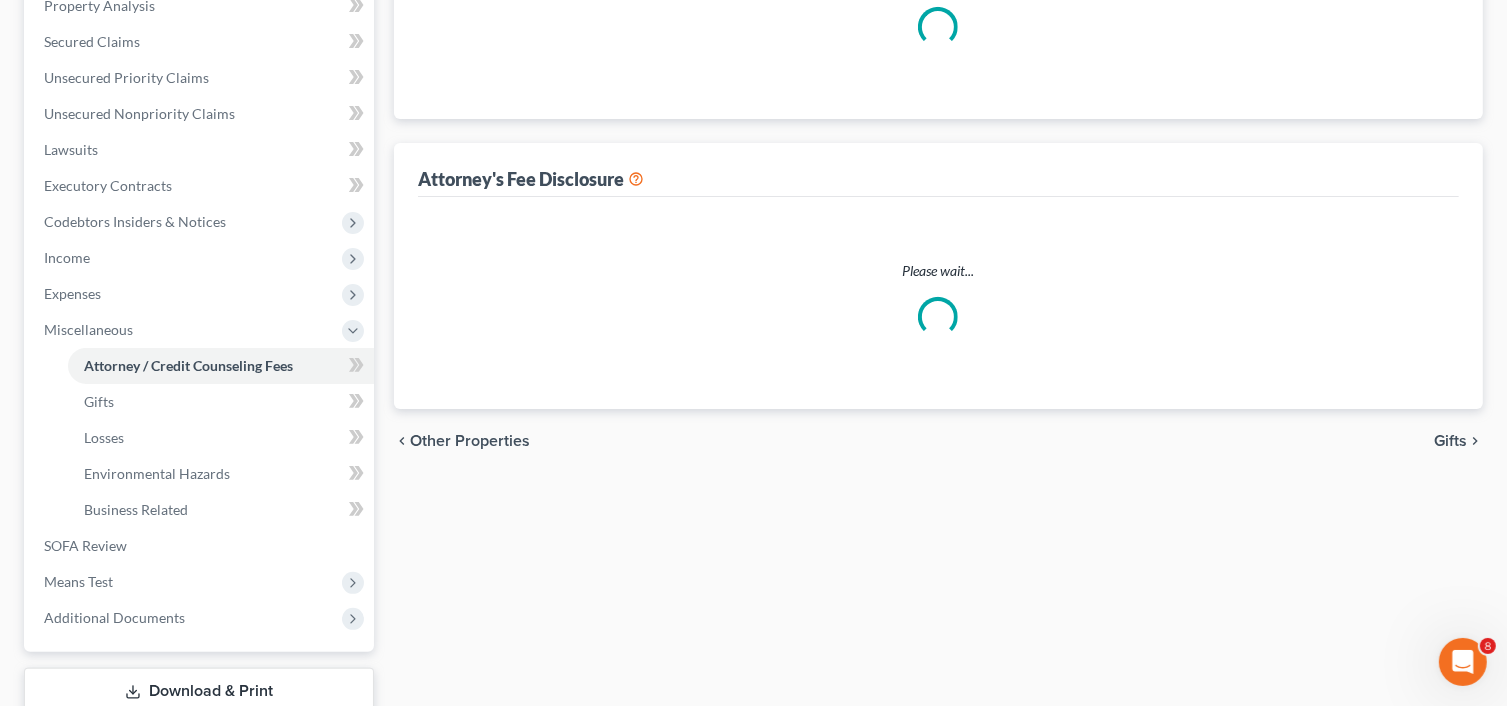 scroll, scrollTop: 204, scrollLeft: 0, axis: vertical 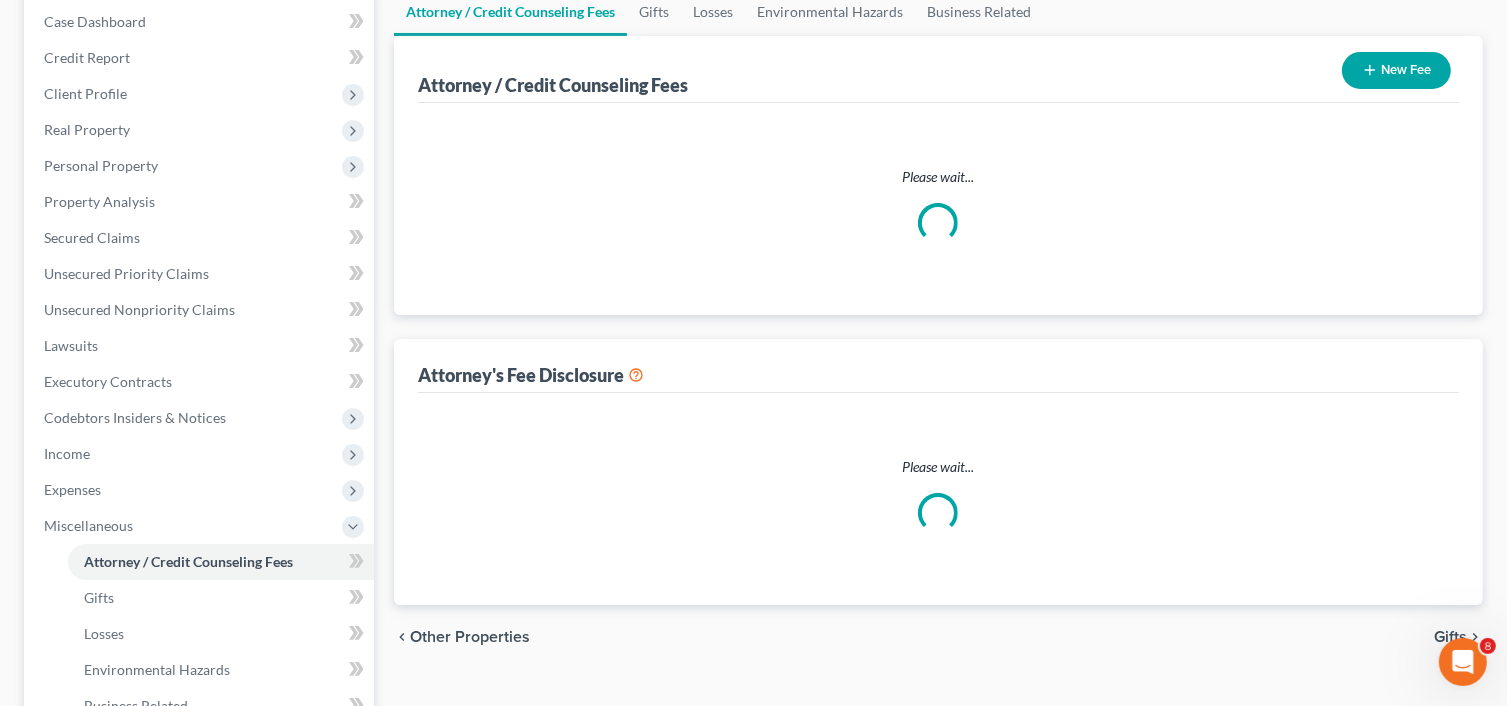 select on "0" 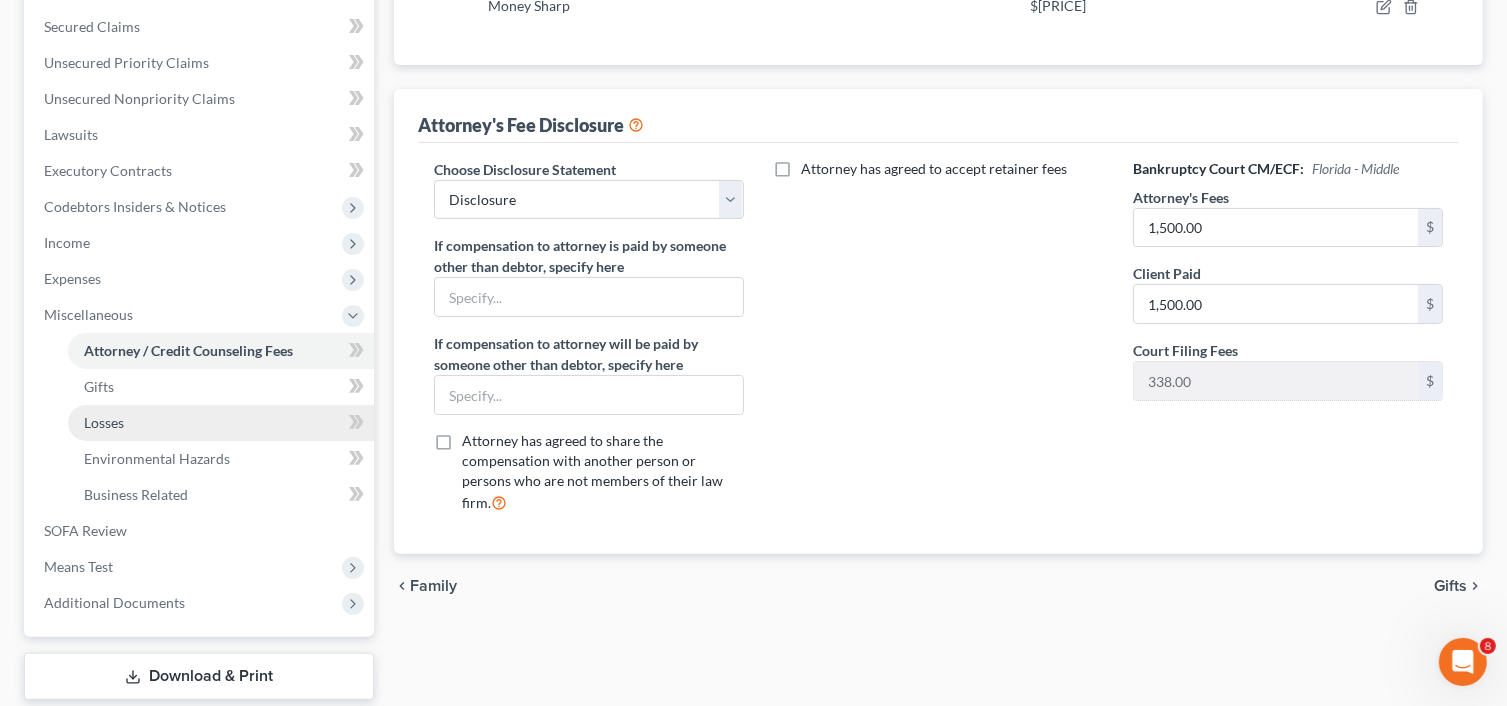 scroll, scrollTop: 535, scrollLeft: 0, axis: vertical 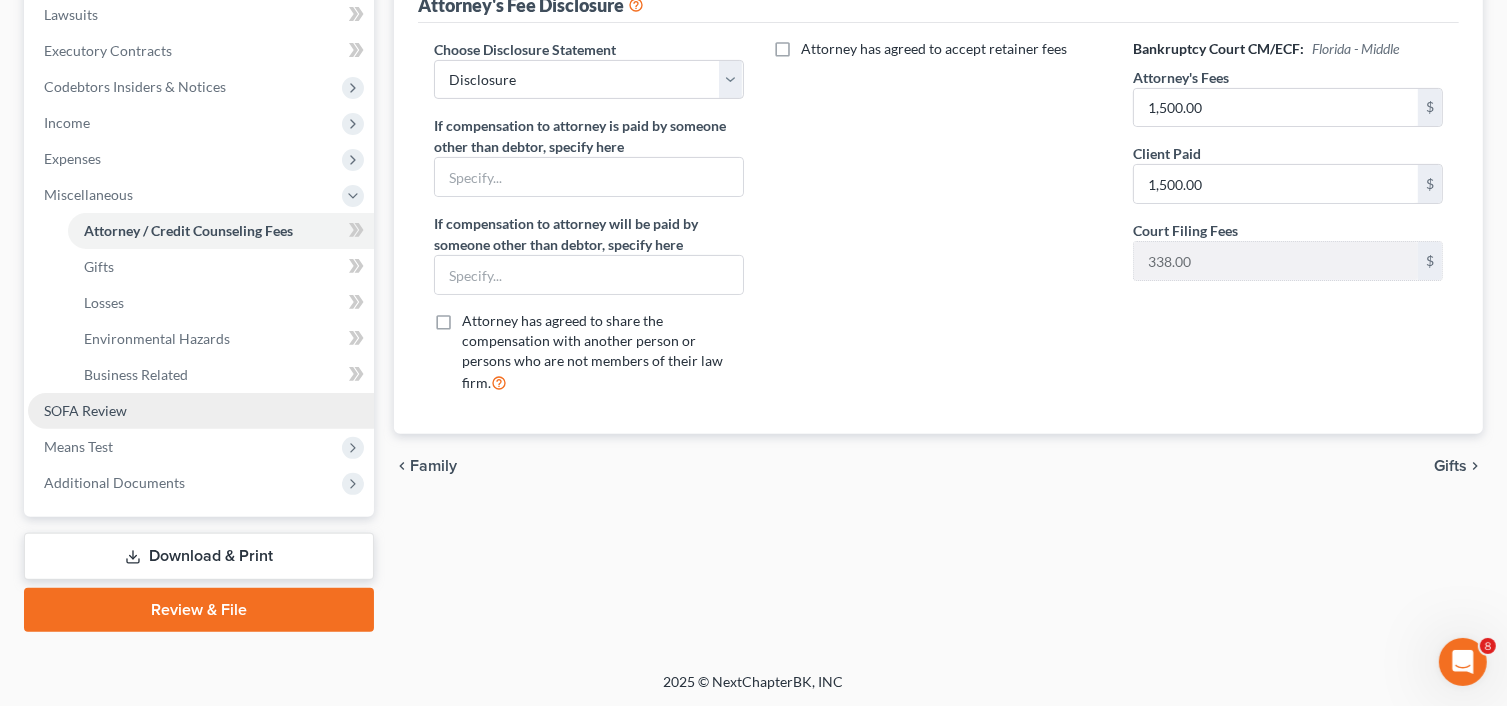 click on "SOFA Review" at bounding box center (201, 411) 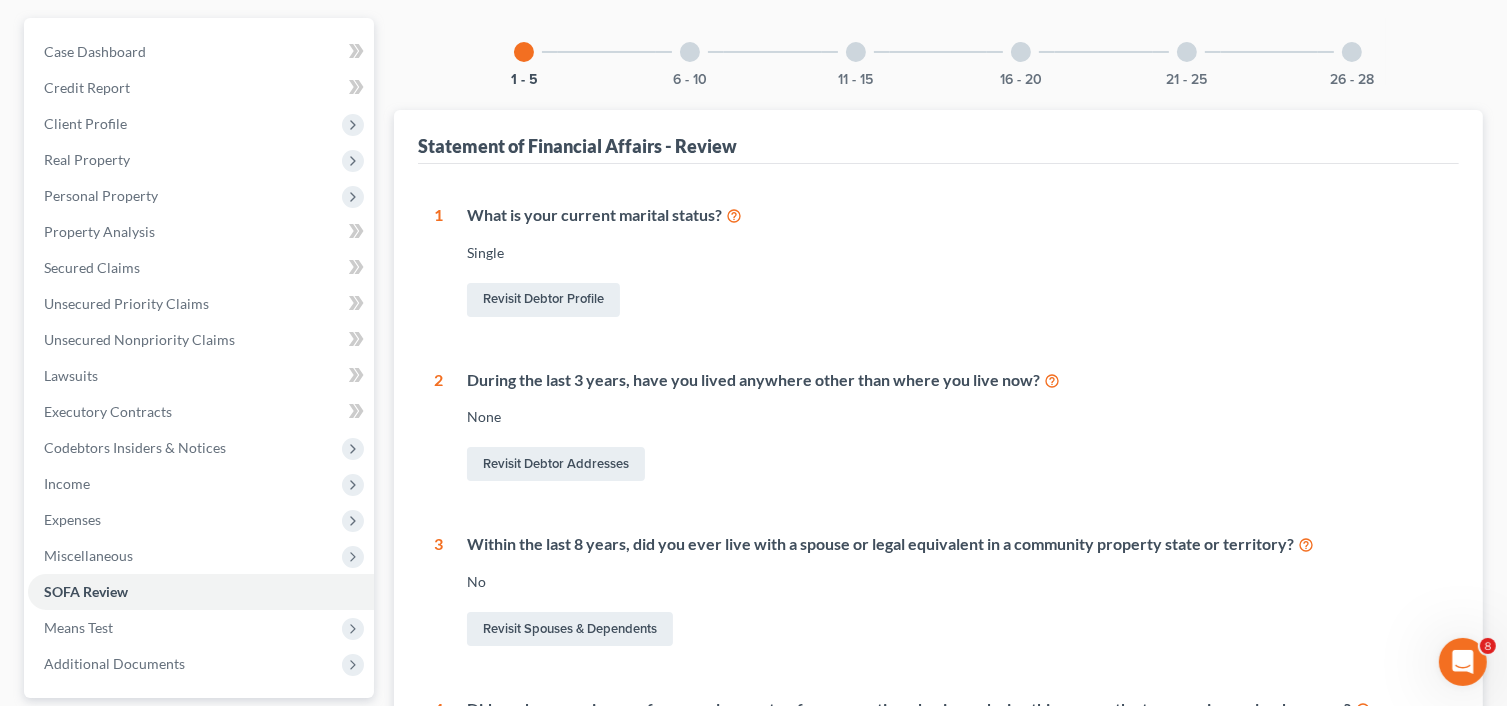 scroll, scrollTop: 600, scrollLeft: 0, axis: vertical 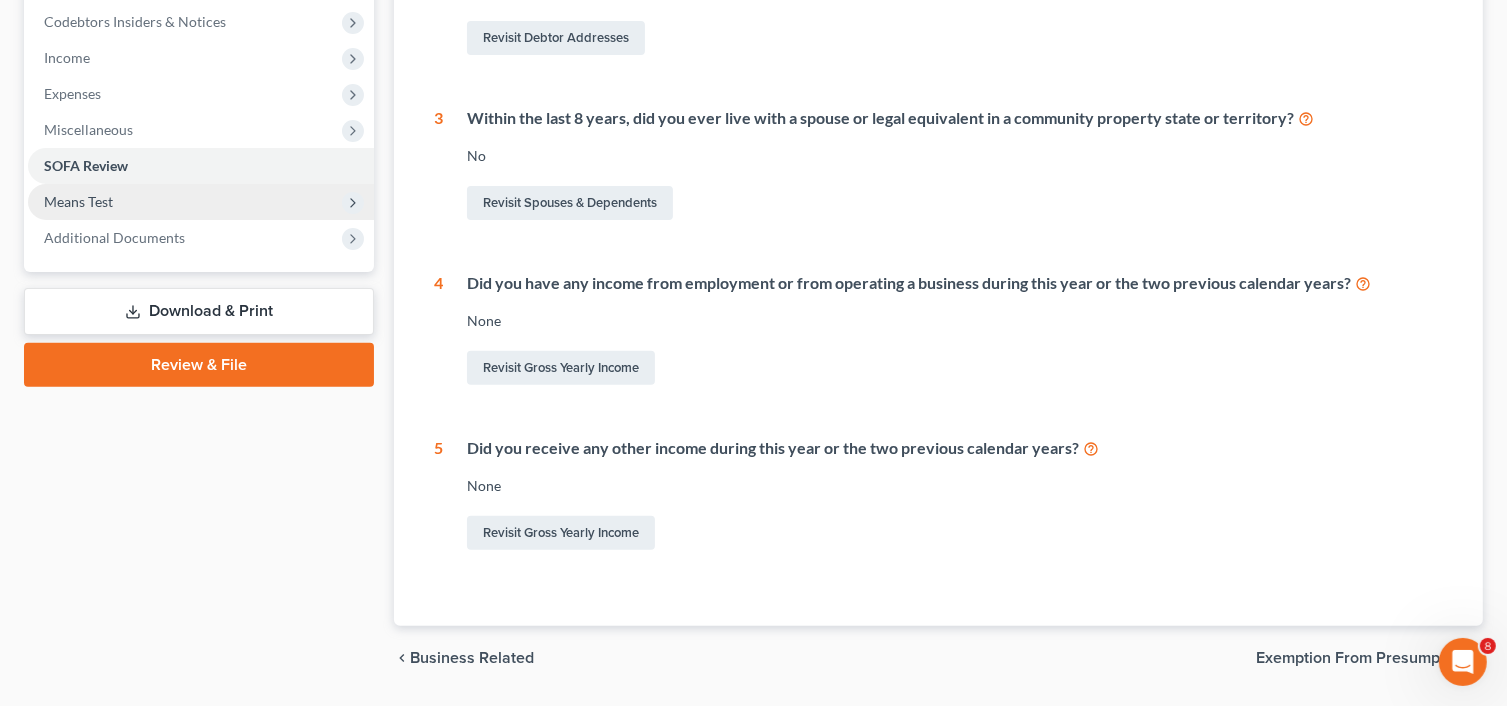 click on "Means Test" at bounding box center [201, 202] 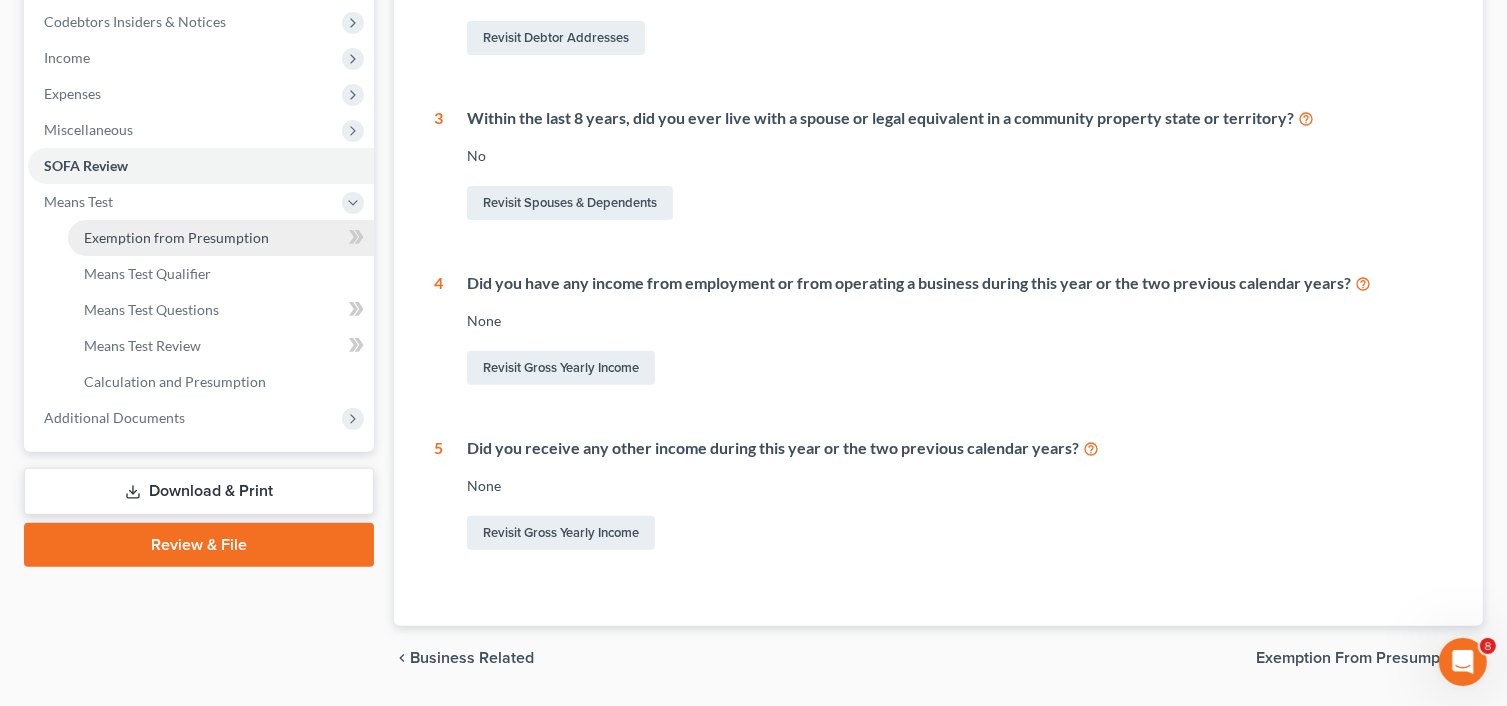 click on "Exemption from Presumption" at bounding box center (176, 237) 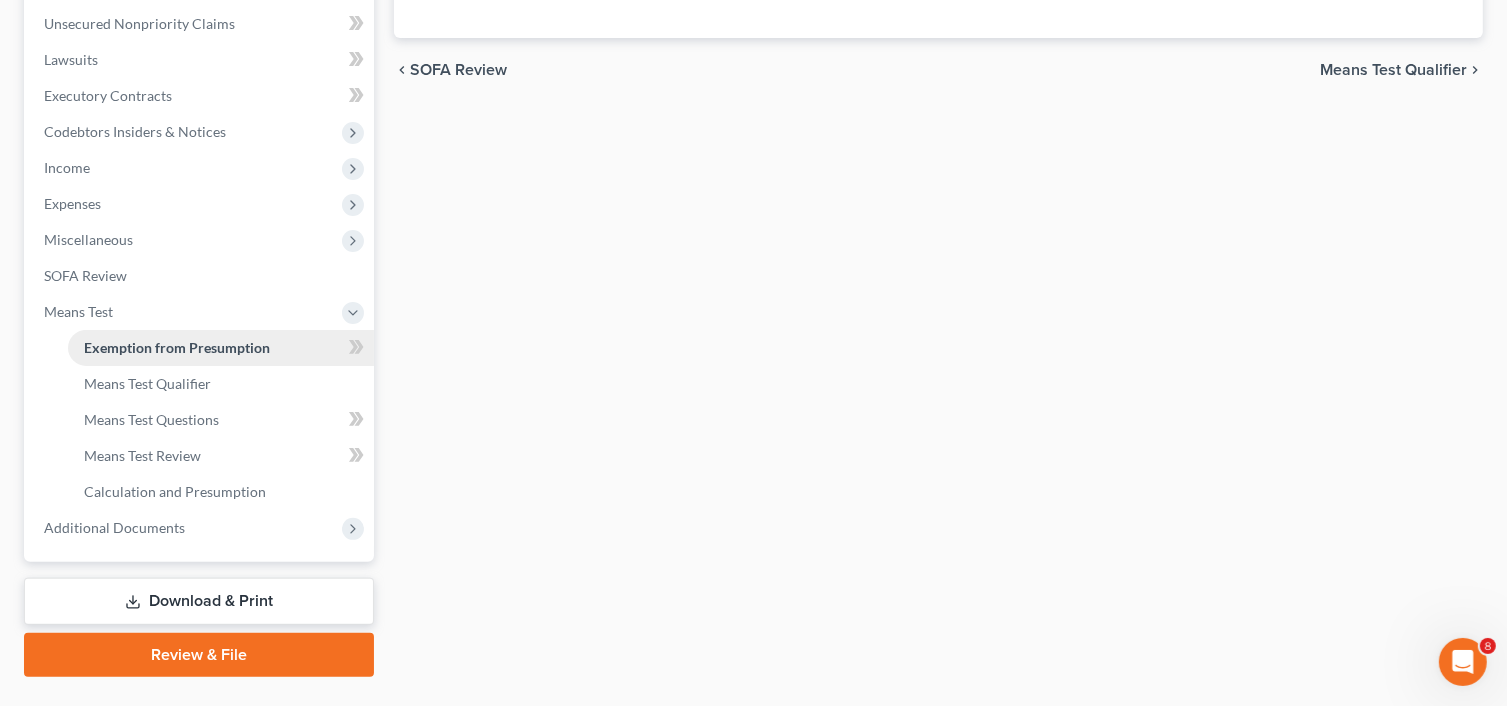 scroll, scrollTop: 535, scrollLeft: 0, axis: vertical 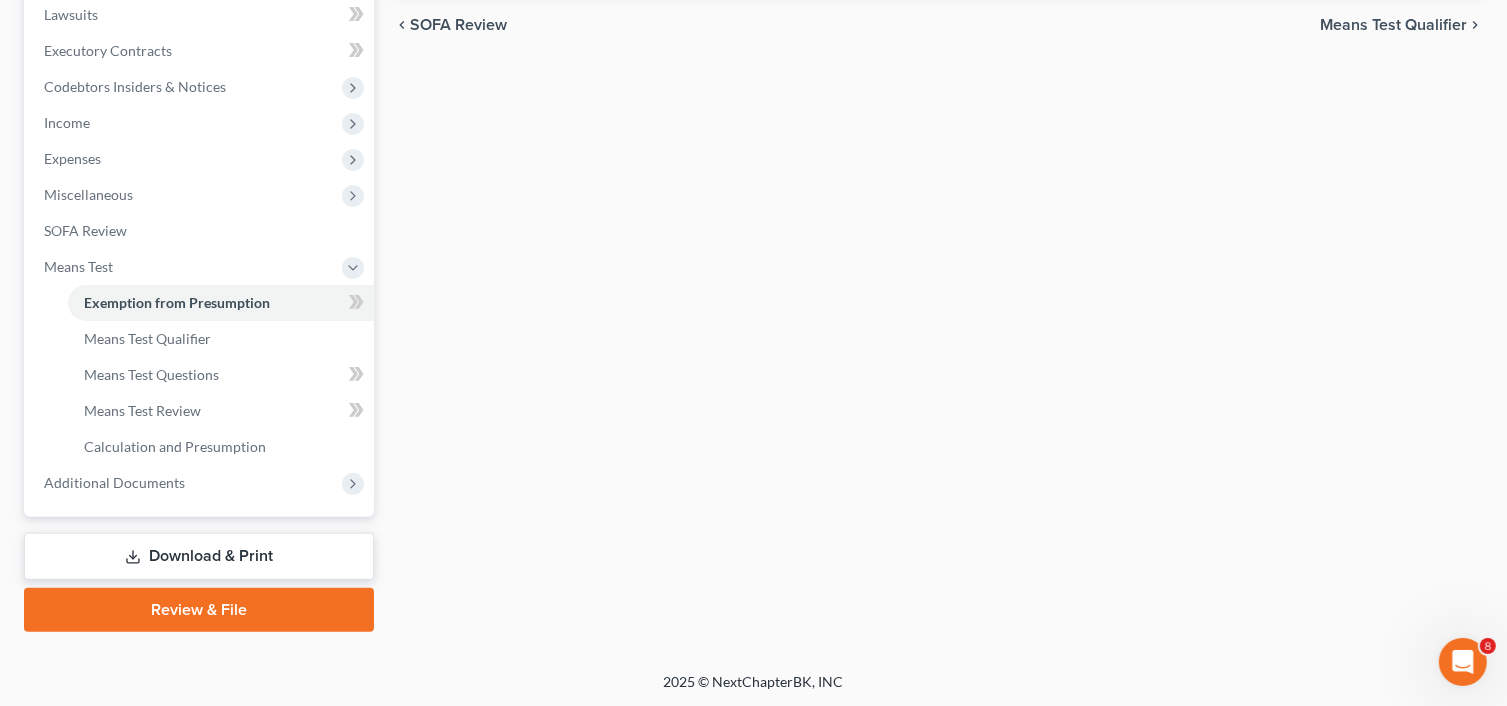click on "Download & Print" at bounding box center (199, 556) 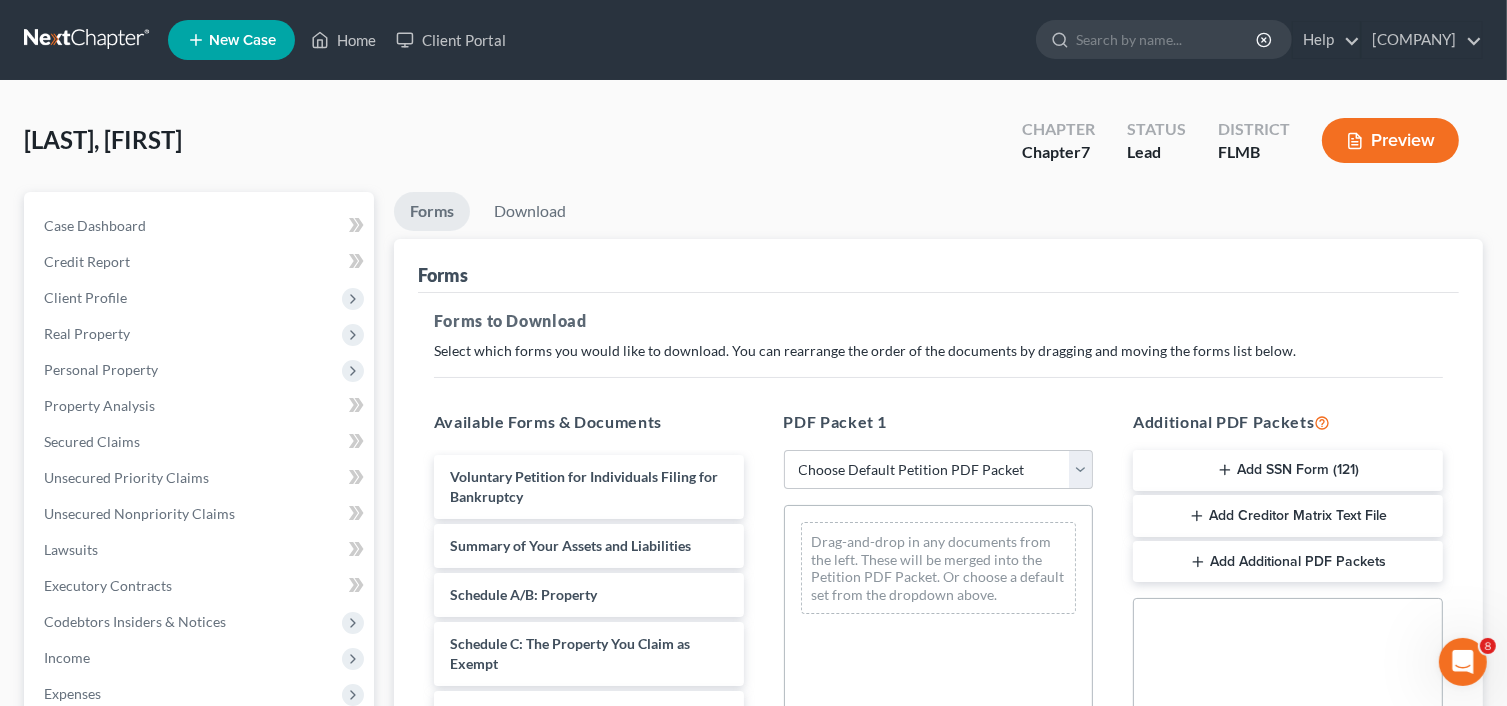 scroll, scrollTop: 0, scrollLeft: 0, axis: both 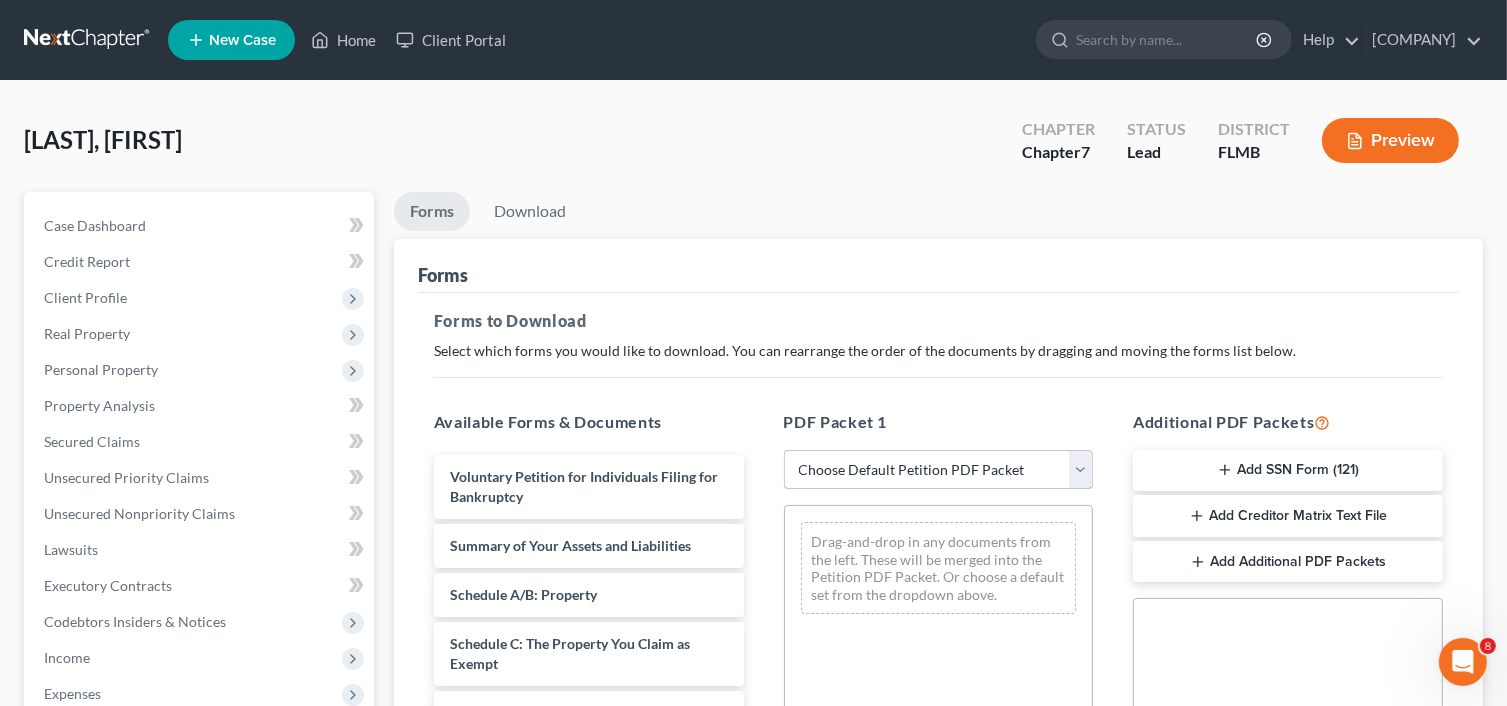 click on "Choose Default Petition PDF Packet Complete Bankruptcy Petition (all forms and schedules) Emergency Filing Forms (Petition and Creditor List Only) Amended Forms Signature Pages Only" at bounding box center (939, 470) 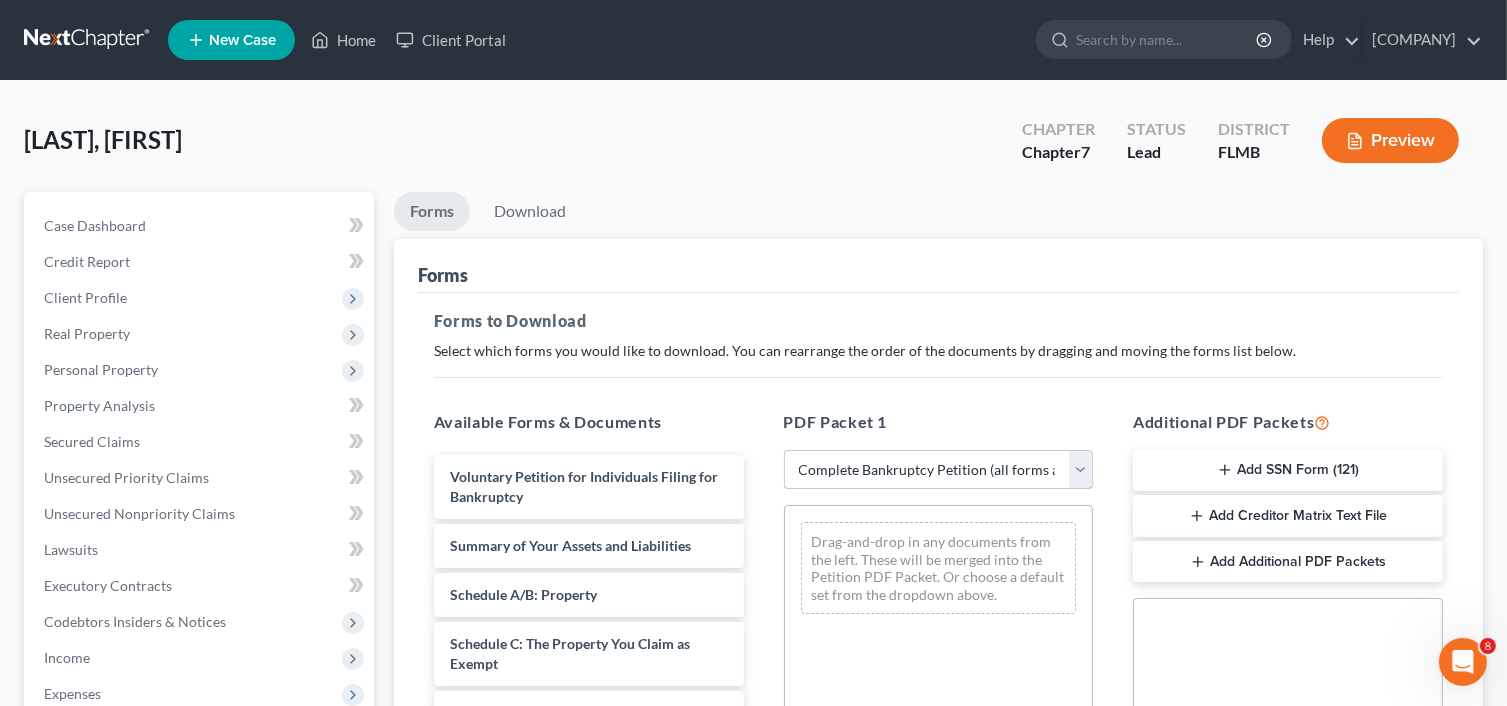 click on "Choose Default Petition PDF Packet Complete Bankruptcy Petition (all forms and schedules) Emergency Filing Forms (Petition and Creditor List Only) Amended Forms Signature Pages Only" at bounding box center (939, 470) 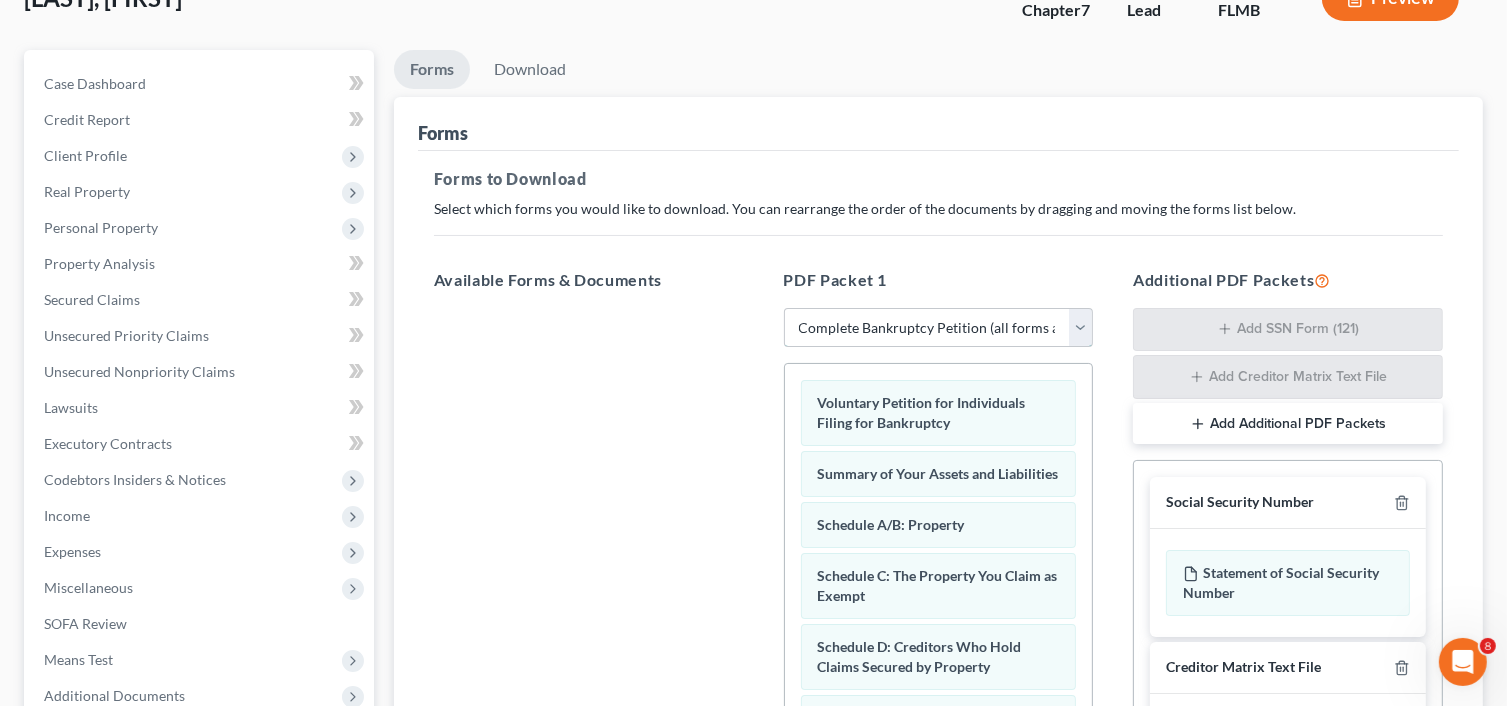 scroll, scrollTop: 528, scrollLeft: 0, axis: vertical 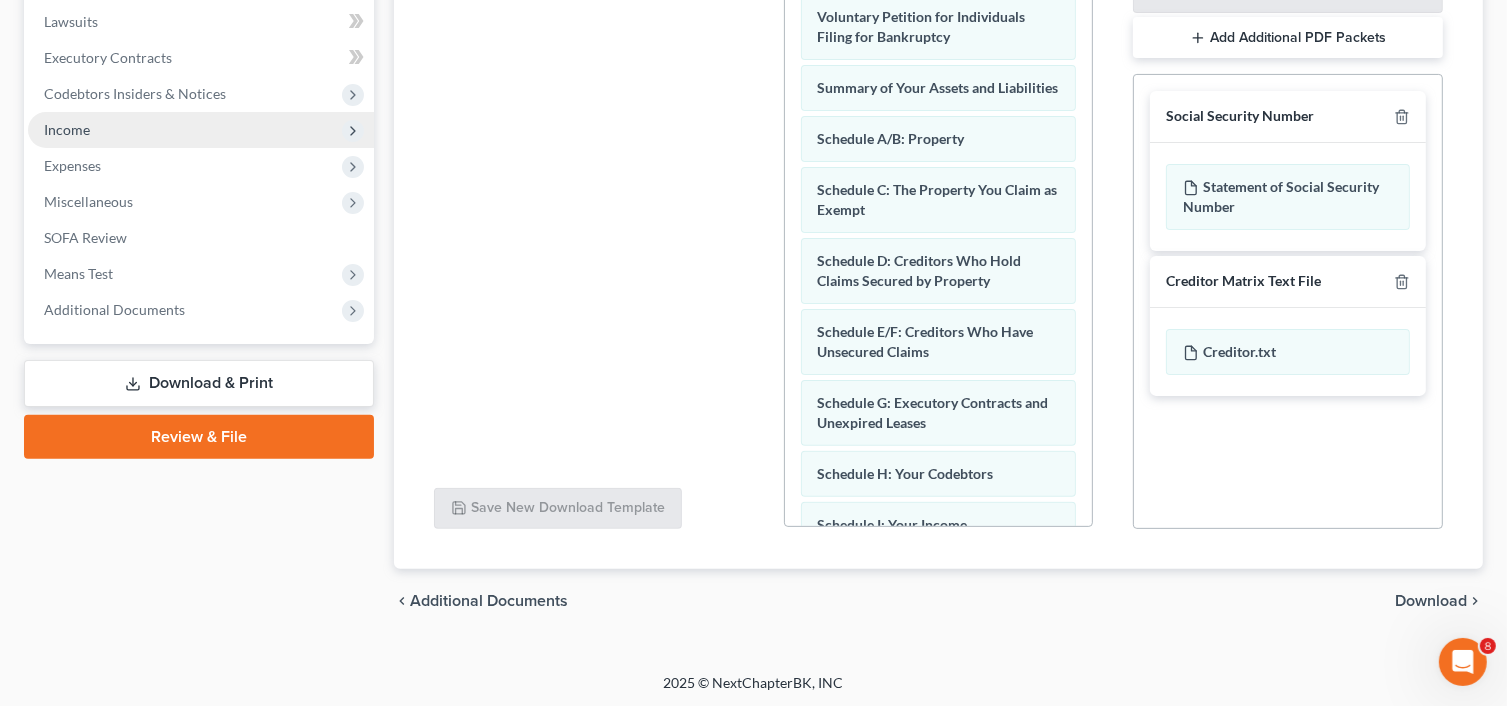 click on "Income" at bounding box center (201, 130) 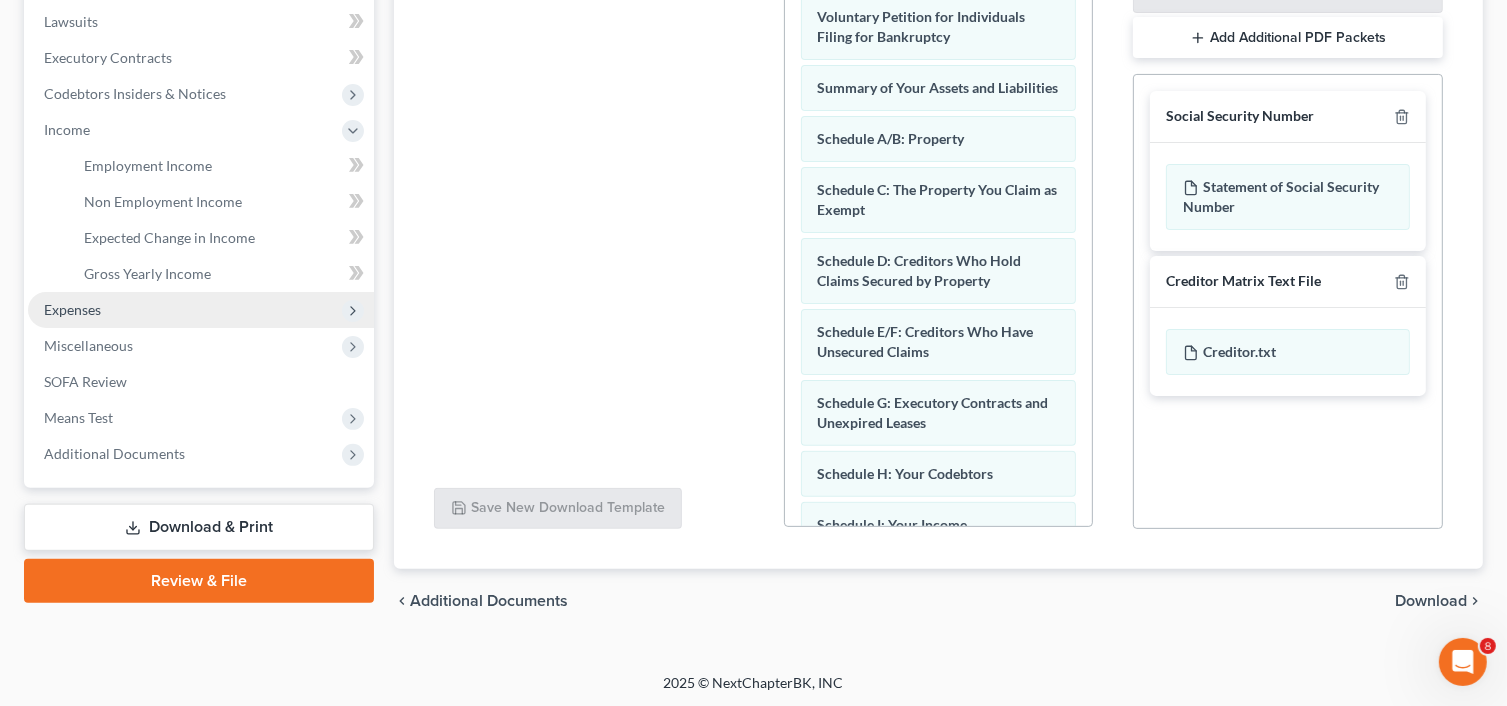 click on "Expenses" at bounding box center (201, 310) 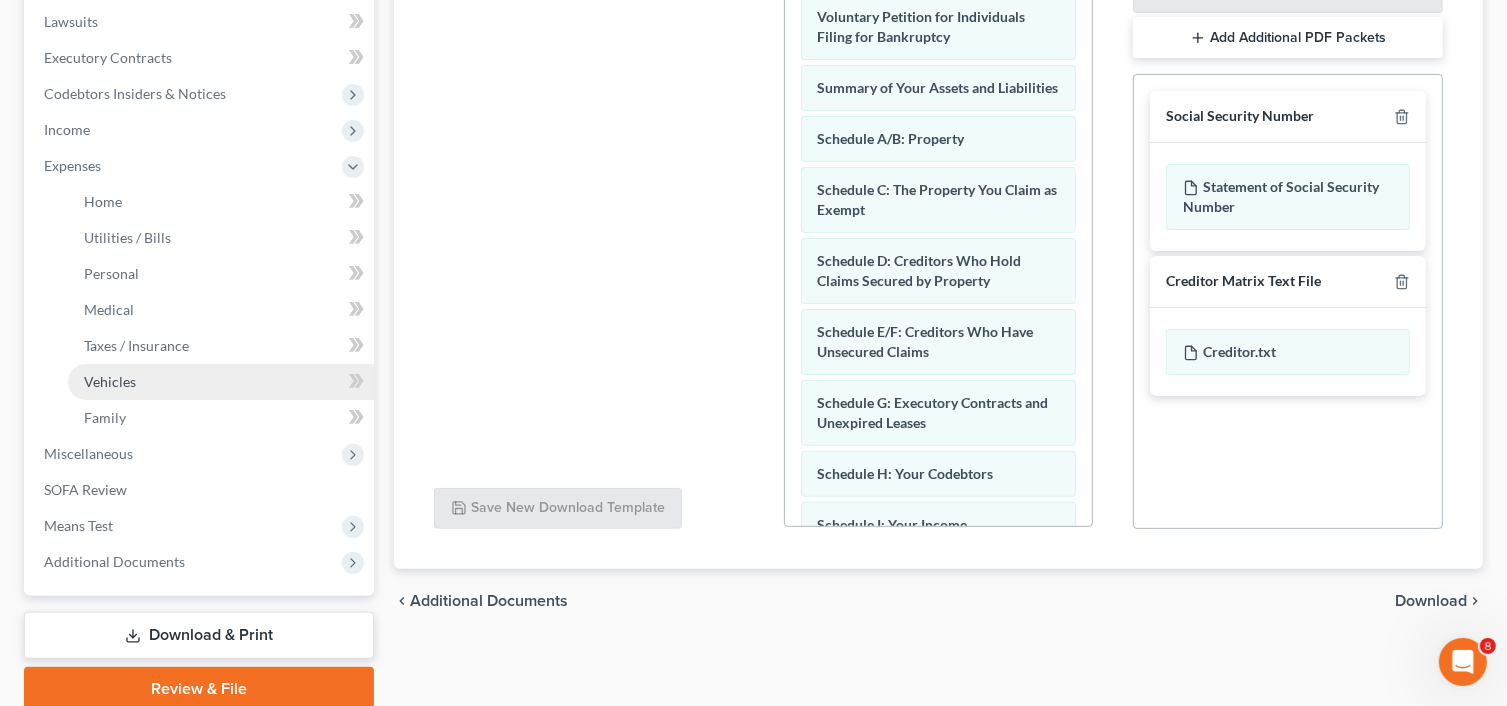 click on "Vehicles" at bounding box center (221, 382) 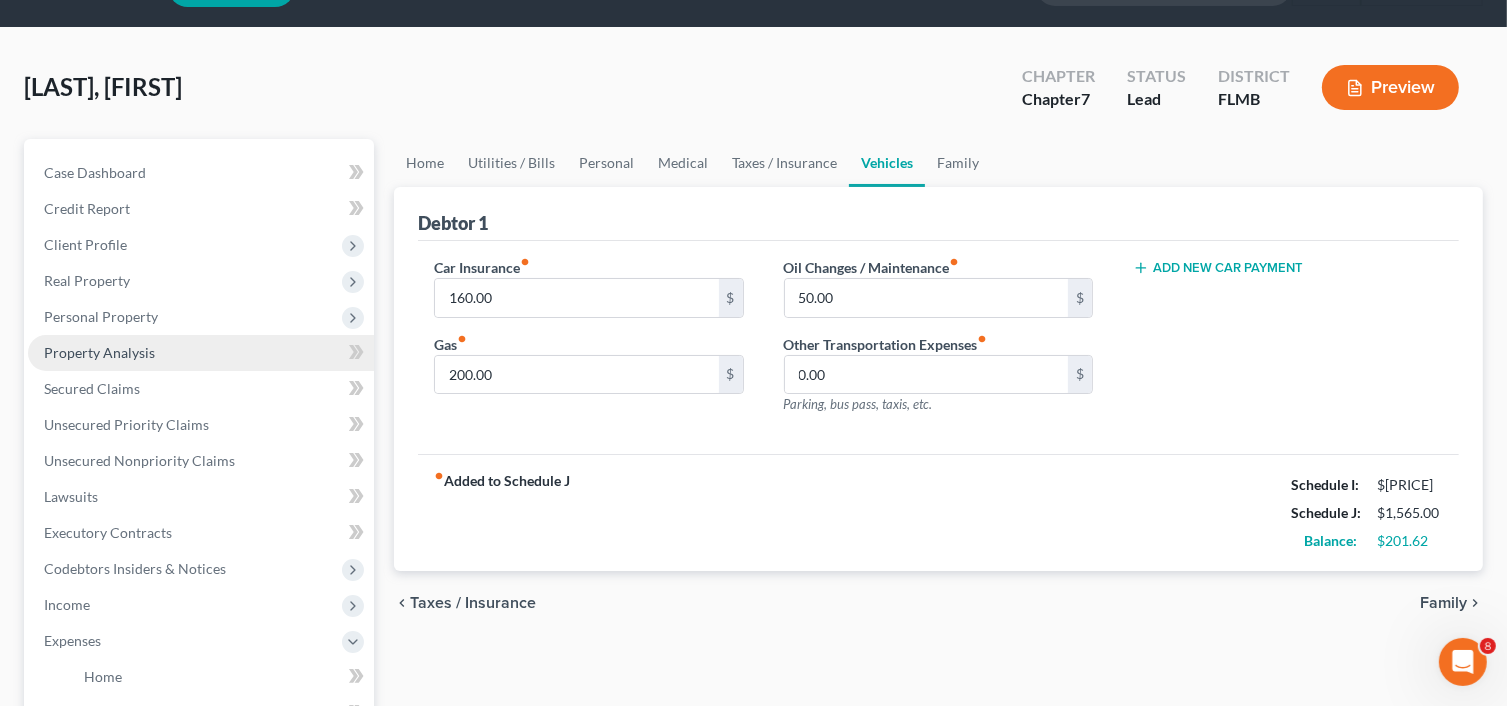 scroll, scrollTop: 0, scrollLeft: 0, axis: both 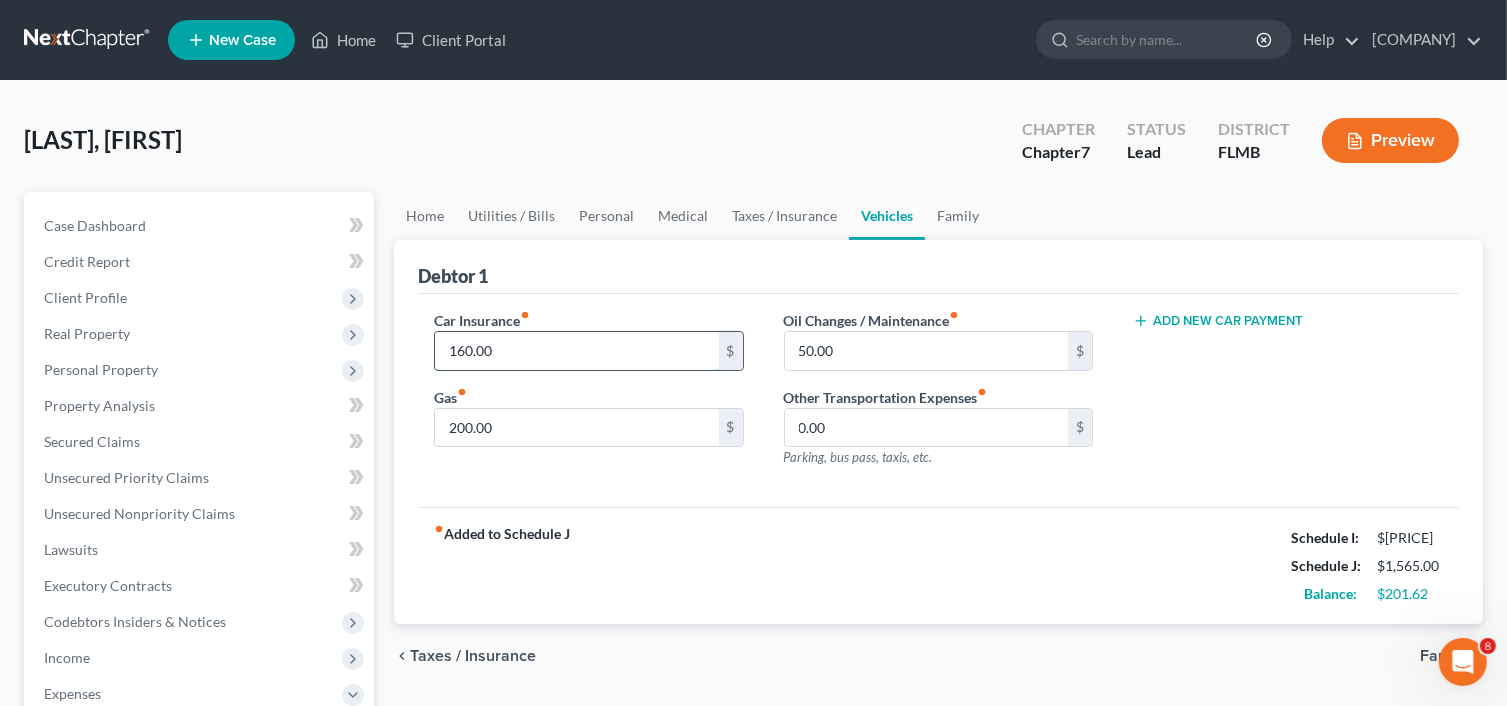 click on "160.00" at bounding box center (577, 351) 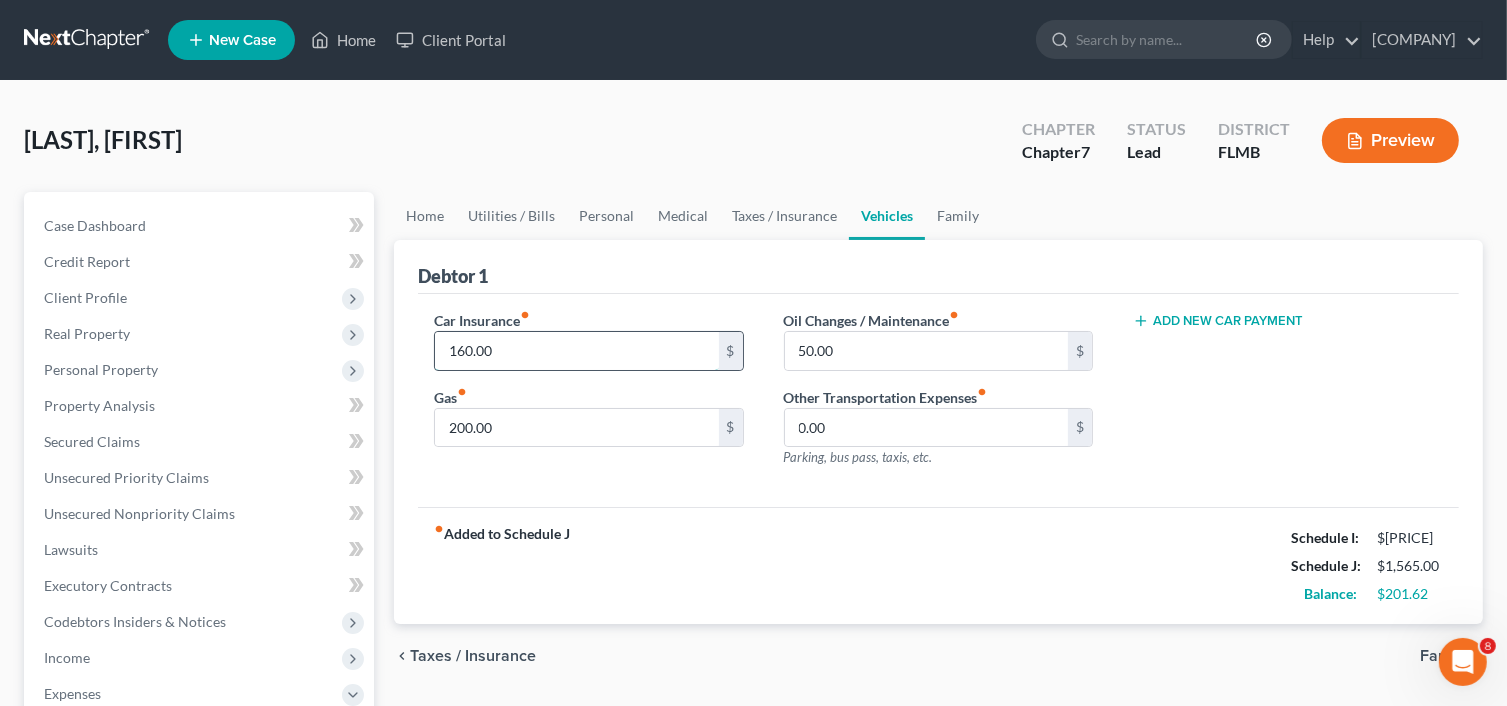drag, startPoint x: 456, startPoint y: 345, endPoint x: 472, endPoint y: 350, distance: 16.763054 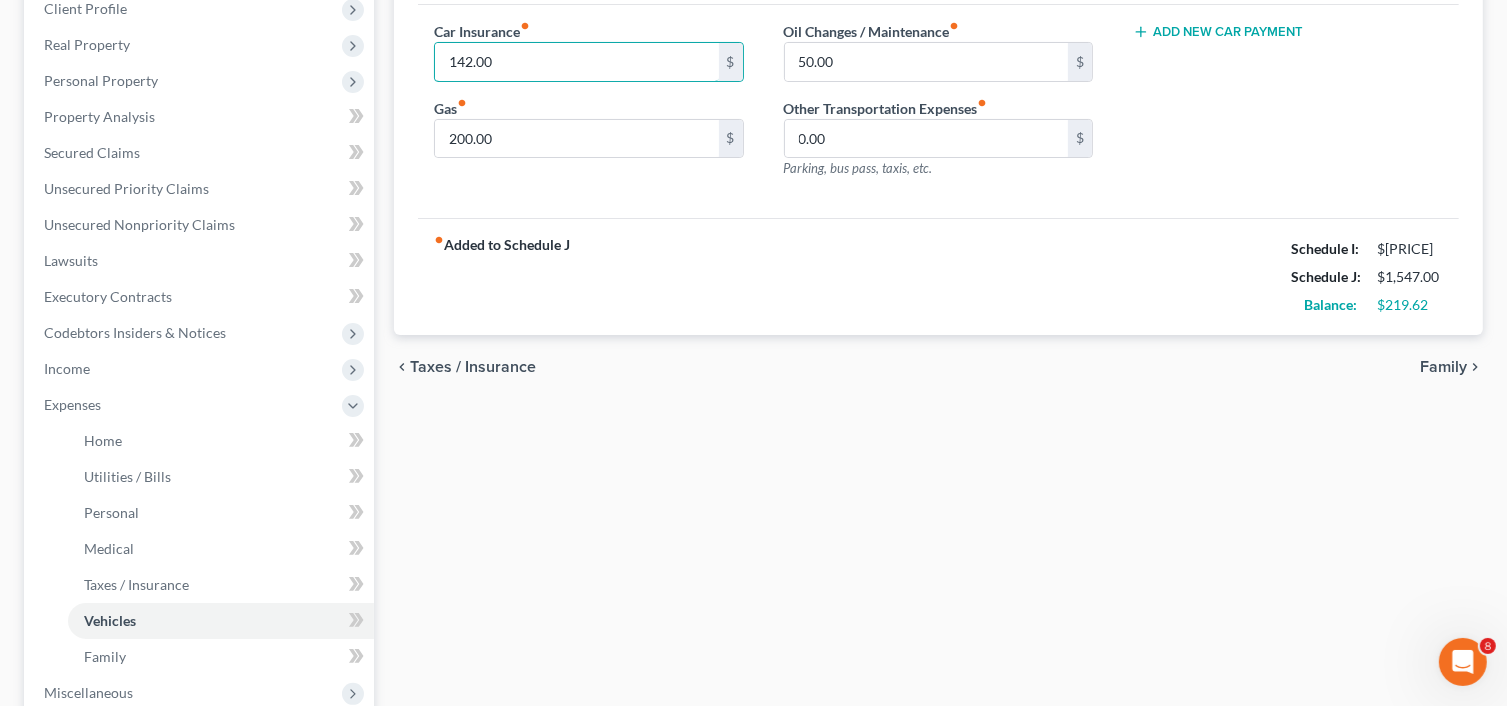scroll, scrollTop: 607, scrollLeft: 0, axis: vertical 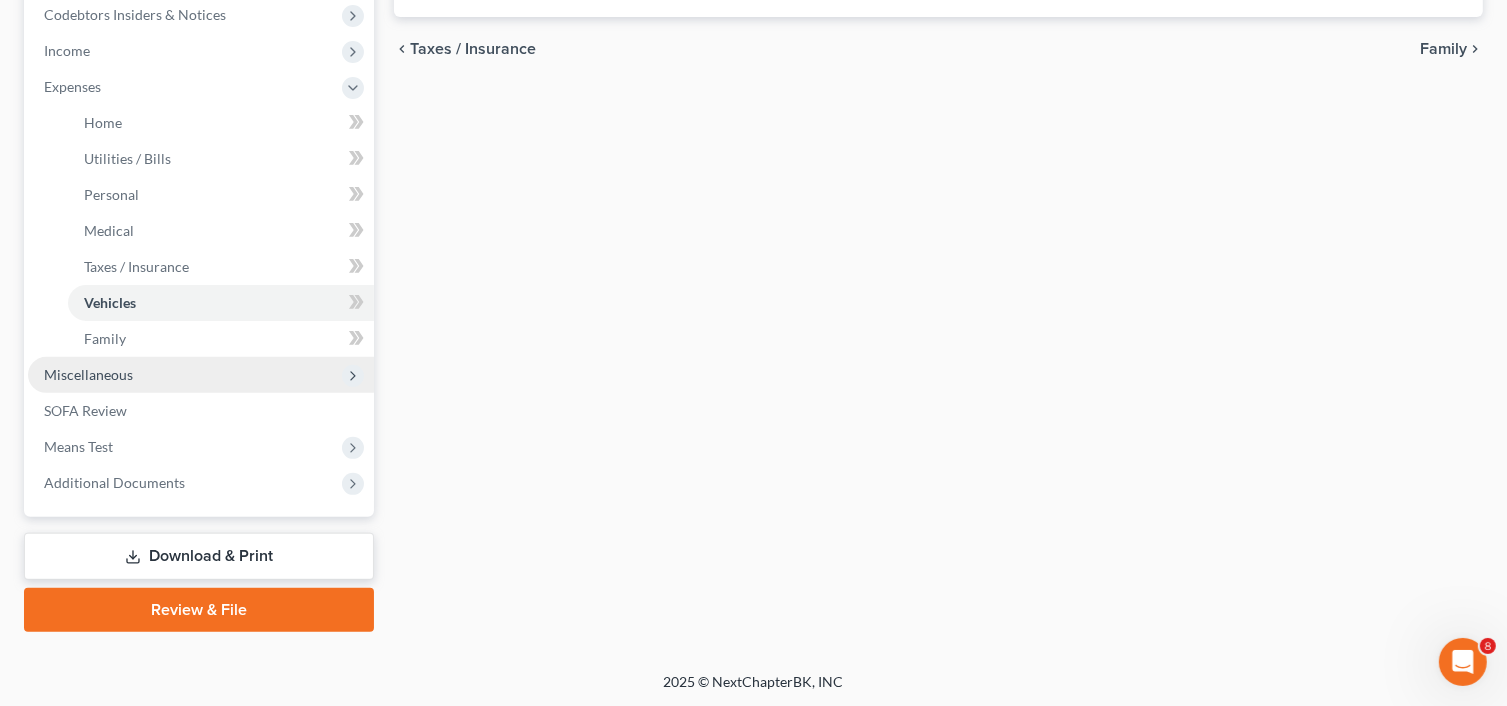 type on "142.00" 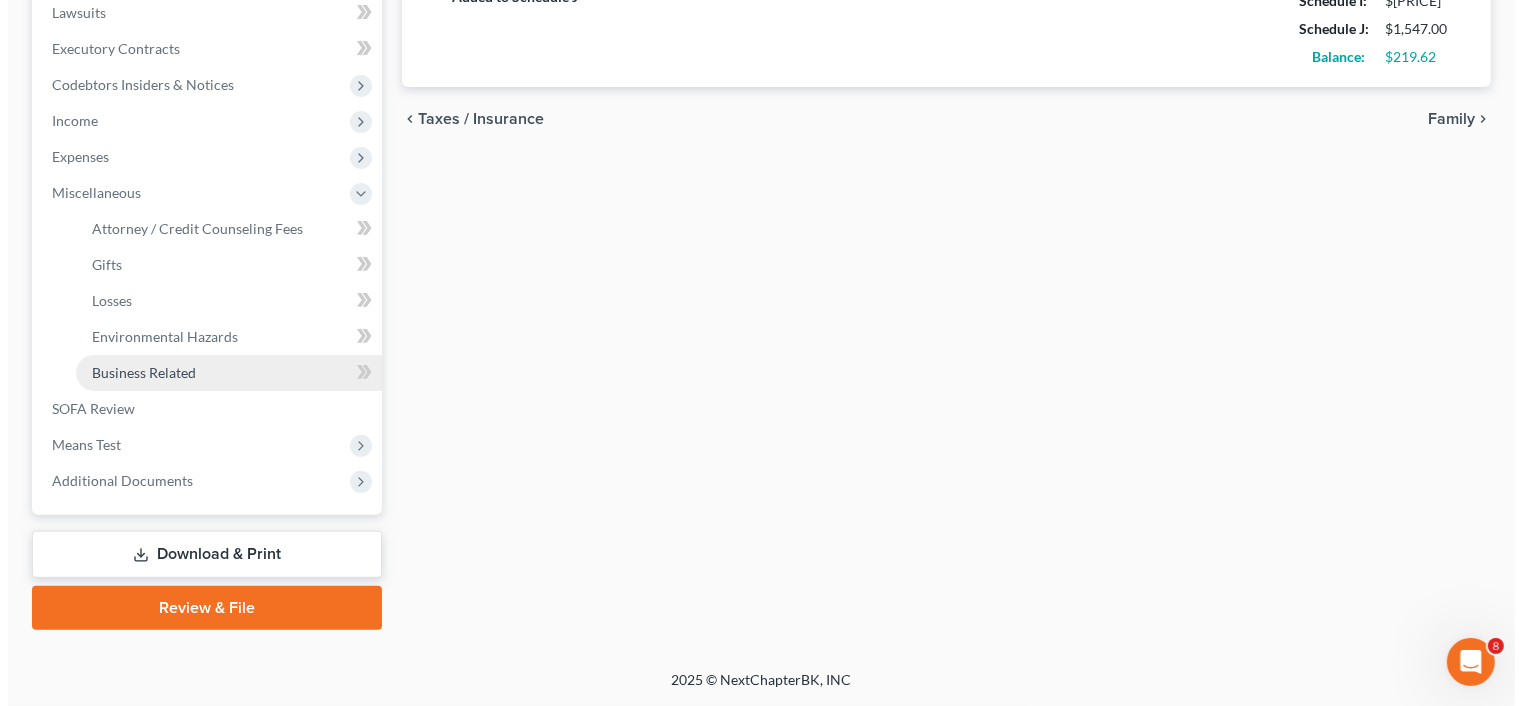 scroll, scrollTop: 535, scrollLeft: 0, axis: vertical 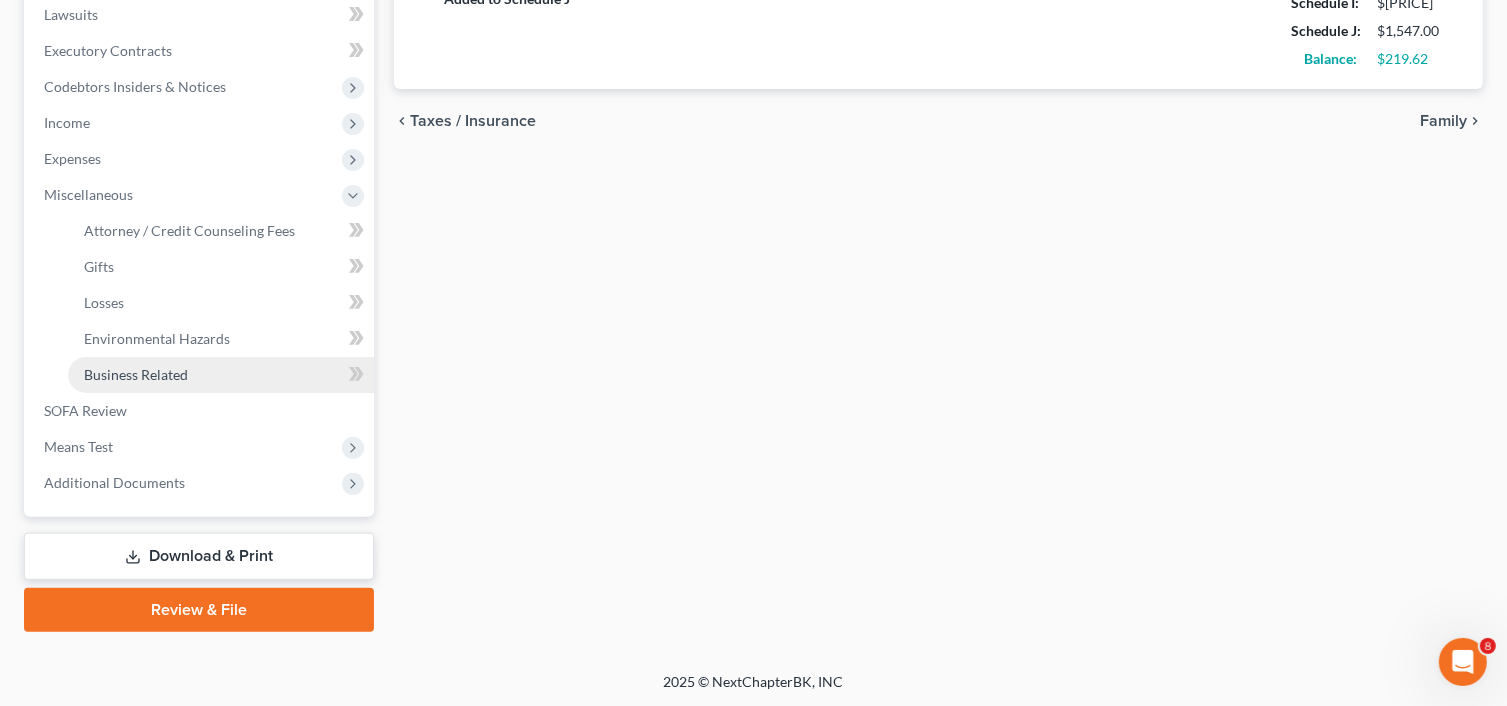 click on "Business Related" at bounding box center [221, 375] 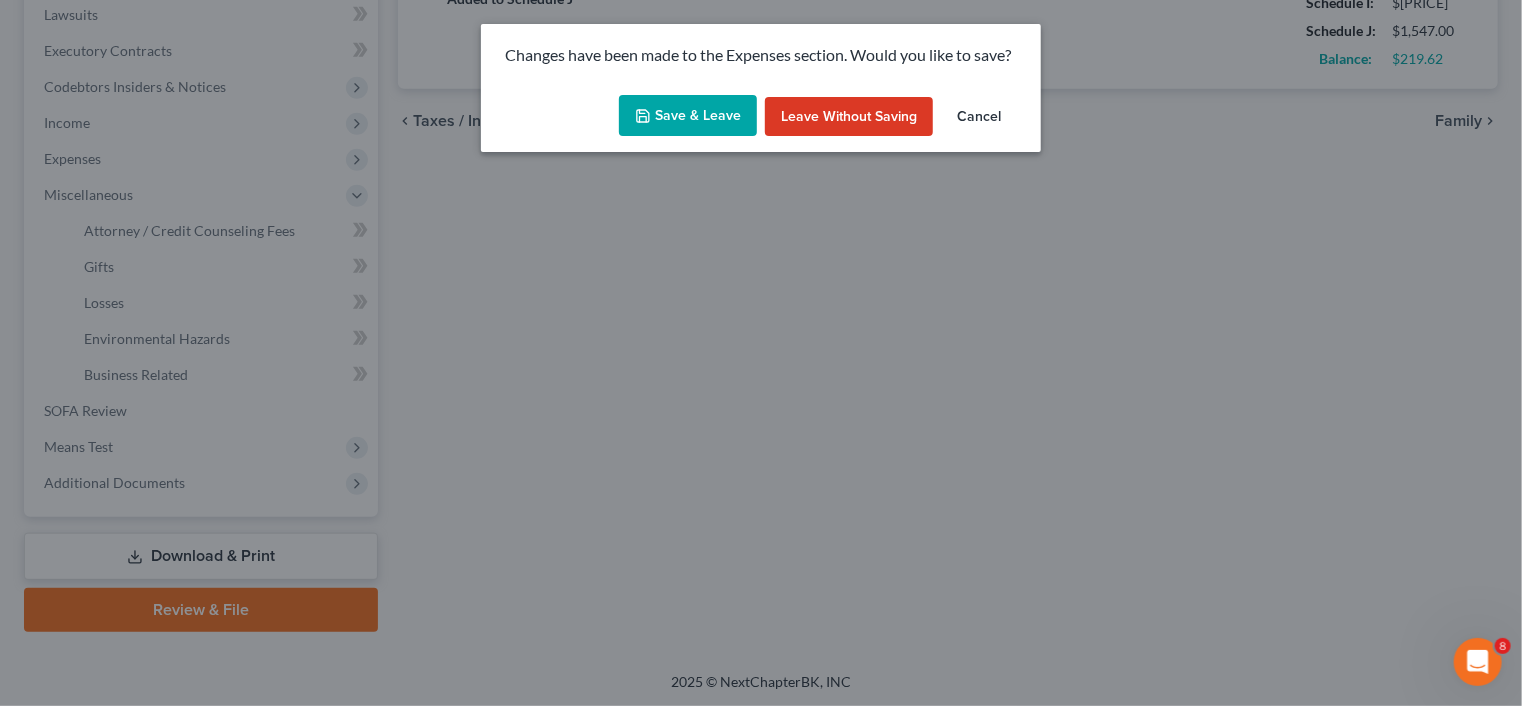 click on "Save & Leave" at bounding box center [688, 116] 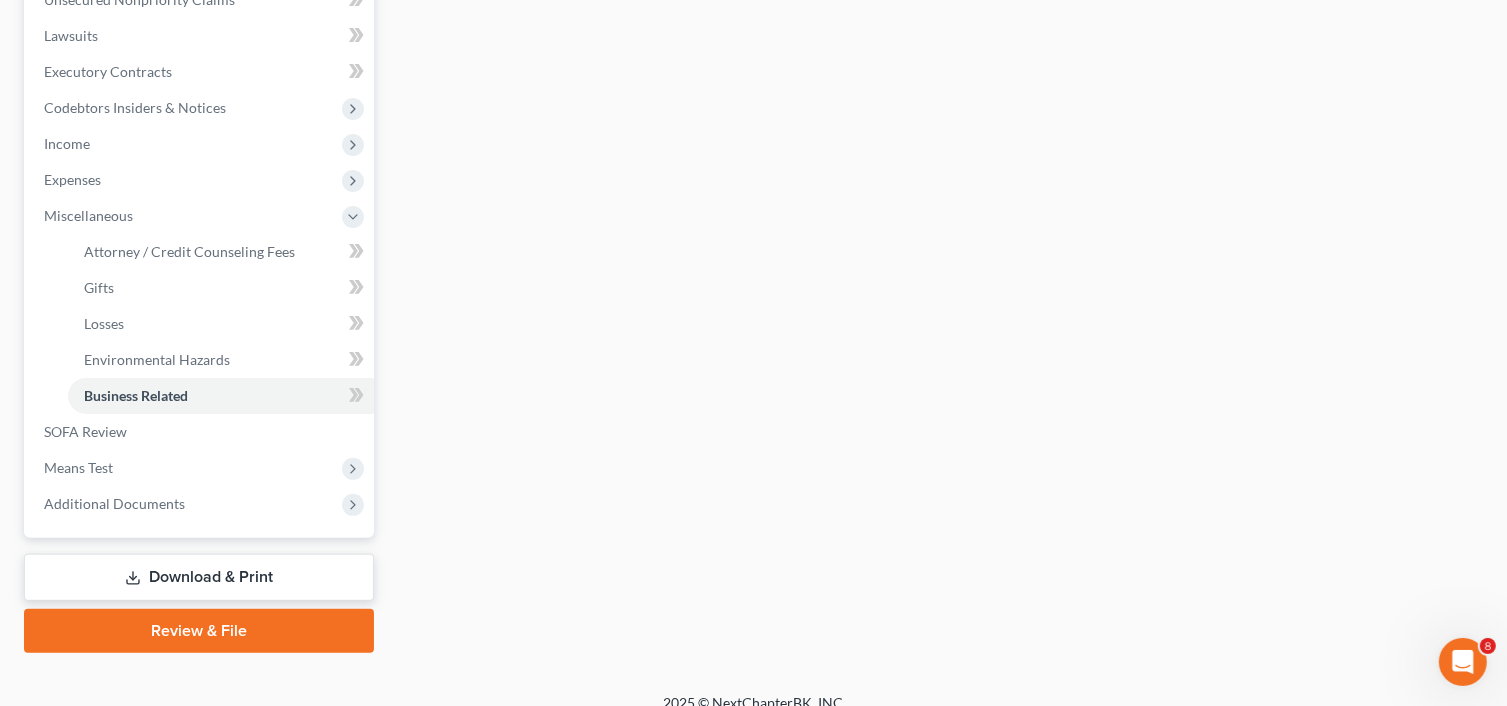scroll, scrollTop: 535, scrollLeft: 0, axis: vertical 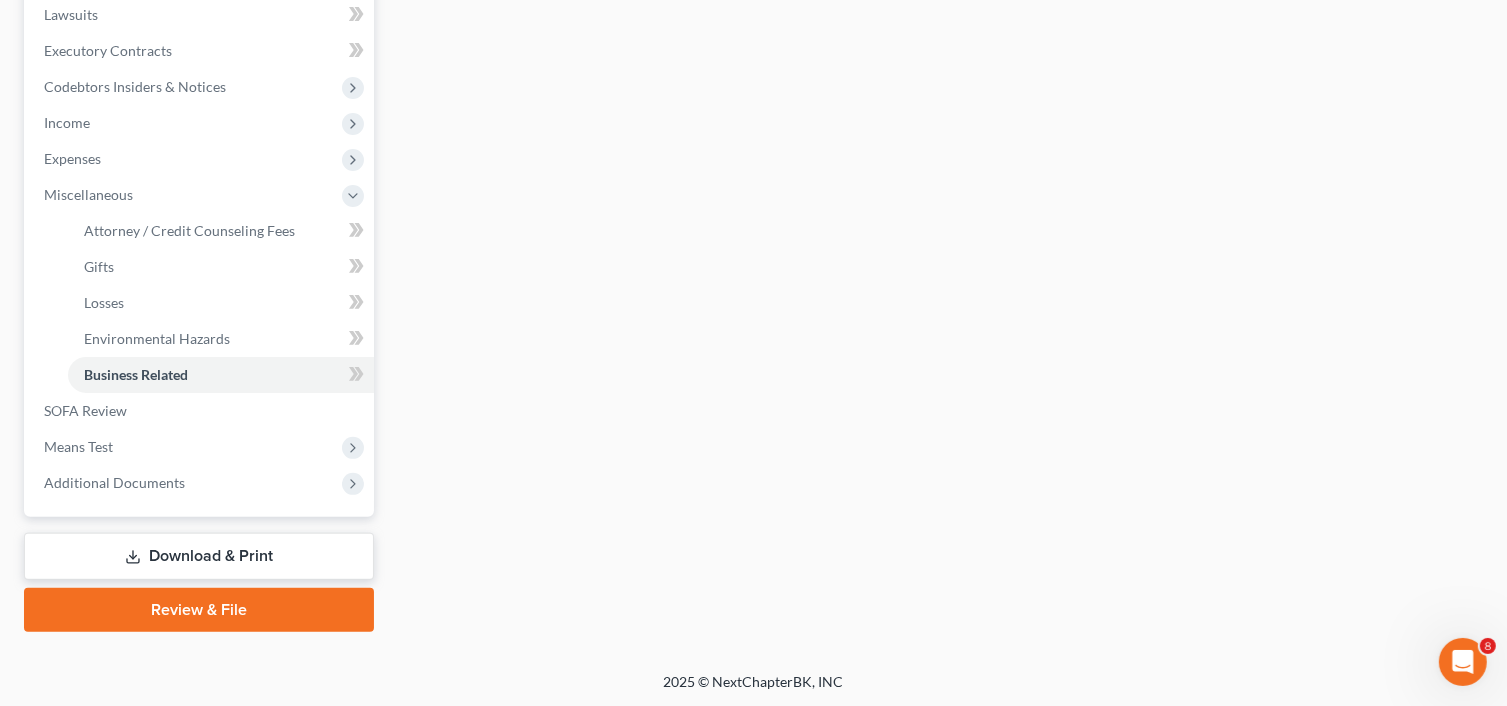 click on "Download & Print" at bounding box center (199, 556) 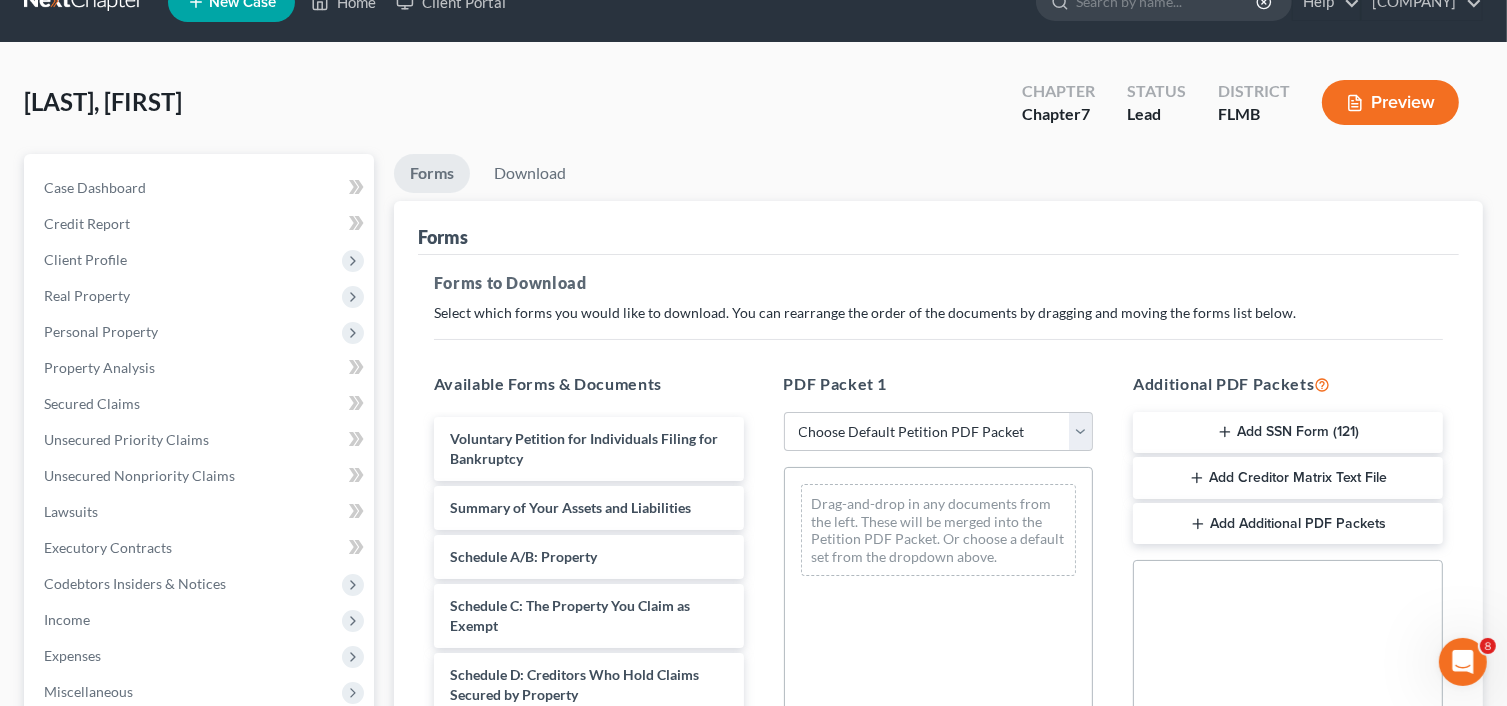 scroll, scrollTop: 0, scrollLeft: 0, axis: both 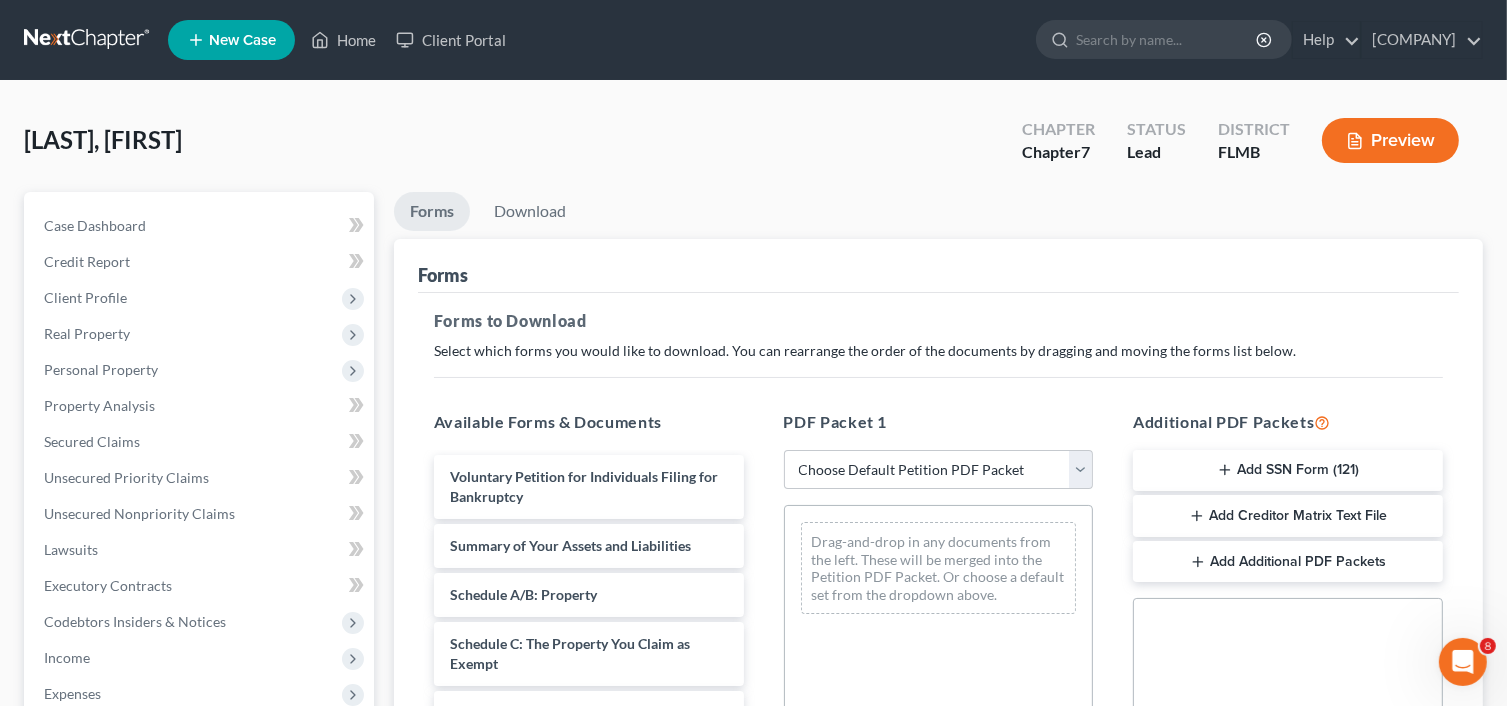 click on "PDF Packet 1 Choose Default Petition PDF Packet Complete Bankruptcy Petition (all forms and schedules) Emergency Filing Forms (Petition and Creditor List Only) Amended Forms Signature Pages Only Drag-and-drop in any documents from the left. These will be merged into the Petition PDF Packet. Or choose a default set from the dropdown above." at bounding box center [939, 733] 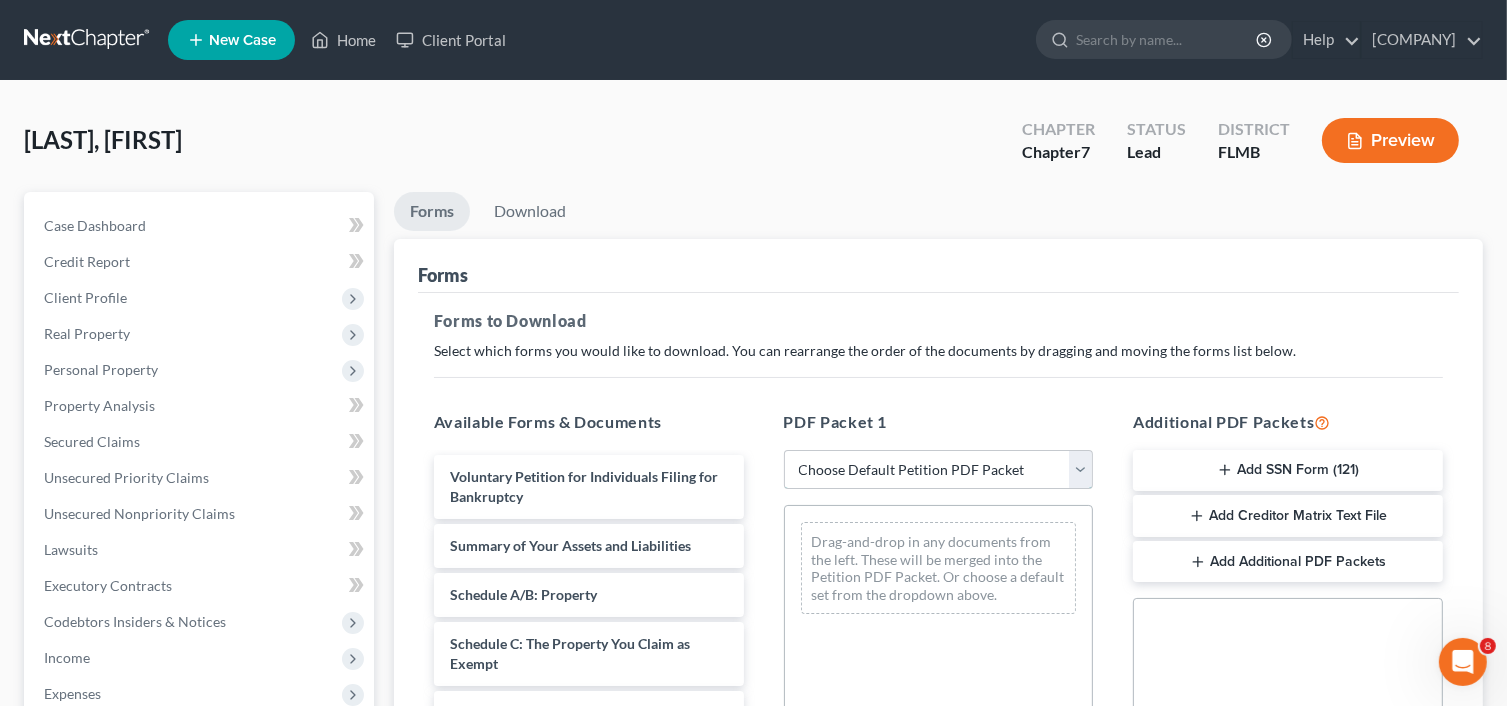 click on "Choose Default Petition PDF Packet Complete Bankruptcy Petition (all forms and schedules) Emergency Filing Forms (Petition and Creditor List Only) Amended Forms Signature Pages Only" at bounding box center [939, 470] 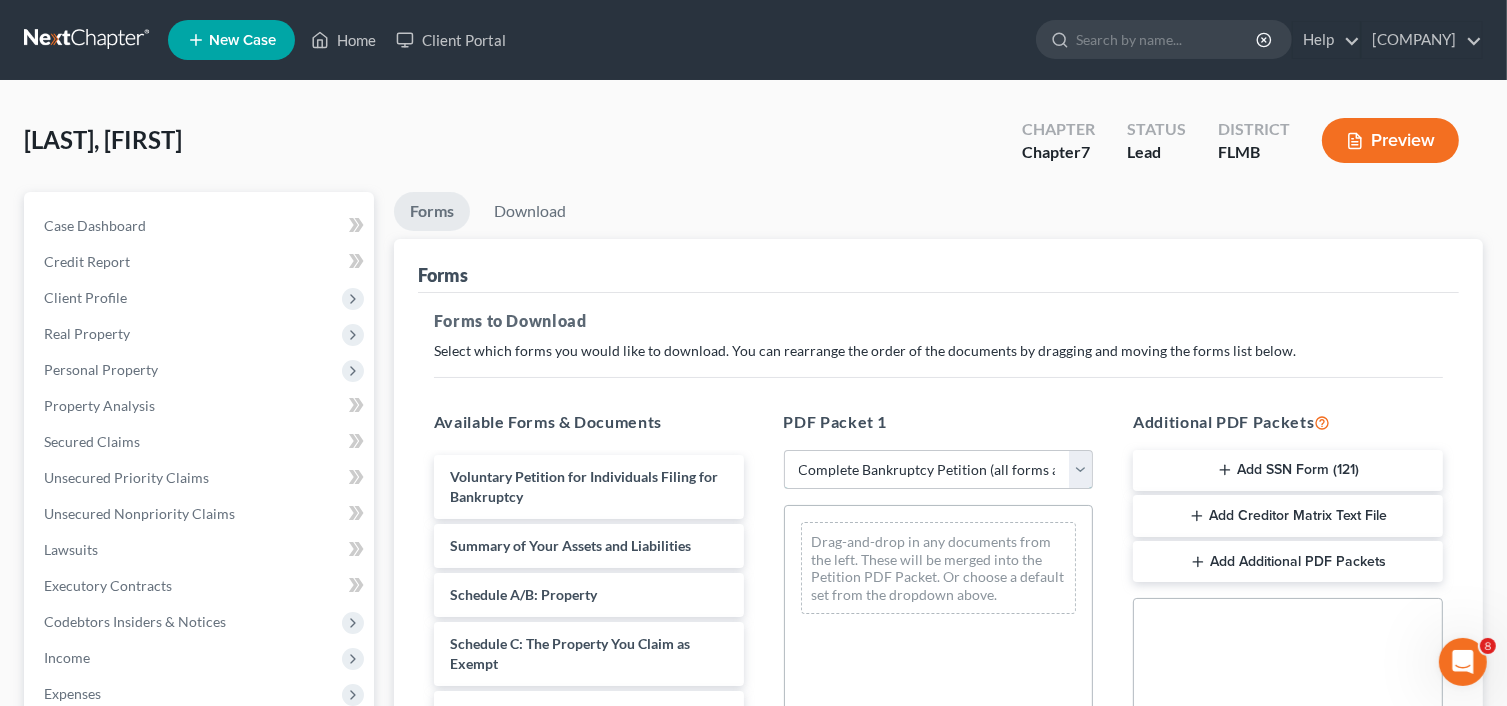 click on "Choose Default Petition PDF Packet Complete Bankruptcy Petition (all forms and schedules) Emergency Filing Forms (Petition and Creditor List Only) Amended Forms Signature Pages Only" at bounding box center (939, 470) 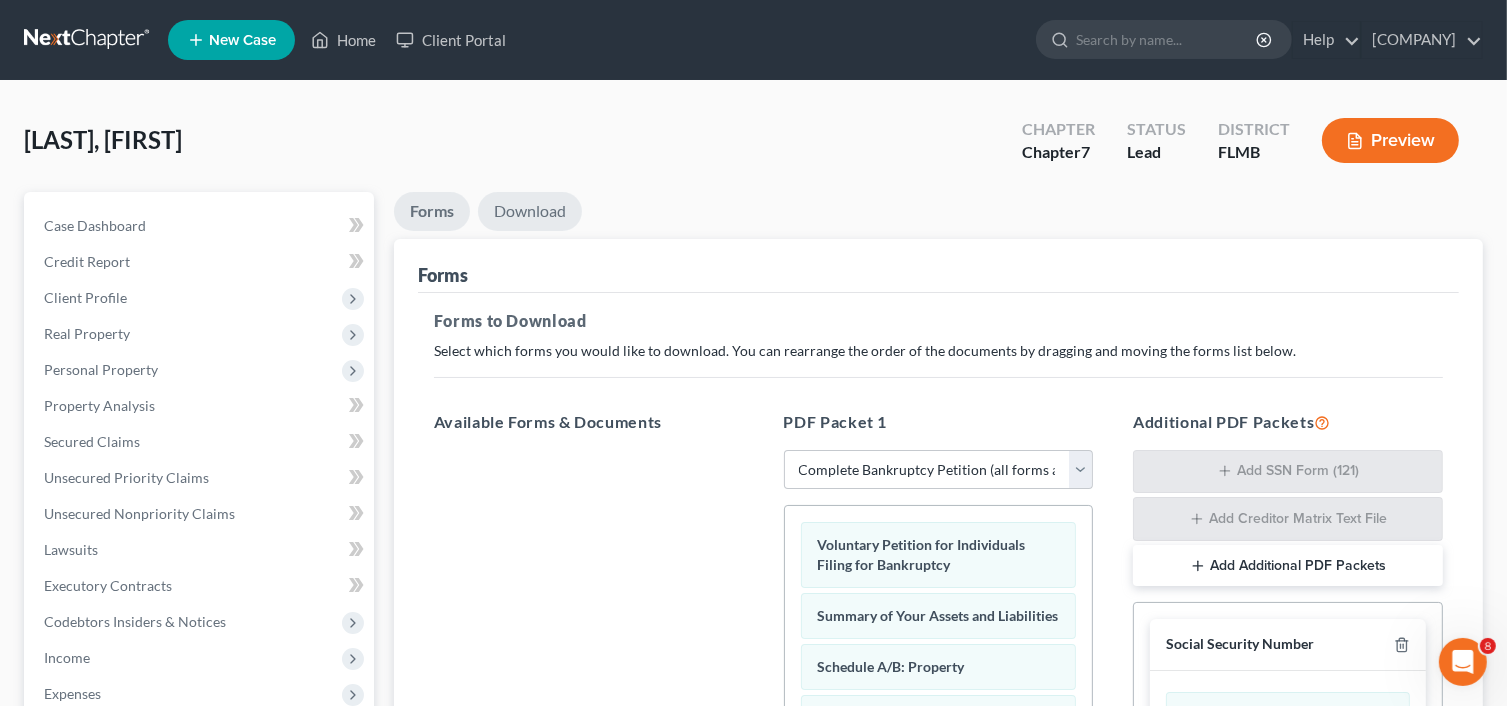 click on "Download" at bounding box center [530, 211] 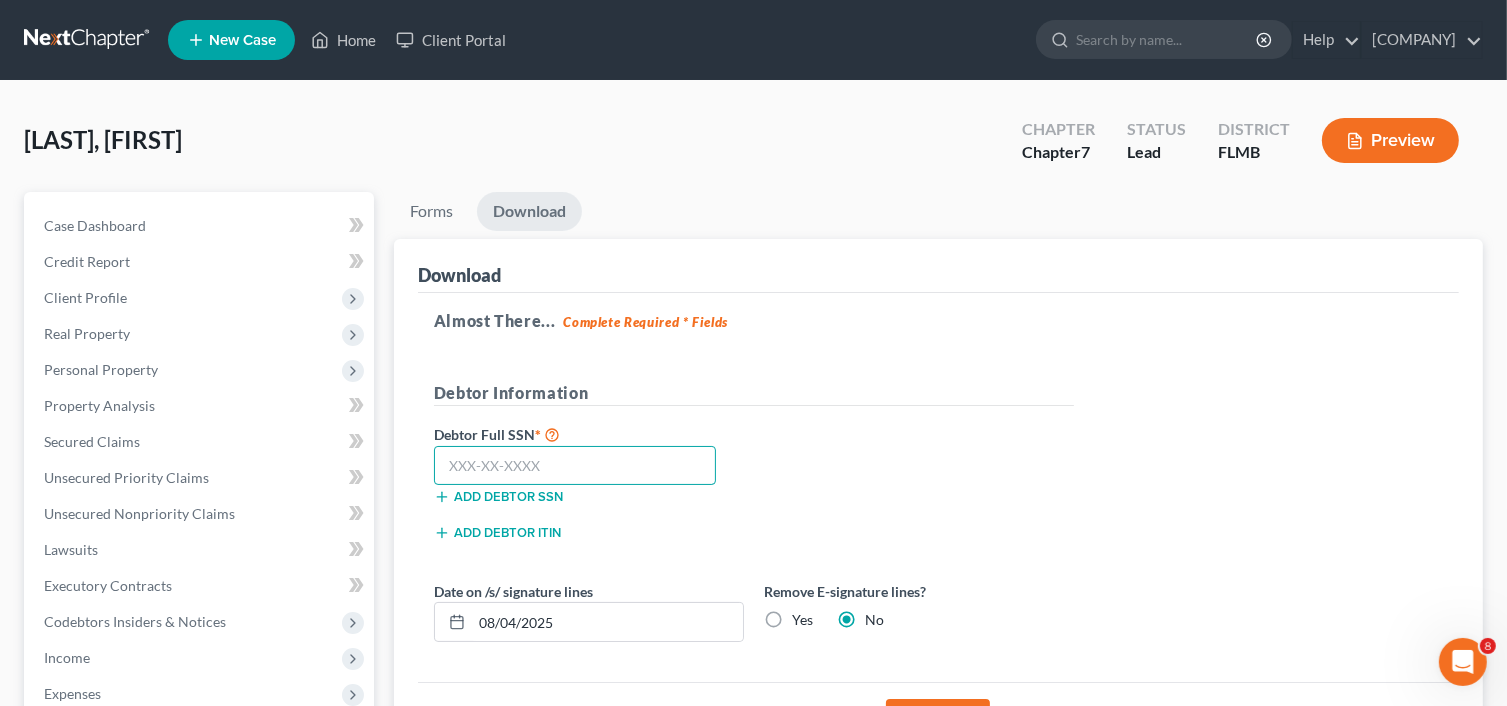 click at bounding box center (575, 466) 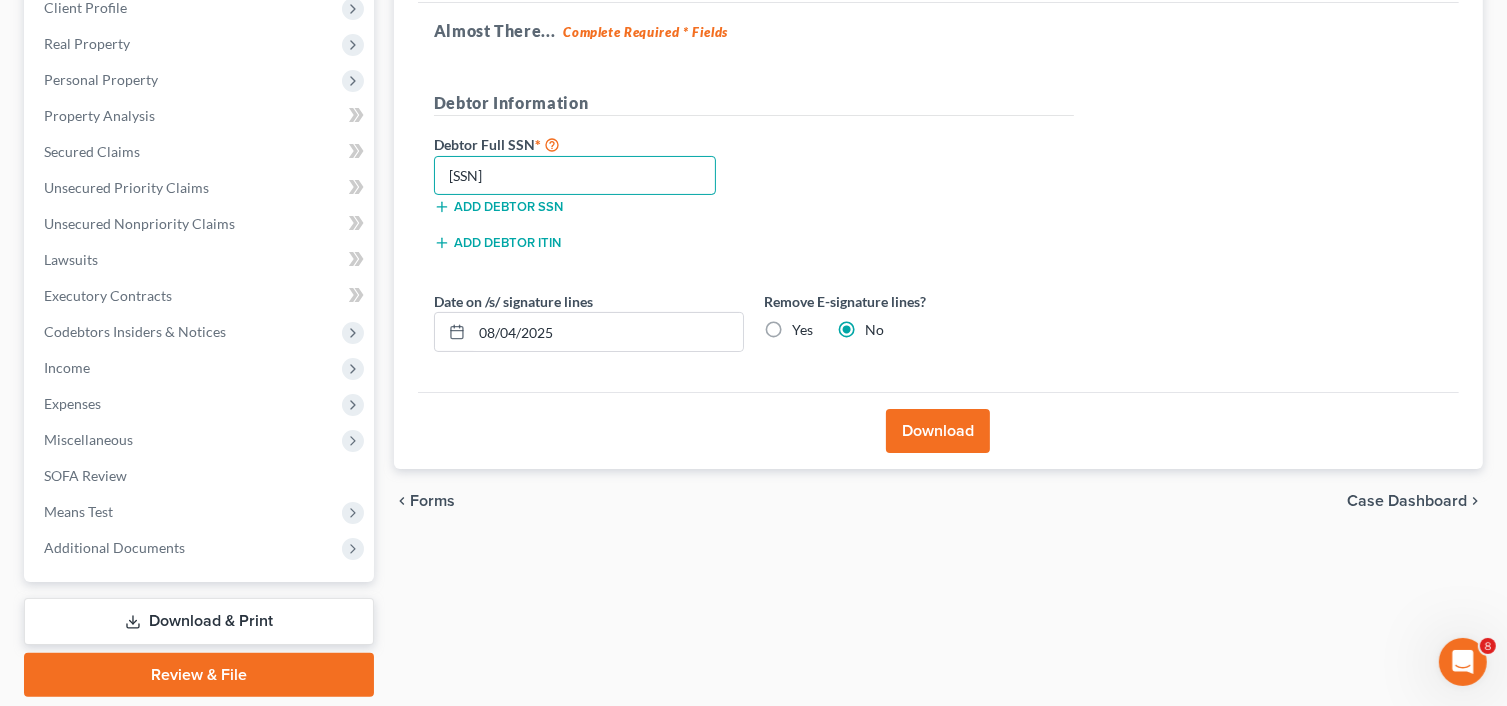 scroll, scrollTop: 255, scrollLeft: 0, axis: vertical 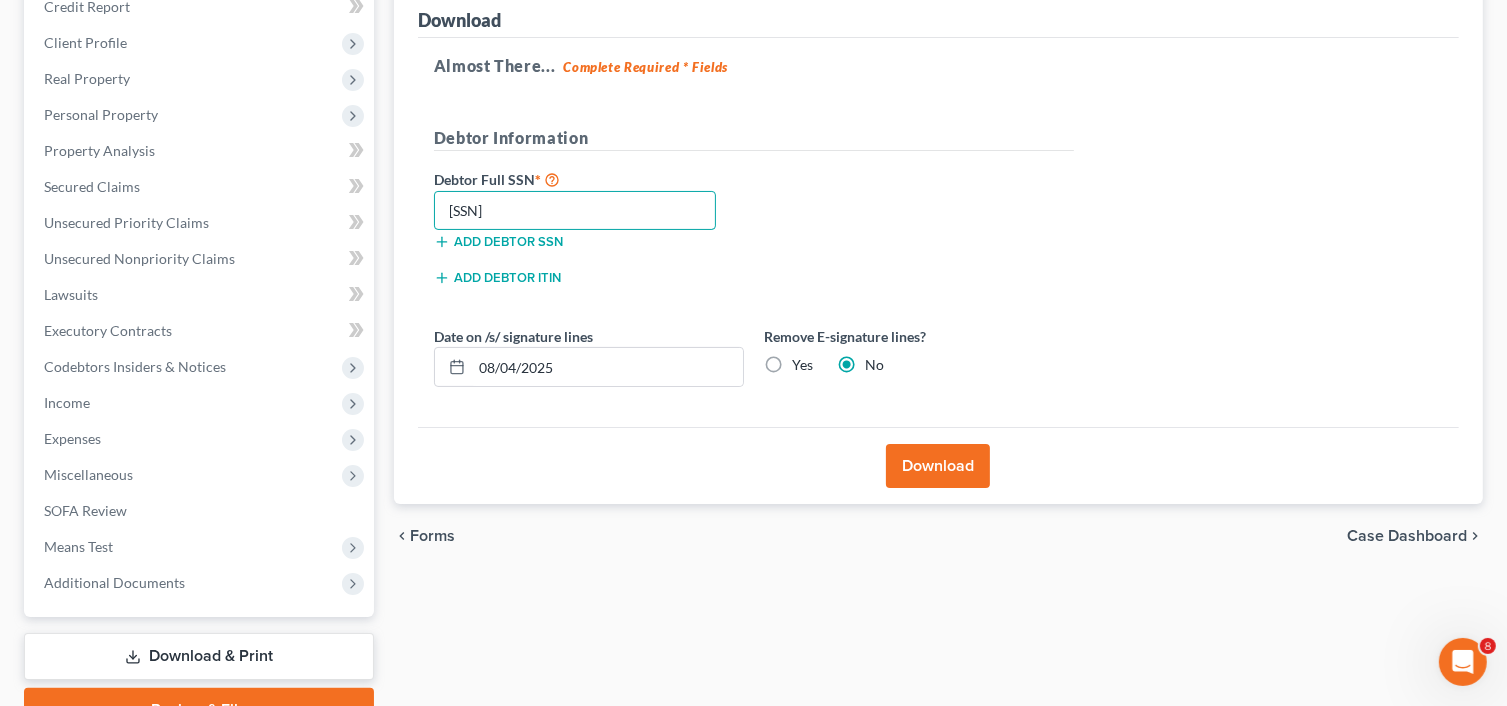 type on "[SSN]" 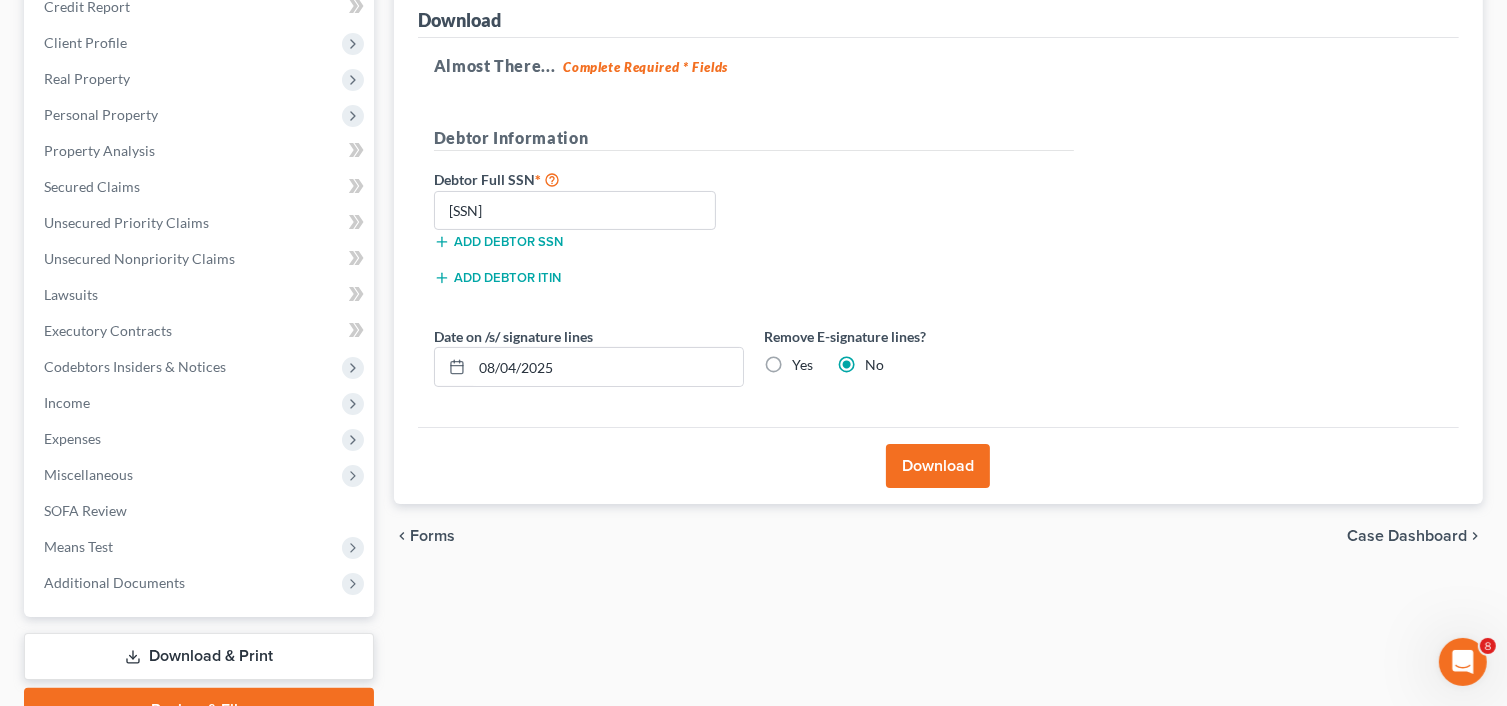 click on "Yes" at bounding box center (788, 365) 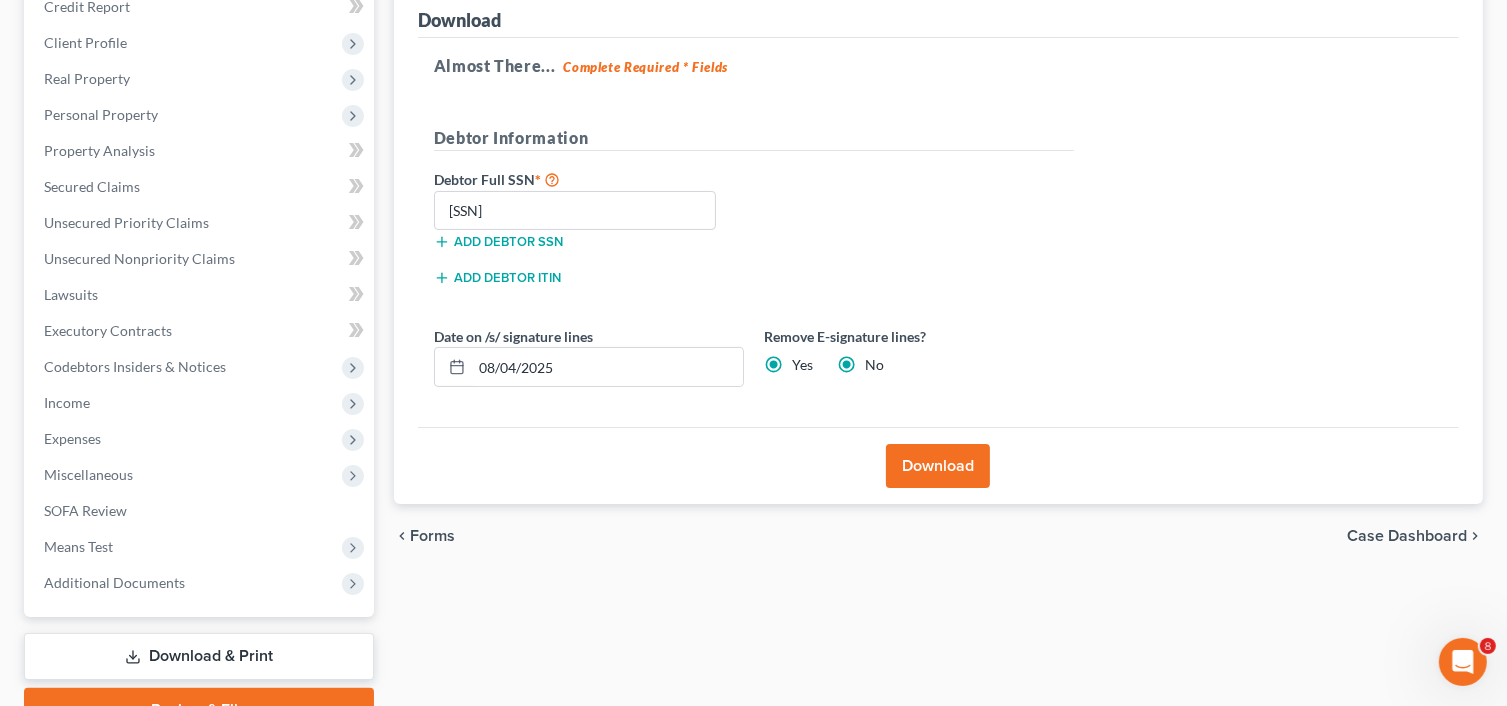 radio on "false" 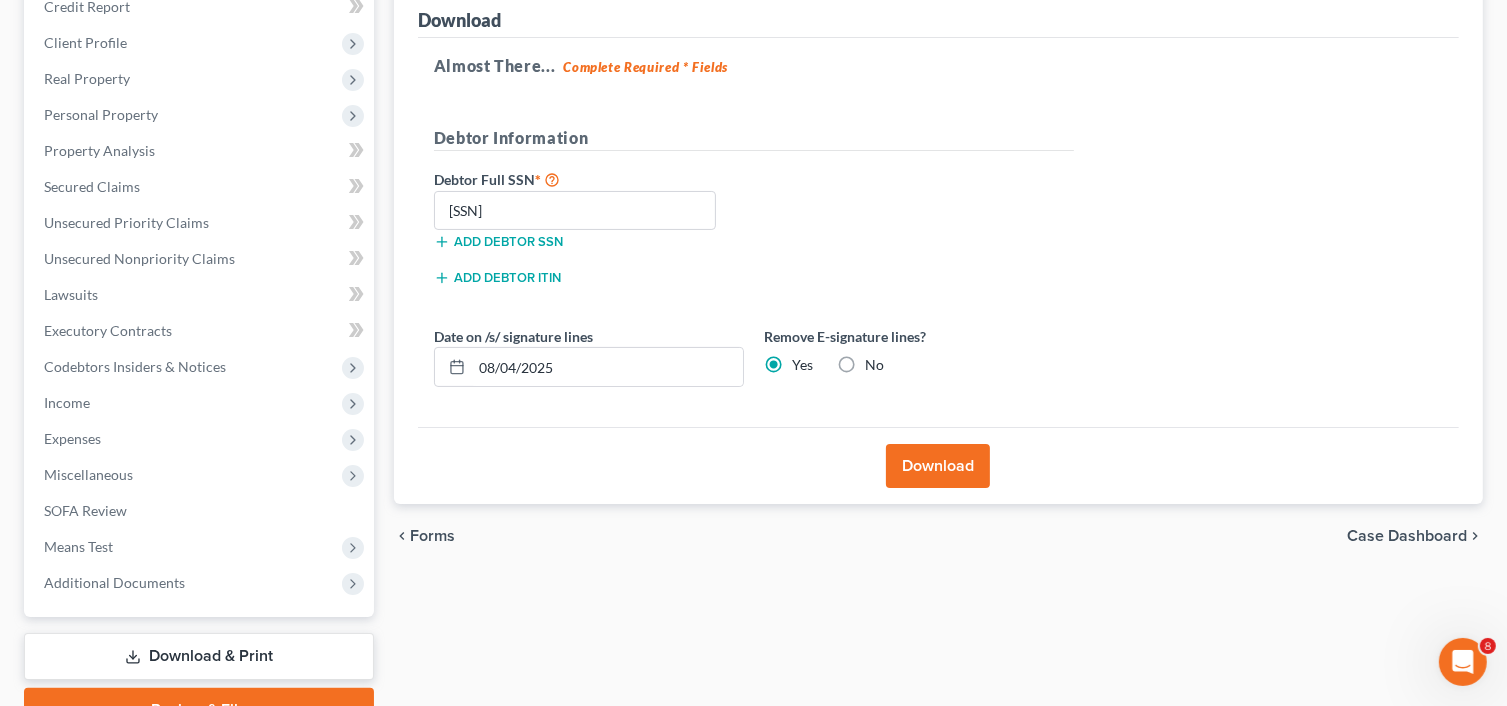 click on "Yes" at bounding box center [802, 365] 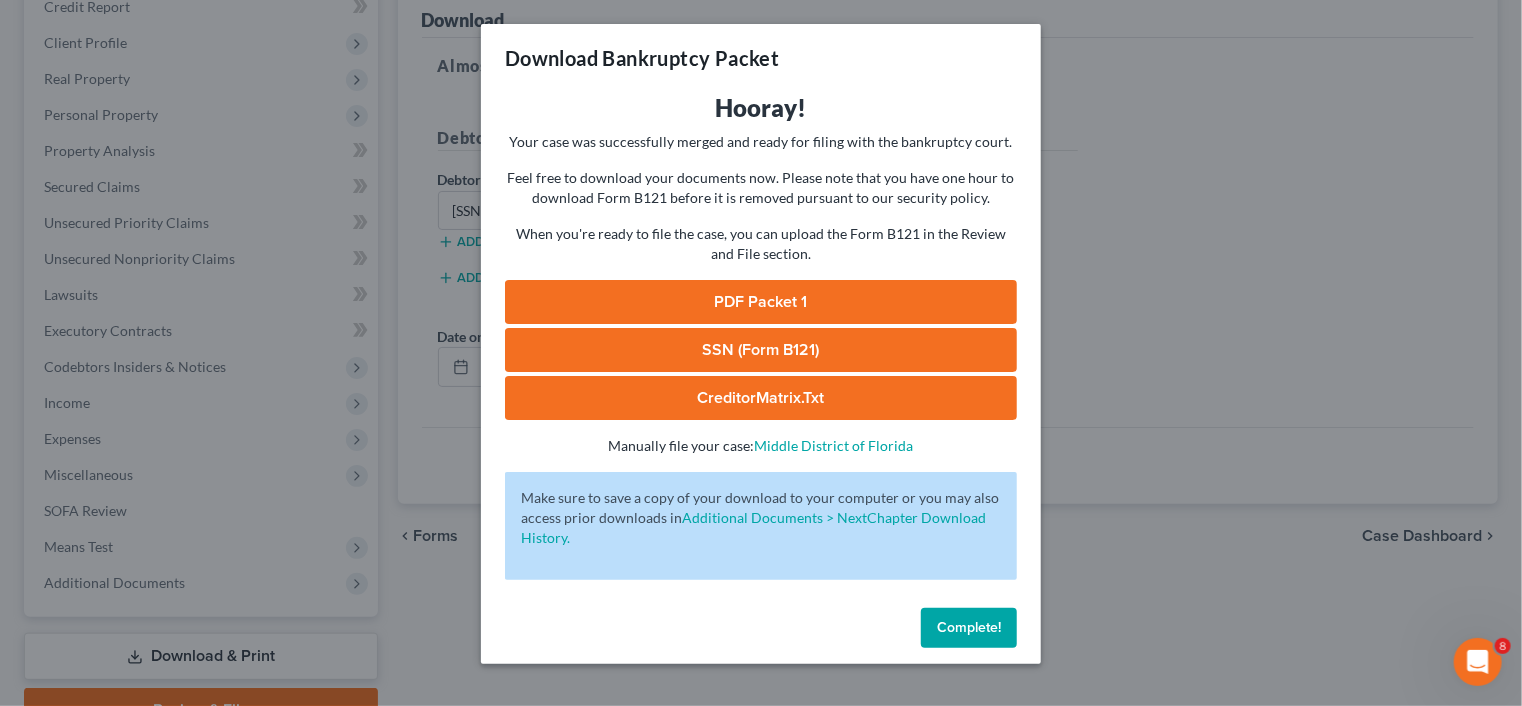 click on "SSN (Form B121)" at bounding box center (761, 350) 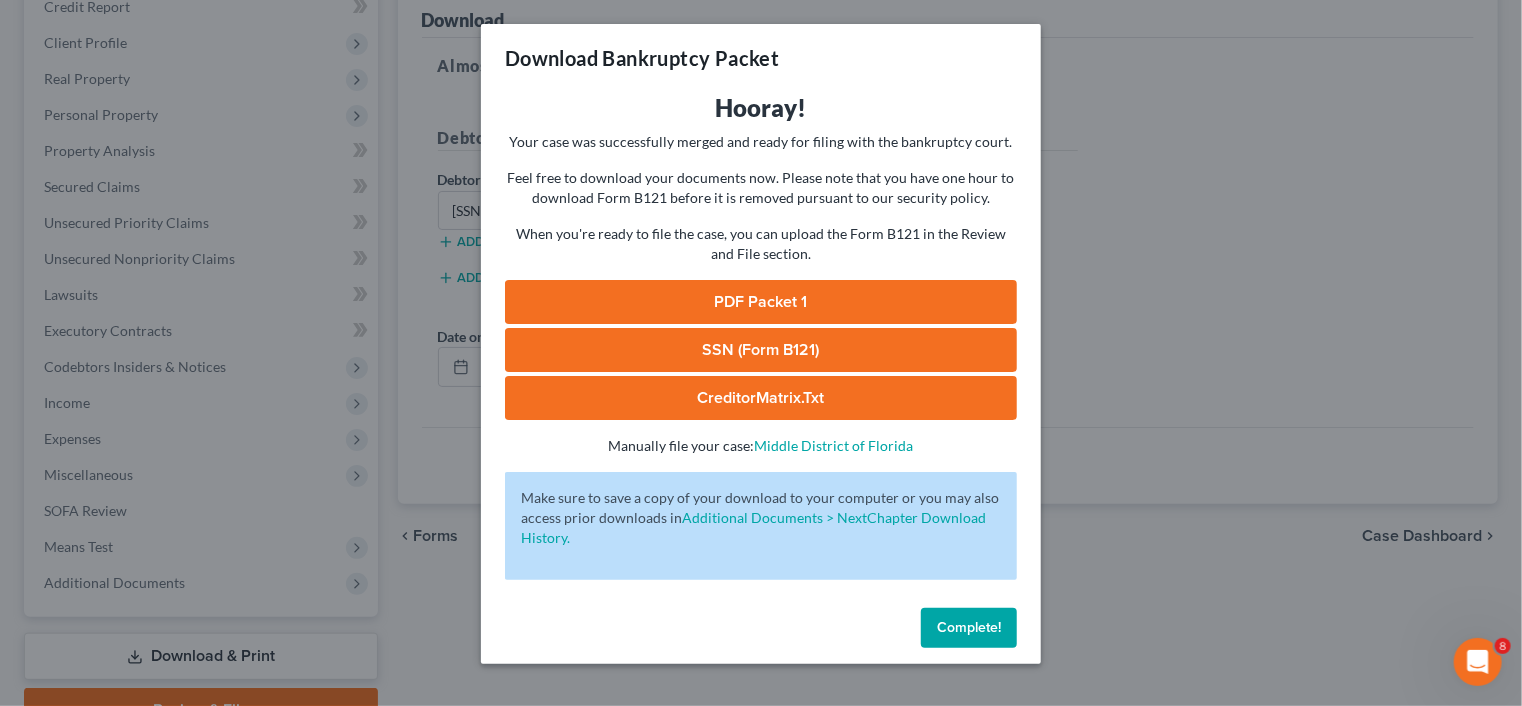 click on "PDF Packet 1" at bounding box center [761, 302] 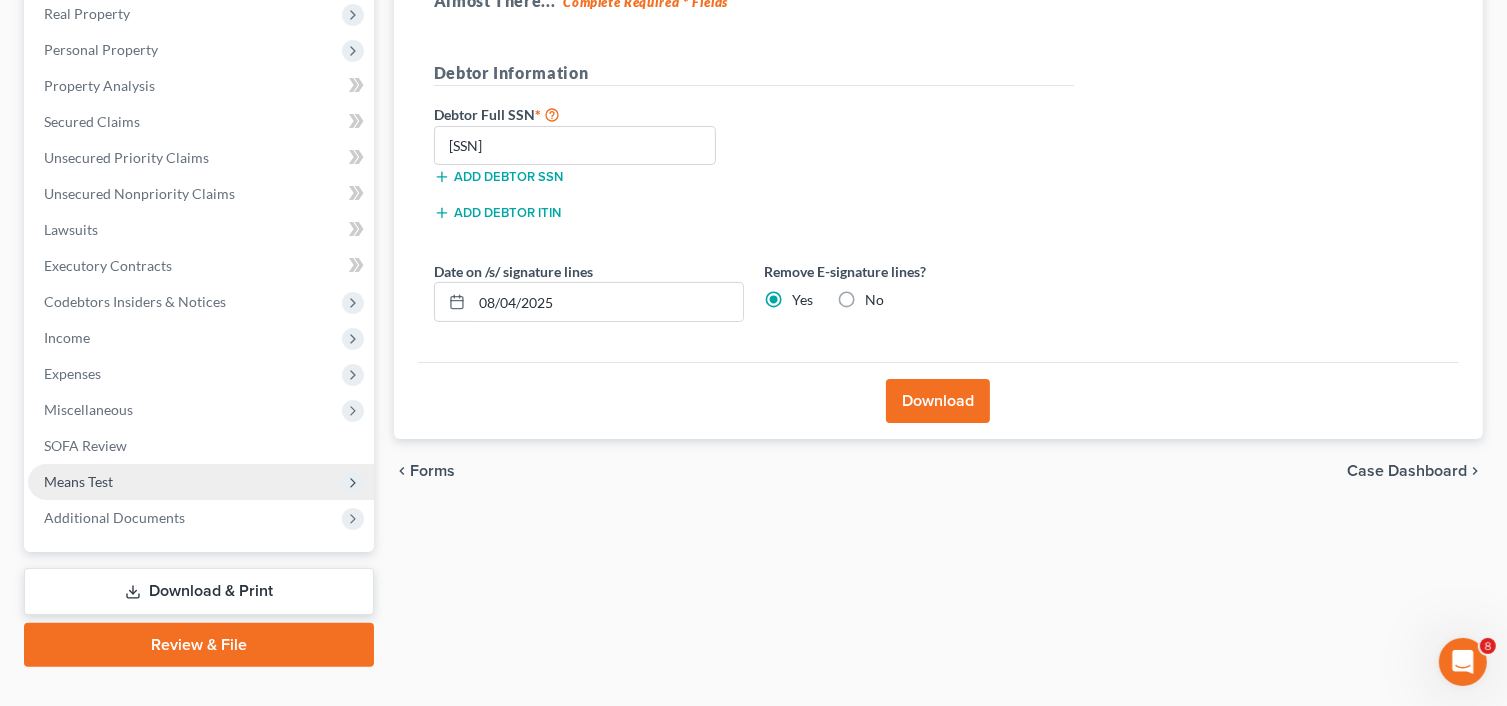 scroll, scrollTop: 355, scrollLeft: 0, axis: vertical 